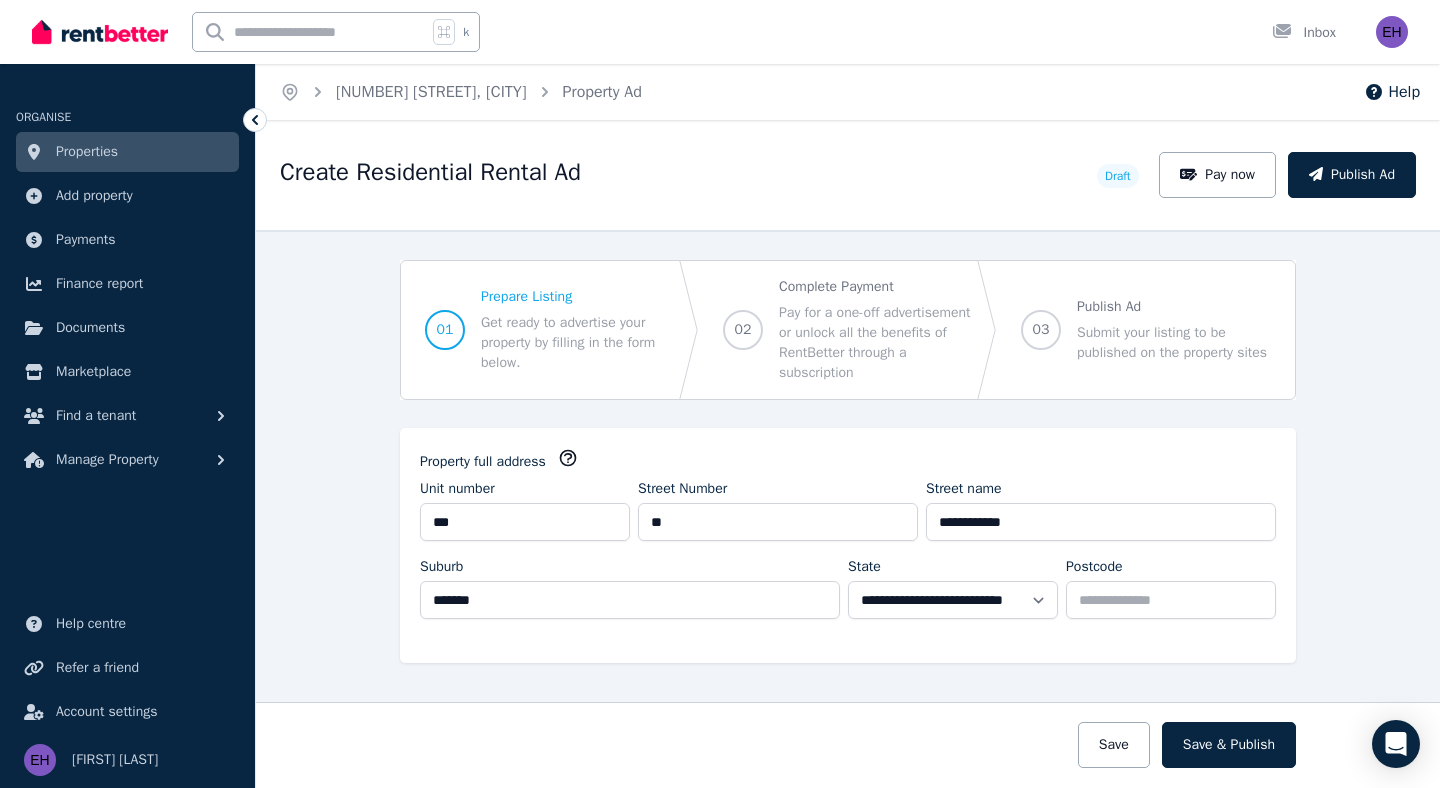 select on "***" 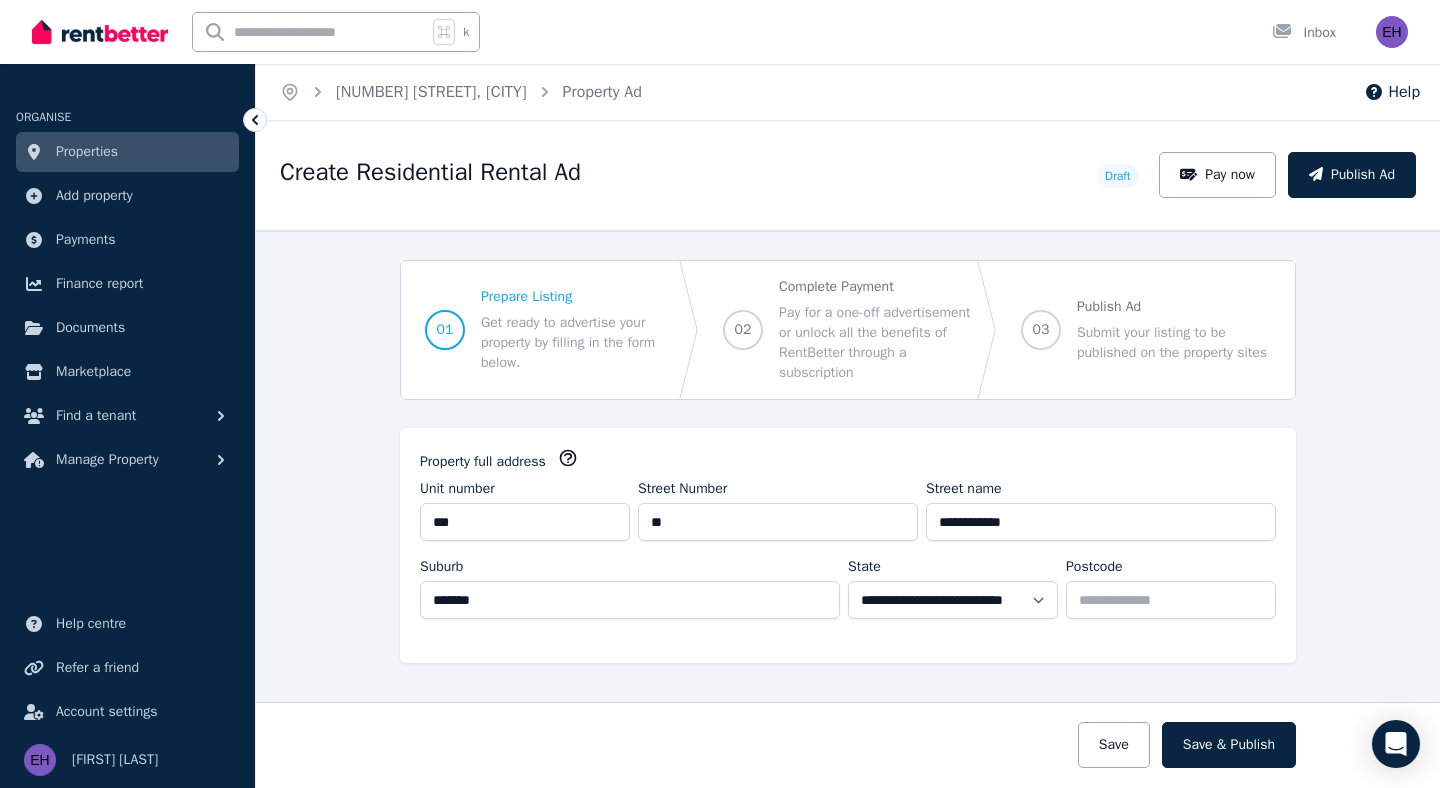 scroll, scrollTop: 0, scrollLeft: 0, axis: both 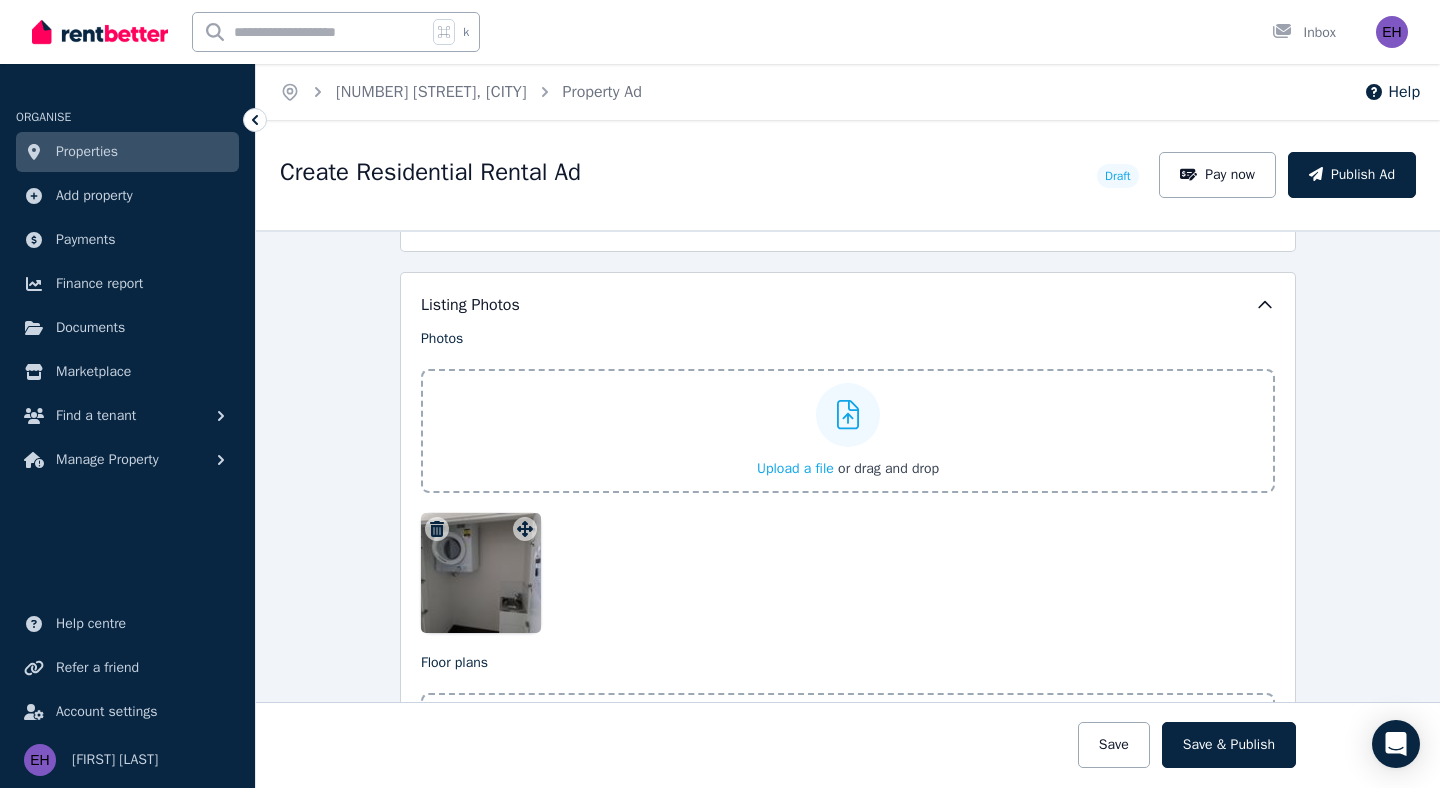 click 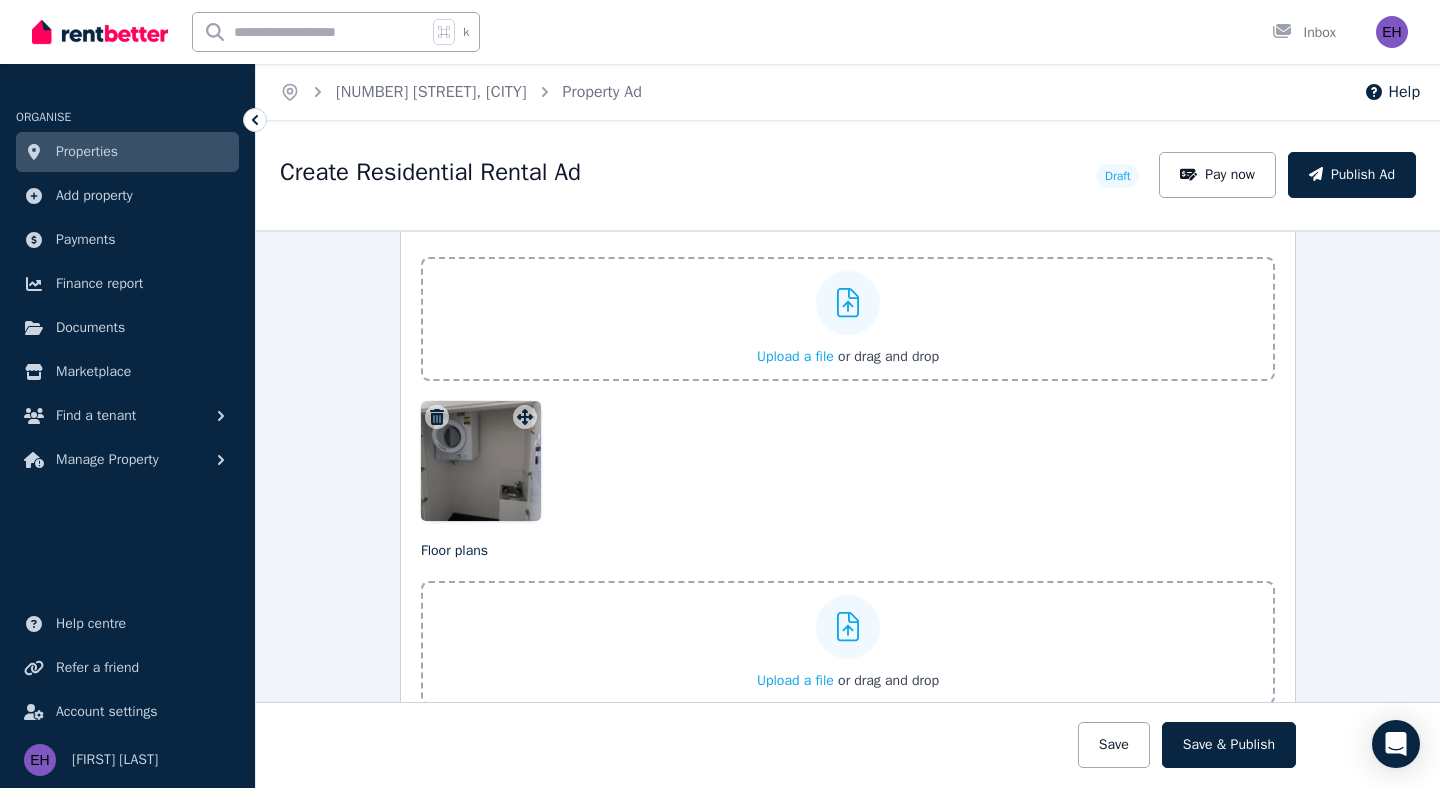 scroll, scrollTop: 2587, scrollLeft: 0, axis: vertical 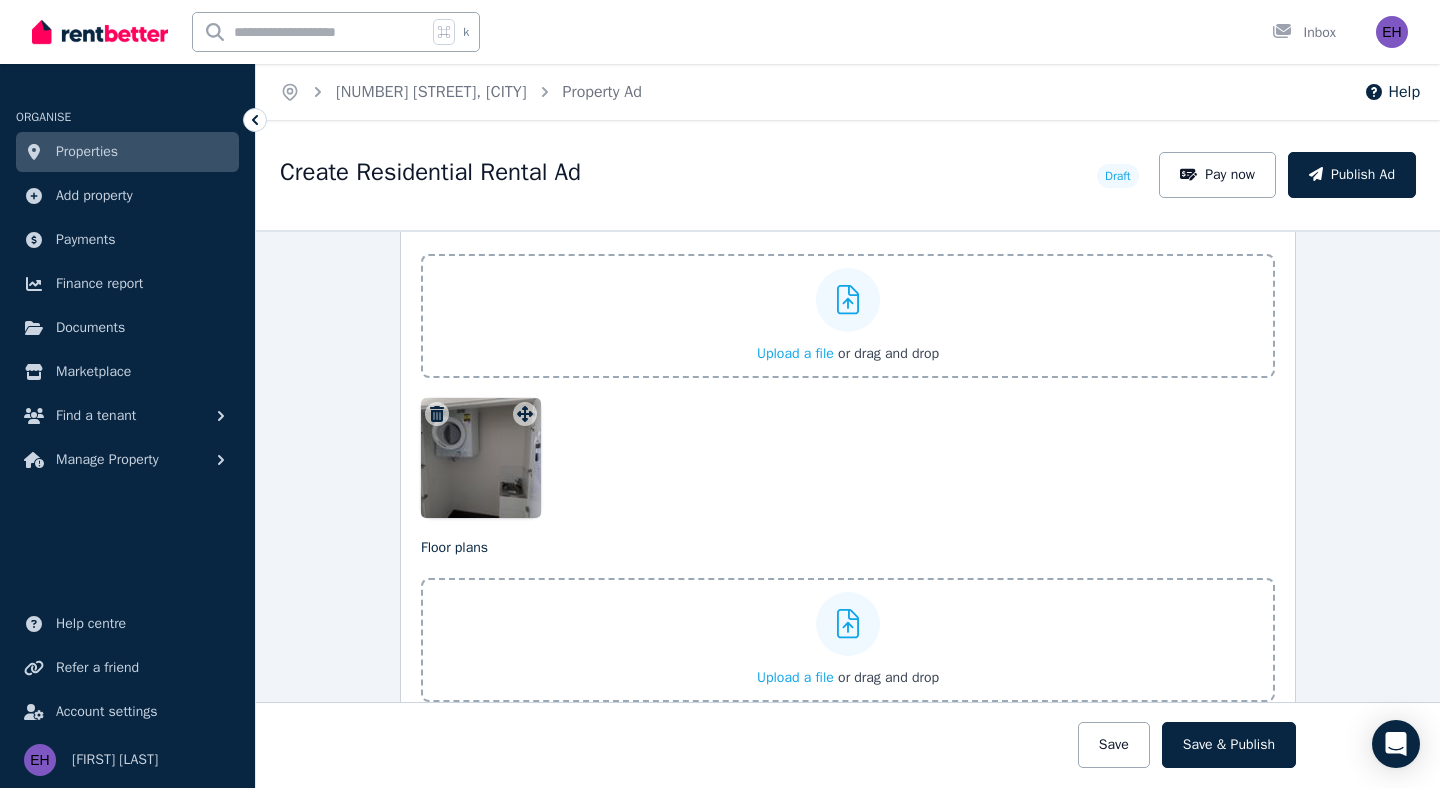 drag, startPoint x: 493, startPoint y: 460, endPoint x: 698, endPoint y: 401, distance: 213.32135 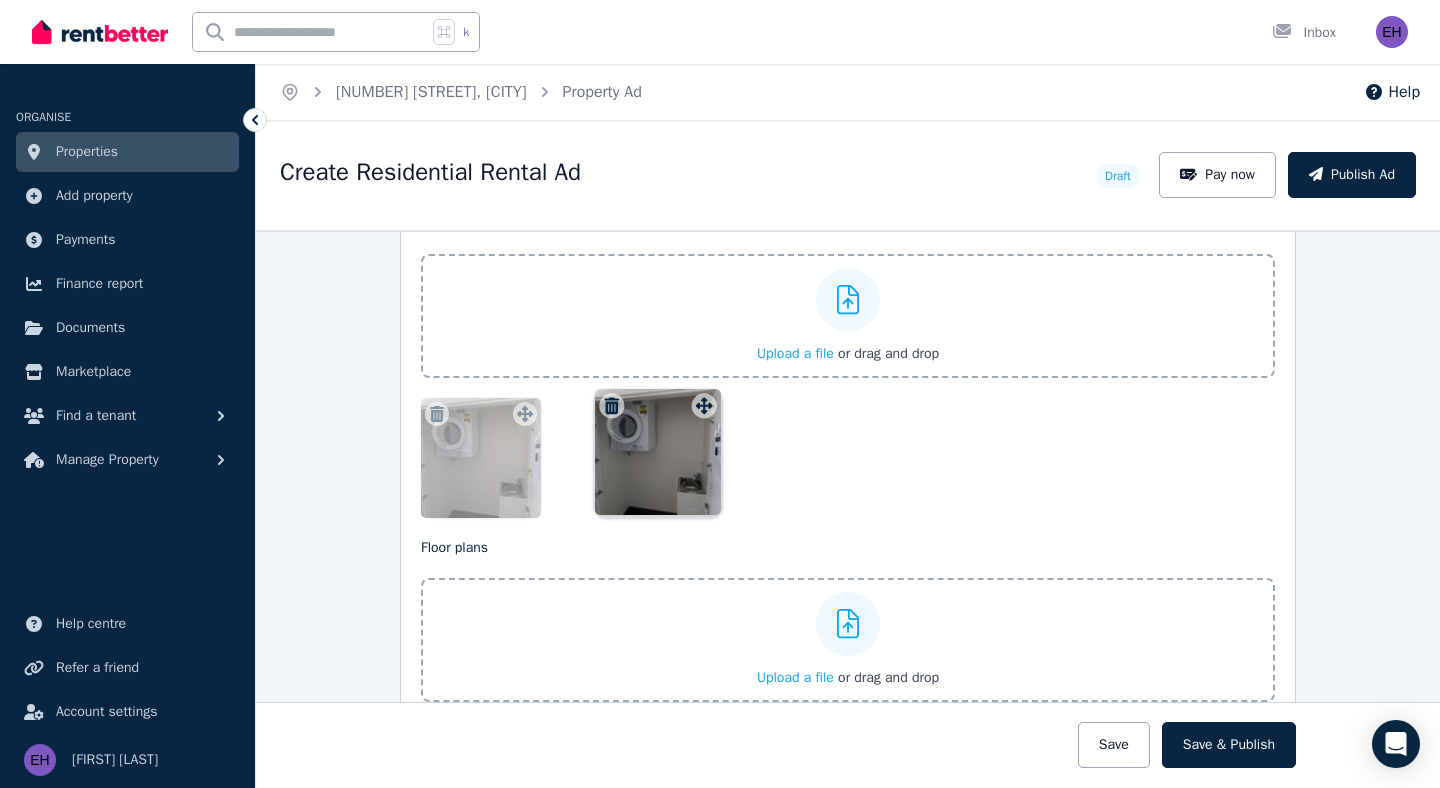 drag, startPoint x: 526, startPoint y: 414, endPoint x: 703, endPoint y: 391, distance: 178.4881 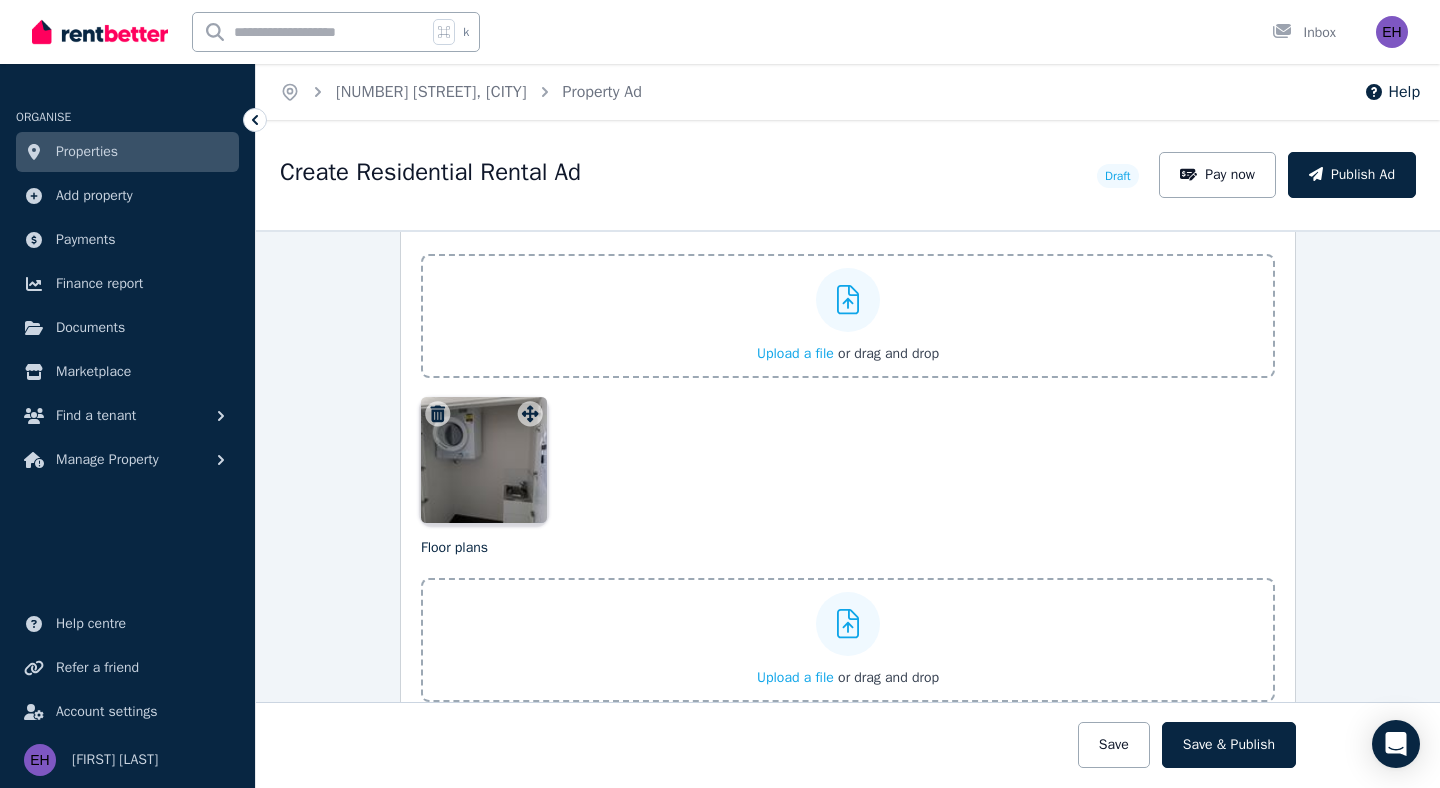 click on "Photos Upload a file   or drag and drop
To pick up a draggable item, press the space bar.
While dragging, use the arrow keys to move the item.
Press space again to drop the item in its new position, or press escape to cancel.
Draggable item 59832581-bd9c-48f2-aaed-d27de1527d70 was moved over droppable area 59832581-bd9c-48f2-aaed-d27de1527d70." at bounding box center (848, 366) 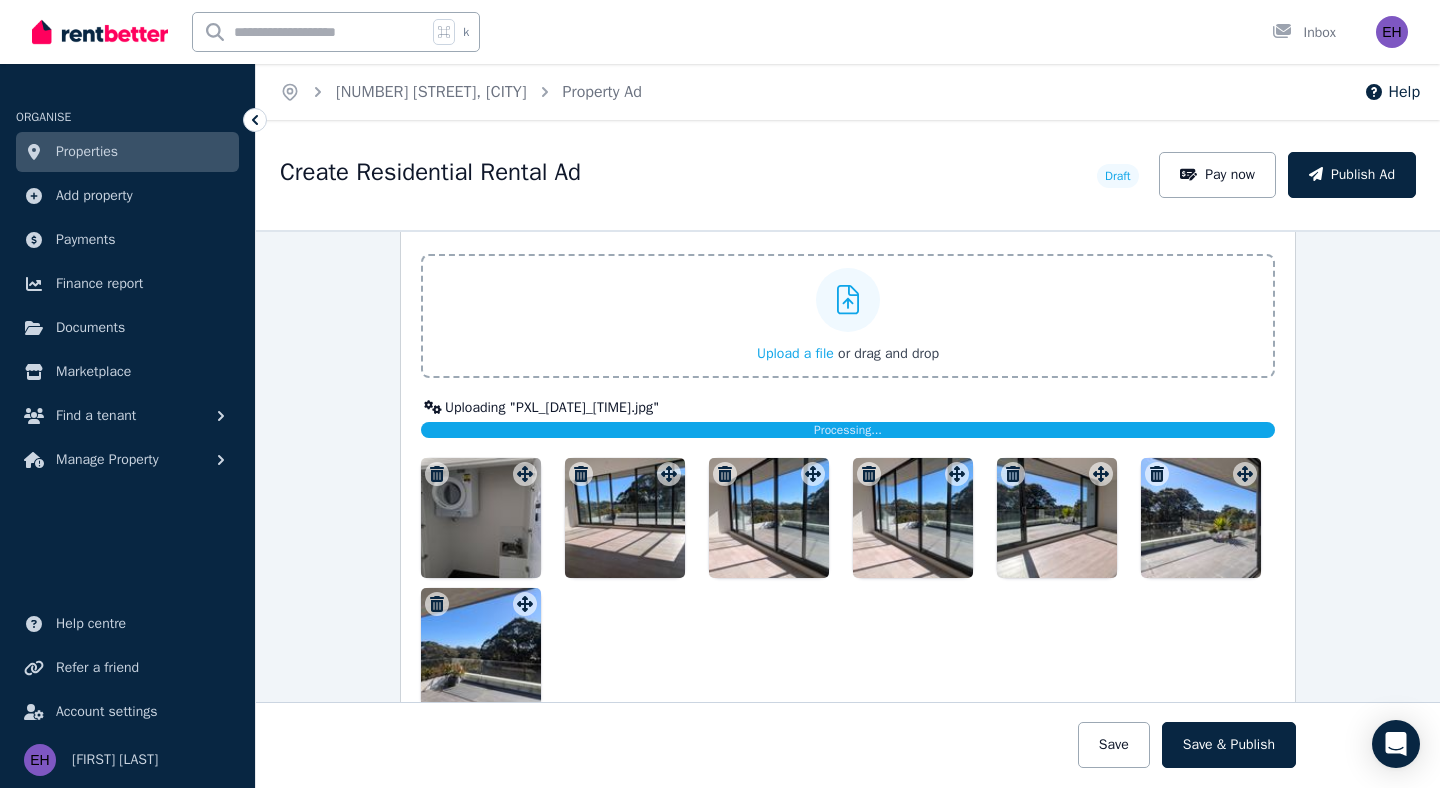 scroll, scrollTop: 2570, scrollLeft: 0, axis: vertical 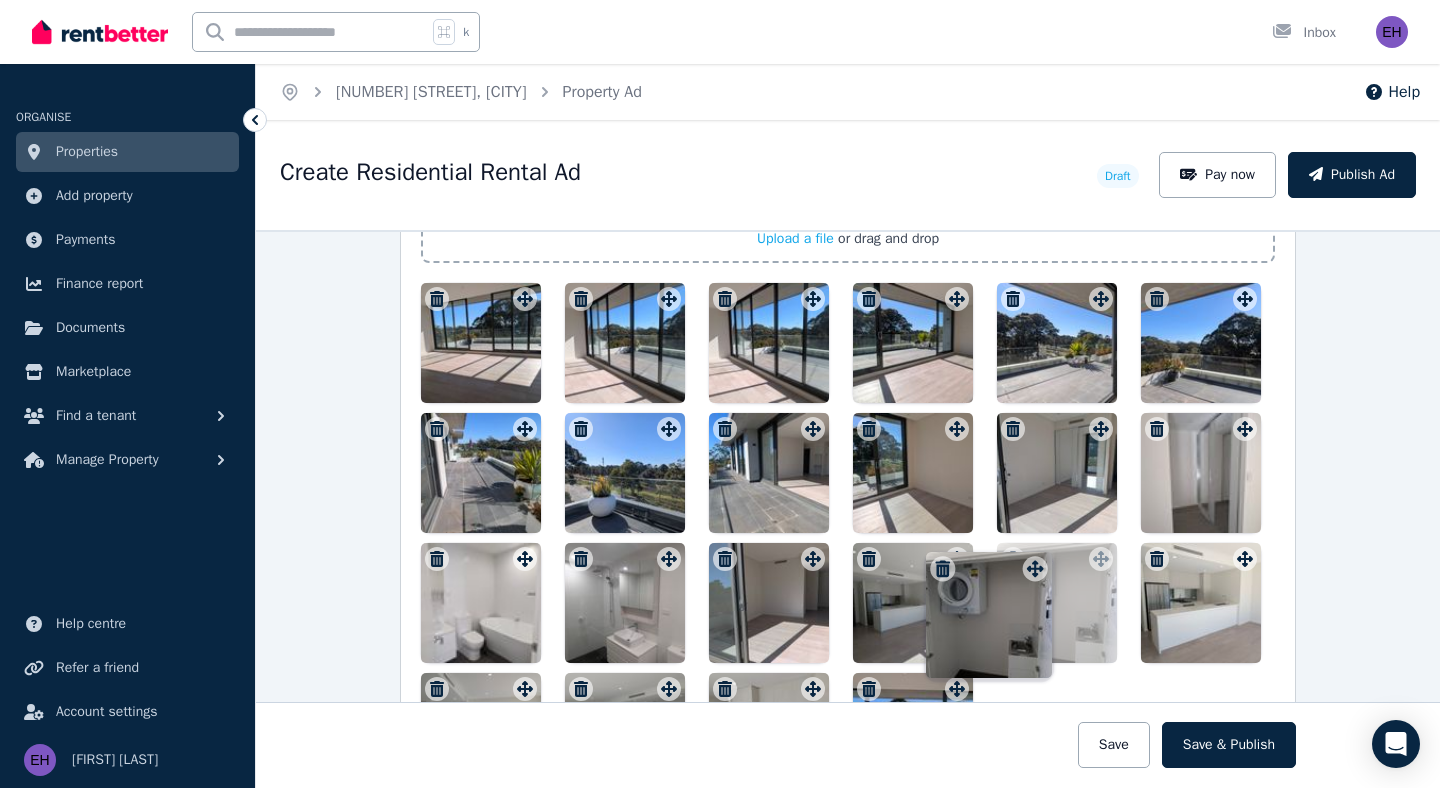 drag, startPoint x: 522, startPoint y: 296, endPoint x: 1030, endPoint y: 549, distance: 567.5148 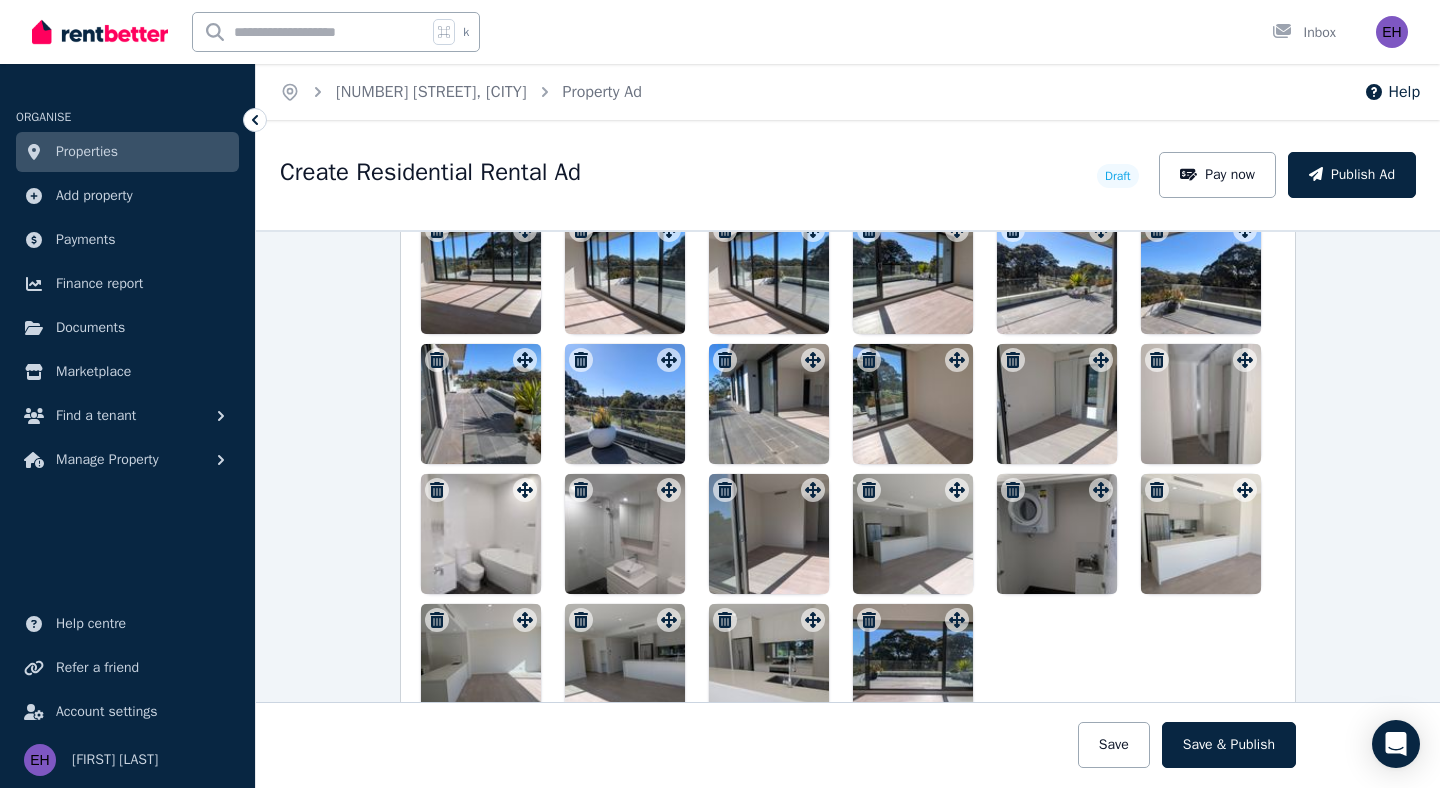 scroll, scrollTop: 2797, scrollLeft: 0, axis: vertical 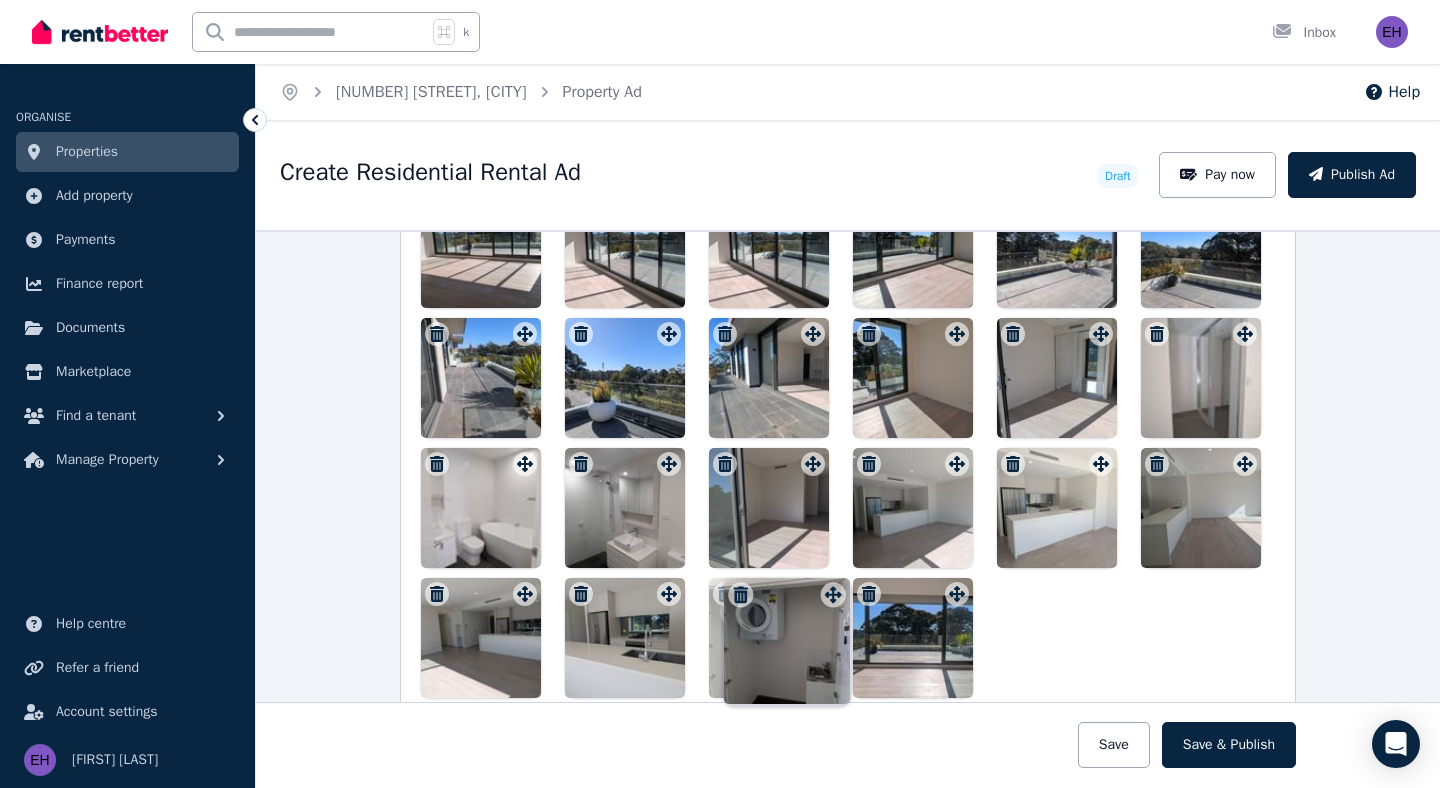 drag, startPoint x: 1102, startPoint y: 462, endPoint x: 835, endPoint y: 576, distance: 290.3188 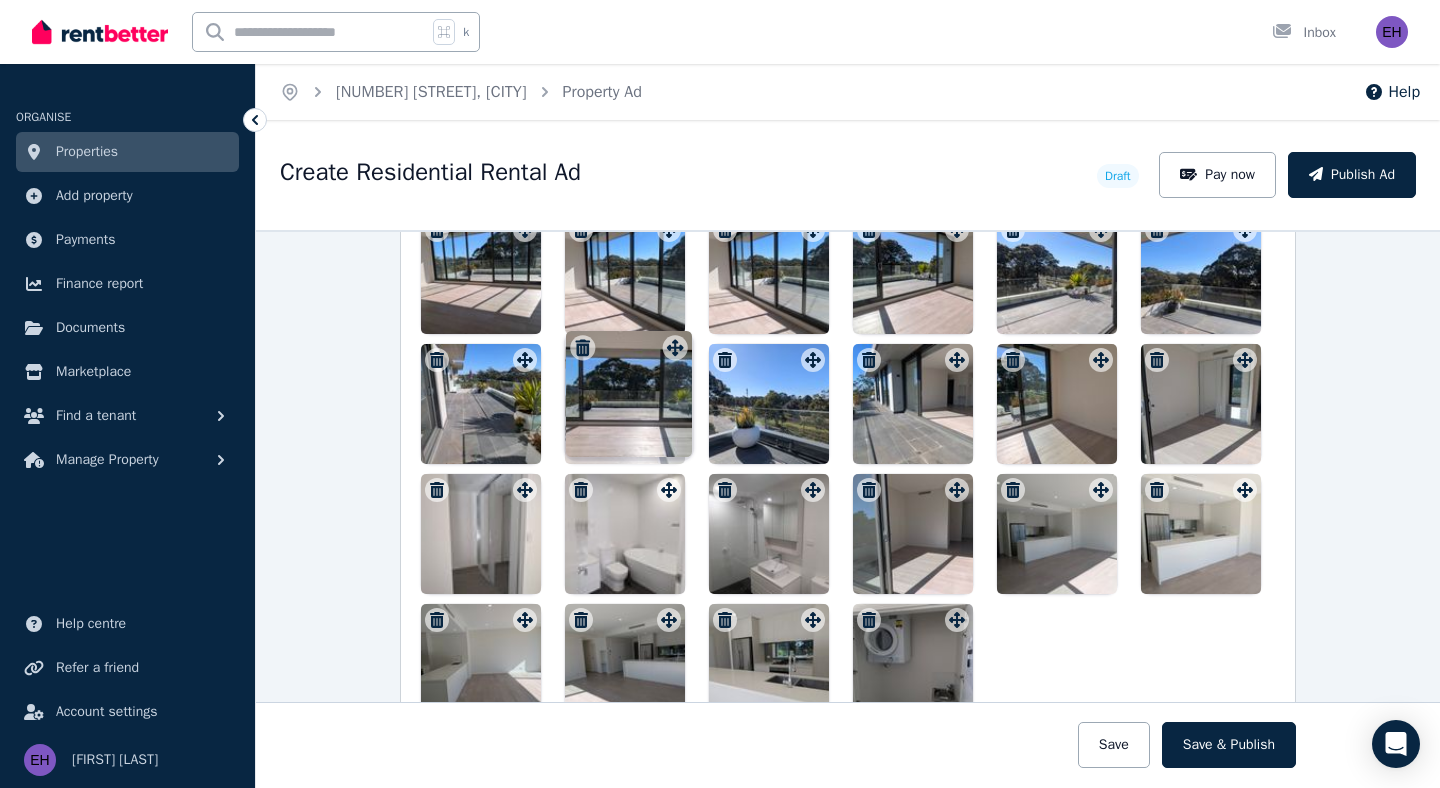 drag, startPoint x: 959, startPoint y: 597, endPoint x: 672, endPoint y: 329, distance: 392.67416 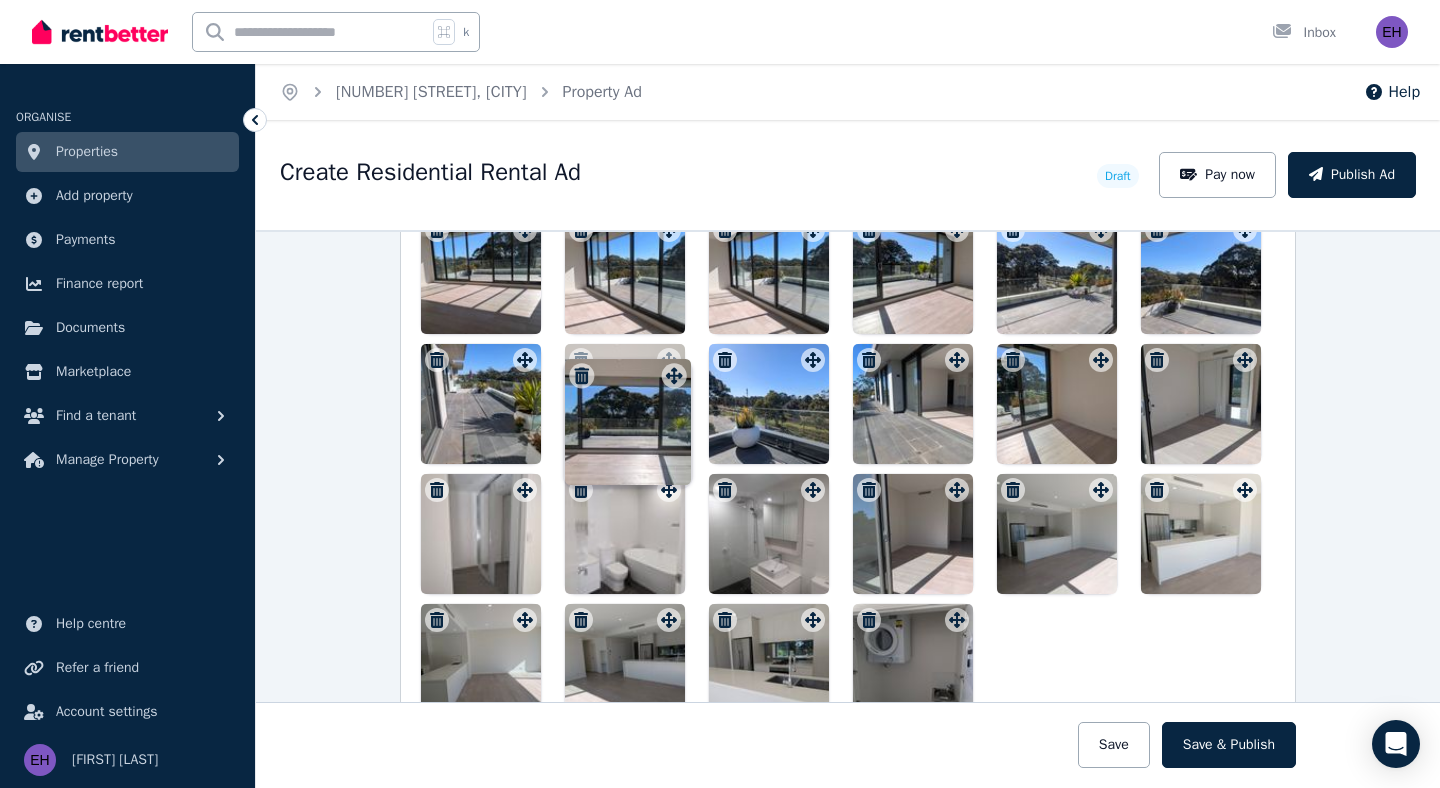 click on "Photos Upload a file   or drag and drop Uploaded   " PXL_20250805_002952163.jpg " Uploaded   " PXL_20250805_003023524.jpg " Uploaded   " PXL_20250805_003023524.jpg " Uploaded   " PXL_20250805_003047461.jpg " Uploaded   " PXL_20250805_003058801.jpg " Uploaded   " PXL_20250805_003107161.jpg " Uploaded   " PXL_20250805_003120584.jpg " Uploaded   " PXL_20250805_003135455.jpg " Uploaded   " PXL_20250805_003218236.jpg " Uploaded   " PXL_20250805_003441028.jpg " Uploaded   " PXL_20250805_003454608.jpg " Uploaded   " PXL_20250805_003519399.jpg " Uploaded   " PXL_20250805_003533524.jpg " Uploaded   " PXL_20250805_003541718.jpg " Uploaded   " PXL_20250805_003607168.jpg " Uploaded   " PXL_20250805_004510685.jpg " Uploaded   " PXL_20250805_004516827.jpg " Uploaded   " PXL_20250805_004524313.jpg " Uploaded   " PXL_20250805_004603865.jpg " Uploaded   " PXL_20250805_004611436.jpg " Uploaded   " PXL_20250805_004649818.jpg "" at bounding box center (848, 377) 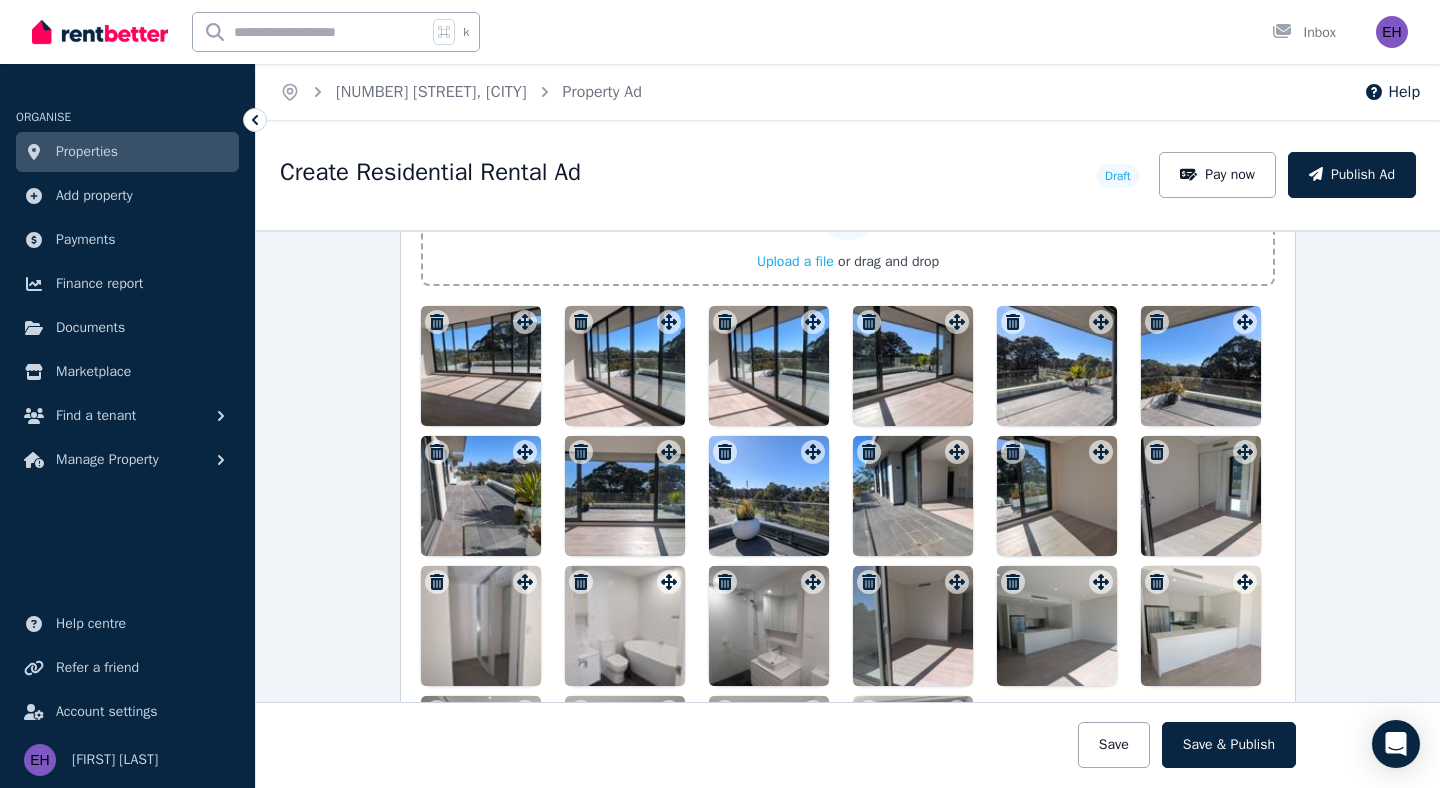 scroll, scrollTop: 2662, scrollLeft: 0, axis: vertical 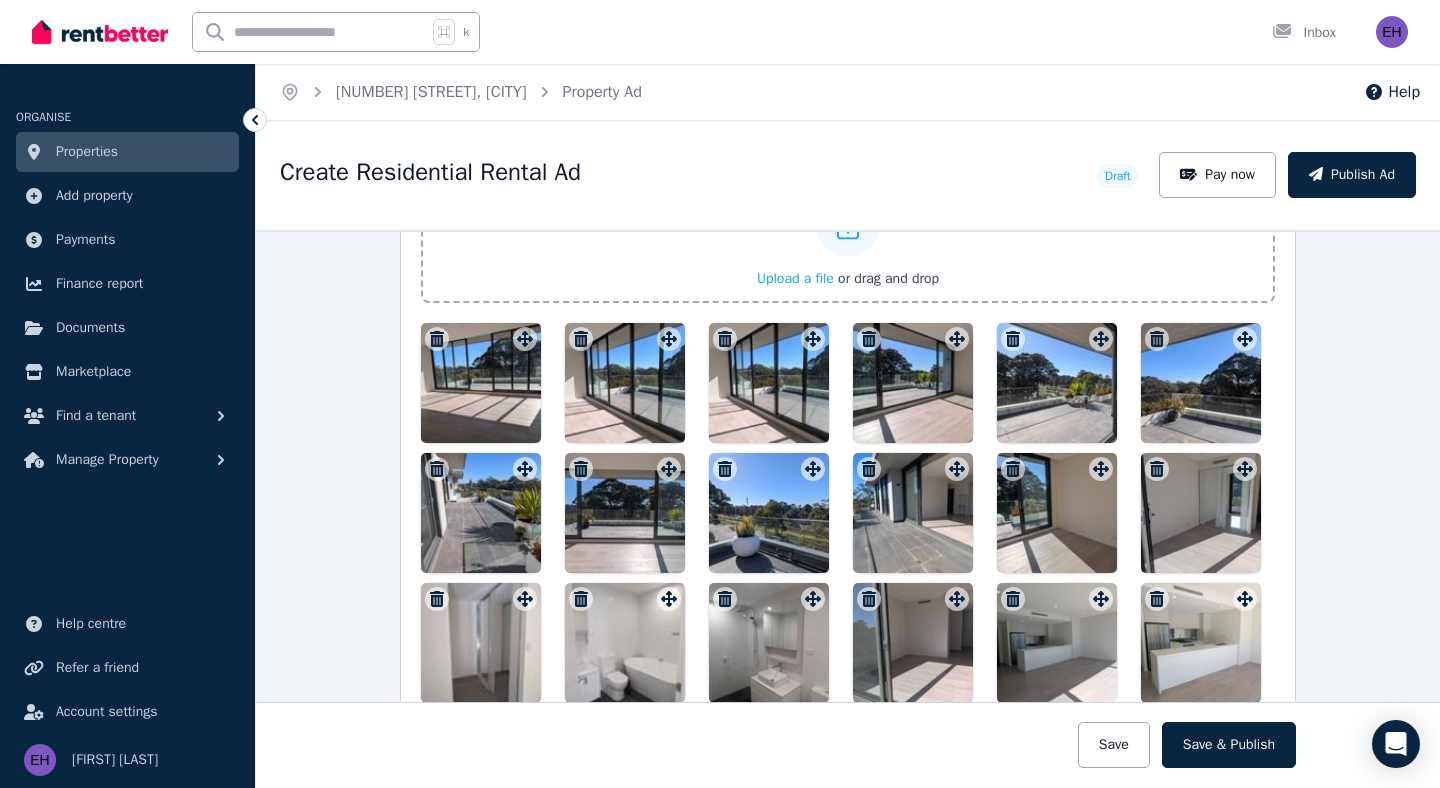 drag, startPoint x: 929, startPoint y: 528, endPoint x: 628, endPoint y: 393, distance: 329.88785 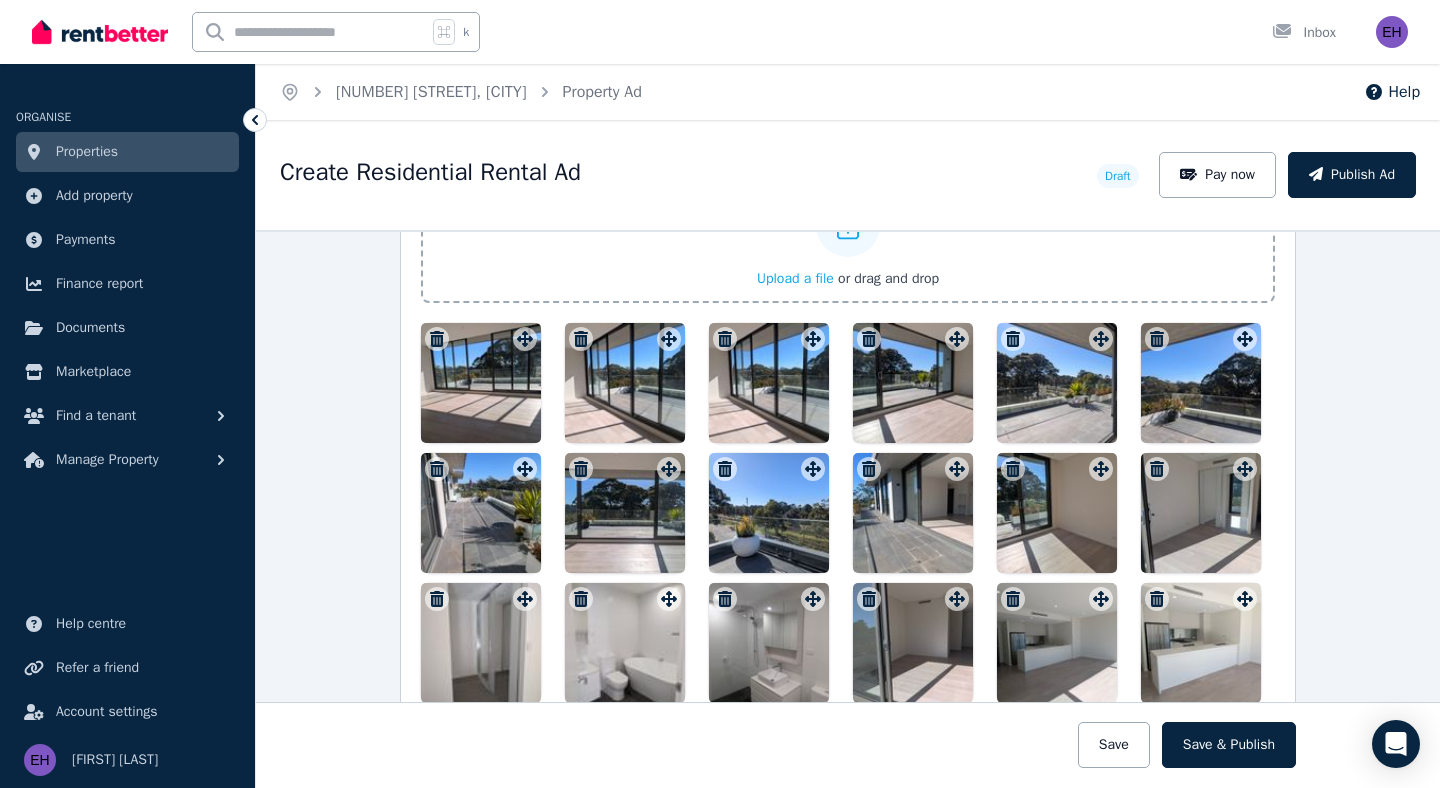 click at bounding box center [848, 578] 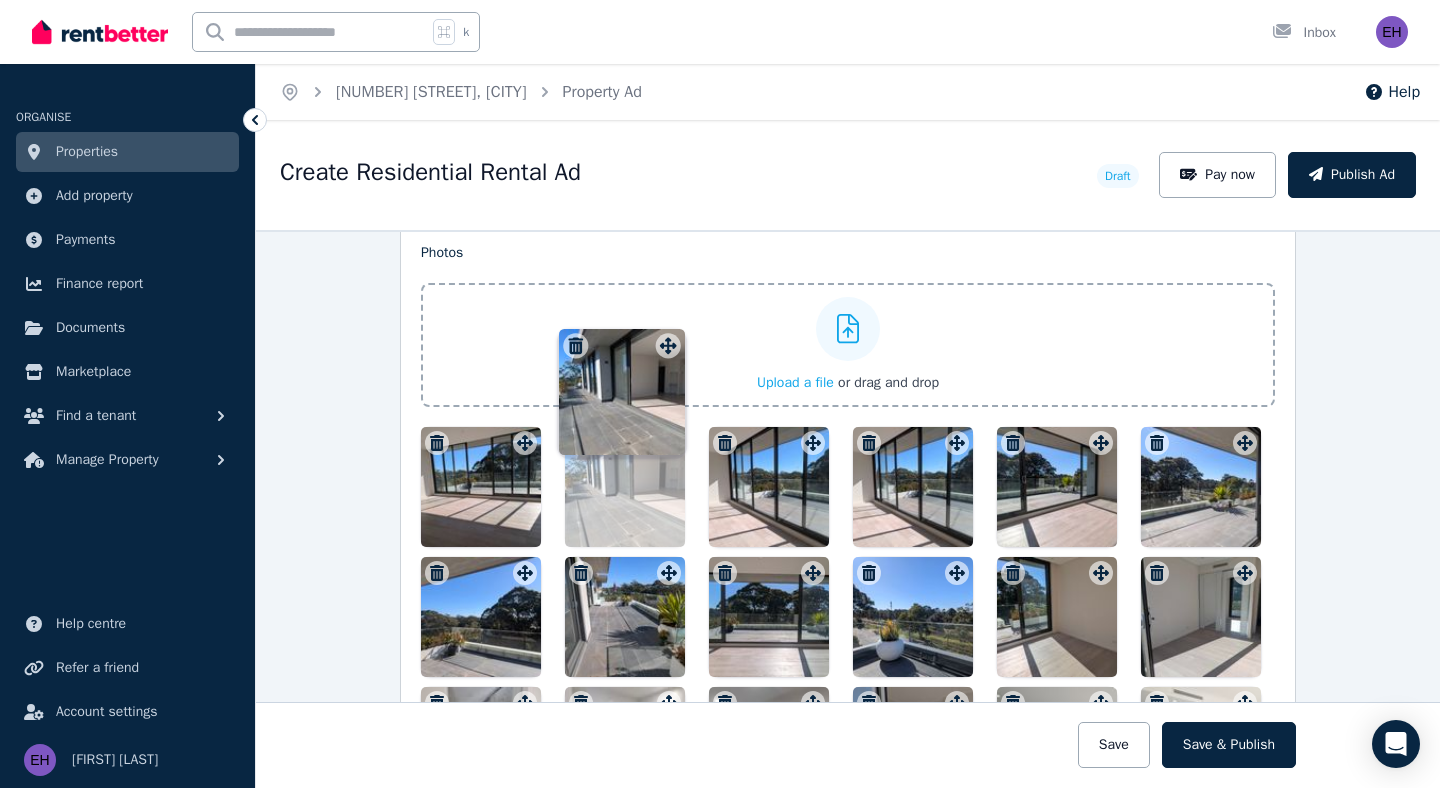scroll, scrollTop: 2551, scrollLeft: 0, axis: vertical 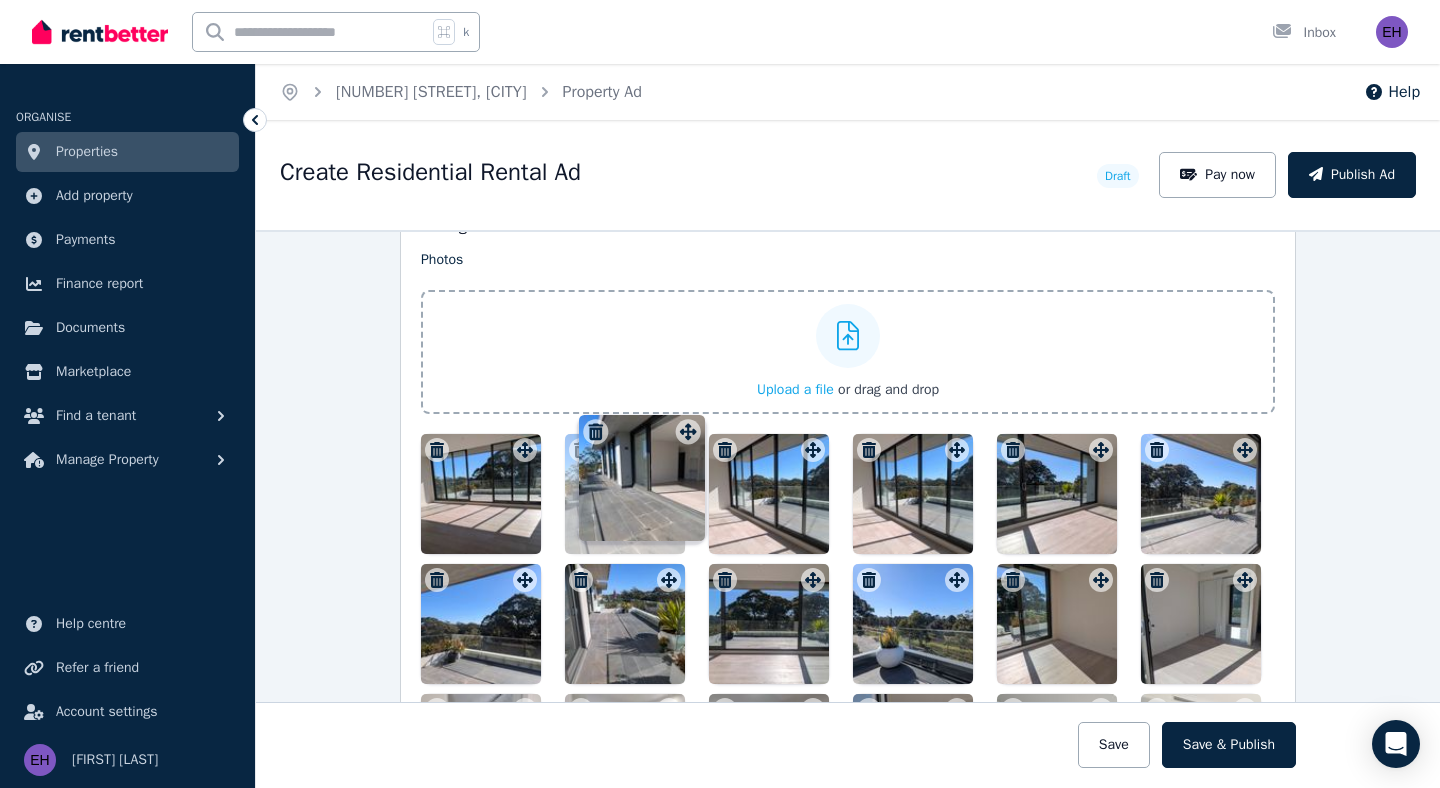 drag, startPoint x: 954, startPoint y: 468, endPoint x: 681, endPoint y: 419, distance: 277.36258 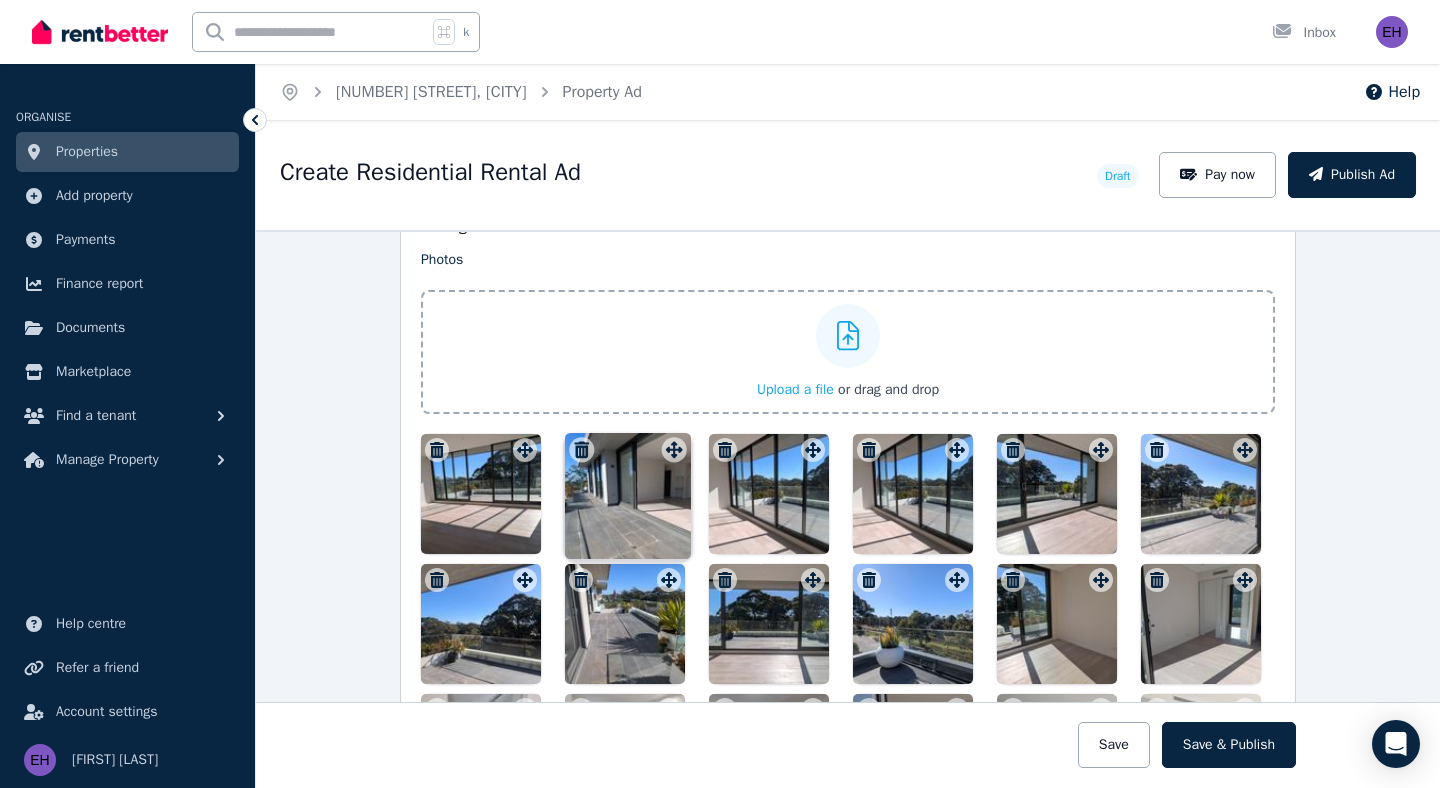 click on "Photos Upload a file   or drag and drop Uploaded   " PXL_20250805_002952163.jpg " Uploaded   " PXL_20250805_003023524.jpg " Uploaded   " PXL_20250805_003023524.jpg " Uploaded   " PXL_20250805_003047461.jpg " Uploaded   " PXL_20250805_003058801.jpg " Uploaded   " PXL_20250805_003107161.jpg " Uploaded   " PXL_20250805_003120584.jpg " Uploaded   " PXL_20250805_003135455.jpg " Uploaded   " PXL_20250805_003218236.jpg " Uploaded   " PXL_20250805_003441028.jpg " Uploaded   " PXL_20250805_003454608.jpg " Uploaded   " PXL_20250805_003519399.jpg " Uploaded   " PXL_20250805_003533524.jpg " Uploaded   " PXL_20250805_003541718.jpg " Uploaded   " PXL_20250805_003607168.jpg " Uploaded   " PXL_20250805_004510685.jpg " Uploaded   " PXL_20250805_004516827.jpg " Uploaded   " PXL_20250805_004524313.jpg " Uploaded   " PXL_20250805_004603865.jpg " Uploaded   " PXL_20250805_004611436.jpg " Uploaded   " PXL_20250805_004649818.jpg "" at bounding box center [848, 597] 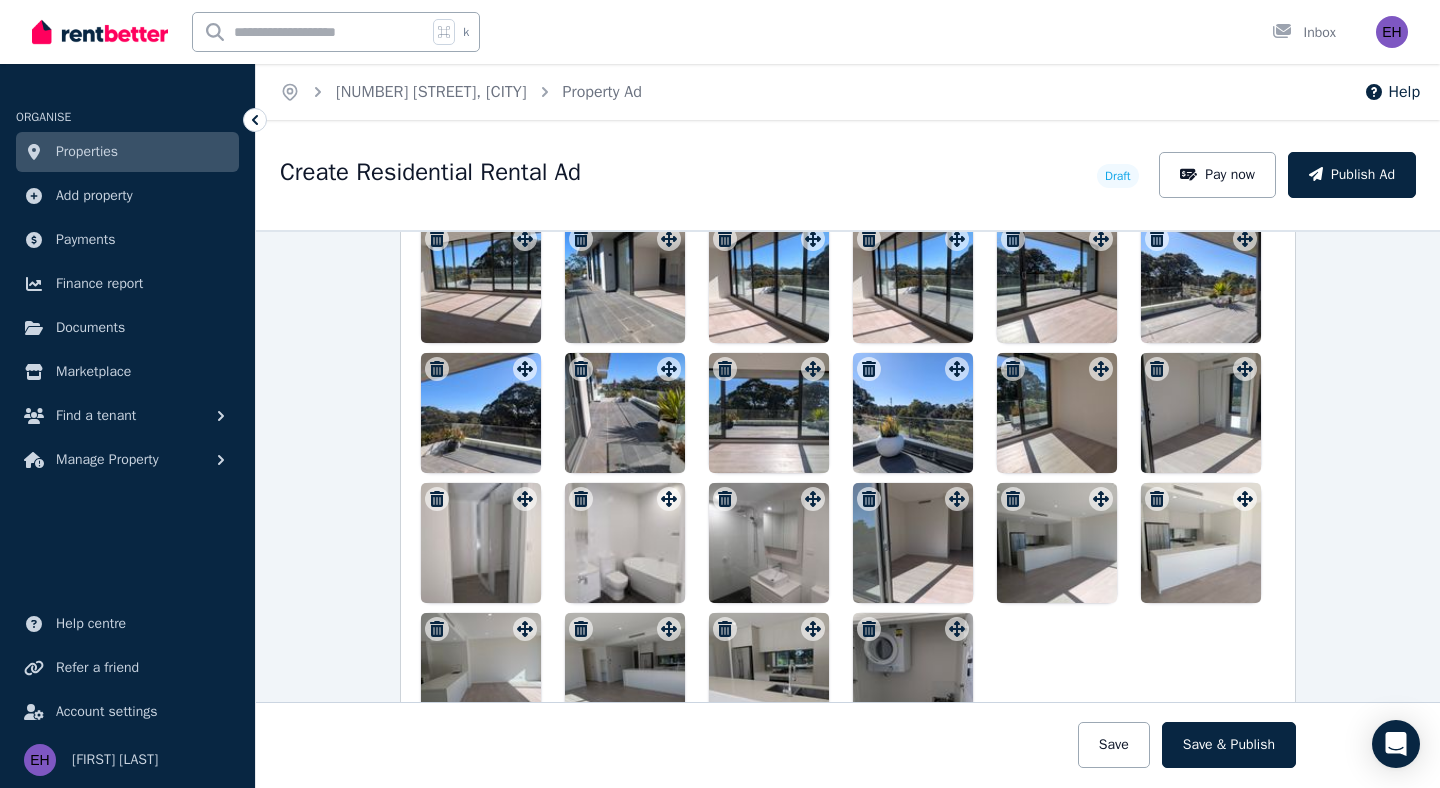 scroll, scrollTop: 2765, scrollLeft: 0, axis: vertical 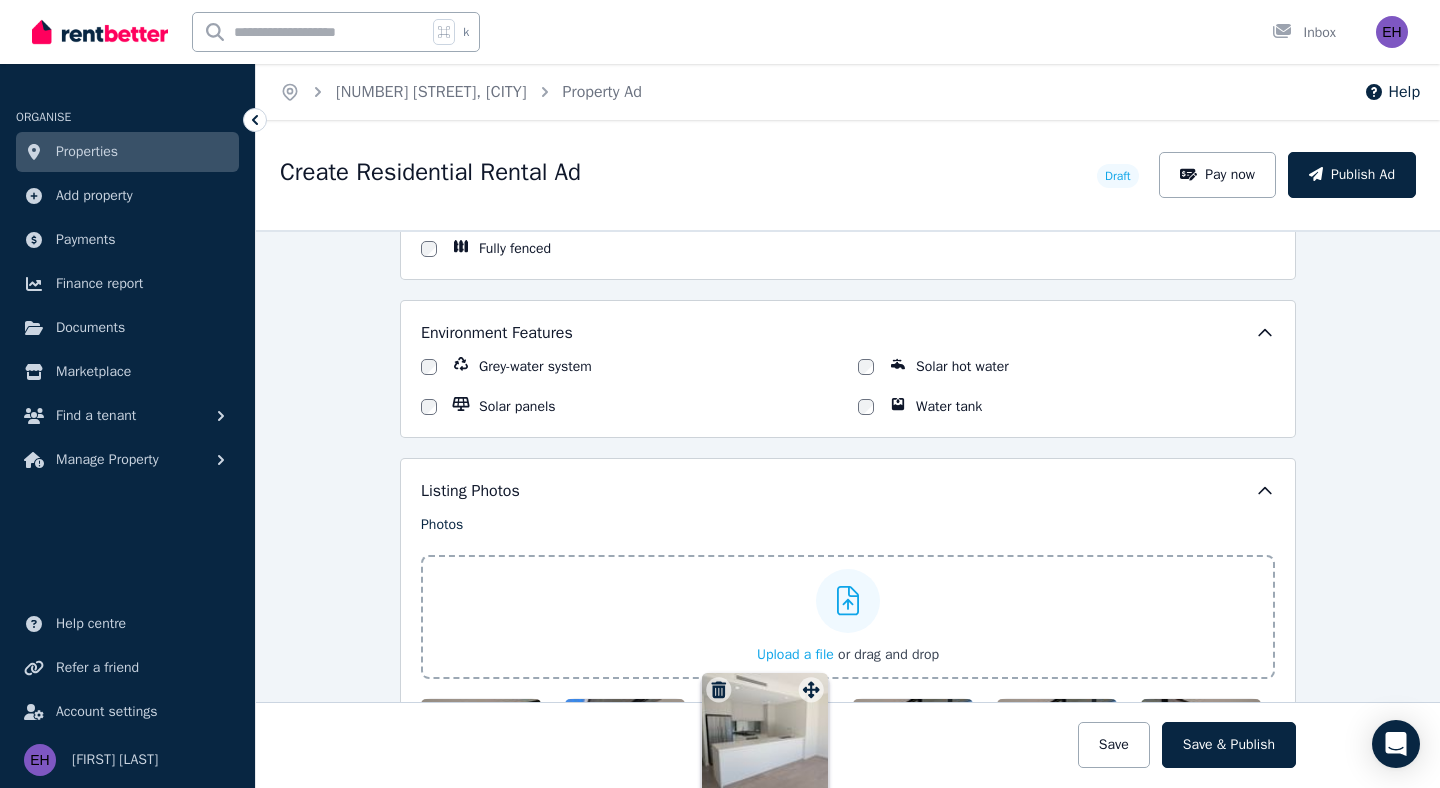 drag, startPoint x: 1245, startPoint y: 493, endPoint x: 809, endPoint y: 670, distance: 470.55817 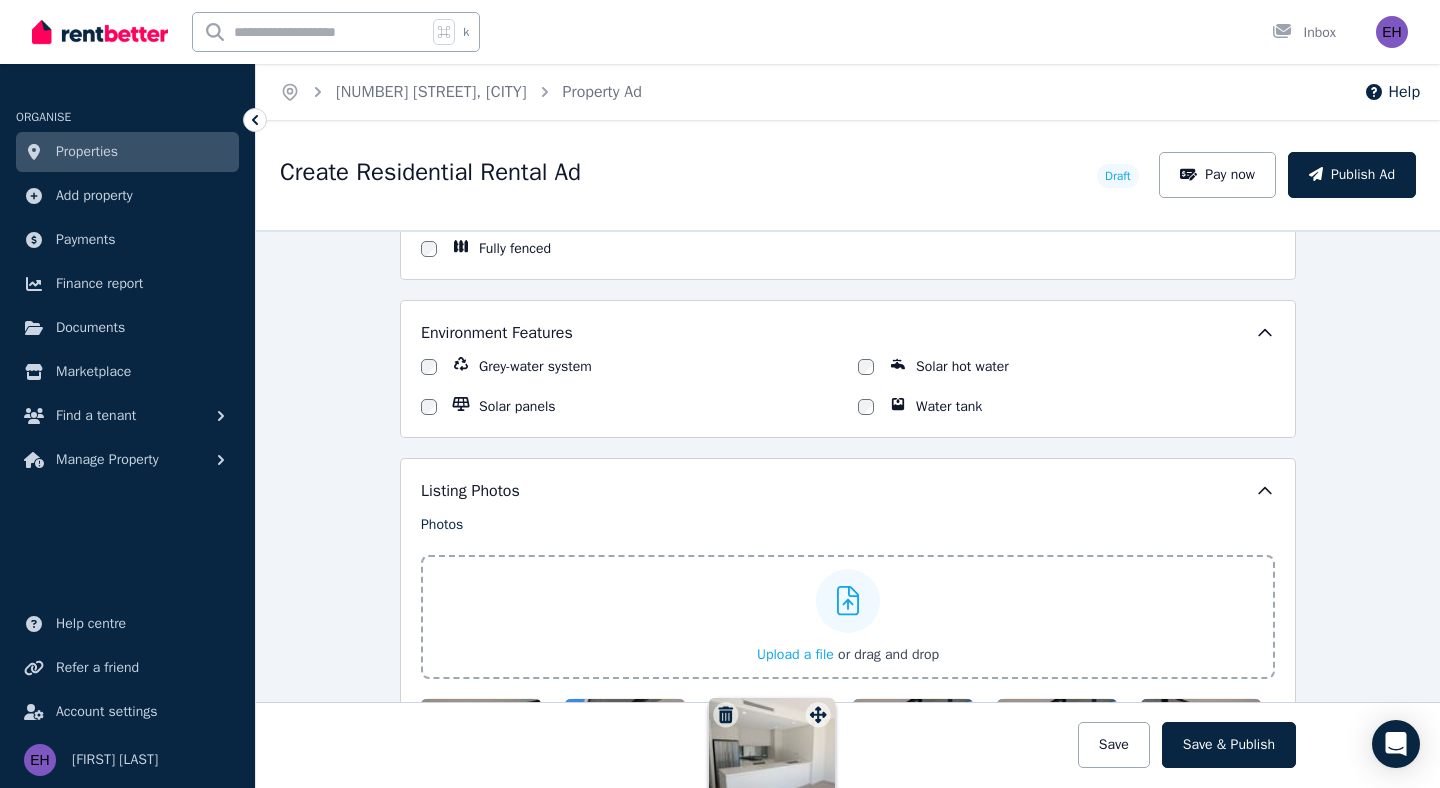 click on "Photos Upload a file   or drag and drop Uploaded   " PXL_20250805_002952163.jpg " Uploaded   " PXL_20250805_003023524.jpg " Uploaded   " PXL_20250805_003023524.jpg " Uploaded   " PXL_20250805_003047461.jpg " Uploaded   " PXL_20250805_003058801.jpg " Uploaded   " PXL_20250805_003107161.jpg " Uploaded   " PXL_20250805_003120584.jpg " Uploaded   " PXL_20250805_003135455.jpg " Uploaded   " PXL_20250805_003218236.jpg " Uploaded   " PXL_20250805_003441028.jpg " Uploaded   " PXL_20250805_003454608.jpg " Uploaded   " PXL_20250805_003519399.jpg " Uploaded   " PXL_20250805_003533524.jpg " Uploaded   " PXL_20250805_003541718.jpg " Uploaded   " PXL_20250805_003607168.jpg " Uploaded   " PXL_20250805_004510685.jpg " Uploaded   " PXL_20250805_004516827.jpg " Uploaded   " PXL_20250805_004524313.jpg " Uploaded   " PXL_20250805_004603865.jpg " Uploaded   " PXL_20250805_004611436.jpg " Uploaded   " PXL_20250805_004649818.jpg "" at bounding box center [848, 862] 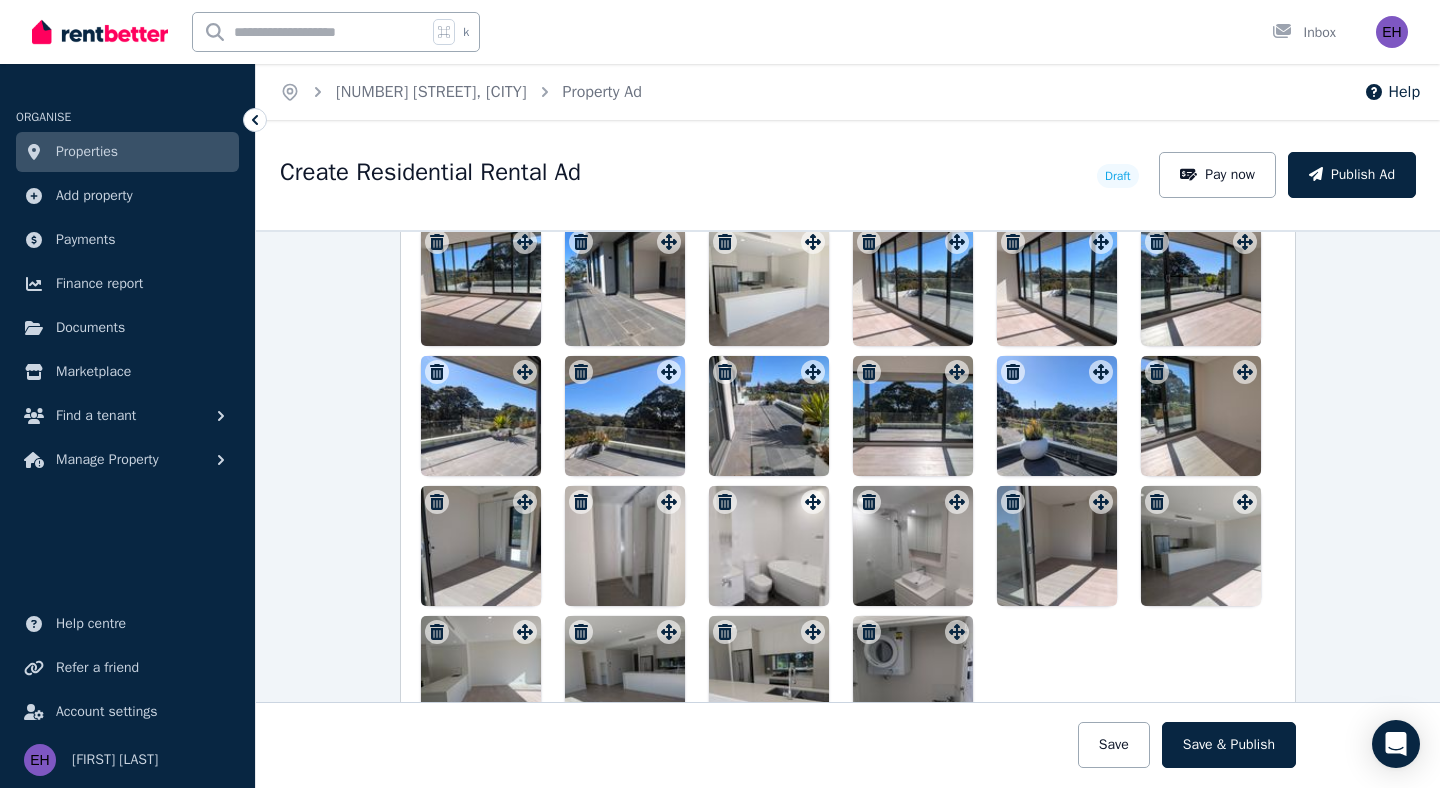 scroll, scrollTop: 2758, scrollLeft: 0, axis: vertical 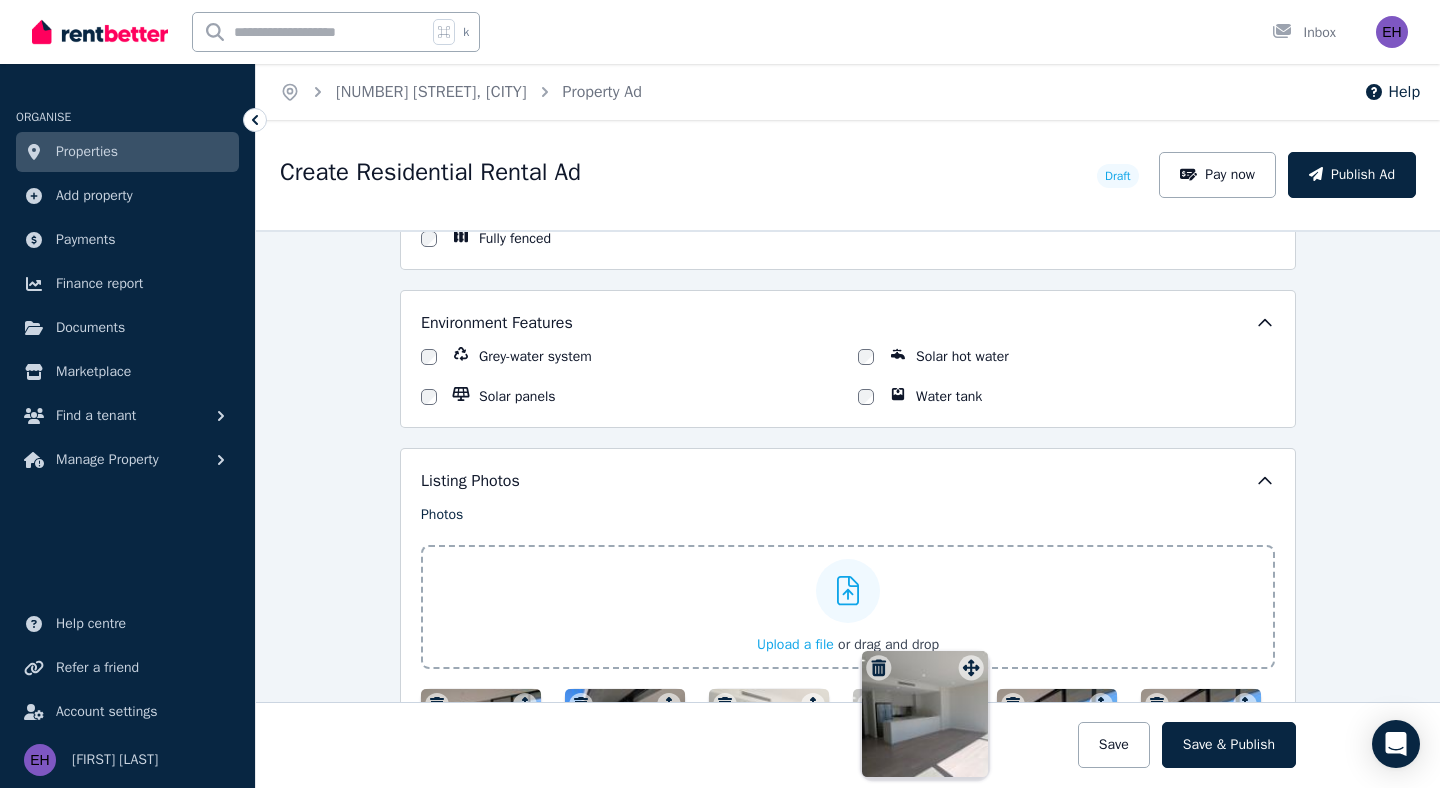 drag, startPoint x: 1243, startPoint y: 496, endPoint x: 966, endPoint y: 643, distance: 313.5889 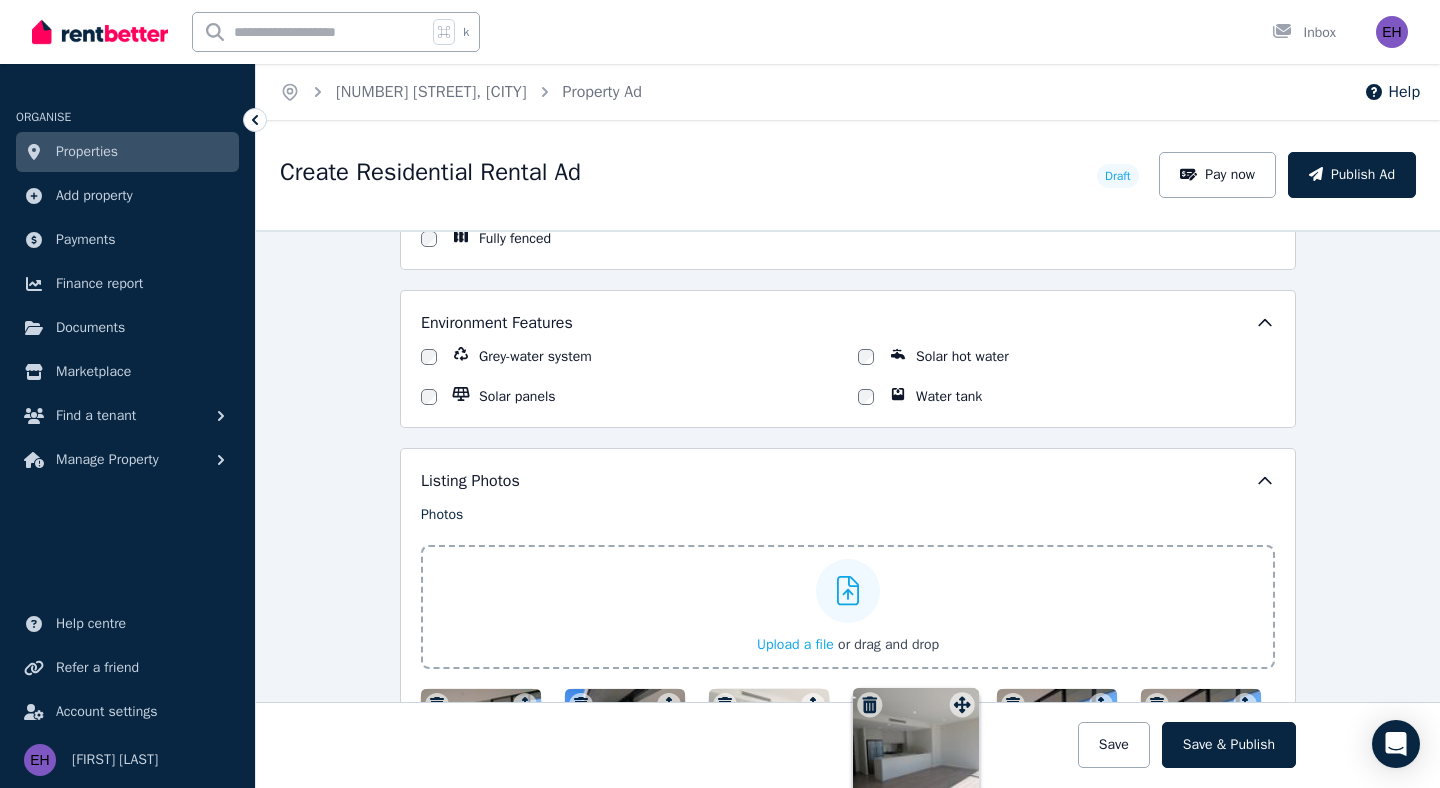 click on "Photos Upload a file   or drag and drop Uploaded   " PXL_20250805_002952163.jpg " Uploaded   " PXL_20250805_003023524.jpg " Uploaded   " PXL_20250805_003023524.jpg " Uploaded   " PXL_20250805_003047461.jpg " Uploaded   " PXL_20250805_003058801.jpg " Uploaded   " PXL_20250805_003107161.jpg " Uploaded   " PXL_20250805_003120584.jpg " Uploaded   " PXL_20250805_003135455.jpg " Uploaded   " PXL_20250805_003218236.jpg " Uploaded   " PXL_20250805_003441028.jpg " Uploaded   " PXL_20250805_003454608.jpg " Uploaded   " PXL_20250805_003519399.jpg " Uploaded   " PXL_20250805_003533524.jpg " Uploaded   " PXL_20250805_003541718.jpg " Uploaded   " PXL_20250805_003607168.jpg " Uploaded   " PXL_20250805_004510685.jpg " Uploaded   " PXL_20250805_004516827.jpg " Uploaded   " PXL_20250805_004524313.jpg " Uploaded   " PXL_20250805_004603865.jpg " Uploaded   " PXL_20250805_004611436.jpg " Uploaded   " PXL_20250805_004649818.jpg "" at bounding box center [848, 852] 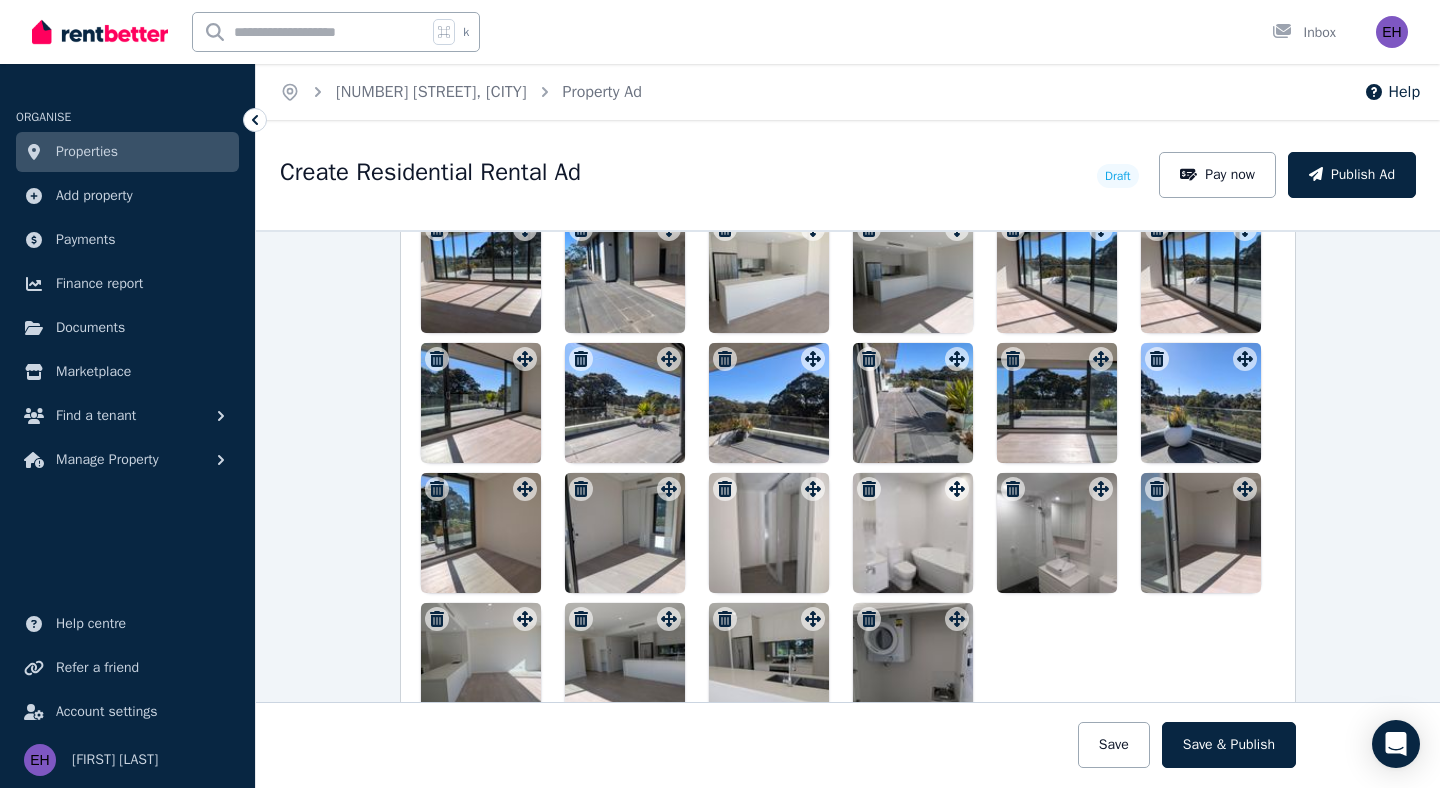 scroll, scrollTop: 2774, scrollLeft: 0, axis: vertical 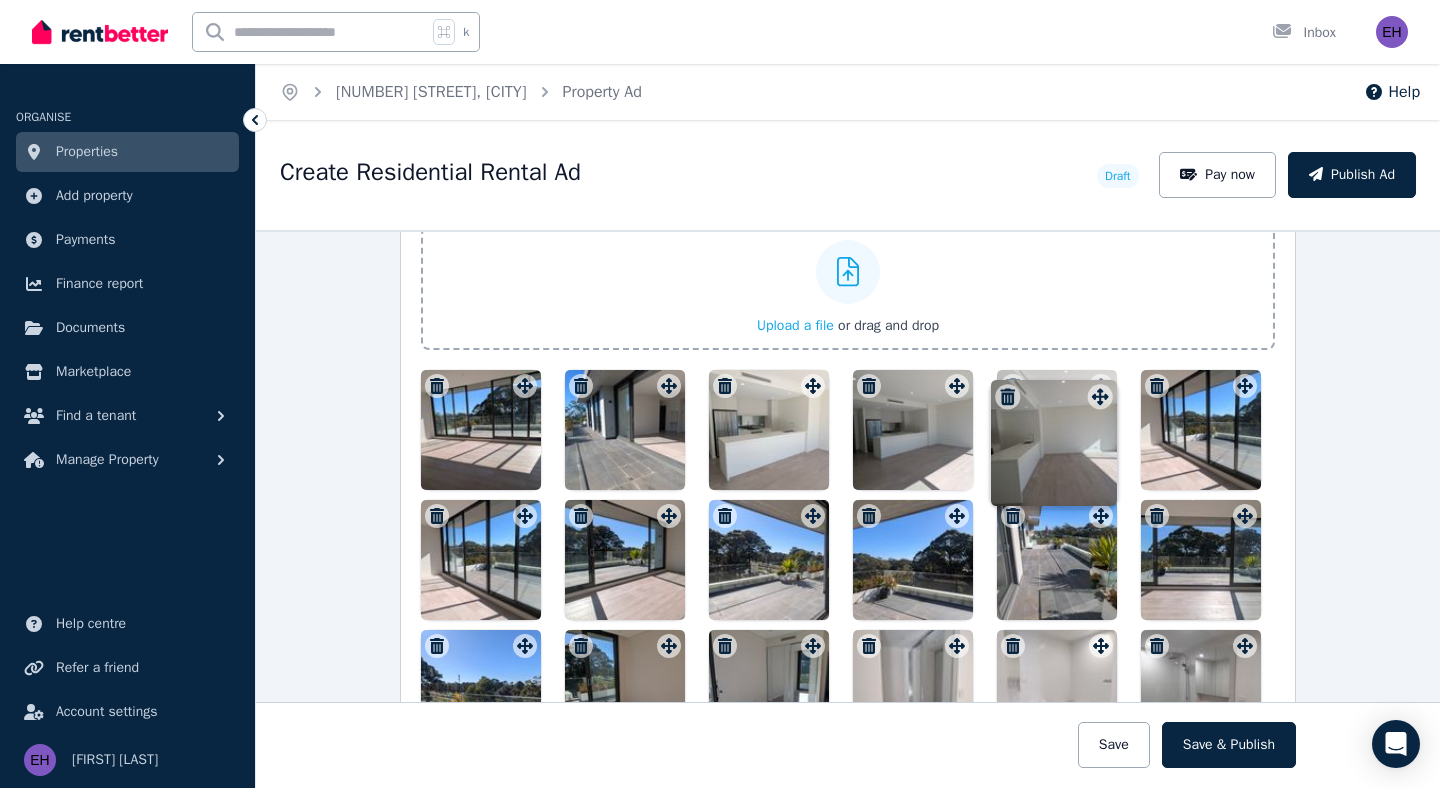 drag, startPoint x: 527, startPoint y: 616, endPoint x: 1101, endPoint y: 378, distance: 621.38556 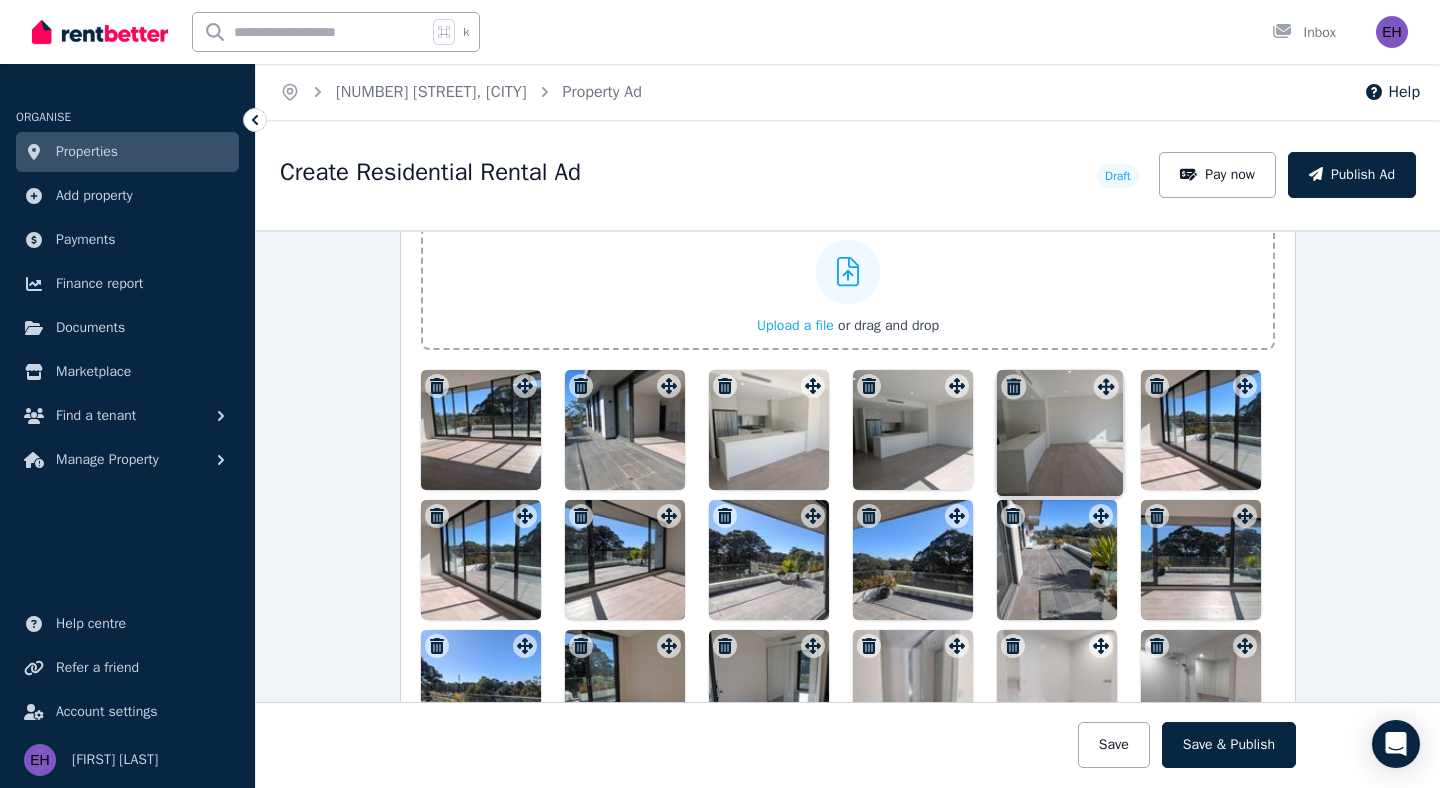 click on "Photos Upload a file   or drag and drop Uploaded   " PXL_20250805_002952163.jpg " Uploaded   " PXL_20250805_003023524.jpg " Uploaded   " PXL_20250805_003023524.jpg " Uploaded   " PXL_20250805_003047461.jpg " Uploaded   " PXL_20250805_003058801.jpg " Uploaded   " PXL_20250805_003107161.jpg " Uploaded   " PXL_20250805_003120584.jpg " Uploaded   " PXL_20250805_003135455.jpg " Uploaded   " PXL_20250805_003218236.jpg " Uploaded   " PXL_20250805_003441028.jpg " Uploaded   " PXL_20250805_003454608.jpg " Uploaded   " PXL_20250805_003519399.jpg " Uploaded   " PXL_20250805_003533524.jpg " Uploaded   " PXL_20250805_003541718.jpg " Uploaded   " PXL_20250805_003607168.jpg " Uploaded   " PXL_20250805_004510685.jpg " Uploaded   " PXL_20250805_004516827.jpg " Uploaded   " PXL_20250805_004524313.jpg " Uploaded   " PXL_20250805_004603865.jpg " Uploaded   " PXL_20250805_004611436.jpg " Uploaded   " PXL_20250805_004649818.jpg "" at bounding box center (848, 533) 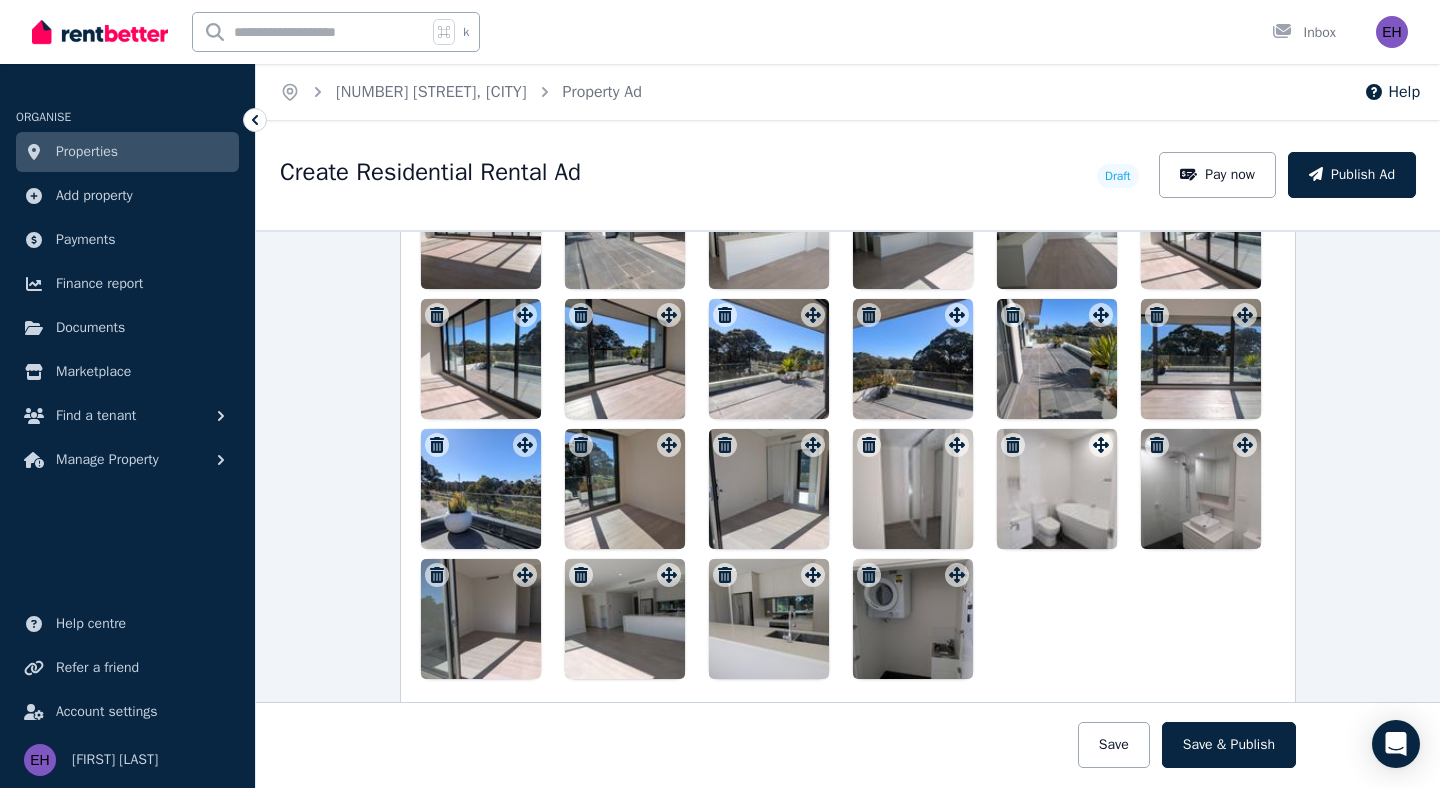 scroll, scrollTop: 2818, scrollLeft: 0, axis: vertical 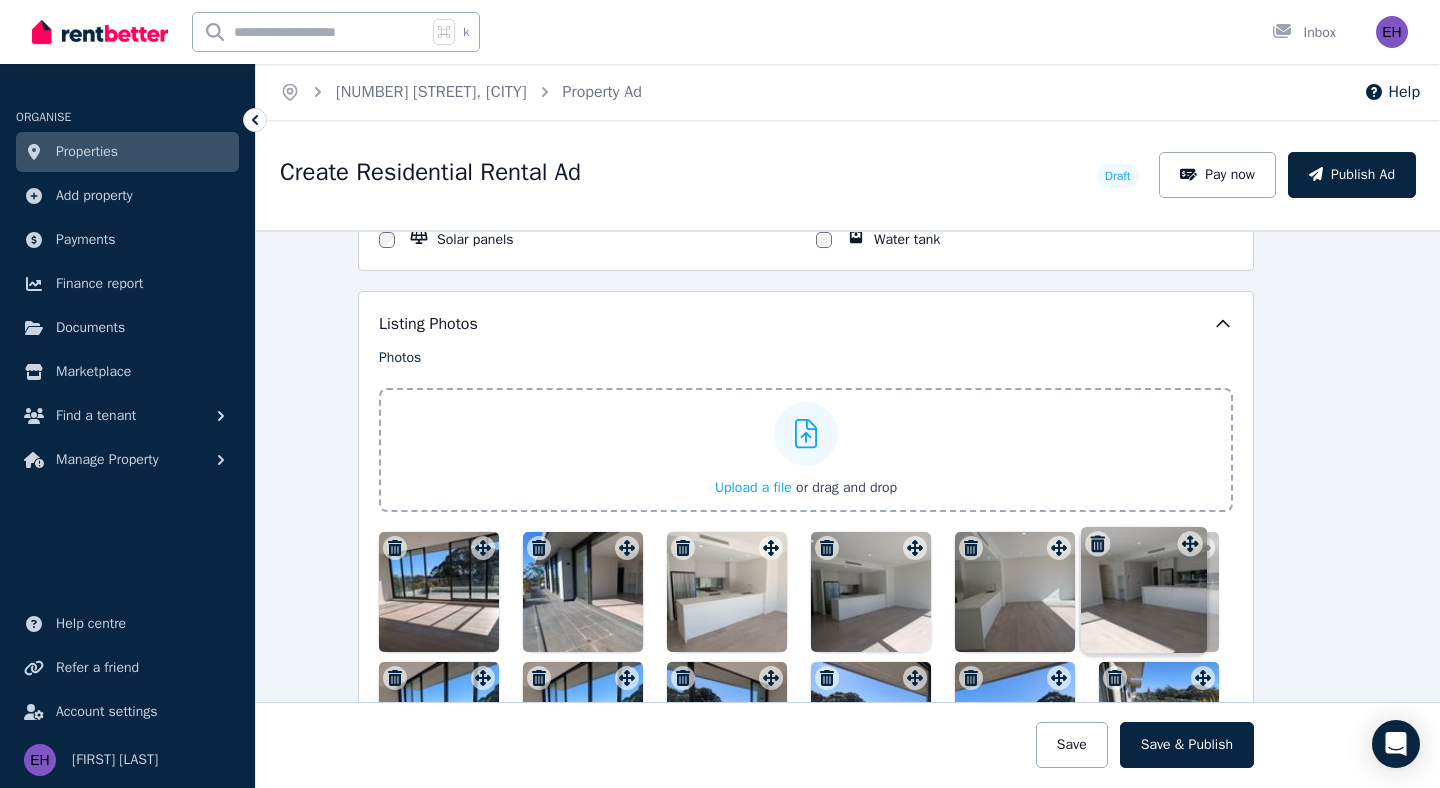 drag, startPoint x: 670, startPoint y: 570, endPoint x: 1188, endPoint y: 524, distance: 520.03845 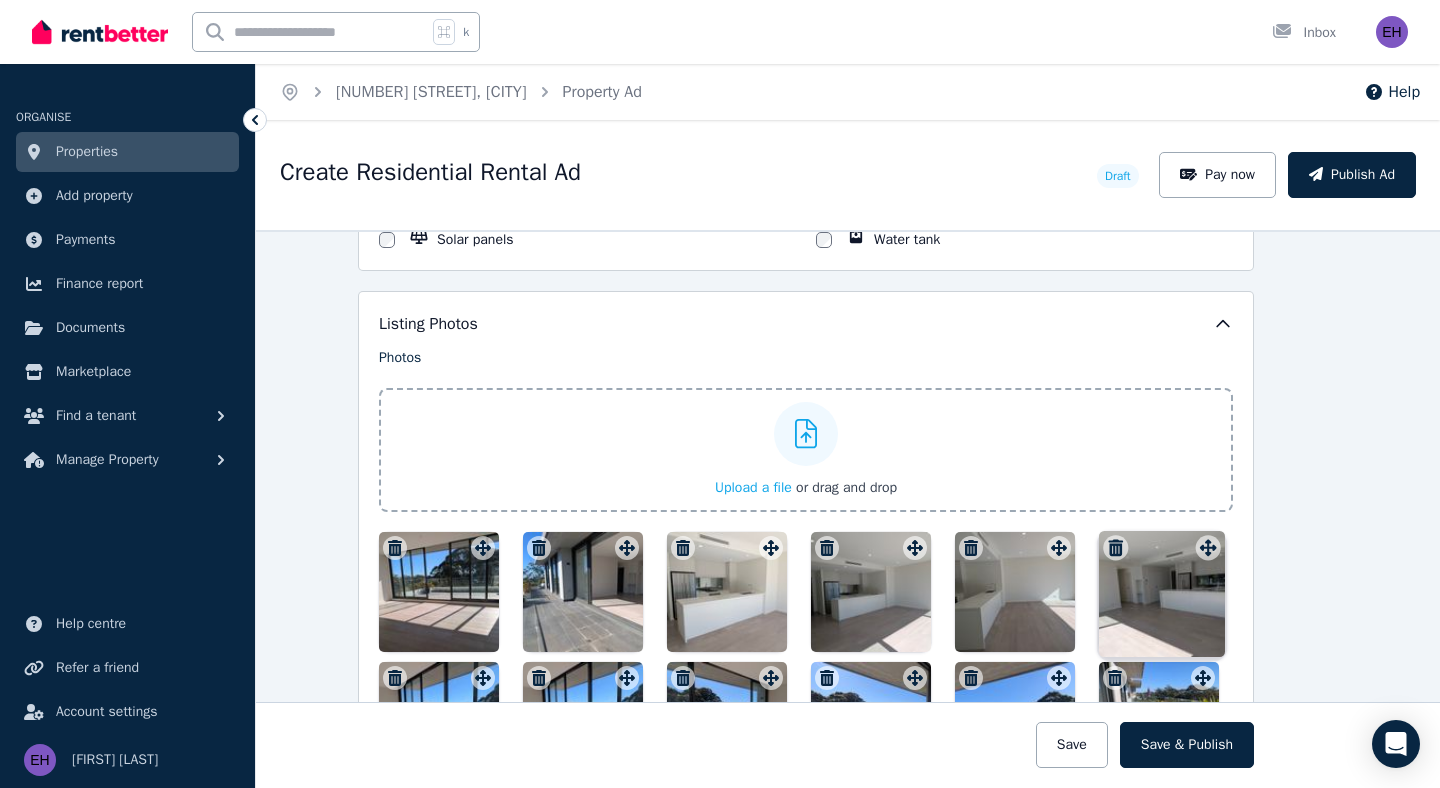 click on "Photos Upload a file   or drag and drop Uploaded   " PXL_20250805_002952163.jpg " Uploaded   " PXL_20250805_003023524.jpg " Uploaded   " PXL_20250805_003023524.jpg " Uploaded   " PXL_20250805_003047461.jpg " Uploaded   " PXL_20250805_003058801.jpg " Uploaded   " PXL_20250805_003107161.jpg " Uploaded   " PXL_20250805_003120584.jpg " Uploaded   " PXL_20250805_003135455.jpg " Uploaded   " PXL_20250805_003218236.jpg " Uploaded   " PXL_20250805_003441028.jpg " Uploaded   " PXL_20250805_003454608.jpg " Uploaded   " PXL_20250805_003519399.jpg " Uploaded   " PXL_20250805_003533524.jpg " Uploaded   " PXL_20250805_003541718.jpg " Uploaded   " PXL_20250805_003607168.jpg " Uploaded   " PXL_20250805_004510685.jpg " Uploaded   " PXL_20250805_004516827.jpg " Uploaded   " PXL_20250805_004524313.jpg " Uploaded   " PXL_20250805_004603865.jpg " Uploaded   " PXL_20250805_004611436.jpg " Uploaded   " PXL_20250805_004649818.jpg "" at bounding box center [806, 695] 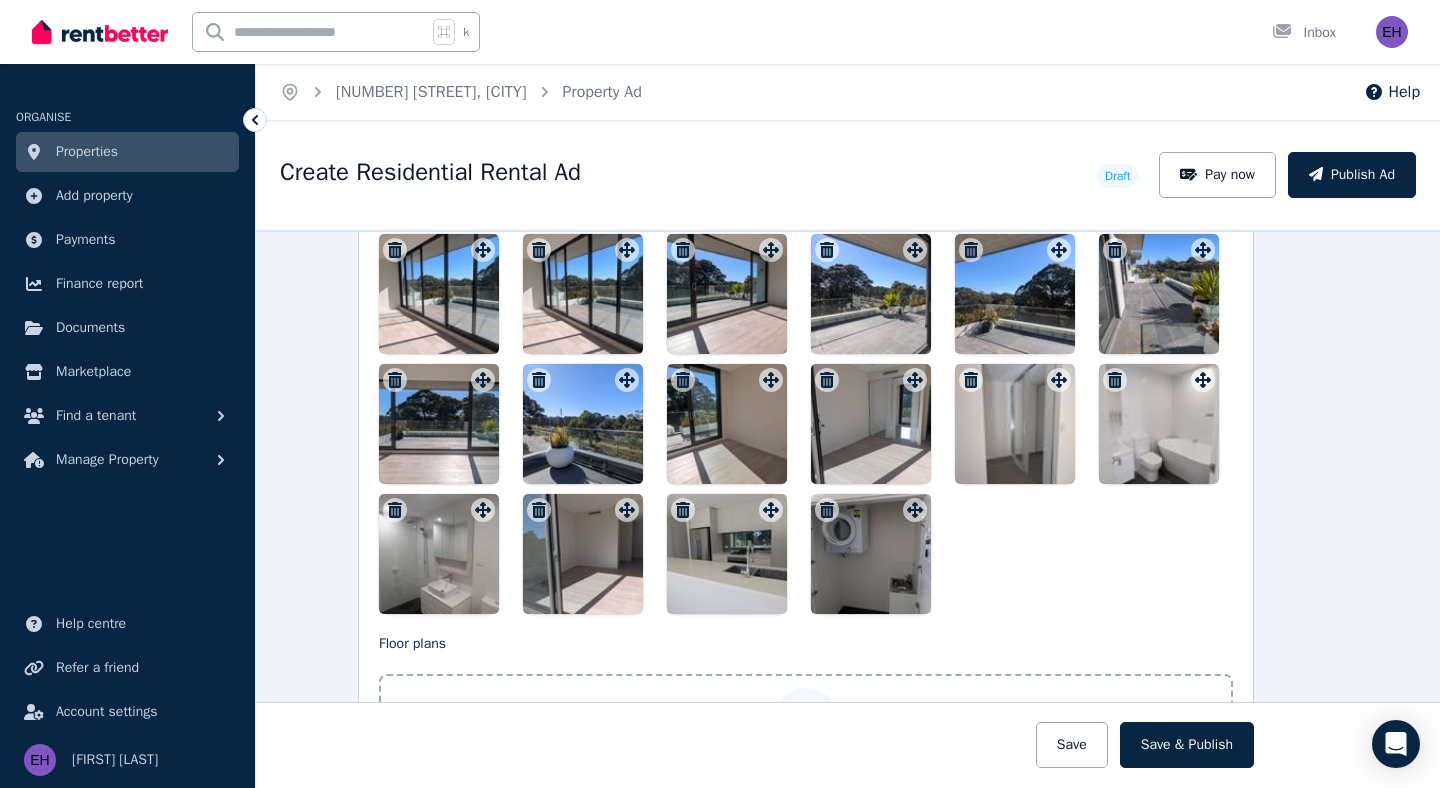 scroll, scrollTop: 2892, scrollLeft: 42, axis: both 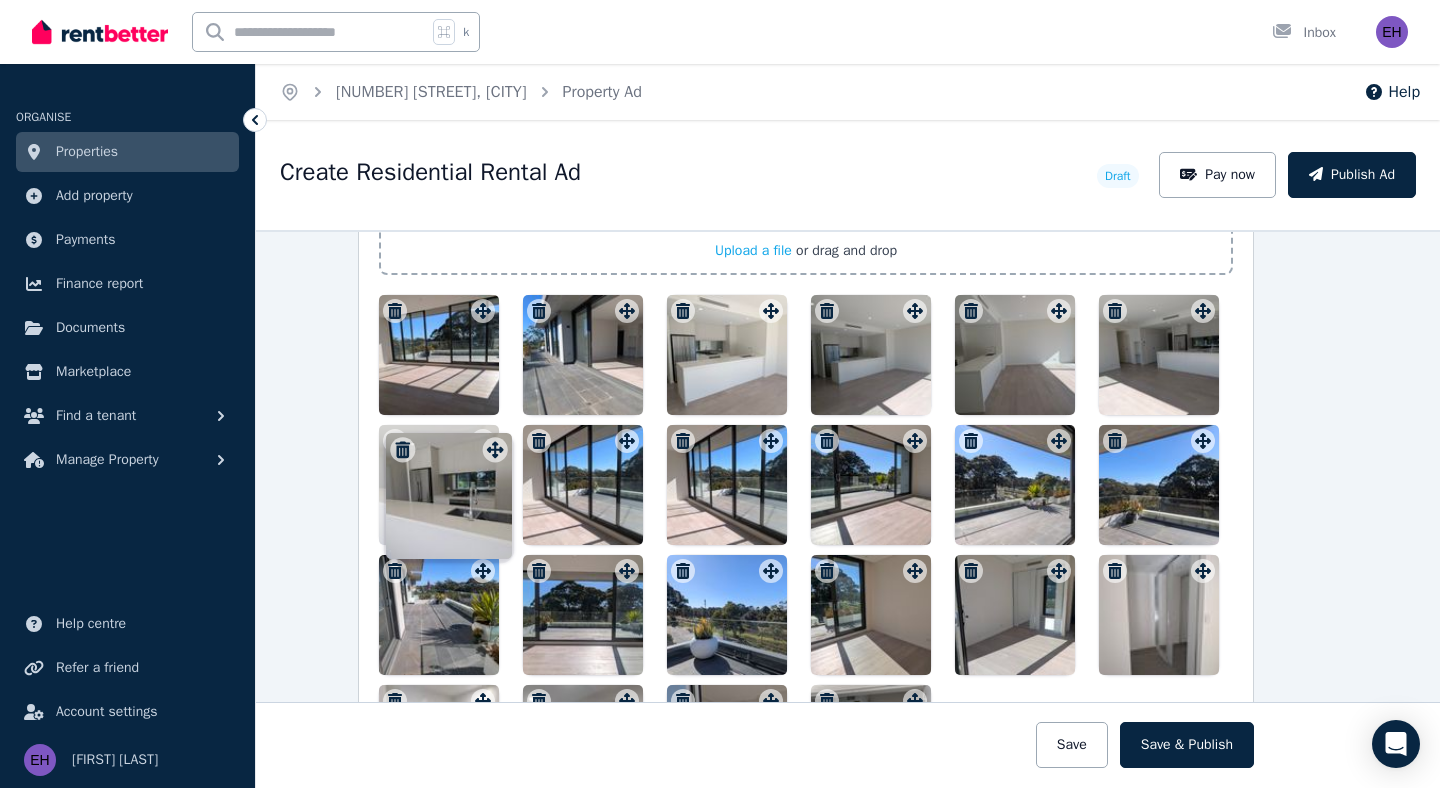 drag, startPoint x: 772, startPoint y: 496, endPoint x: 494, endPoint y: 430, distance: 285.72714 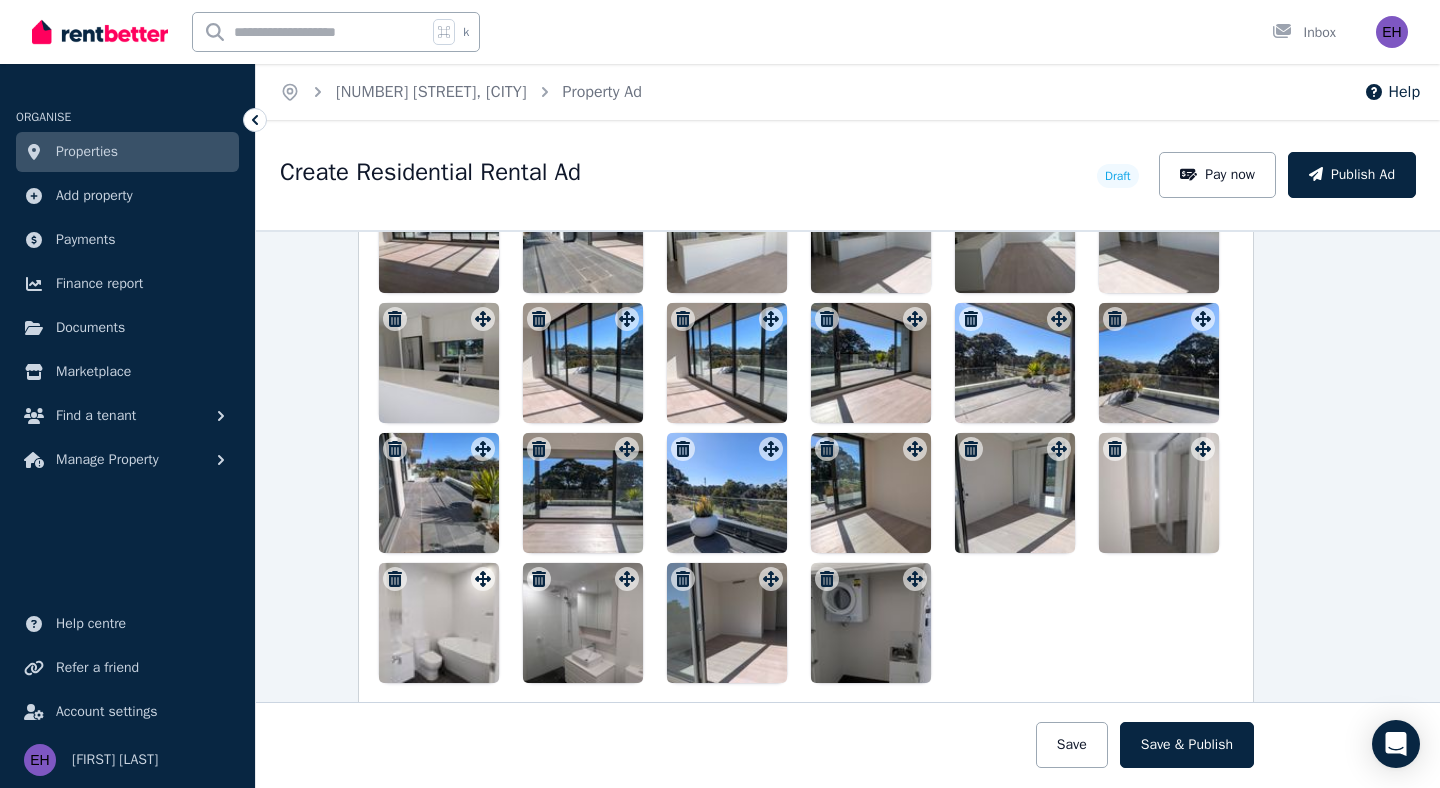 scroll, scrollTop: 2810, scrollLeft: 42, axis: both 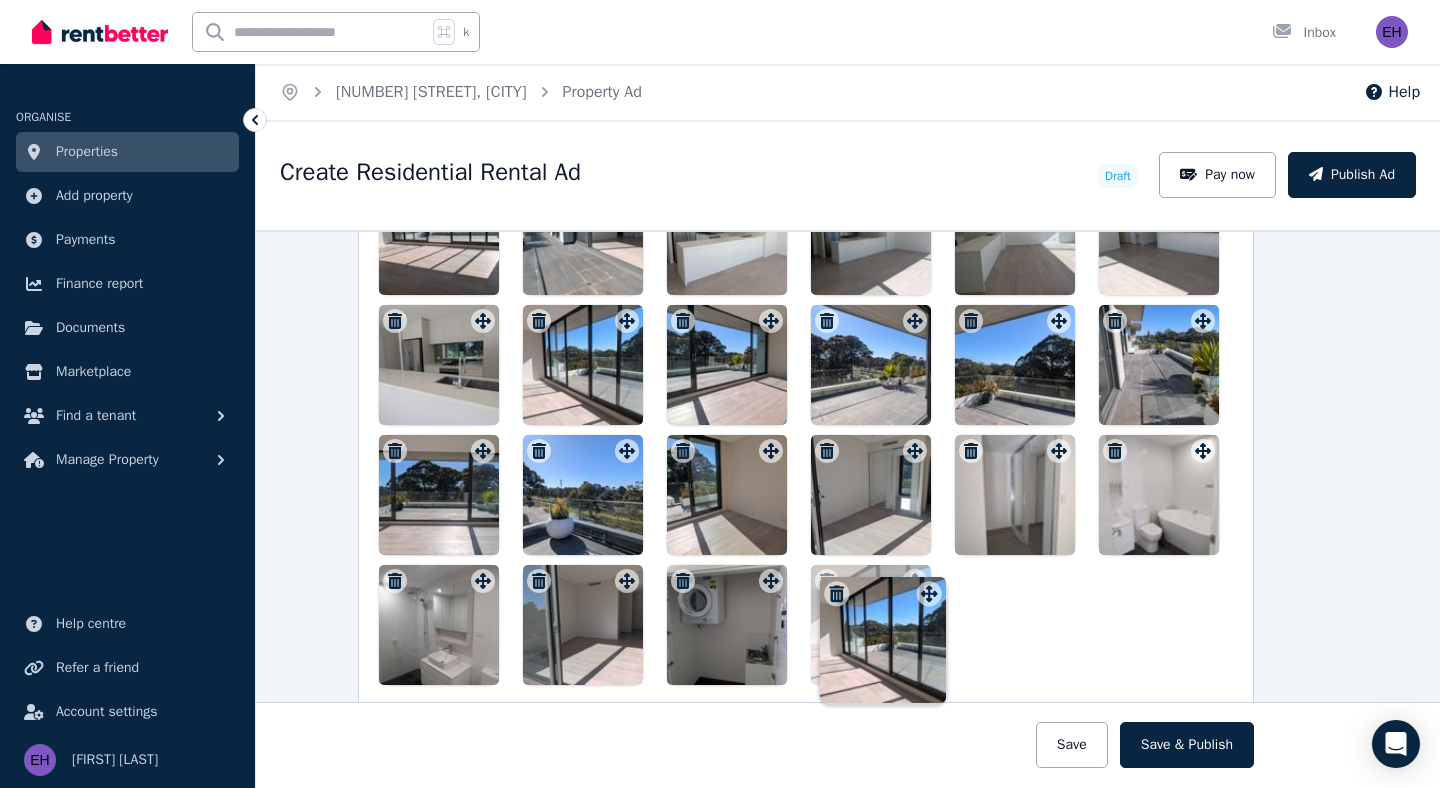drag, startPoint x: 770, startPoint y: 321, endPoint x: 926, endPoint y: 577, distance: 299.7866 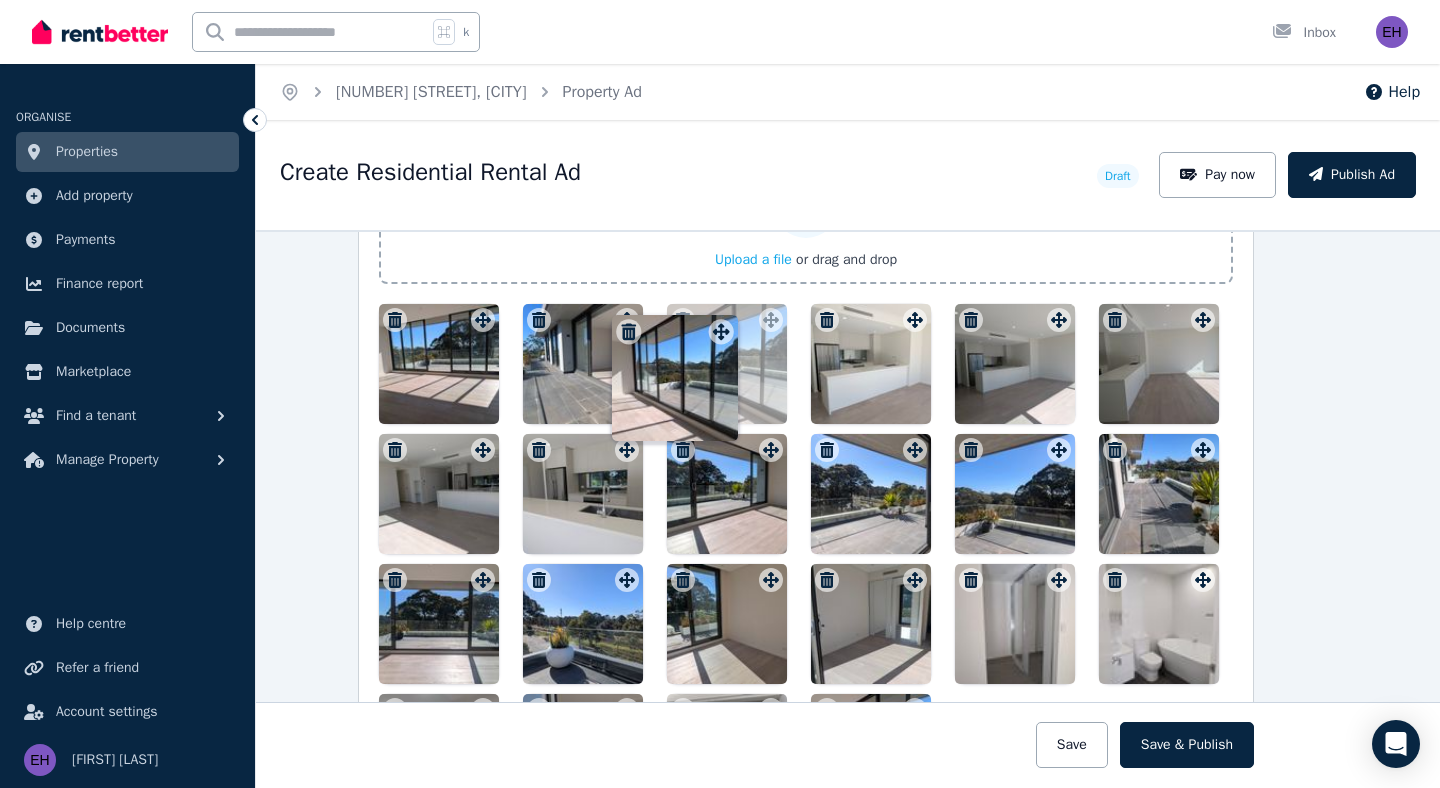scroll, scrollTop: 2671, scrollLeft: 42, axis: both 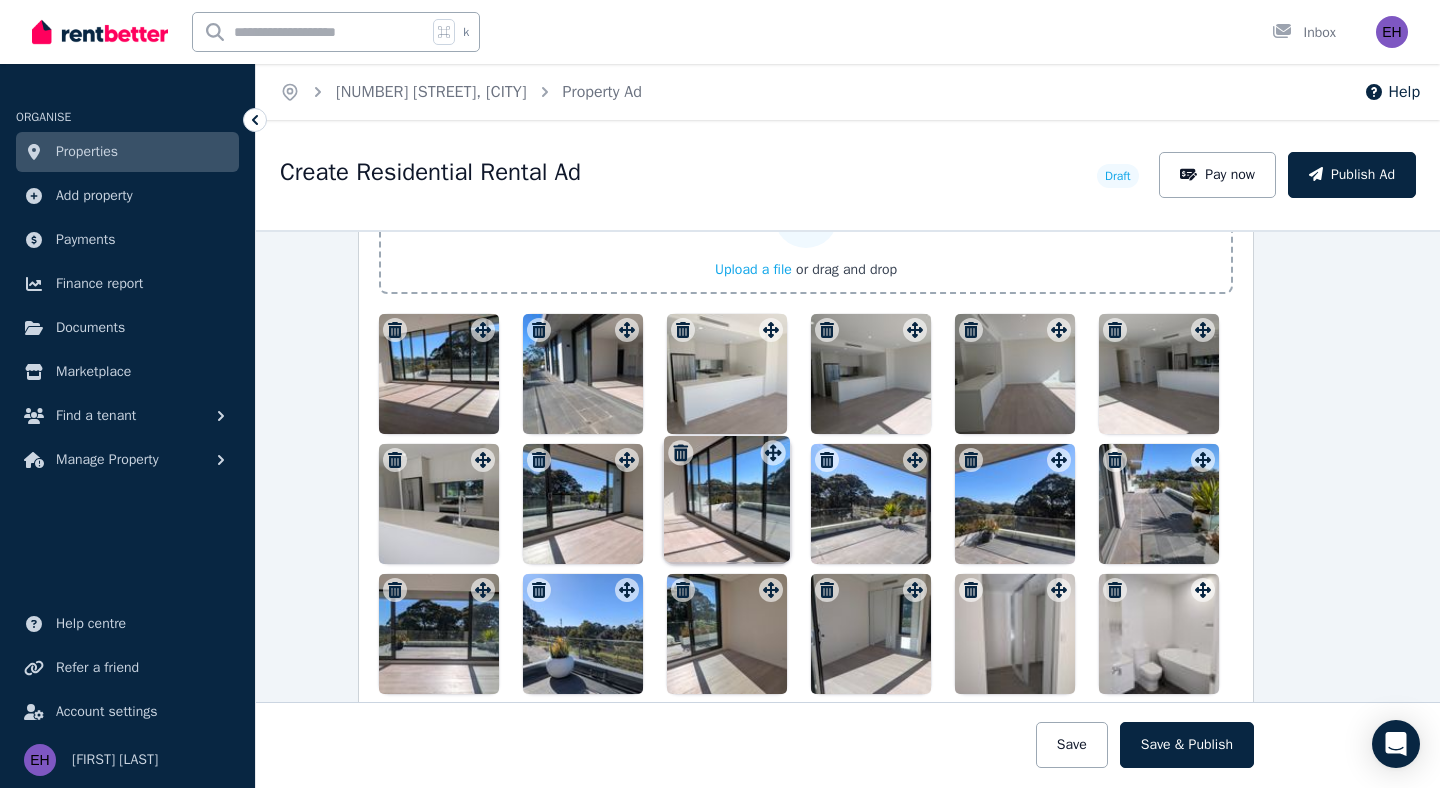 drag, startPoint x: 625, startPoint y: 320, endPoint x: 769, endPoint y: 435, distance: 184.28511 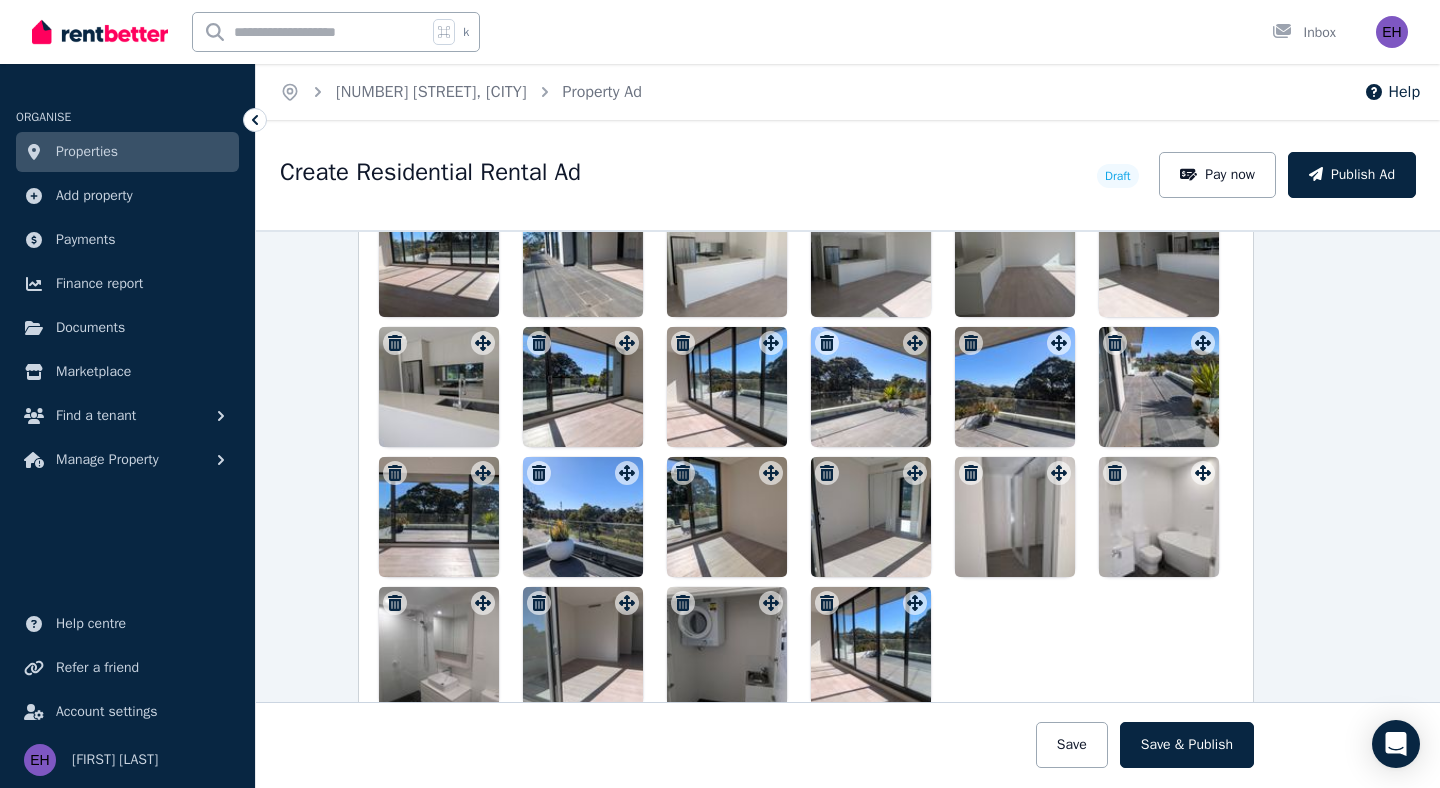 scroll, scrollTop: 2804, scrollLeft: 42, axis: both 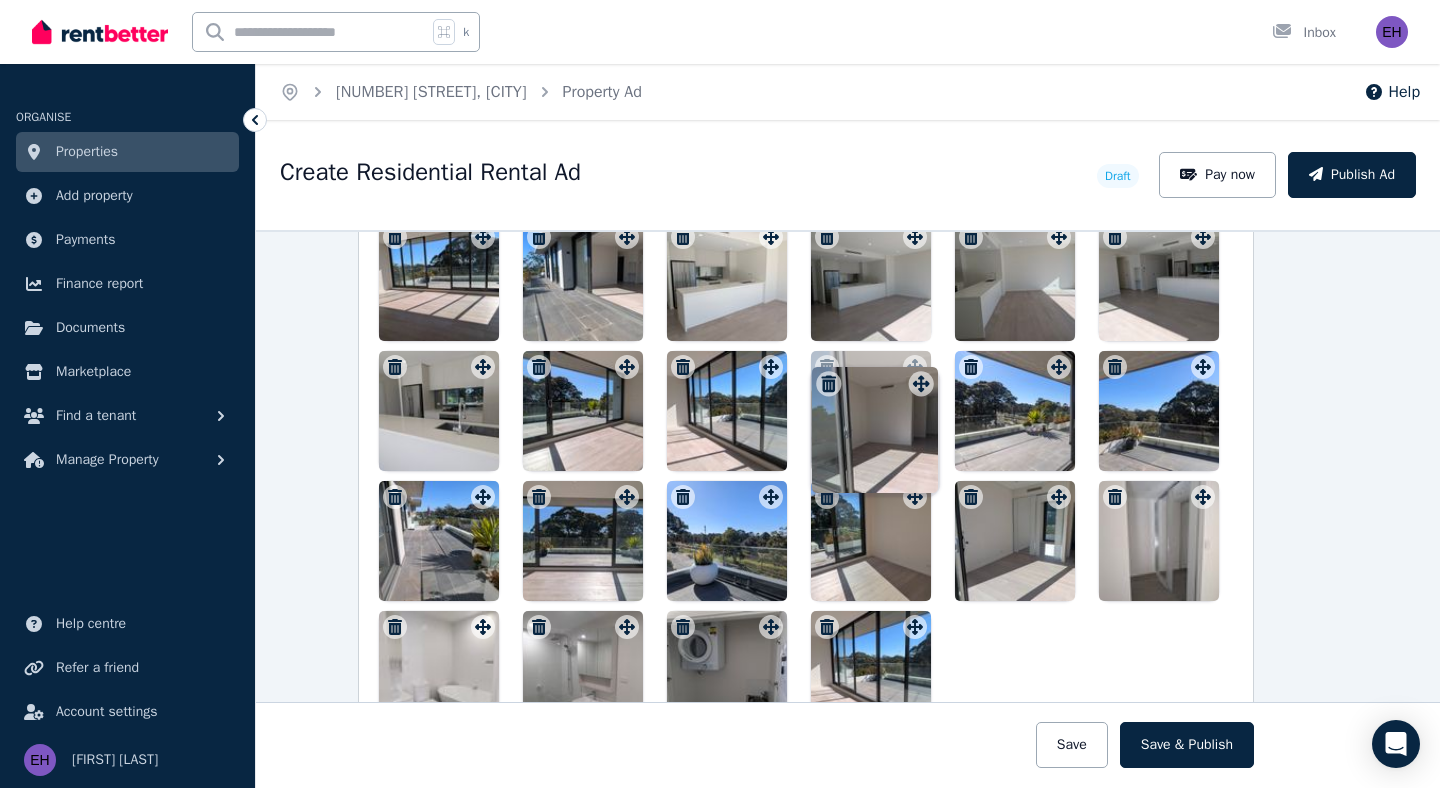 drag, startPoint x: 625, startPoint y: 585, endPoint x: 916, endPoint y: 365, distance: 364.80267 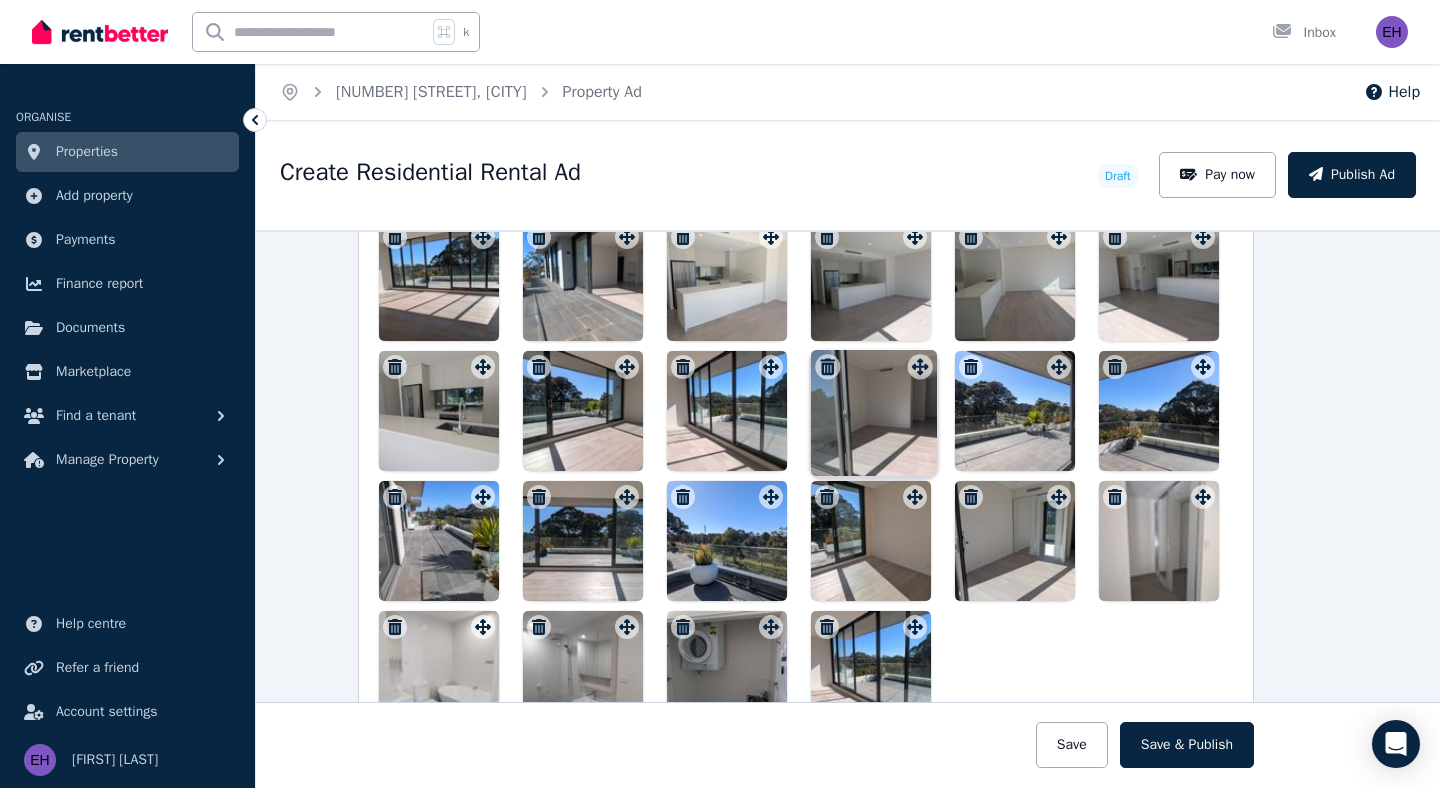 click 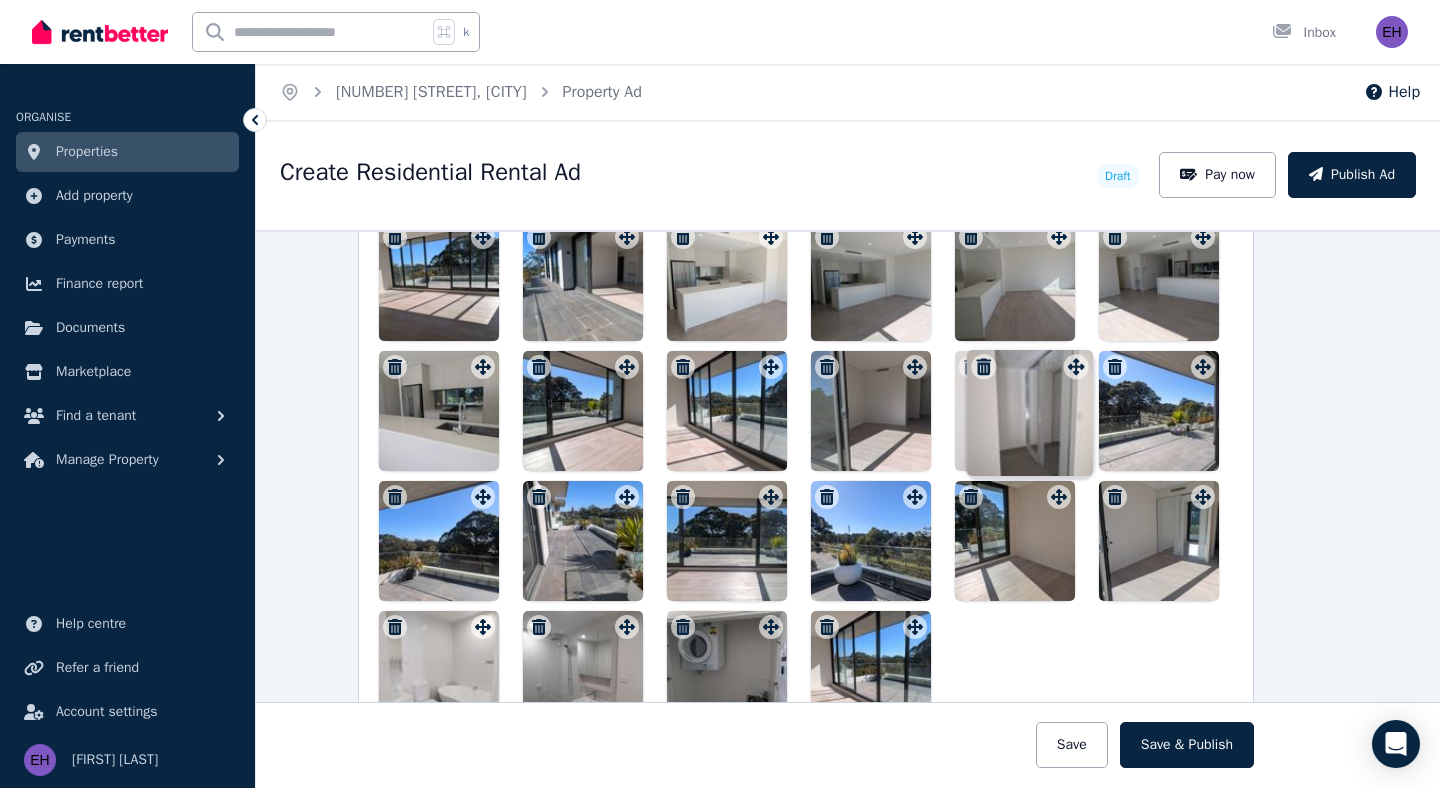 drag, startPoint x: 1200, startPoint y: 498, endPoint x: 1070, endPoint y: 352, distance: 195.48914 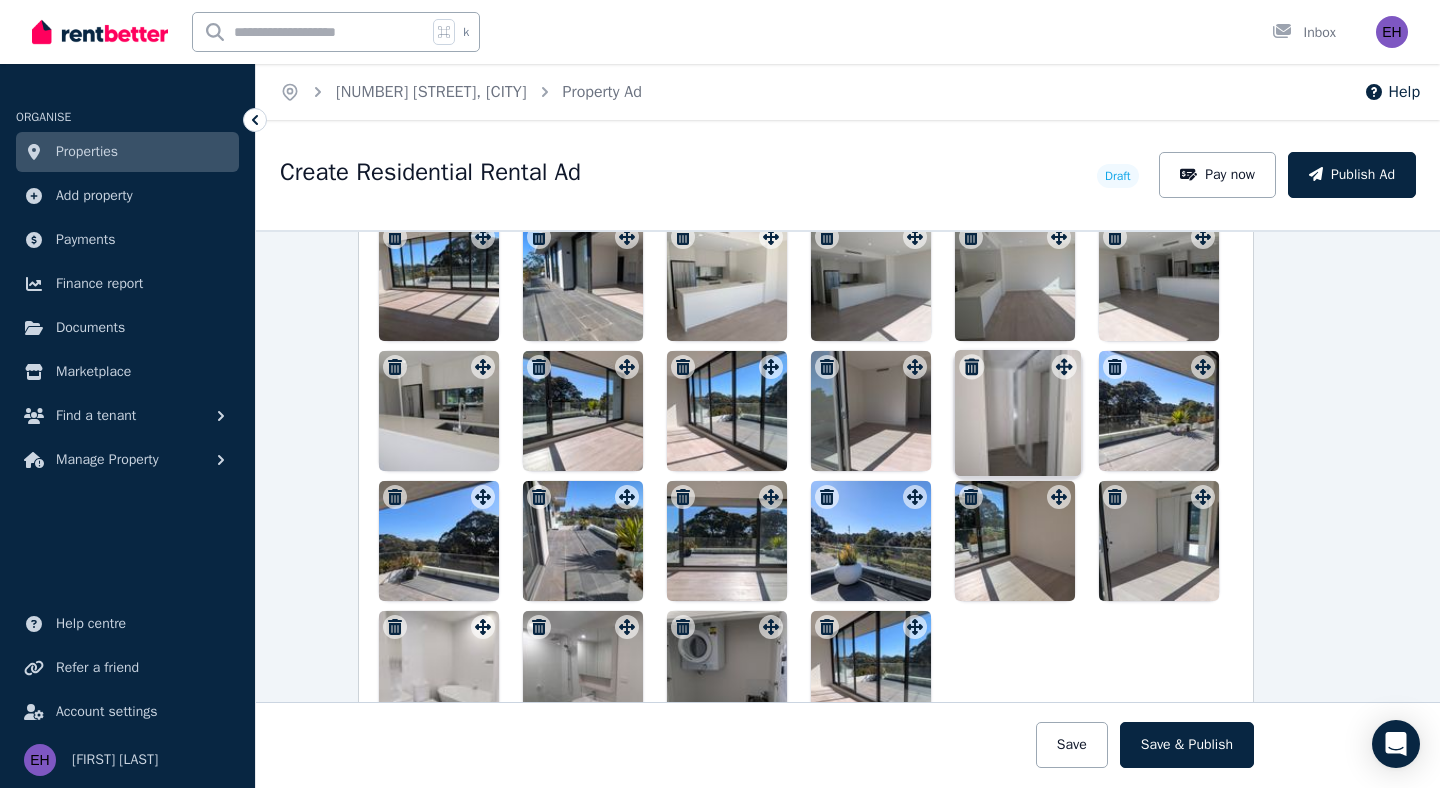 click on "Photos Upload a file   or drag and drop Uploaded   " PXL_20250805_002952163.jpg " Uploaded   " PXL_20250805_003023524.jpg " Uploaded   " PXL_20250805_003023524.jpg " Uploaded   " PXL_20250805_003047461.jpg " Uploaded   " PXL_20250805_003058801.jpg " Uploaded   " PXL_20250805_003107161.jpg " Uploaded   " PXL_20250805_003120584.jpg " Uploaded   " PXL_20250805_003135455.jpg " Uploaded   " PXL_20250805_003218236.jpg " Uploaded   " PXL_20250805_003441028.jpg " Uploaded   " PXL_20250805_003454608.jpg " Uploaded   " PXL_20250805_003519399.jpg " Uploaded   " PXL_20250805_003533524.jpg " Uploaded   " PXL_20250805_003541718.jpg " Uploaded   " PXL_20250805_003607168.jpg " Uploaded   " PXL_20250805_004510685.jpg " Uploaded   " PXL_20250805_004516827.jpg " Uploaded   " PXL_20250805_004524313.jpg " Uploaded   " PXL_20250805_004603865.jpg " Uploaded   " PXL_20250805_004611436.jpg " Uploaded   " PXL_20250805_004649818.jpg "" at bounding box center [806, 384] 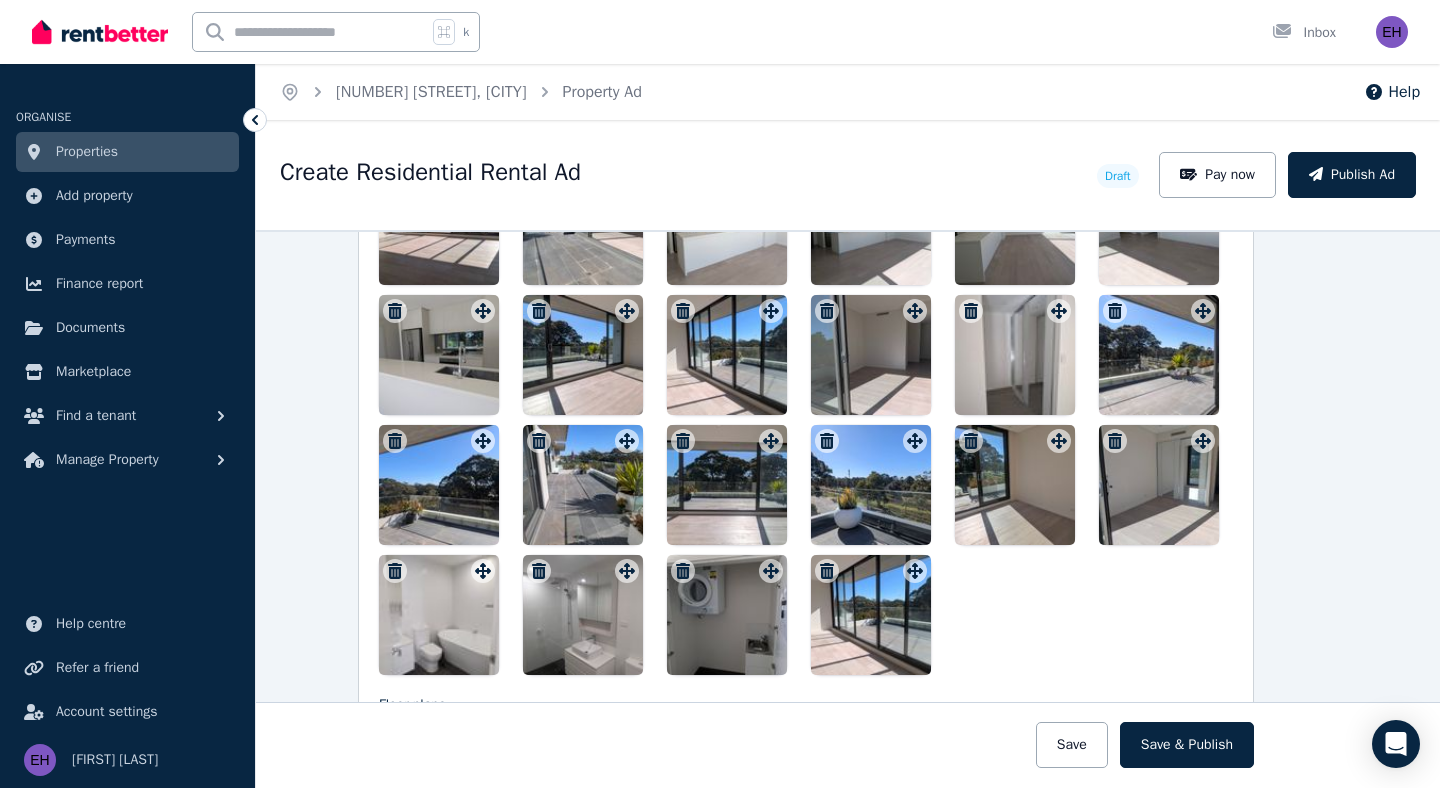 scroll, scrollTop: 2822, scrollLeft: 42, axis: both 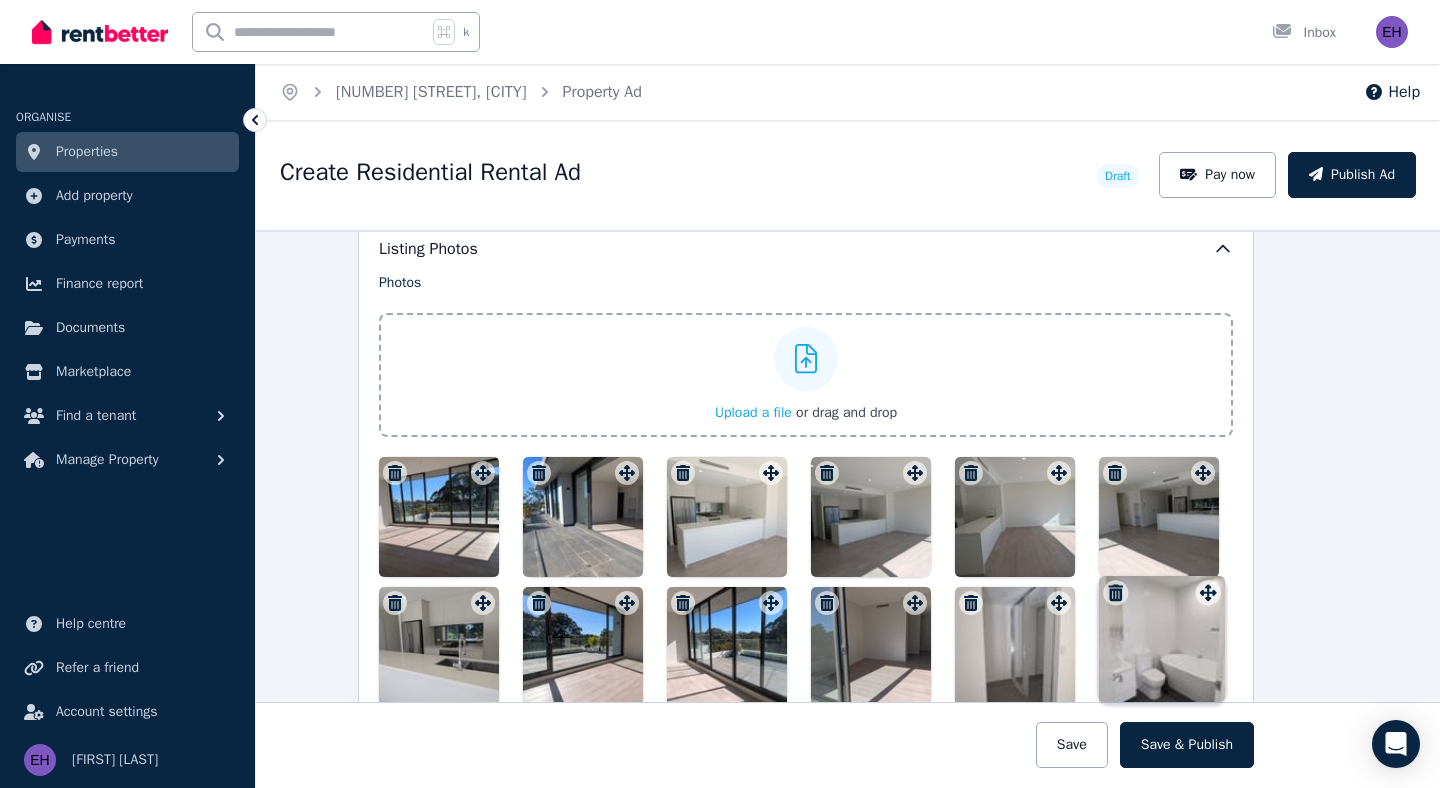 drag, startPoint x: 481, startPoint y: 563, endPoint x: 1204, endPoint y: 570, distance: 723.0339 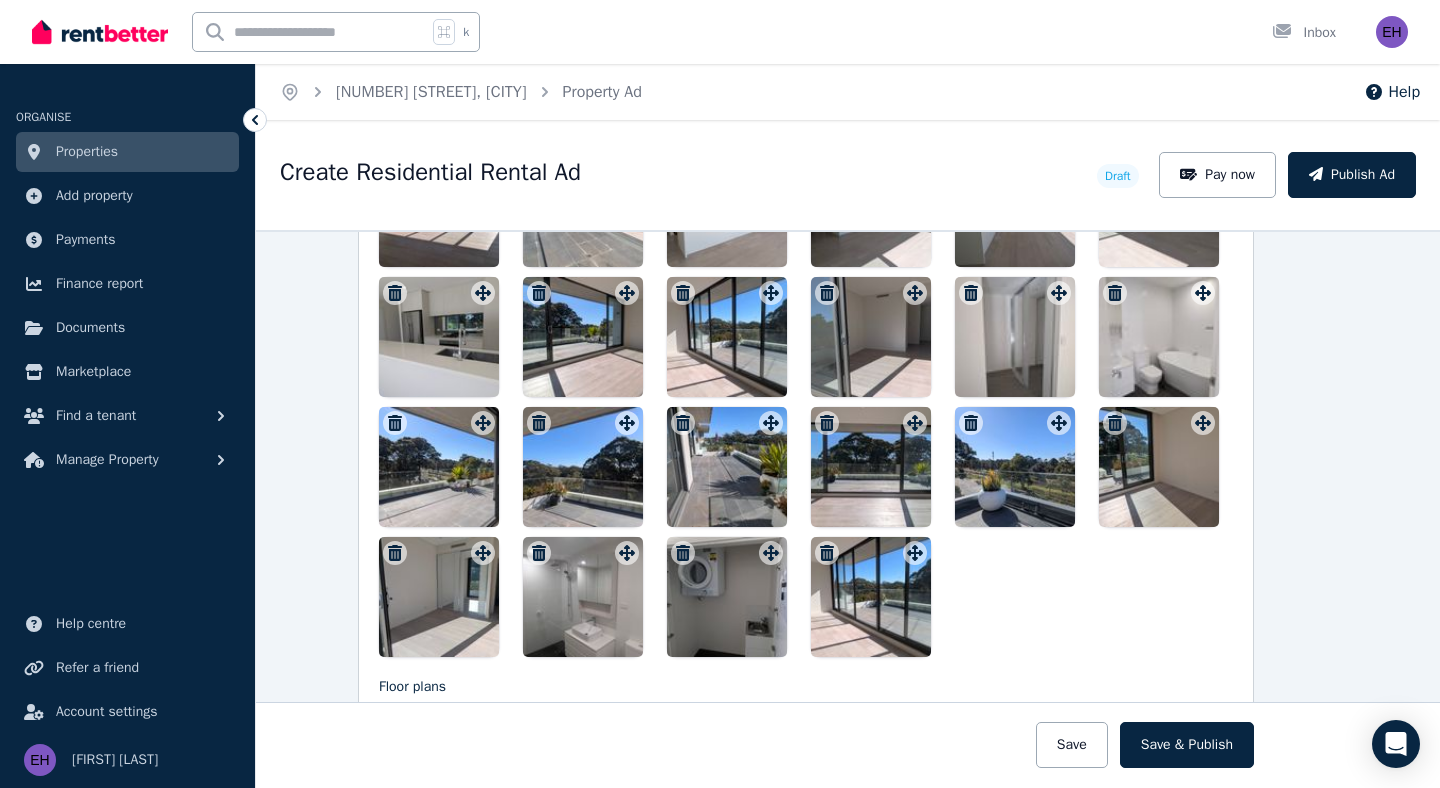 scroll, scrollTop: 2842, scrollLeft: 42, axis: both 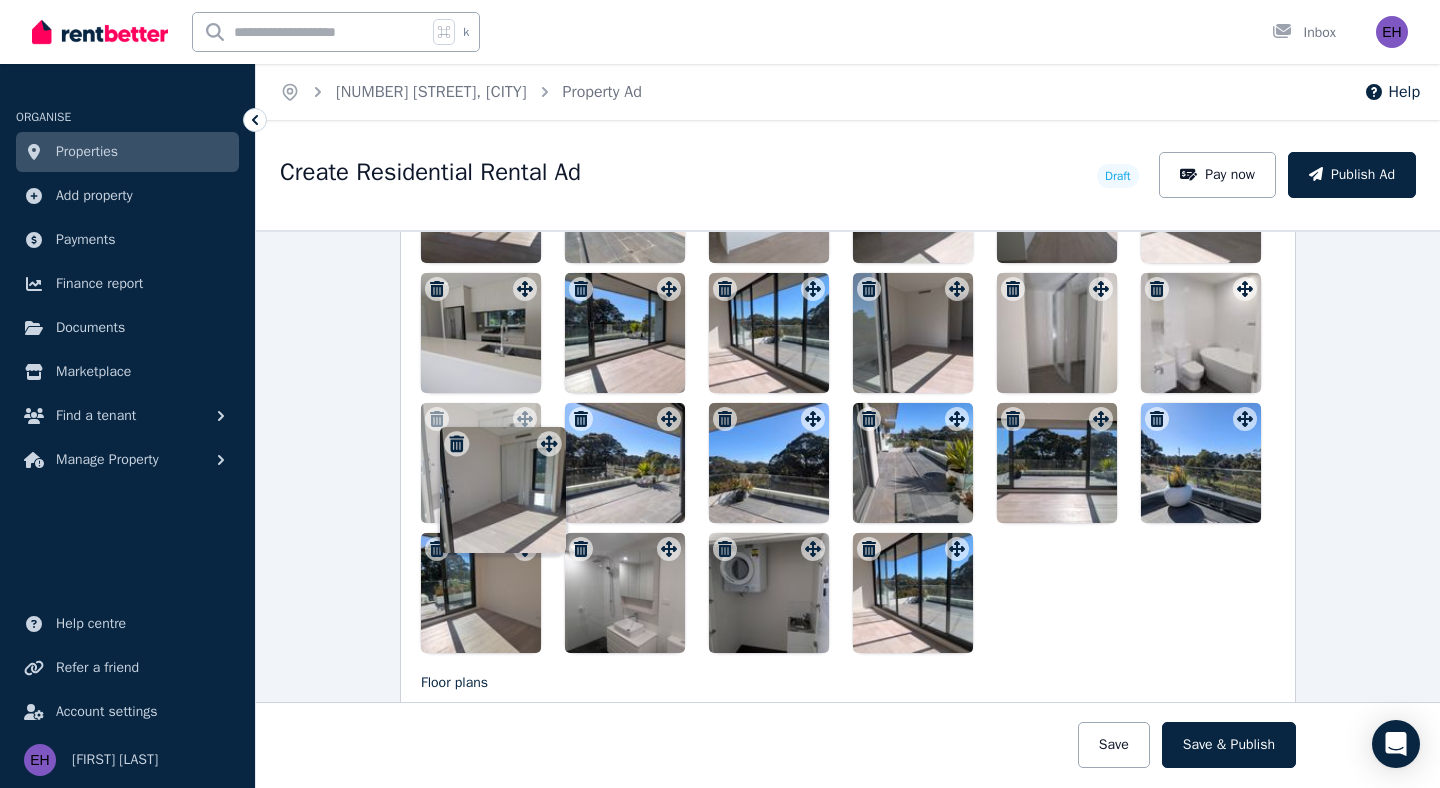 drag, startPoint x: 483, startPoint y: 548, endPoint x: 546, endPoint y: 426, distance: 137.30623 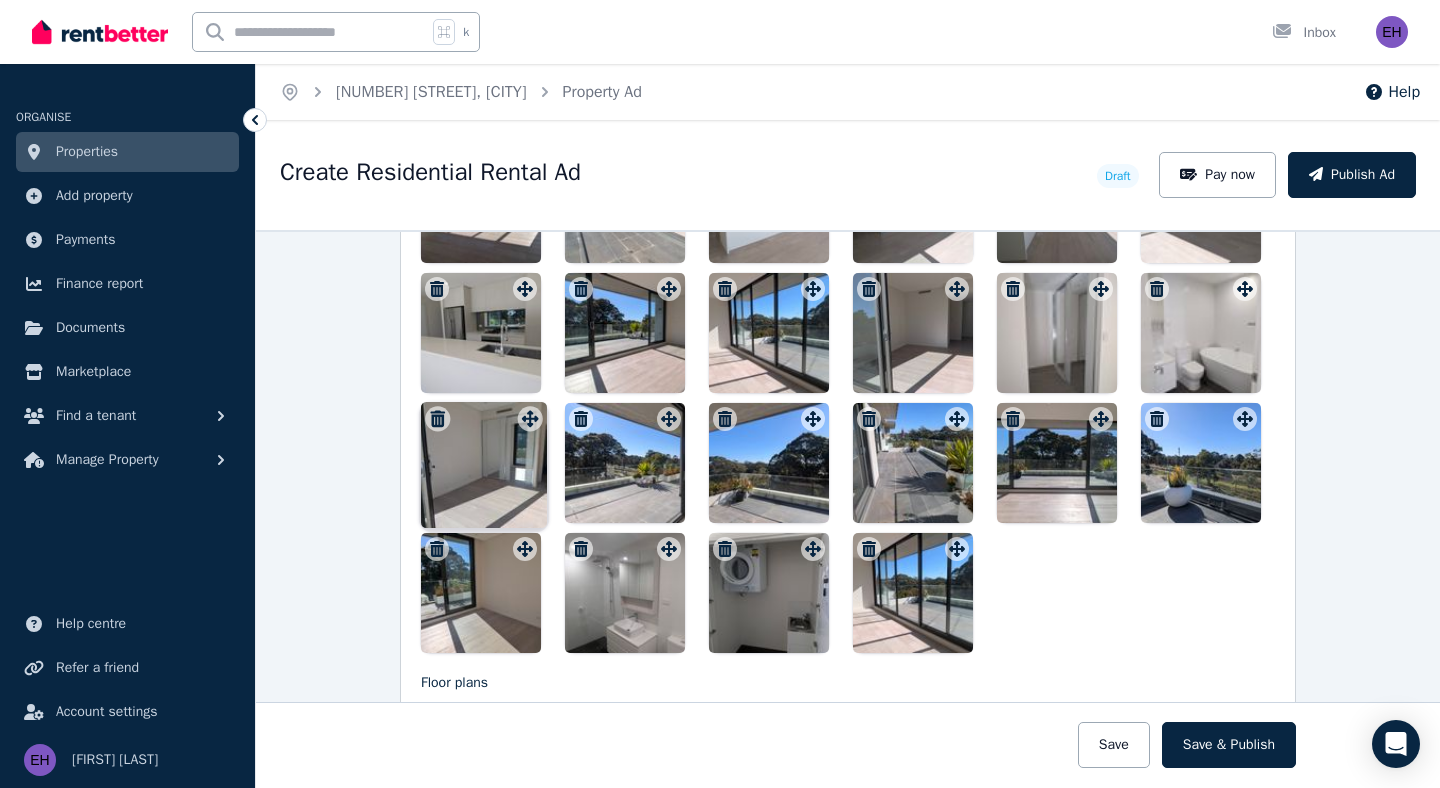 click on "Photos Upload a file   or drag and drop Uploaded   " PXL_20250805_002952163.jpg " Uploaded   " PXL_20250805_003023524.jpg " Uploaded   " PXL_20250805_003023524.jpg " Uploaded   " PXL_20250805_003047461.jpg " Uploaded   " PXL_20250805_003058801.jpg " Uploaded   " PXL_20250805_003107161.jpg " Uploaded   " PXL_20250805_003120584.jpg " Uploaded   " PXL_20250805_003135455.jpg " Uploaded   " PXL_20250805_003218236.jpg " Uploaded   " PXL_20250805_003441028.jpg " Uploaded   " PXL_20250805_003454608.jpg " Uploaded   " PXL_20250805_003519399.jpg " Uploaded   " PXL_20250805_003533524.jpg " Uploaded   " PXL_20250805_003541718.jpg " Uploaded   " PXL_20250805_003607168.jpg " Uploaded   " PXL_20250805_004510685.jpg " Uploaded   " PXL_20250805_004516827.jpg " Uploaded   " PXL_20250805_004524313.jpg " Uploaded   " PXL_20250805_004603865.jpg " Uploaded   " PXL_20250805_004611436.jpg " Uploaded   " PXL_20250805_004649818.jpg "" at bounding box center (848, 306) 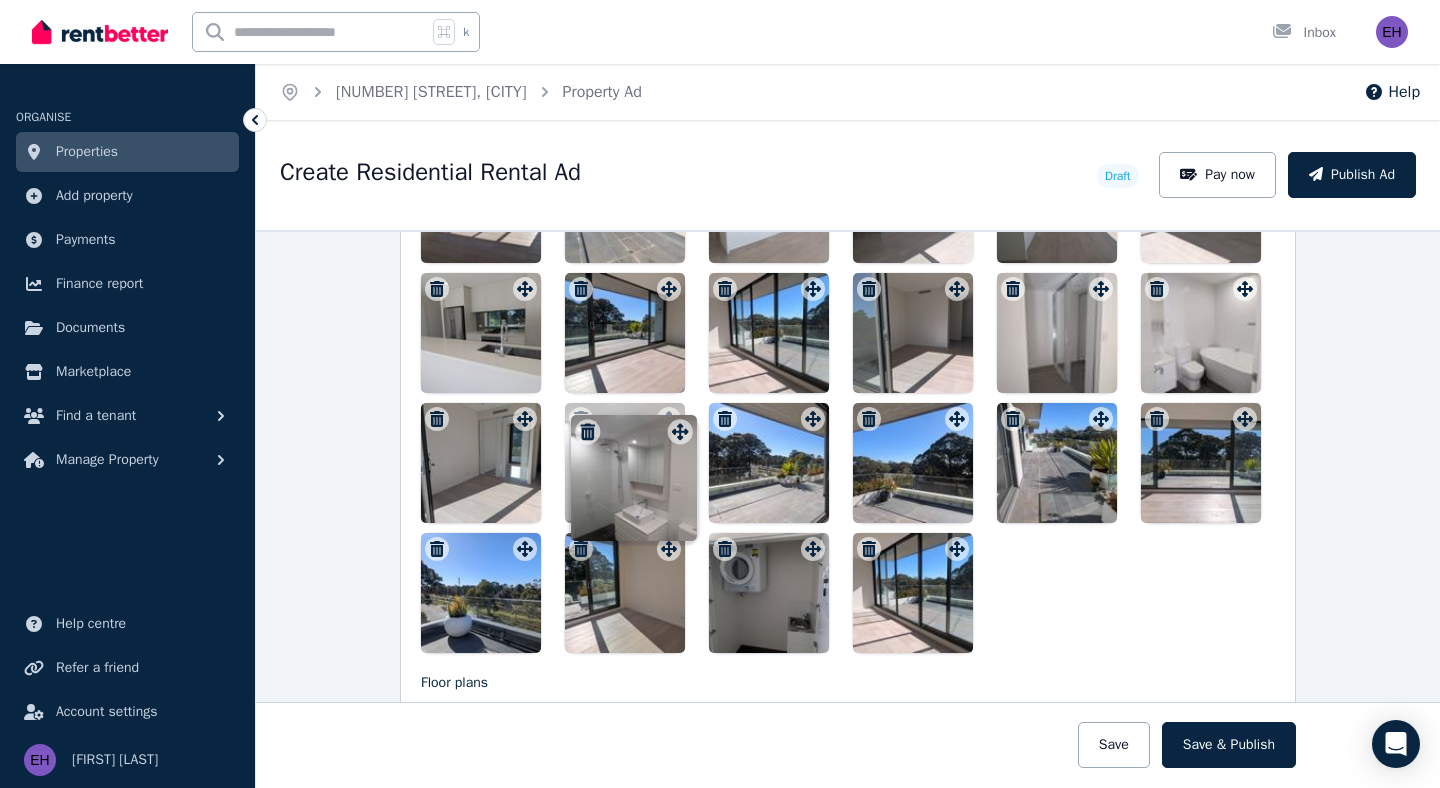 drag, startPoint x: 673, startPoint y: 544, endPoint x: 682, endPoint y: 410, distance: 134.3019 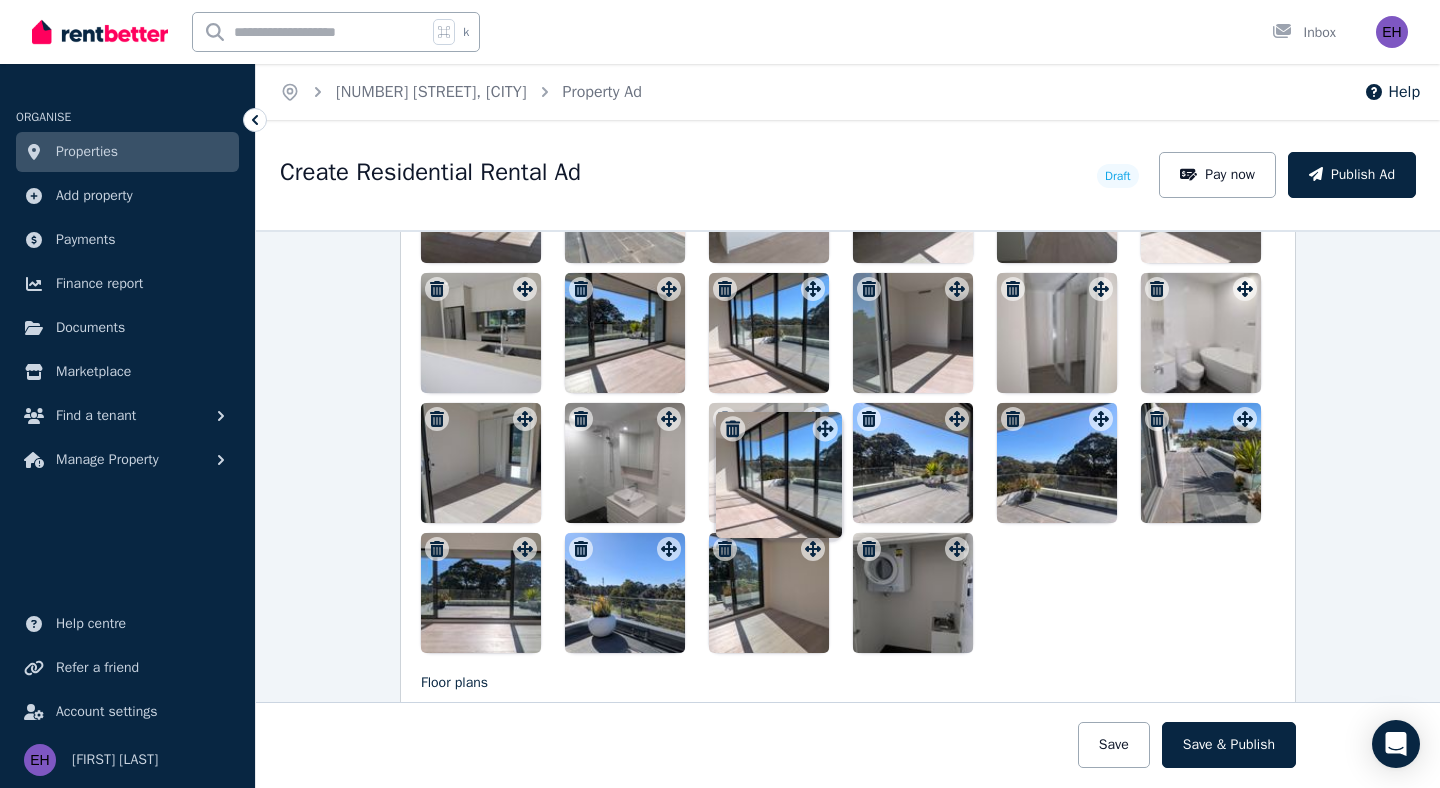 drag, startPoint x: 957, startPoint y: 552, endPoint x: 822, endPoint y: 414, distance: 193.0518 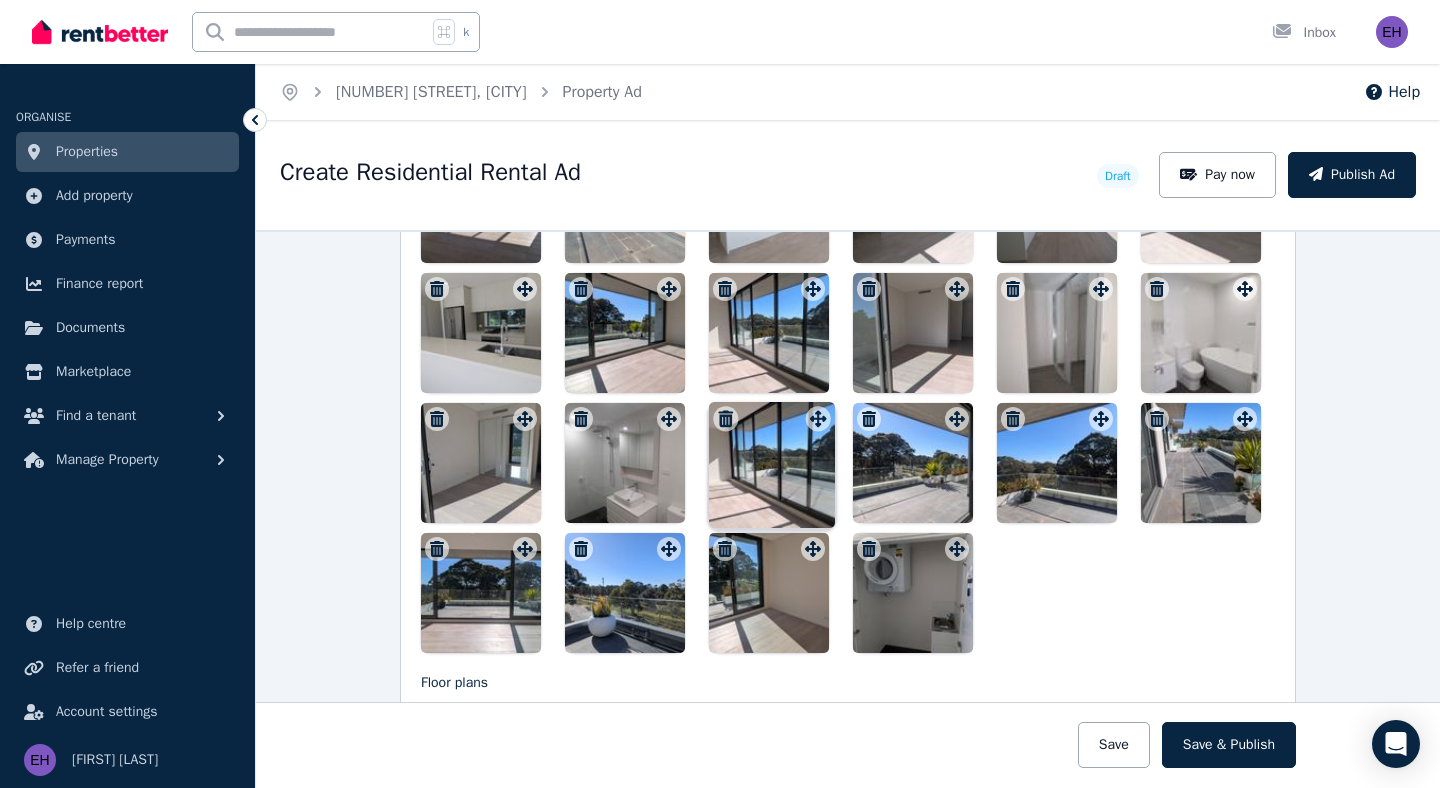 click on "Photos Upload a file   or drag and drop Uploaded   " PXL_20250805_002952163.jpg " Uploaded   " PXL_20250805_003023524.jpg " Uploaded   " PXL_20250805_003023524.jpg " Uploaded   " PXL_20250805_003047461.jpg " Uploaded   " PXL_20250805_003058801.jpg " Uploaded   " PXL_20250805_003107161.jpg " Uploaded   " PXL_20250805_003120584.jpg " Uploaded   " PXL_20250805_003135455.jpg " Uploaded   " PXL_20250805_003218236.jpg " Uploaded   " PXL_20250805_003441028.jpg " Uploaded   " PXL_20250805_003454608.jpg " Uploaded   " PXL_20250805_003519399.jpg " Uploaded   " PXL_20250805_003533524.jpg " Uploaded   " PXL_20250805_003541718.jpg " Uploaded   " PXL_20250805_003607168.jpg " Uploaded   " PXL_20250805_004510685.jpg " Uploaded   " PXL_20250805_004516827.jpg " Uploaded   " PXL_20250805_004524313.jpg " Uploaded   " PXL_20250805_004603865.jpg " Uploaded   " PXL_20250805_004611436.jpg " Uploaded   " PXL_20250805_004649818.jpg "" at bounding box center (848, 306) 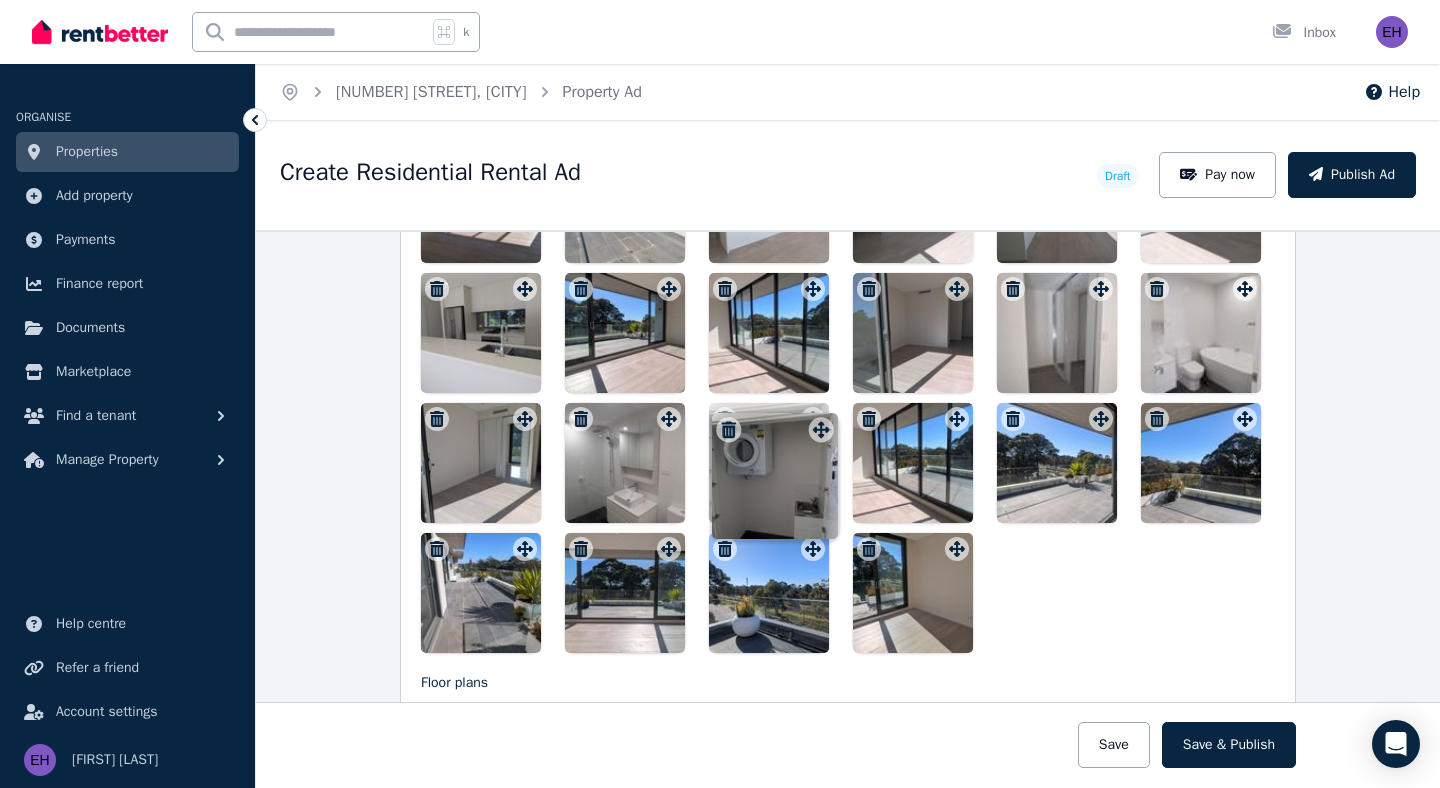 drag, startPoint x: 957, startPoint y: 540, endPoint x: 819, endPoint y: 404, distance: 193.75243 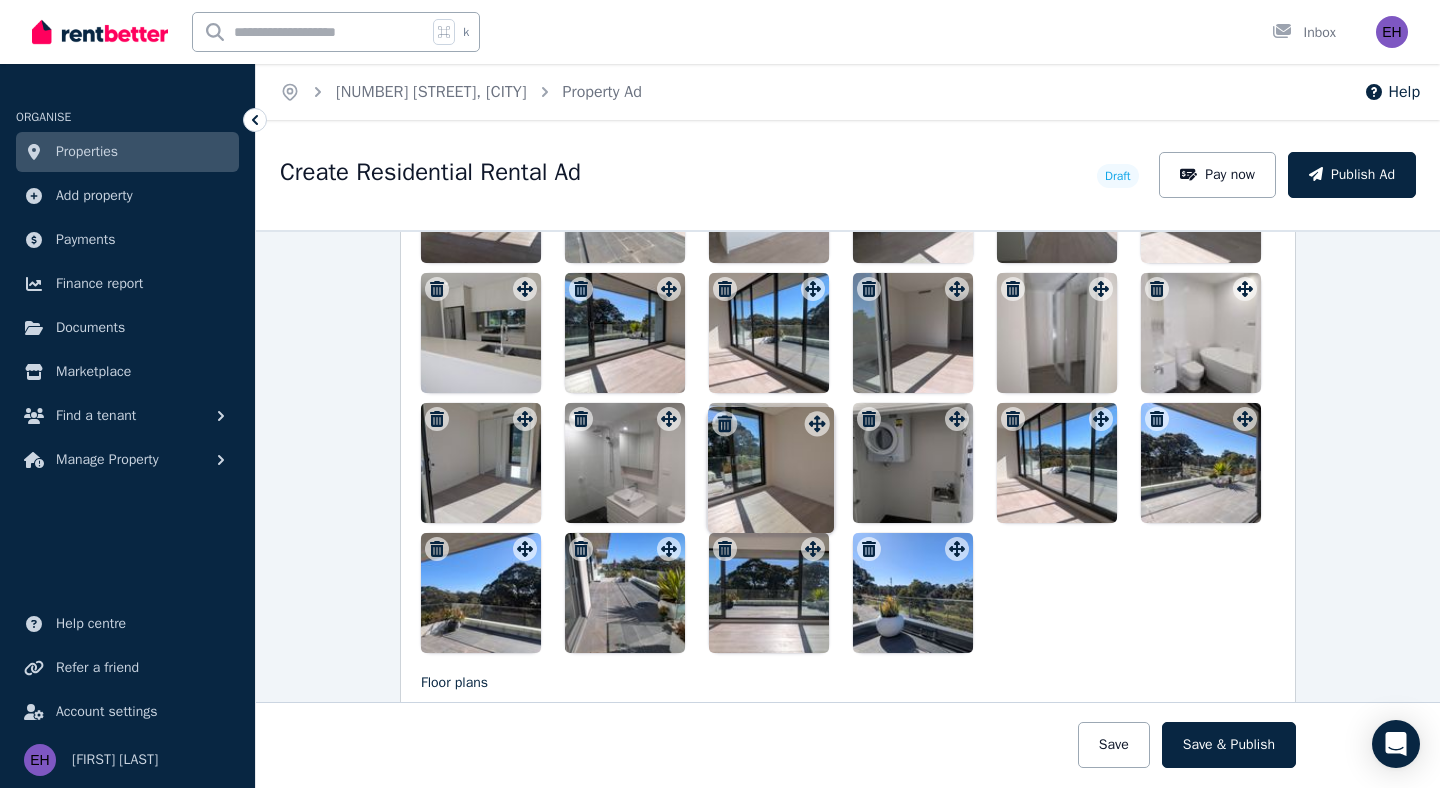 drag, startPoint x: 962, startPoint y: 547, endPoint x: 820, endPoint y: 405, distance: 200.81833 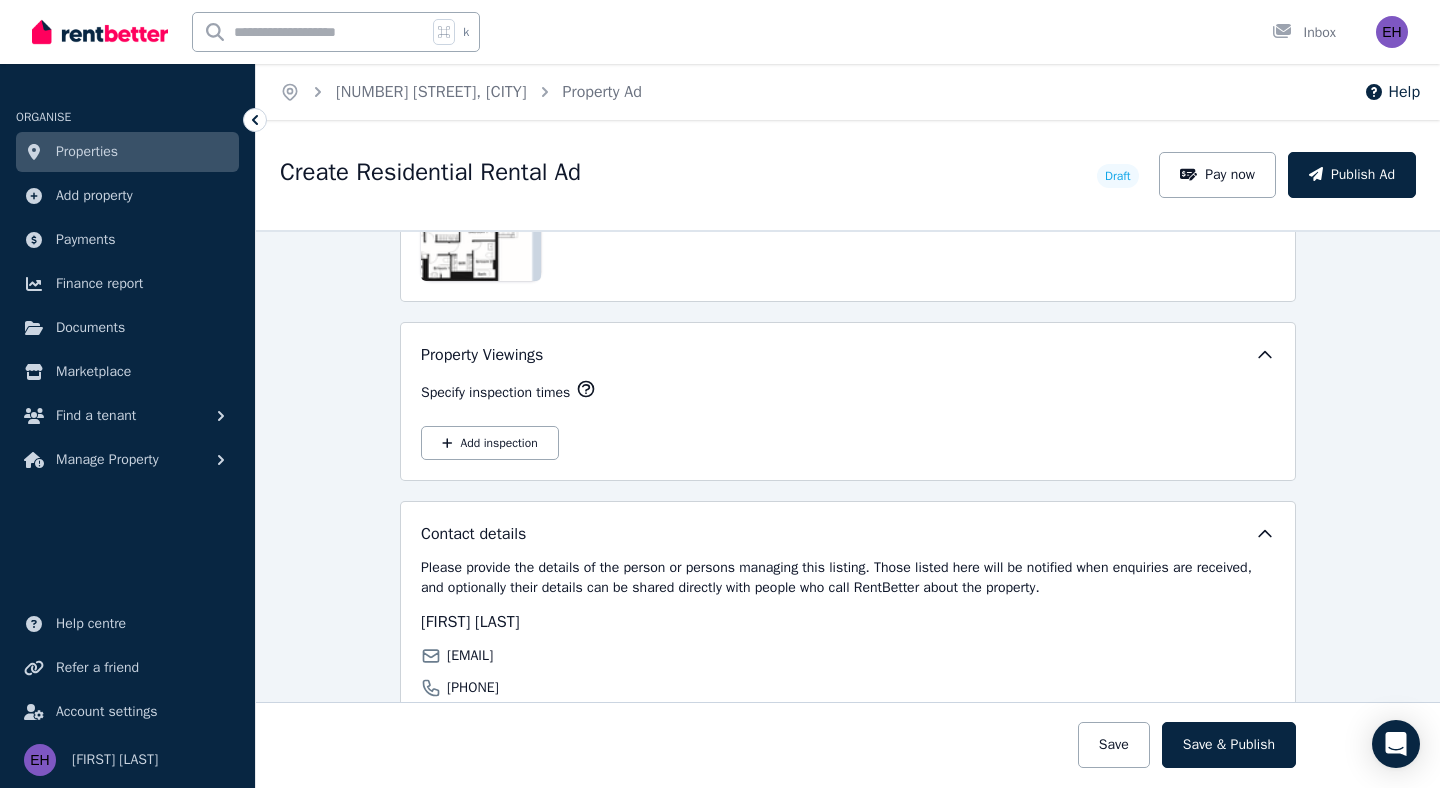 scroll, scrollTop: 3571, scrollLeft: 0, axis: vertical 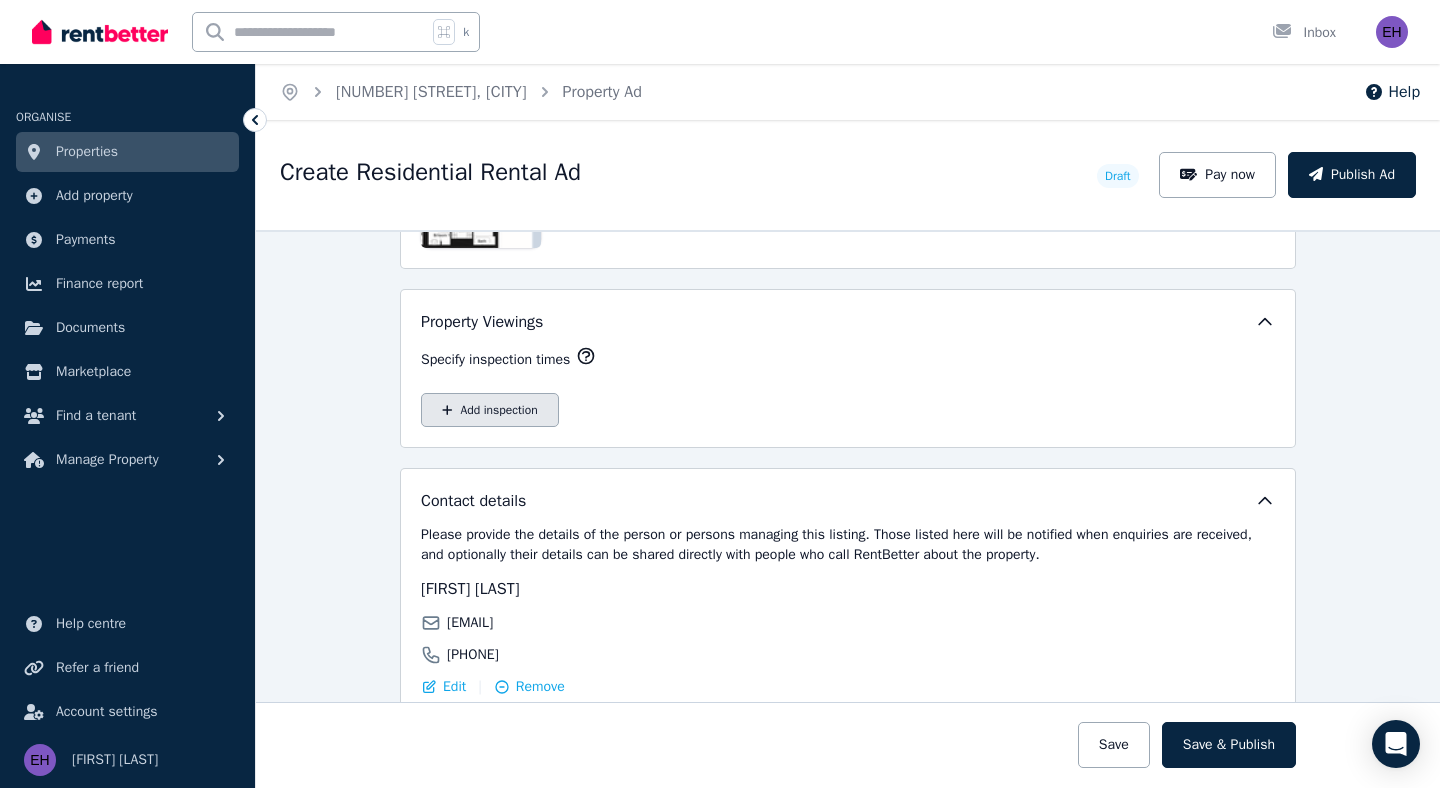 click on "Add inspection" at bounding box center (490, 410) 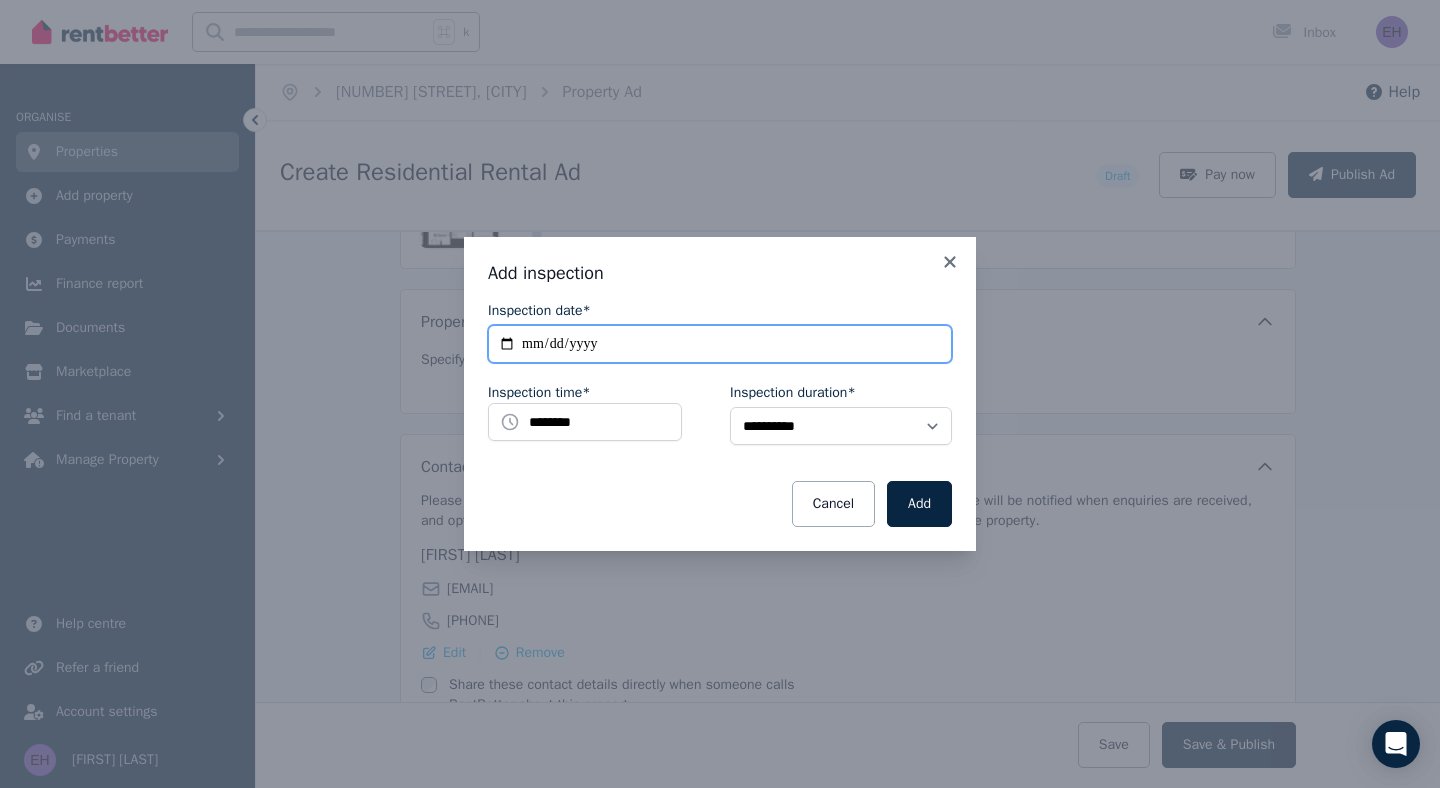 click on "**********" at bounding box center [720, 344] 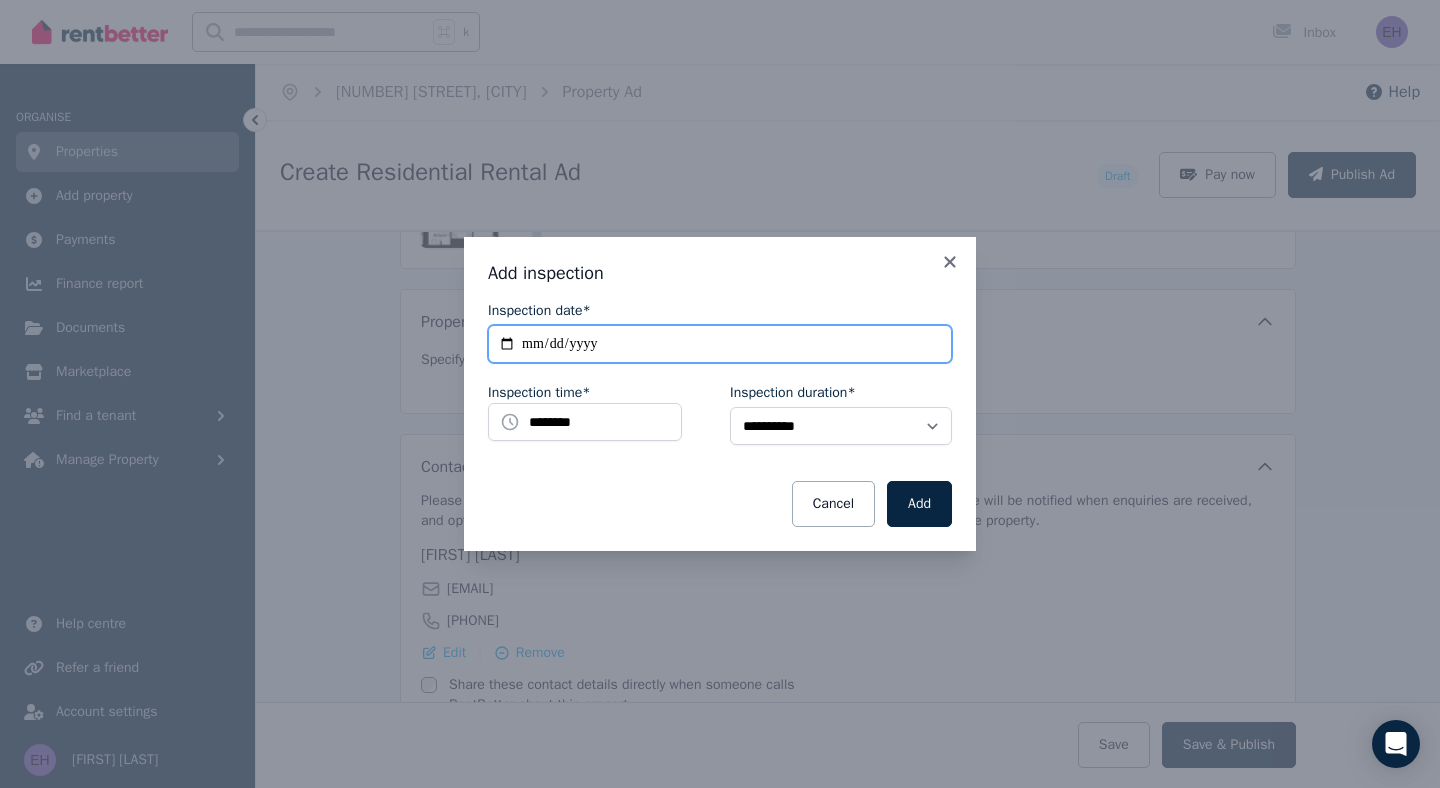 click on "**********" at bounding box center [720, 344] 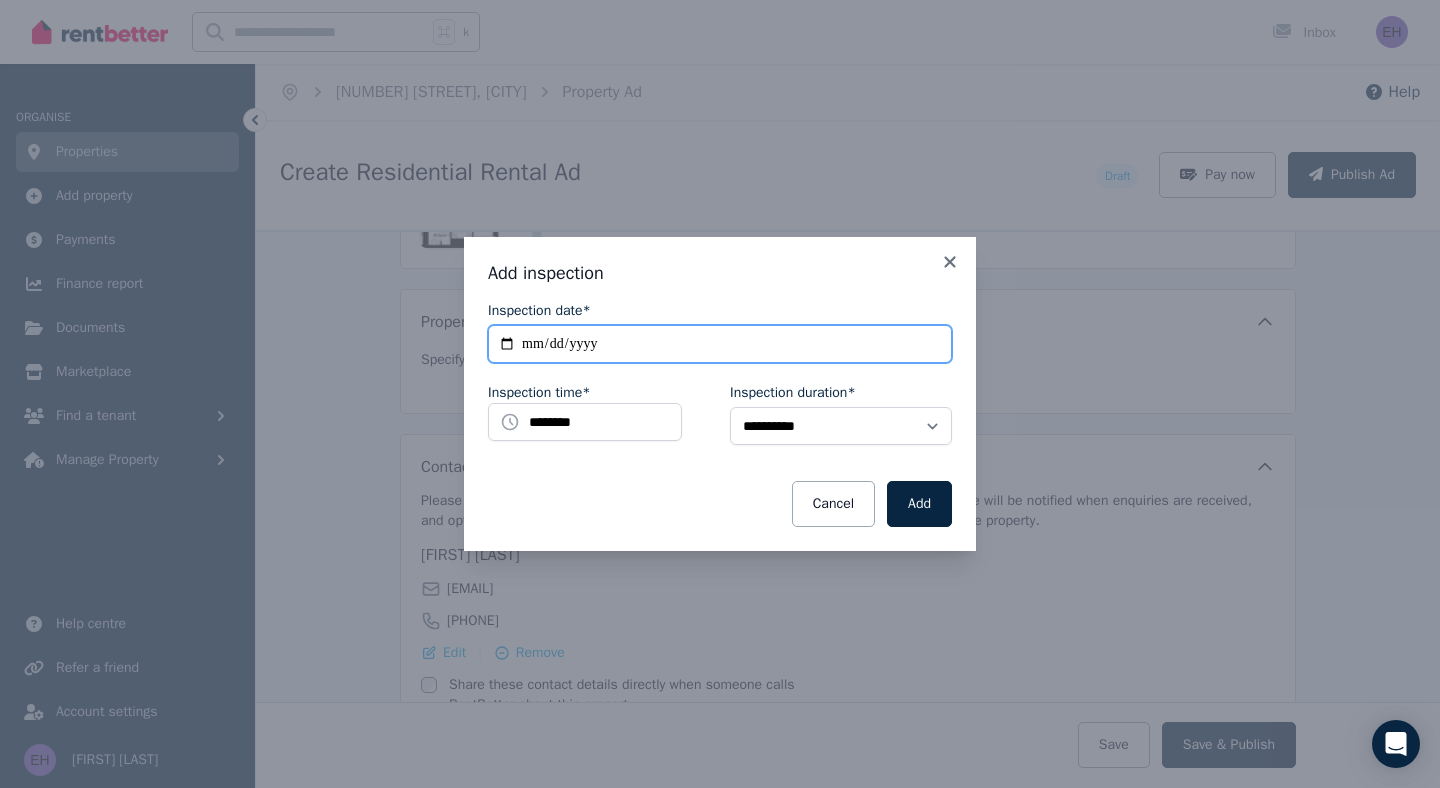 type on "**********" 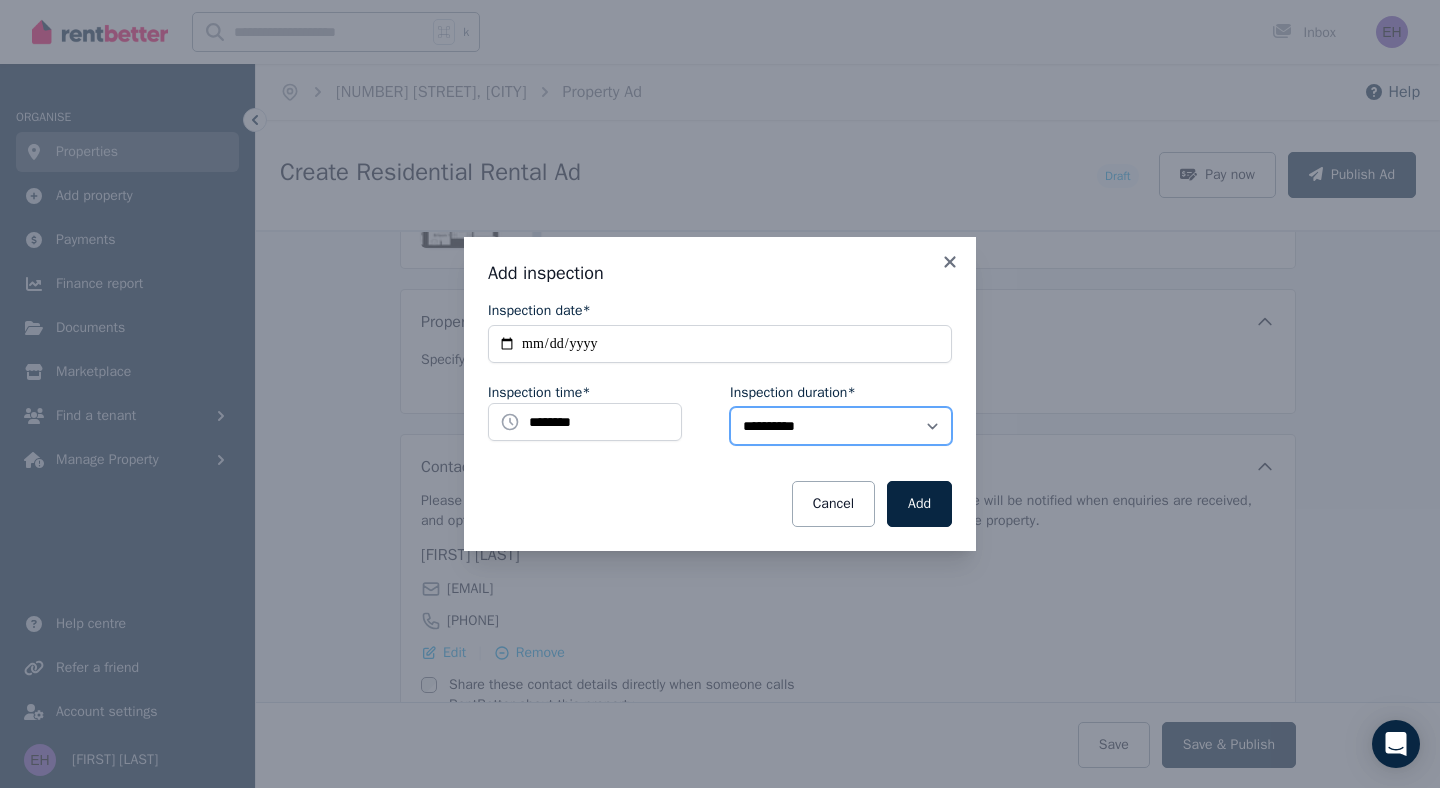 click on "**********" at bounding box center (841, 426) 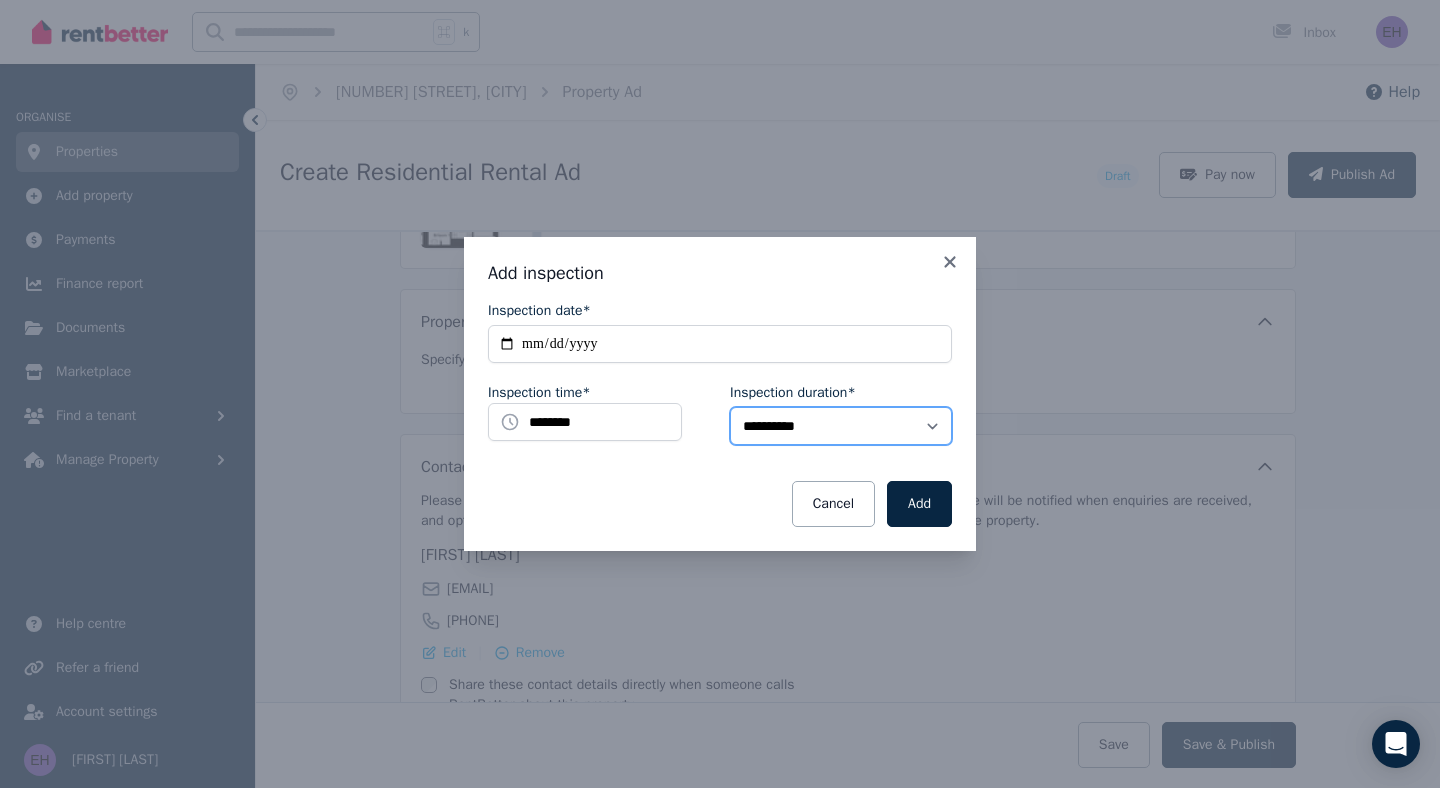 select on "**" 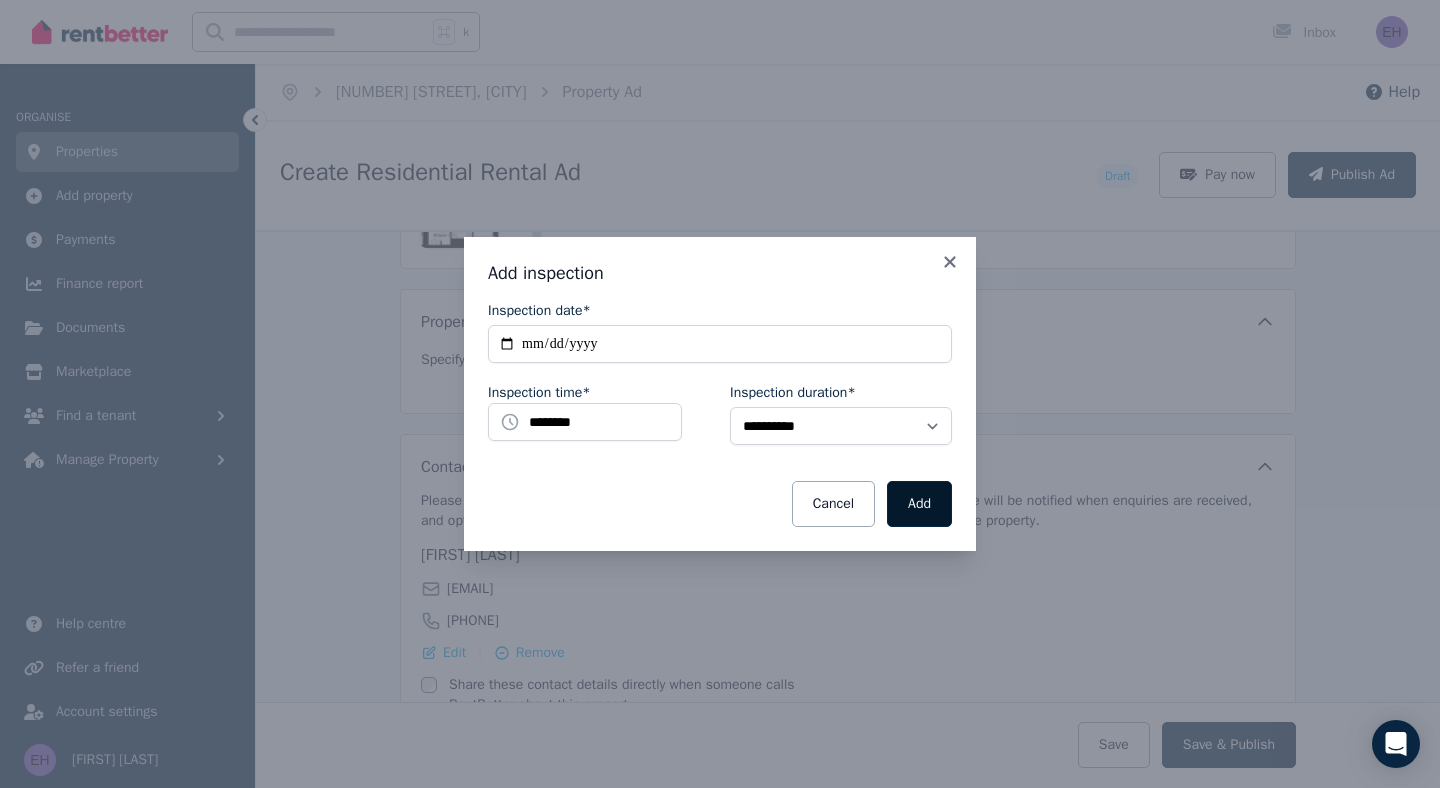 click on "Add" at bounding box center (919, 504) 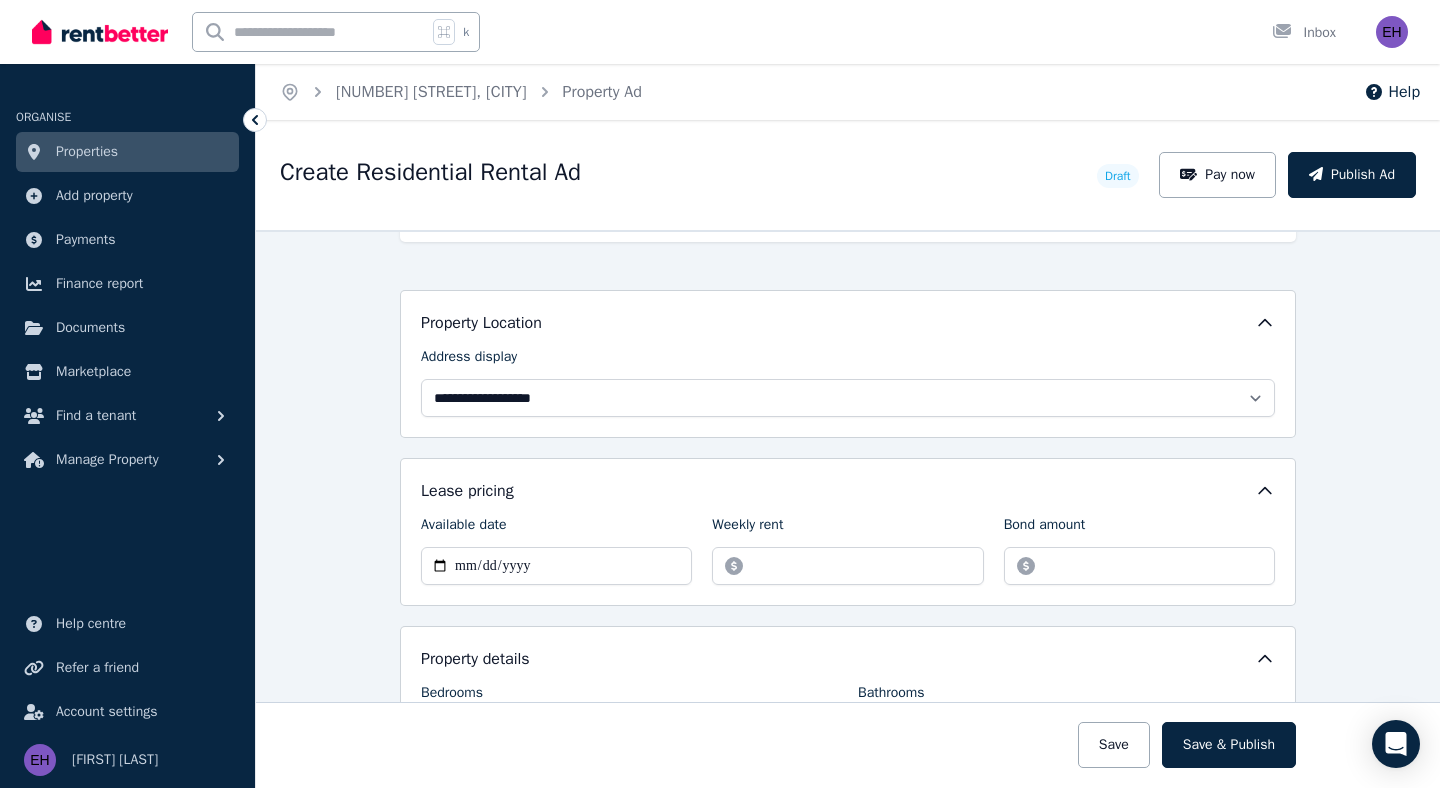 scroll, scrollTop: 420, scrollLeft: 0, axis: vertical 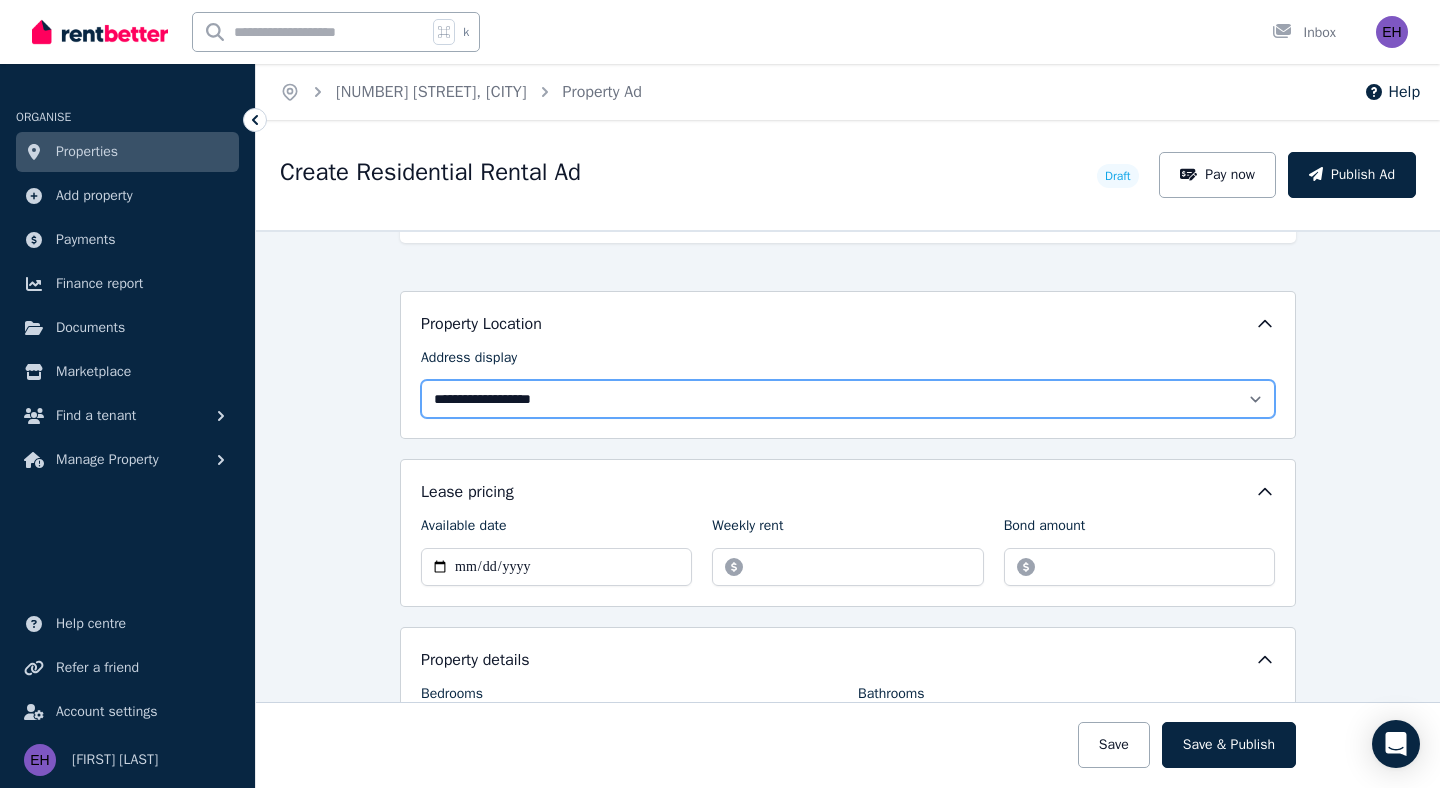 click on "**********" at bounding box center [848, 399] 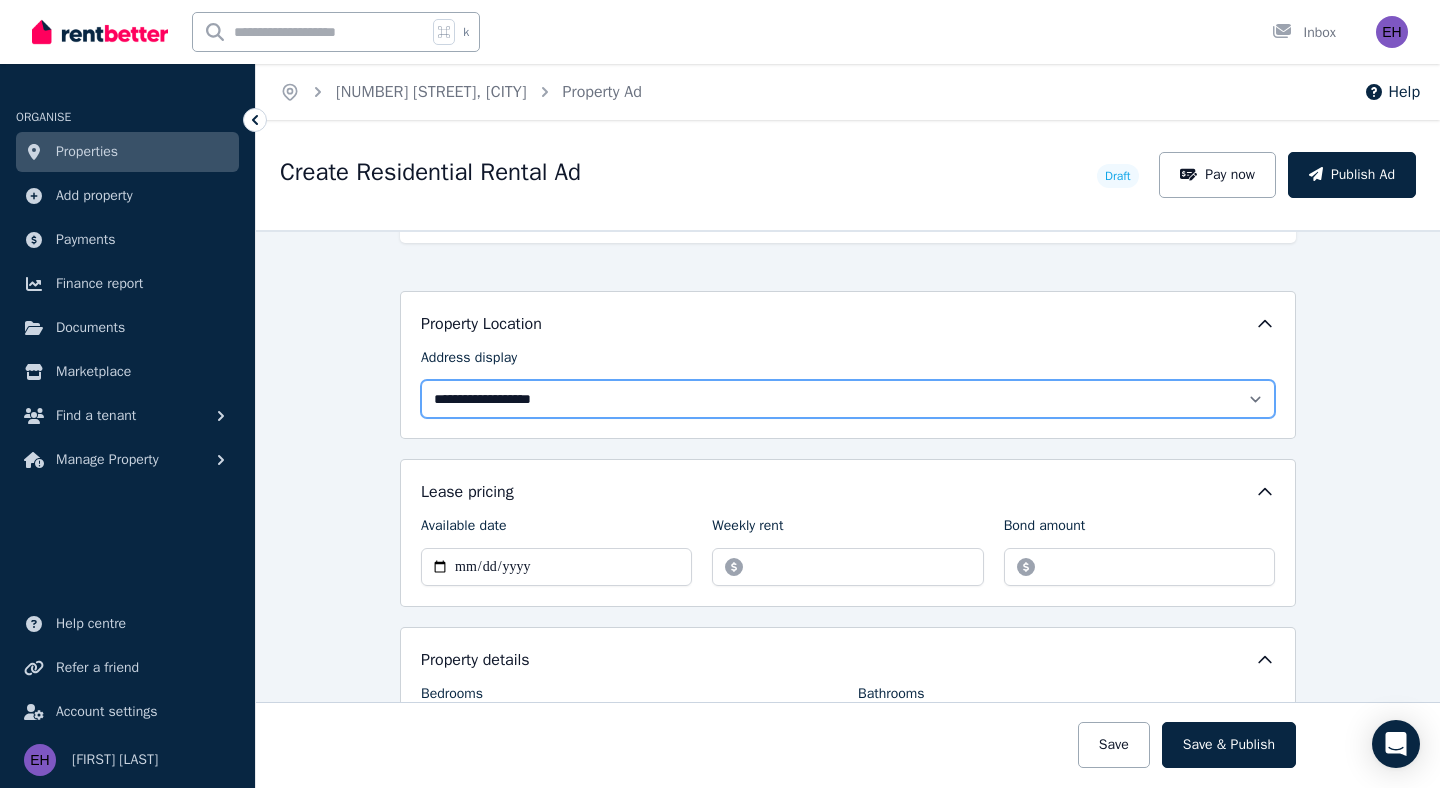 select on "**********" 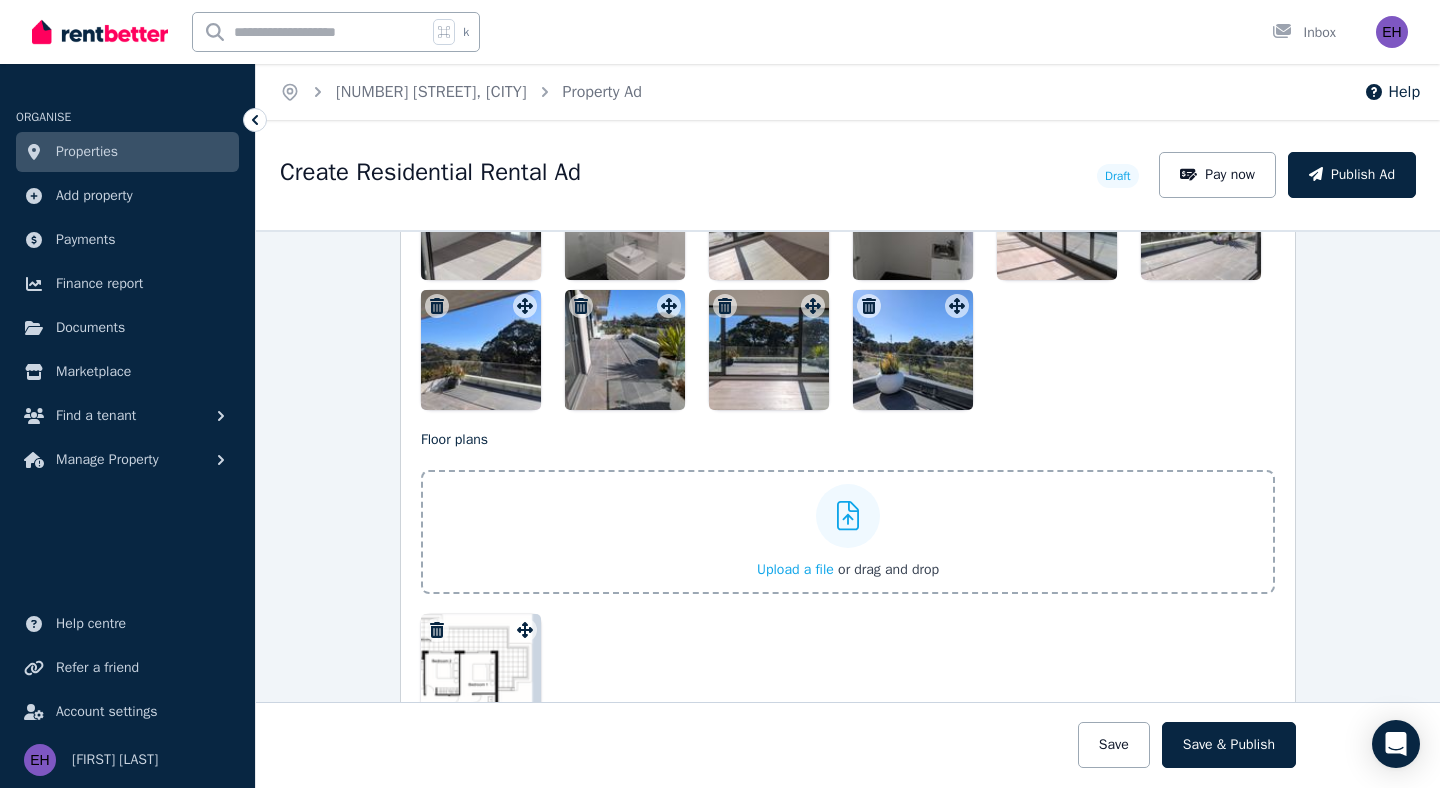 scroll, scrollTop: 3088, scrollLeft: 0, axis: vertical 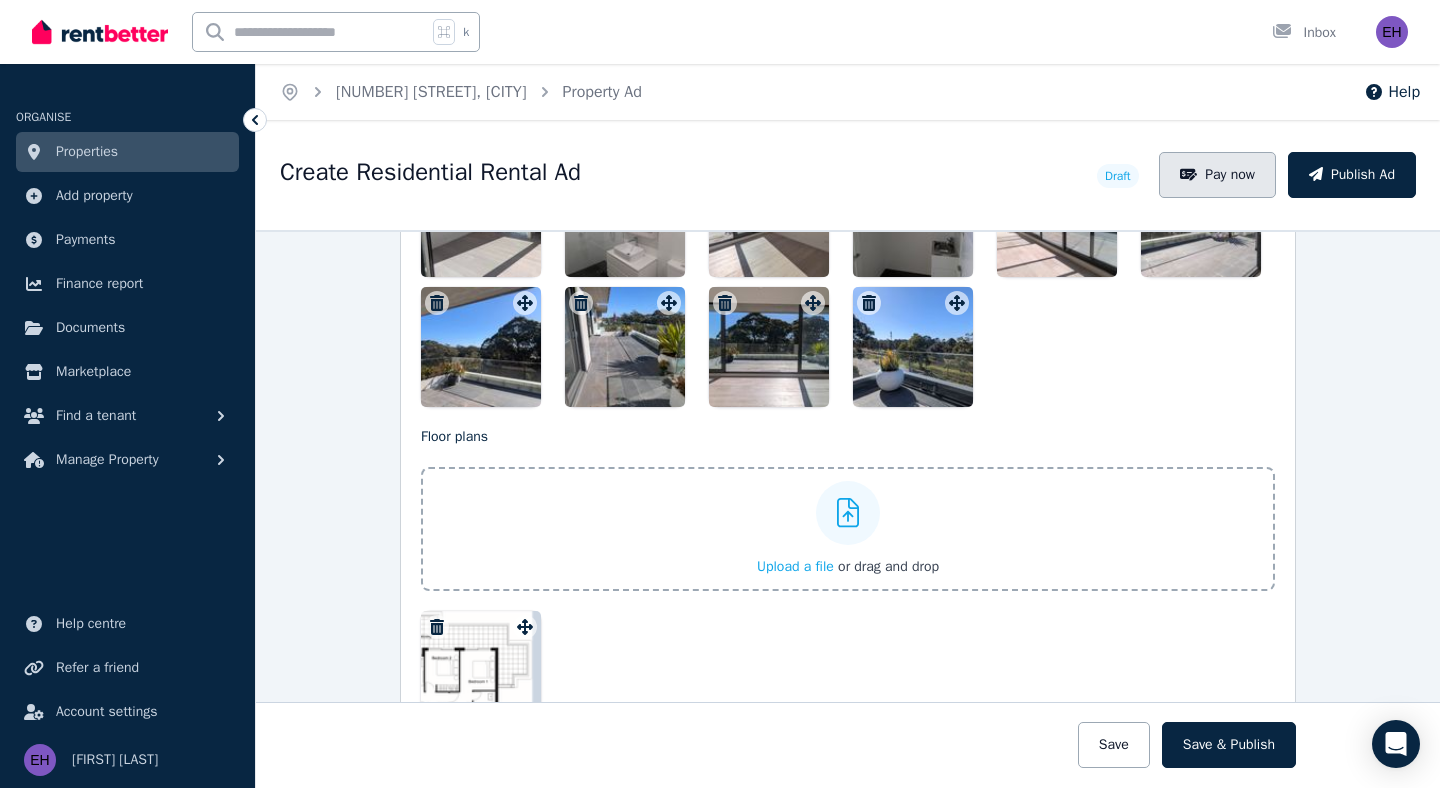 click on "Pay now" at bounding box center [1217, 175] 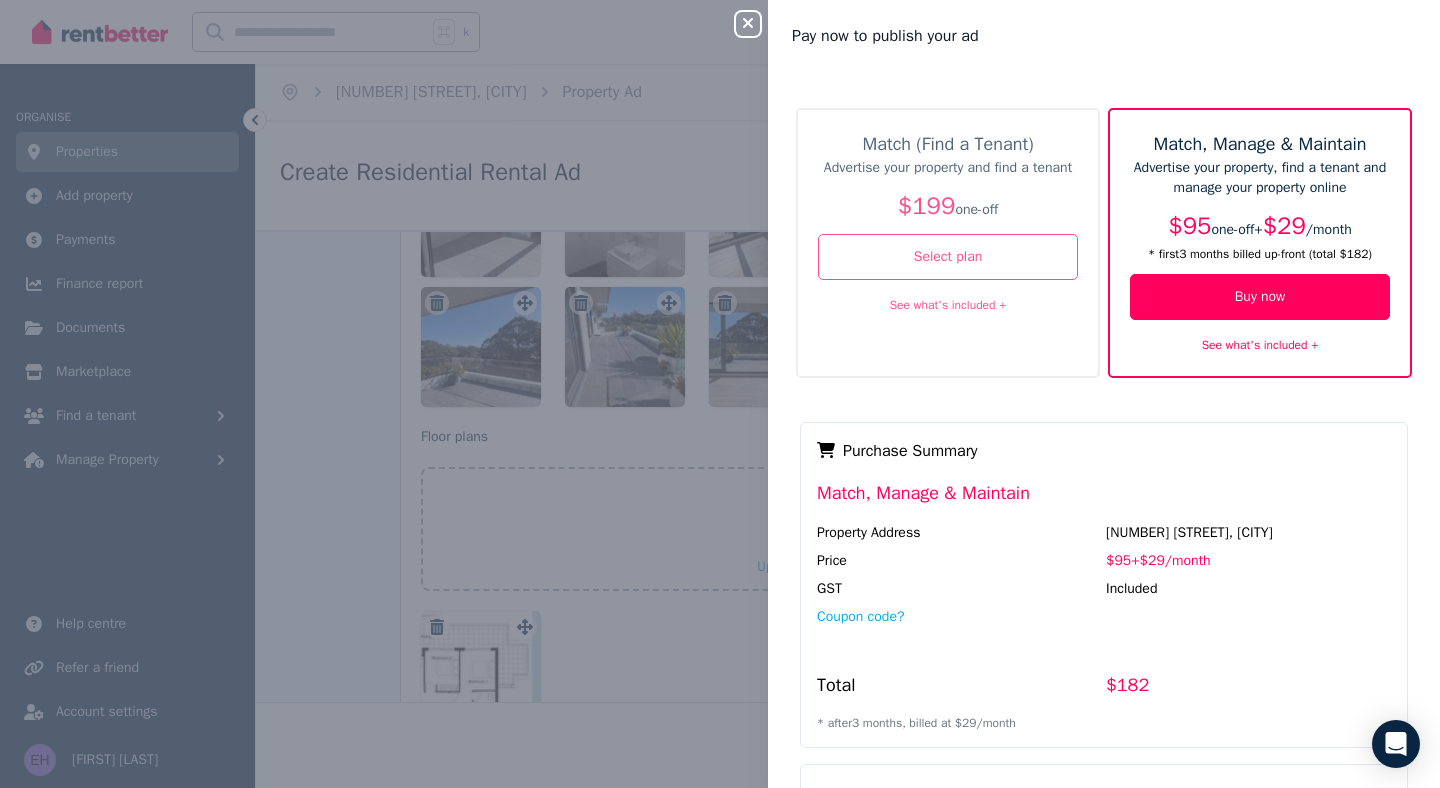 click on "See what's included +" at bounding box center (948, 305) 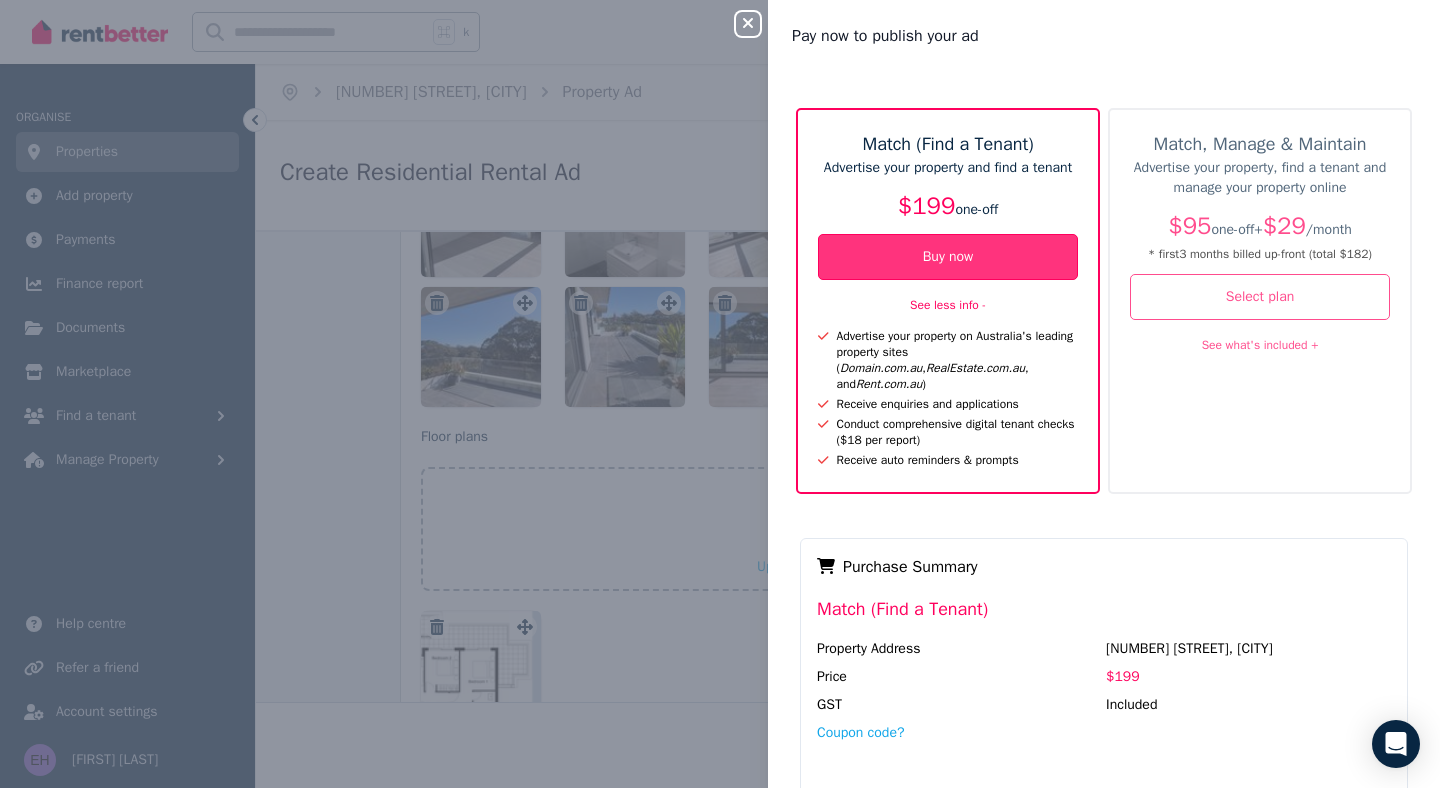 click on "Buy now" at bounding box center [948, 257] 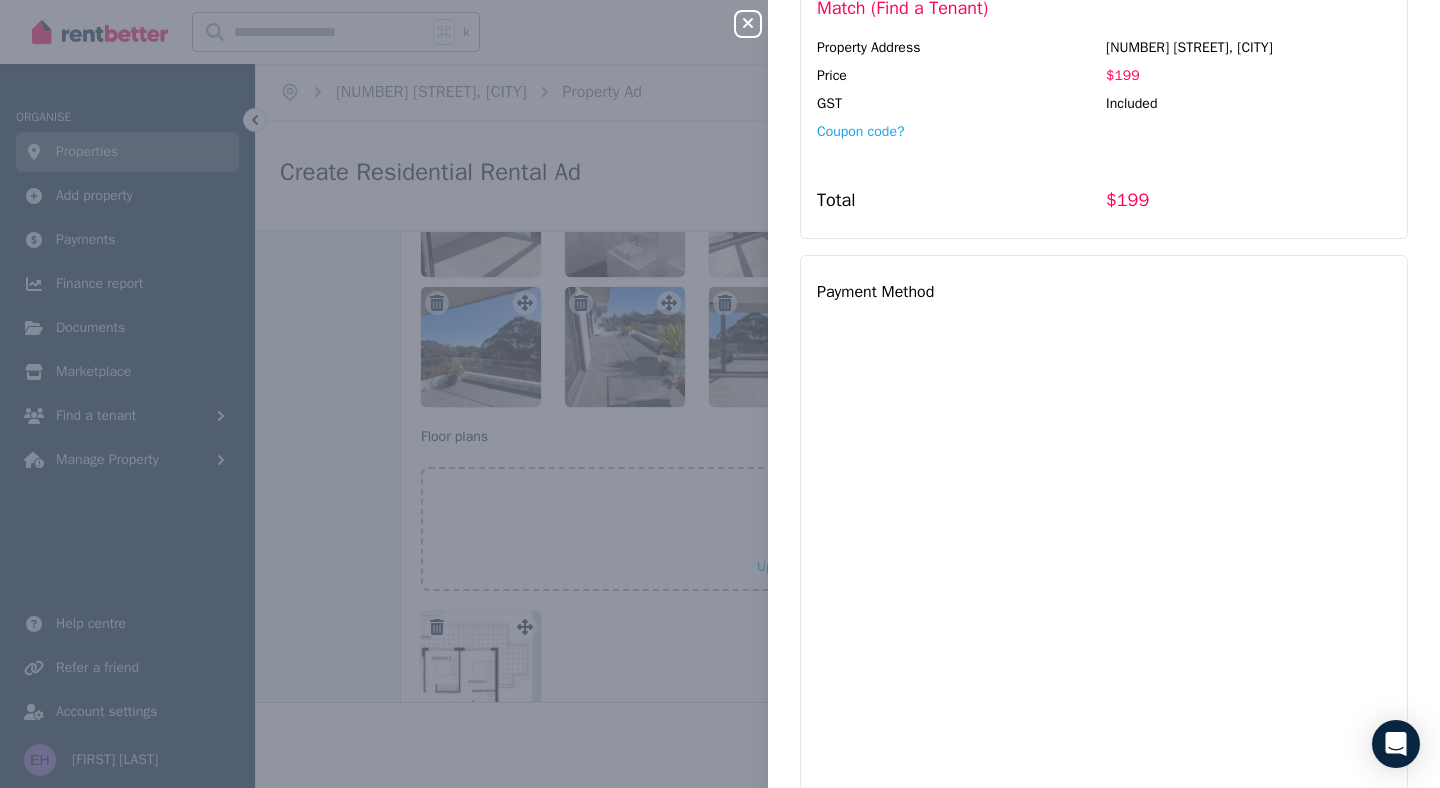 scroll, scrollTop: 757, scrollLeft: 0, axis: vertical 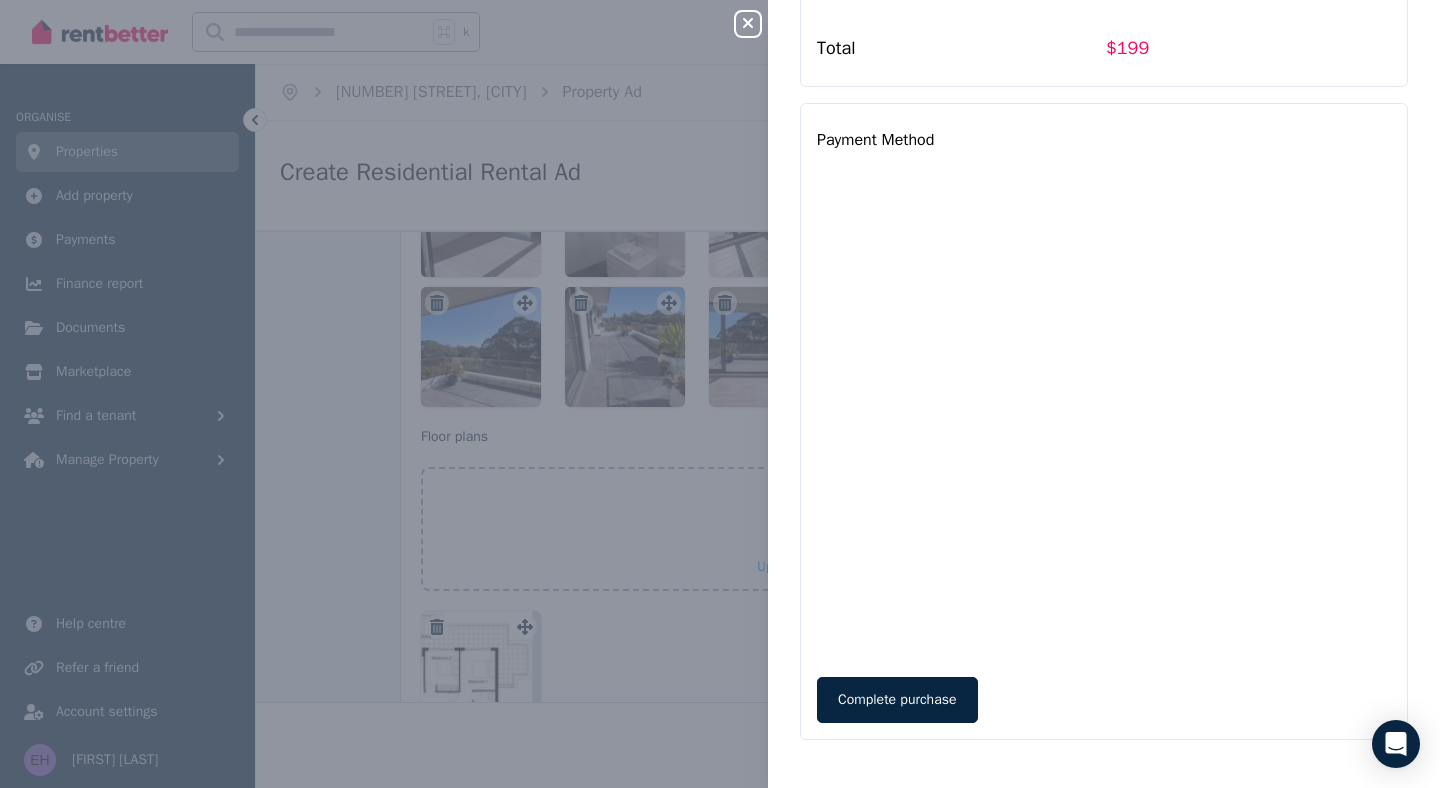 click on "Complete purchase" at bounding box center [897, 700] 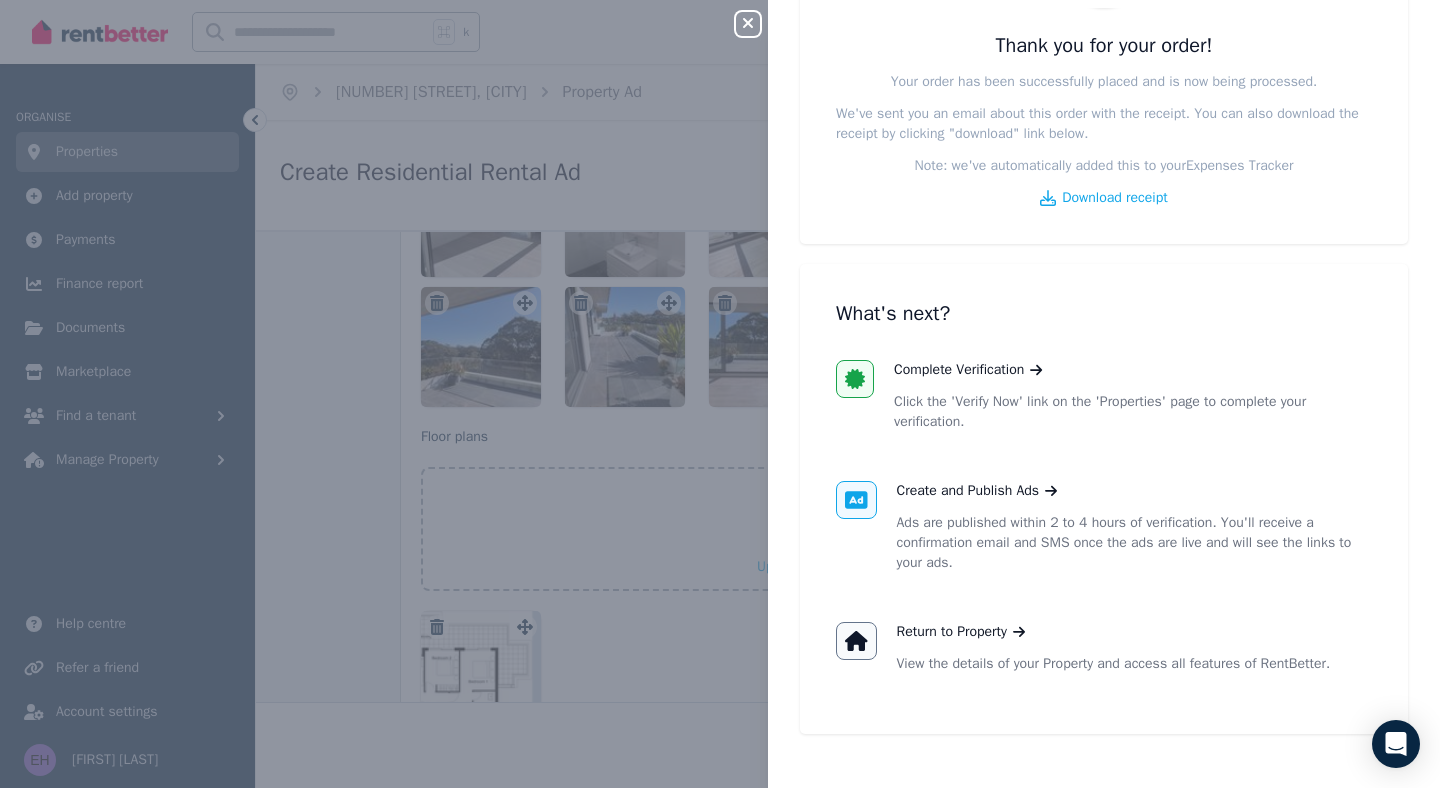 scroll, scrollTop: 178, scrollLeft: 0, axis: vertical 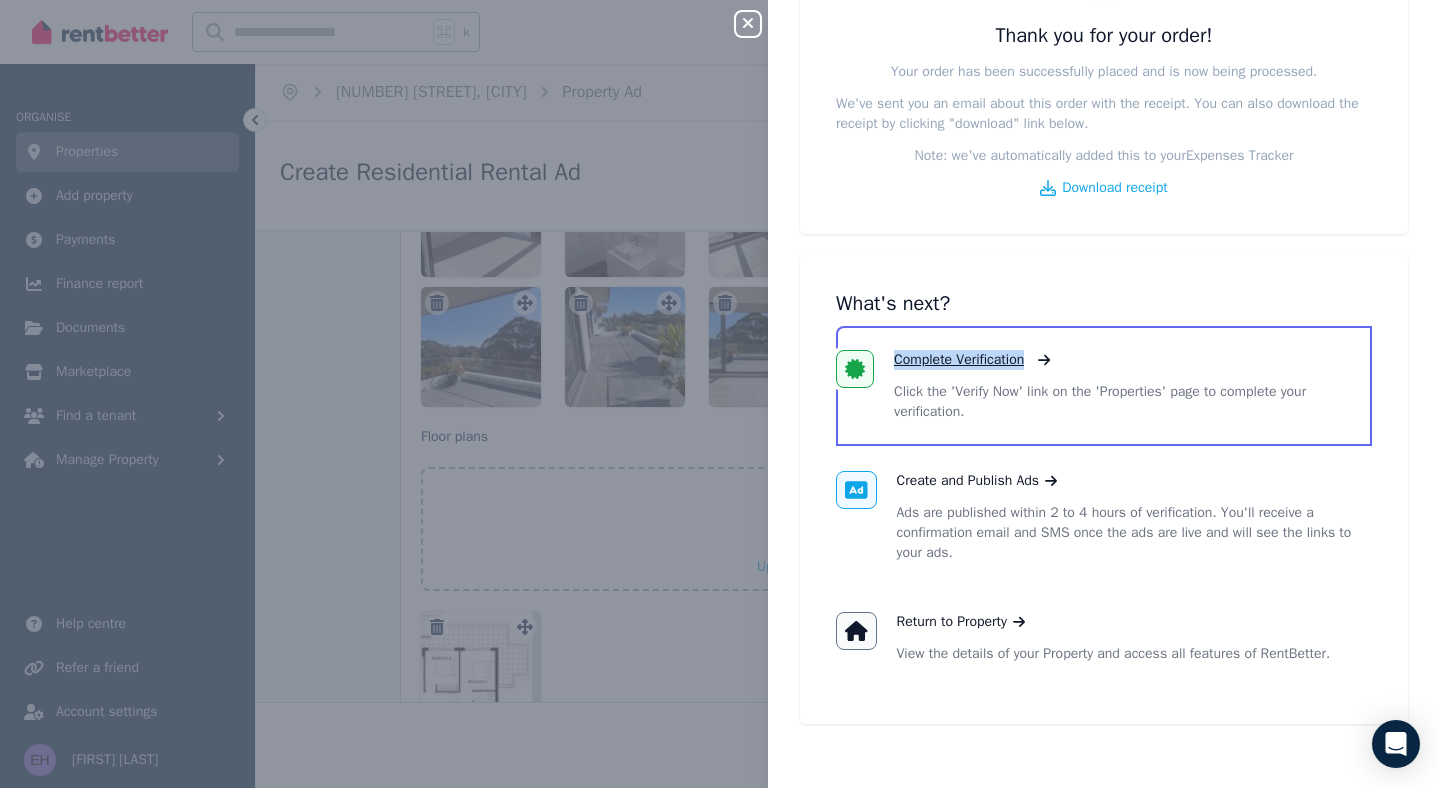 click on "Complete Verification" at bounding box center [959, 360] 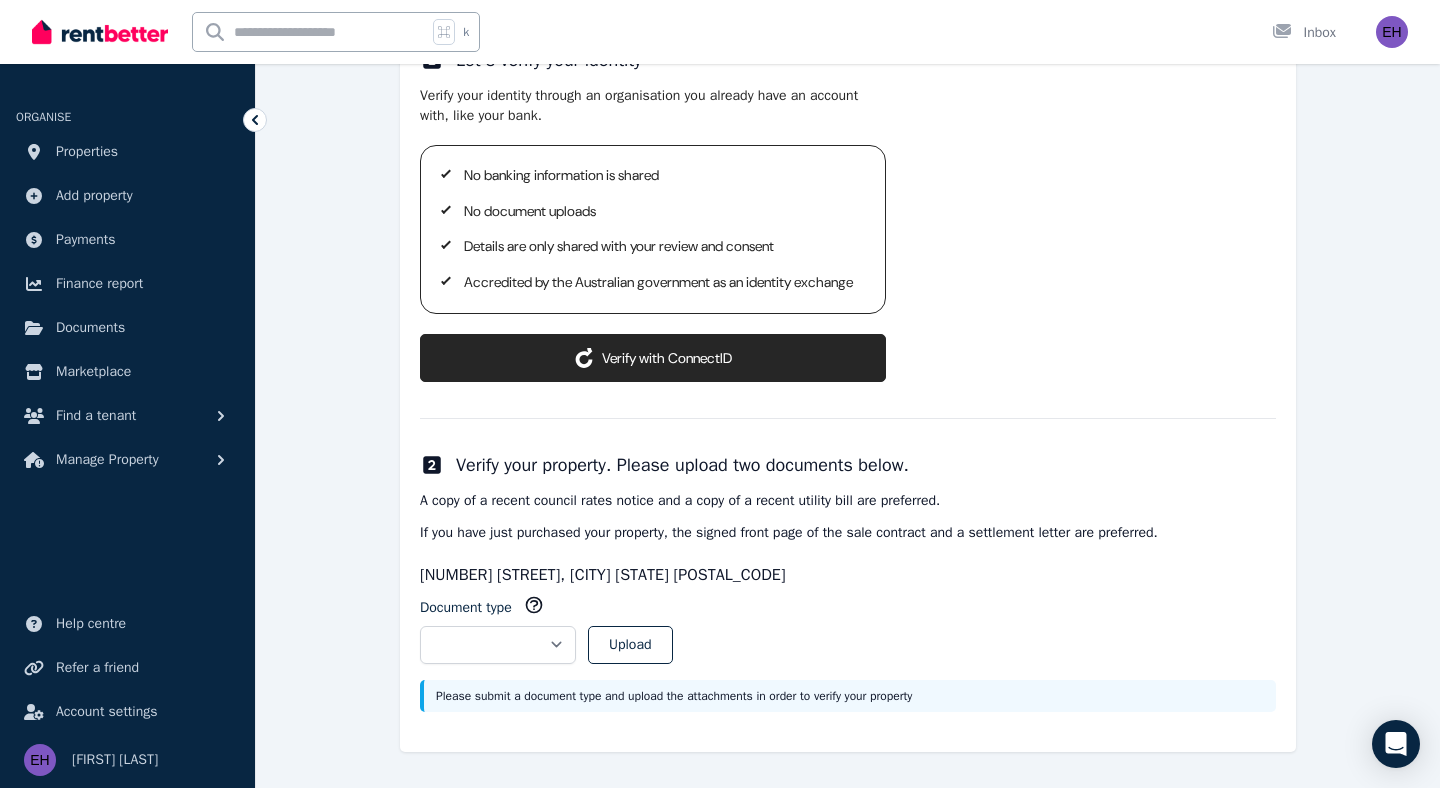 scroll, scrollTop: 317, scrollLeft: 0, axis: vertical 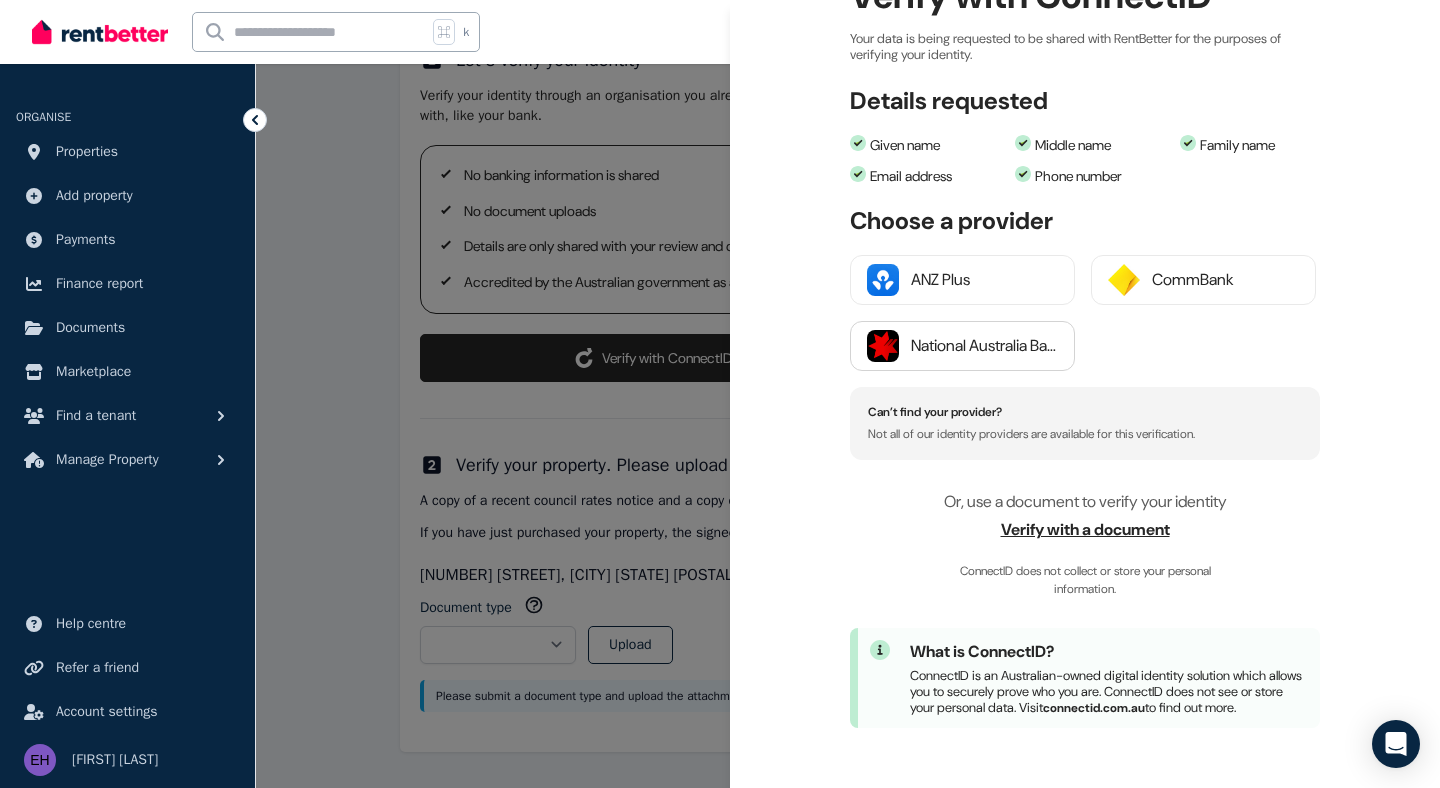 click on "National Australia Bank" at bounding box center [984, 346] 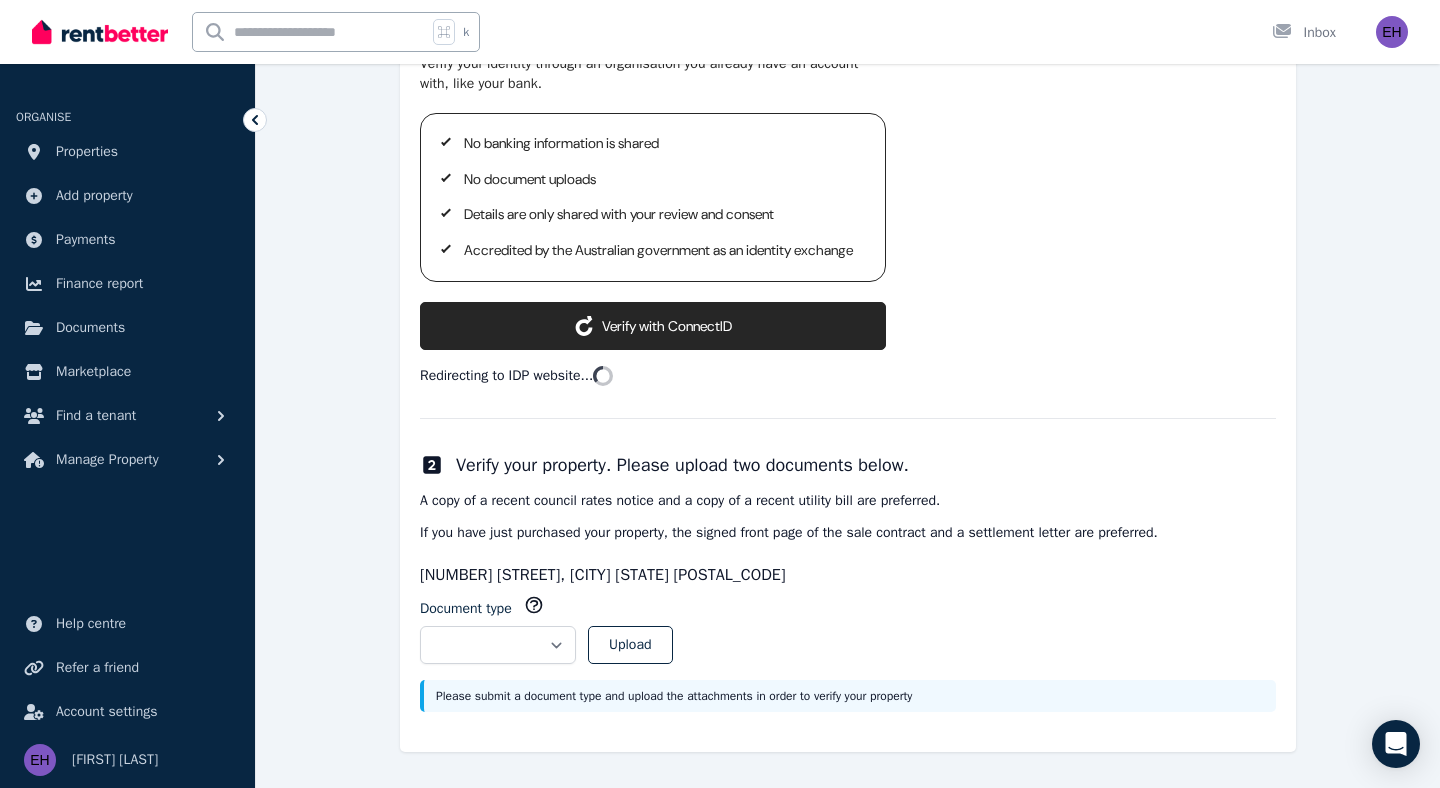 scroll, scrollTop: 363, scrollLeft: 0, axis: vertical 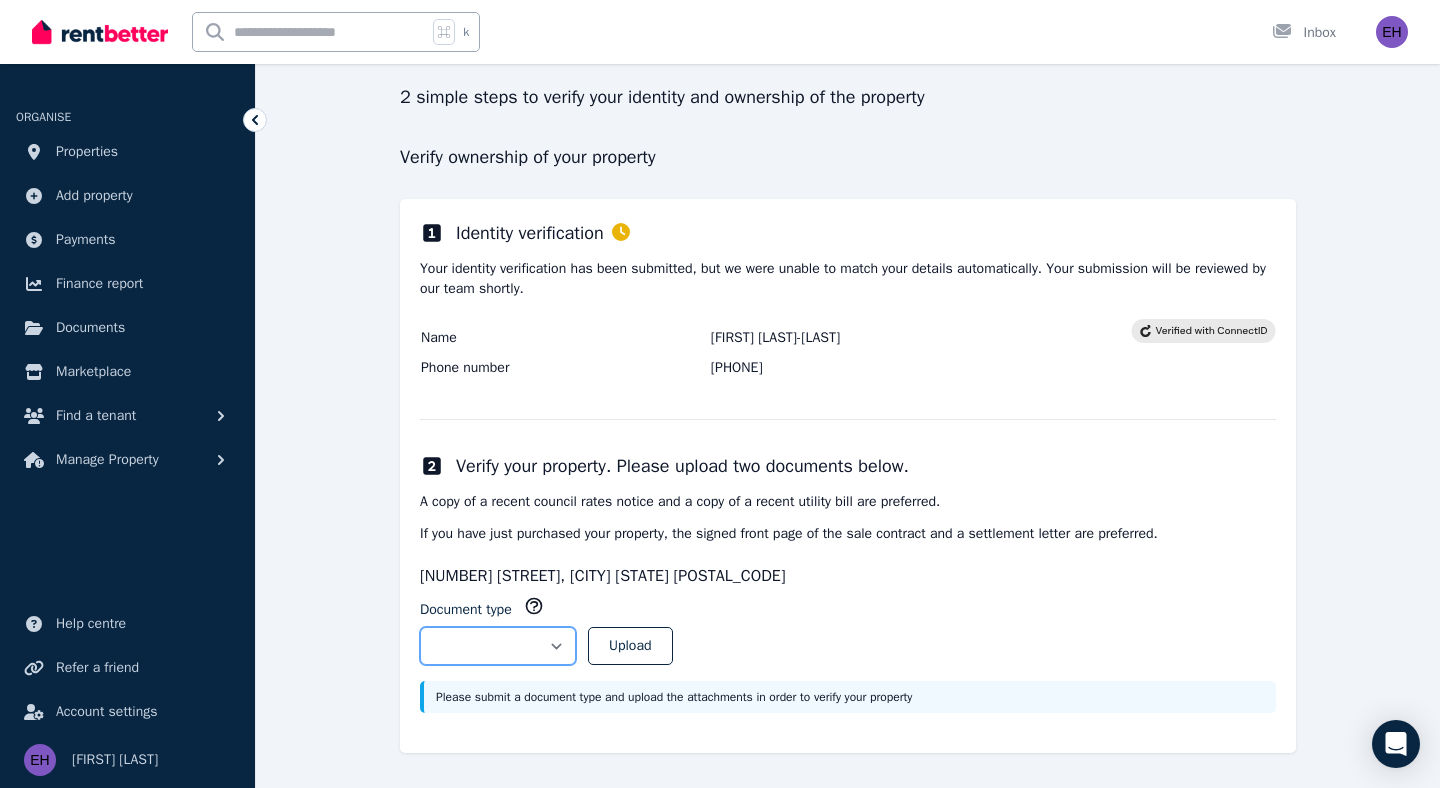 click on "**********" at bounding box center (498, 646) 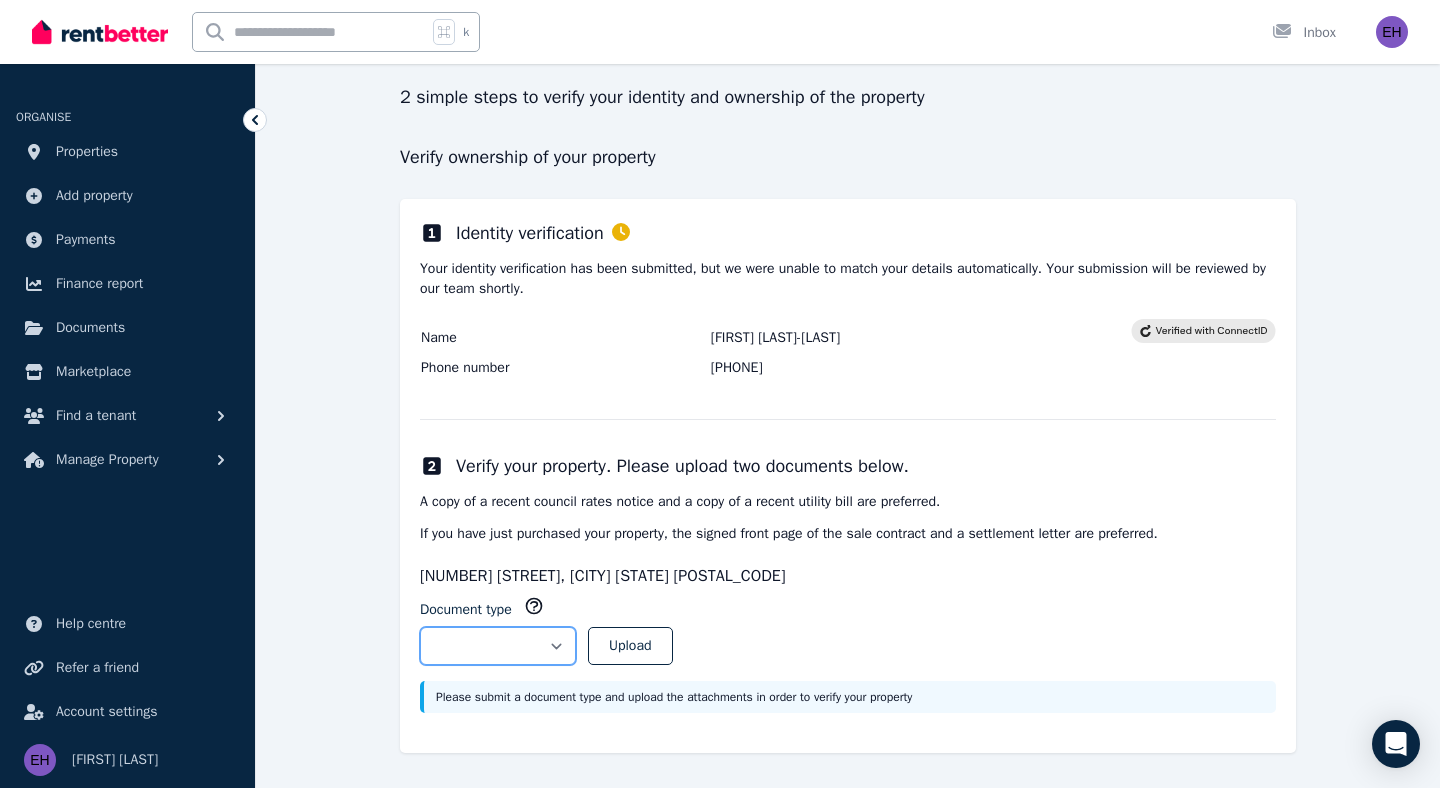 select on "**********" 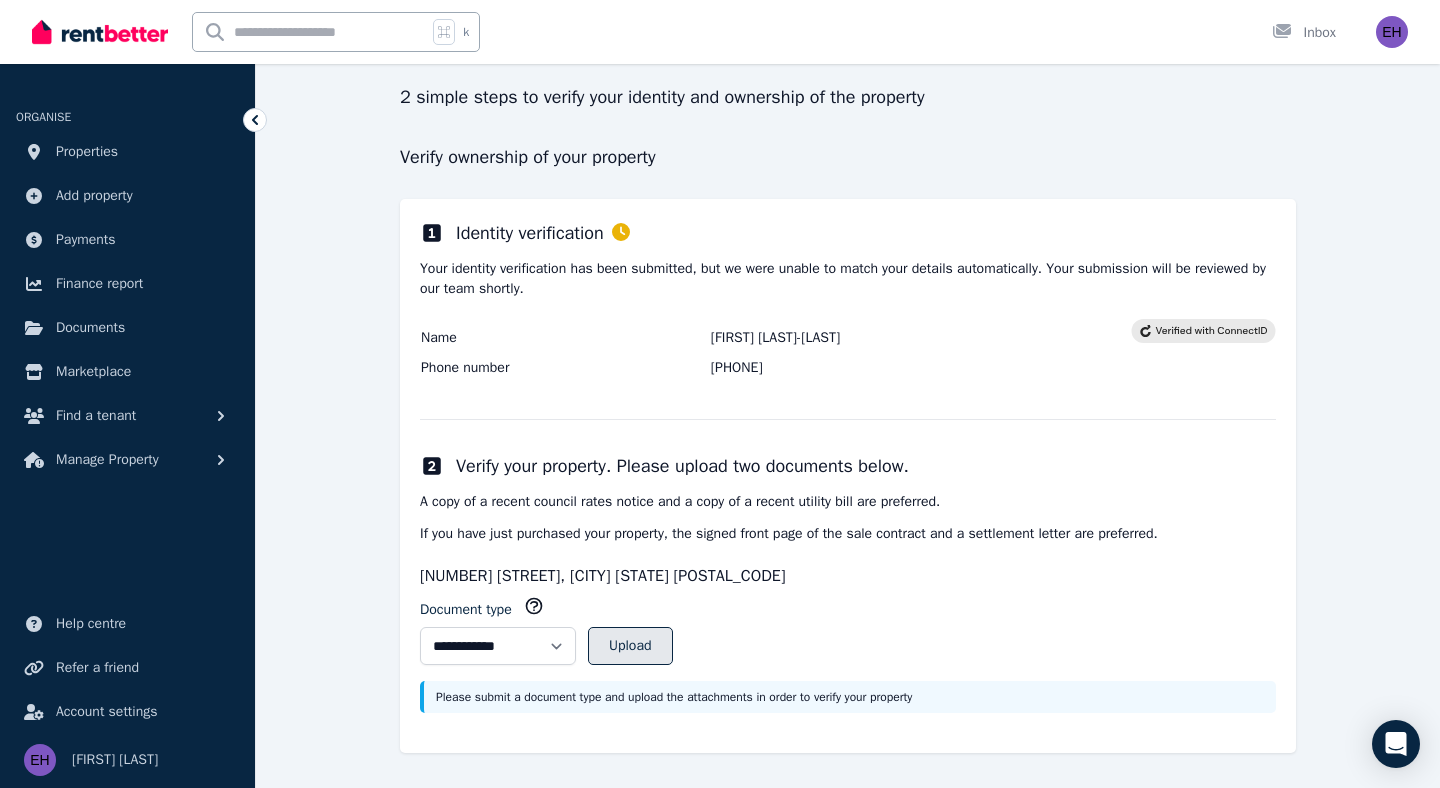 click on "Upload" at bounding box center [630, 646] 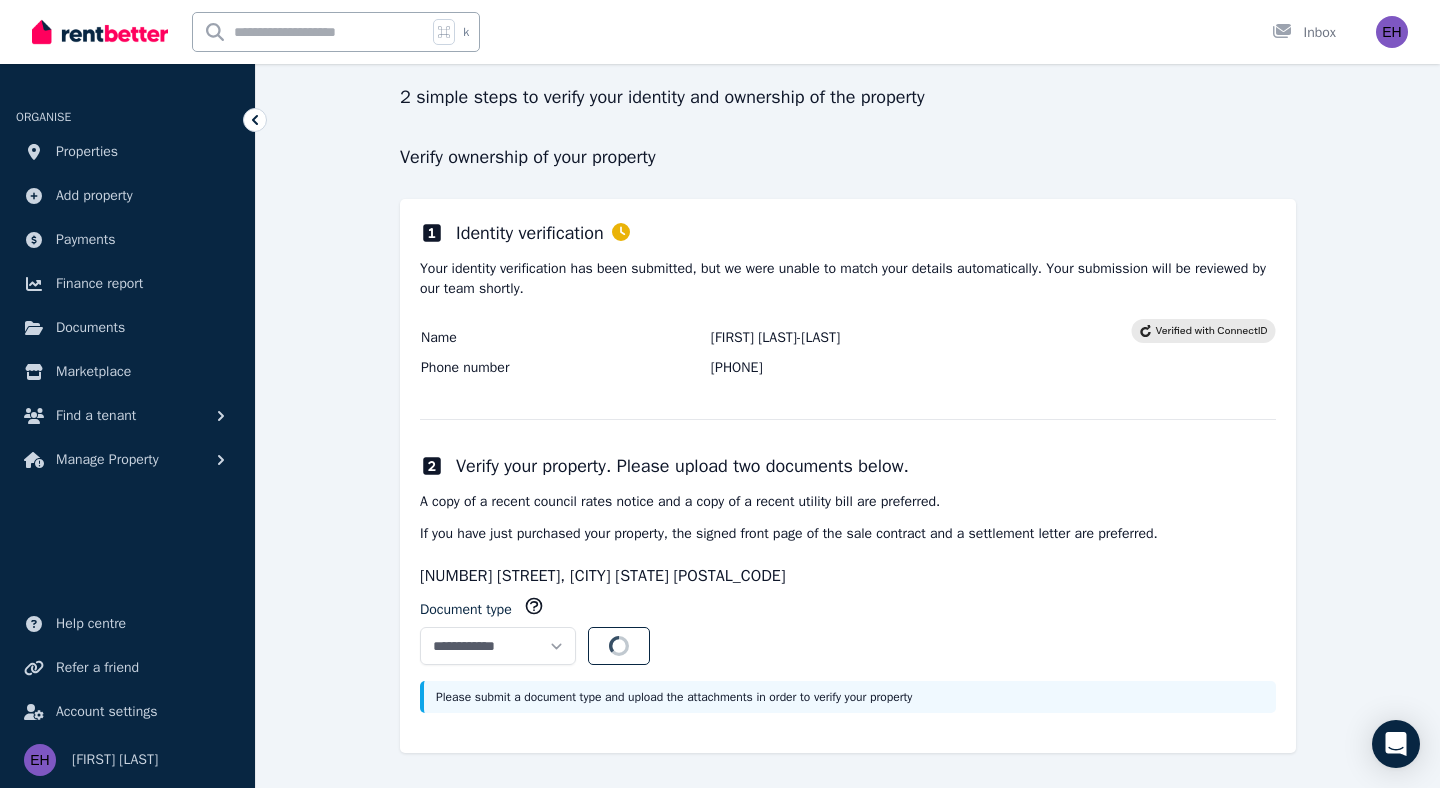select 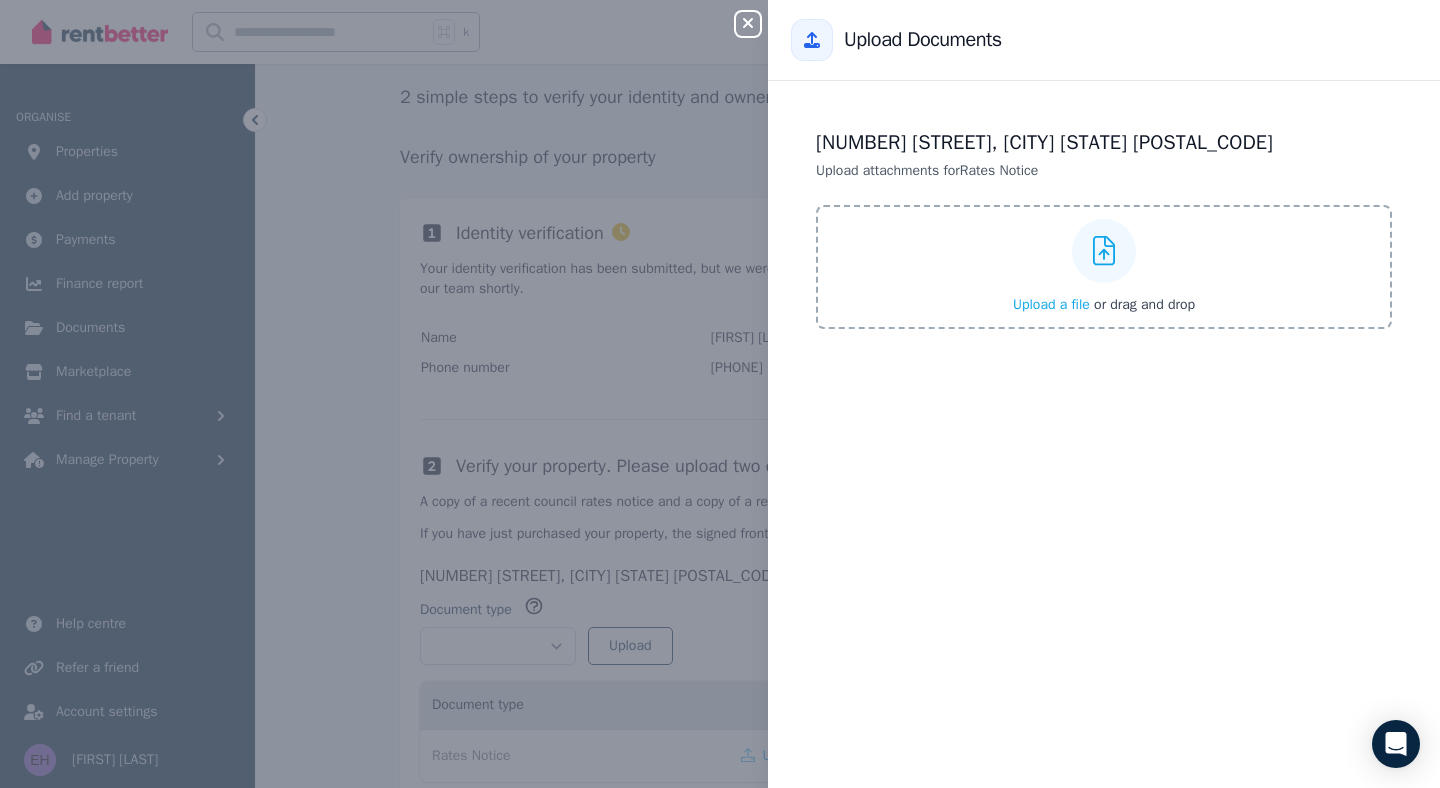 type 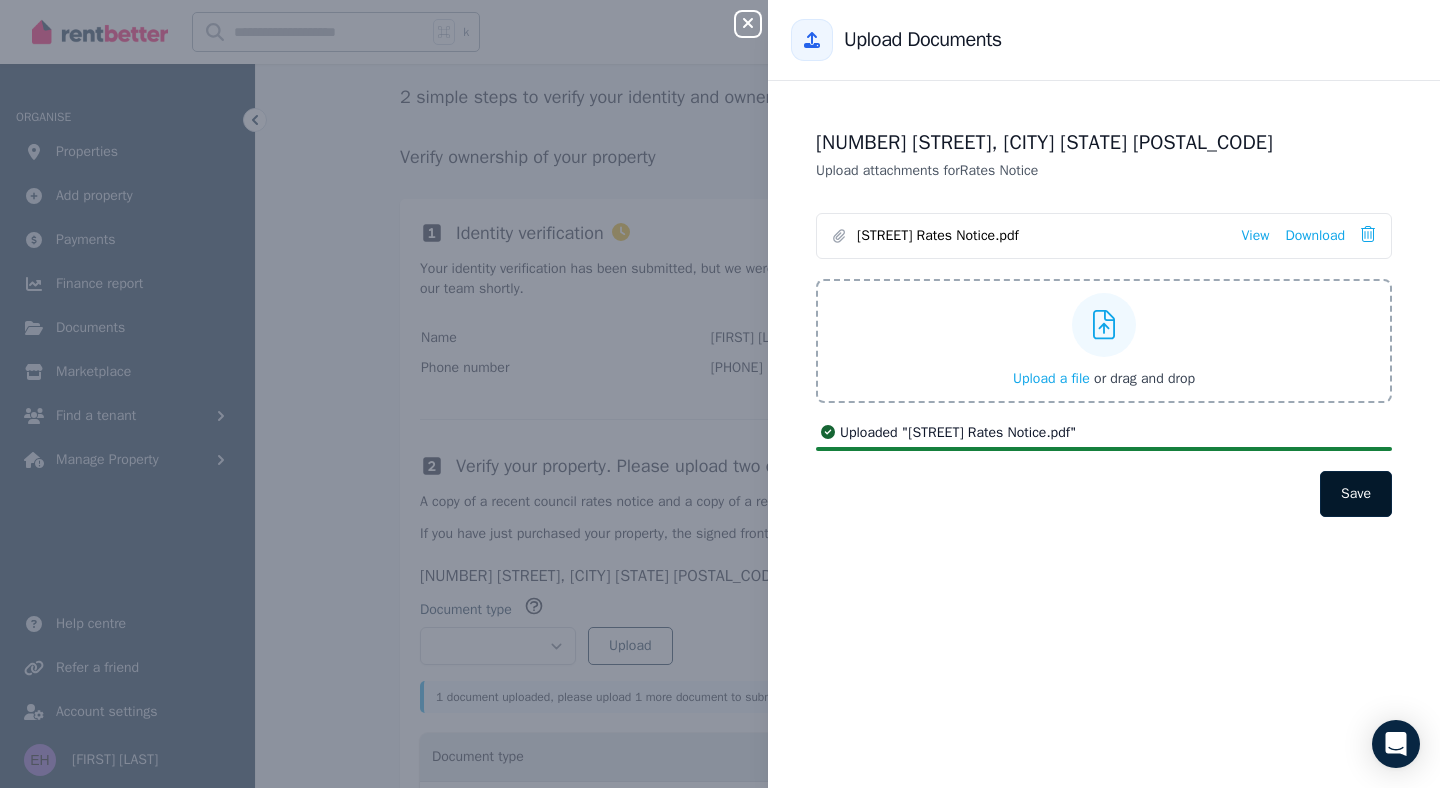 click on "Save" at bounding box center [1356, 494] 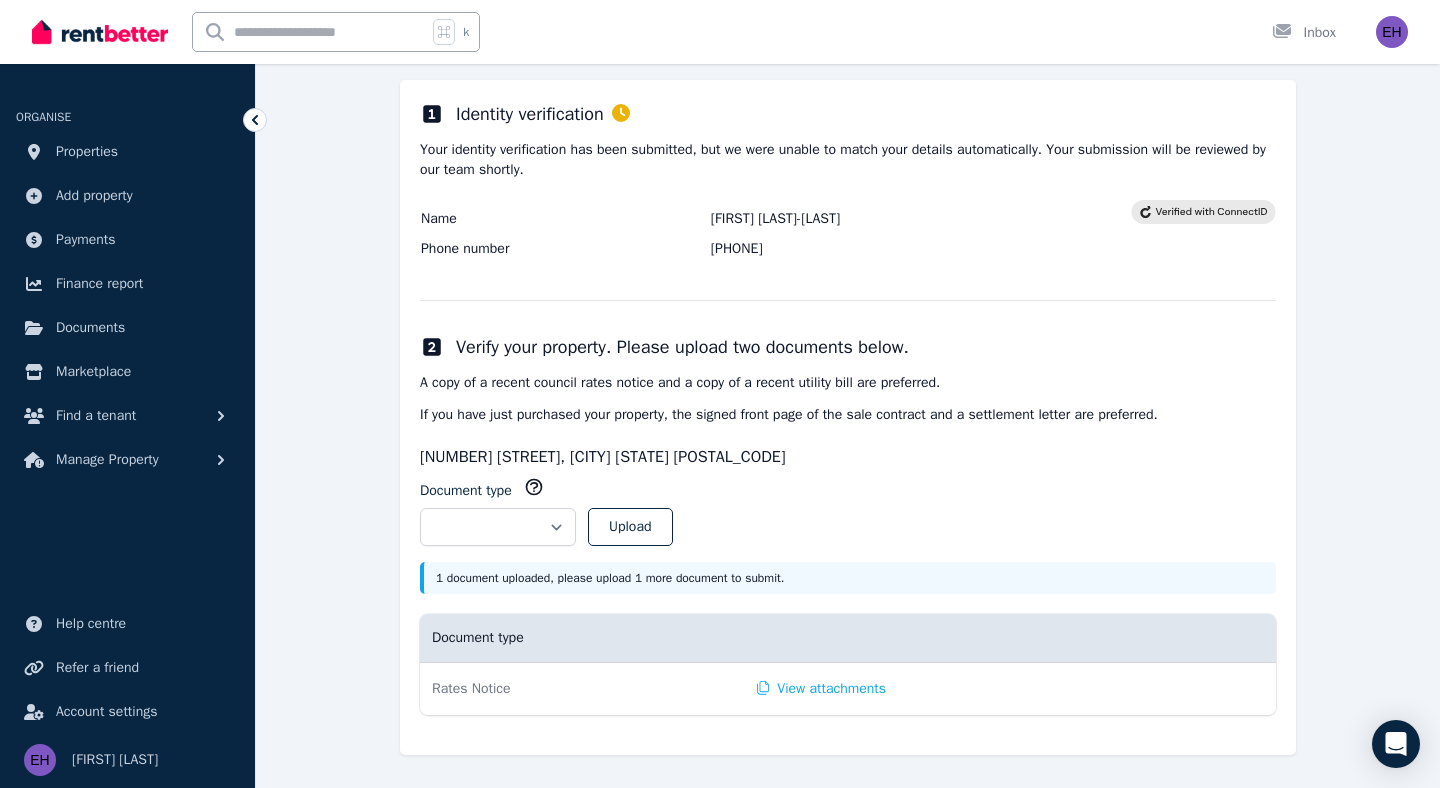 scroll, scrollTop: 260, scrollLeft: 0, axis: vertical 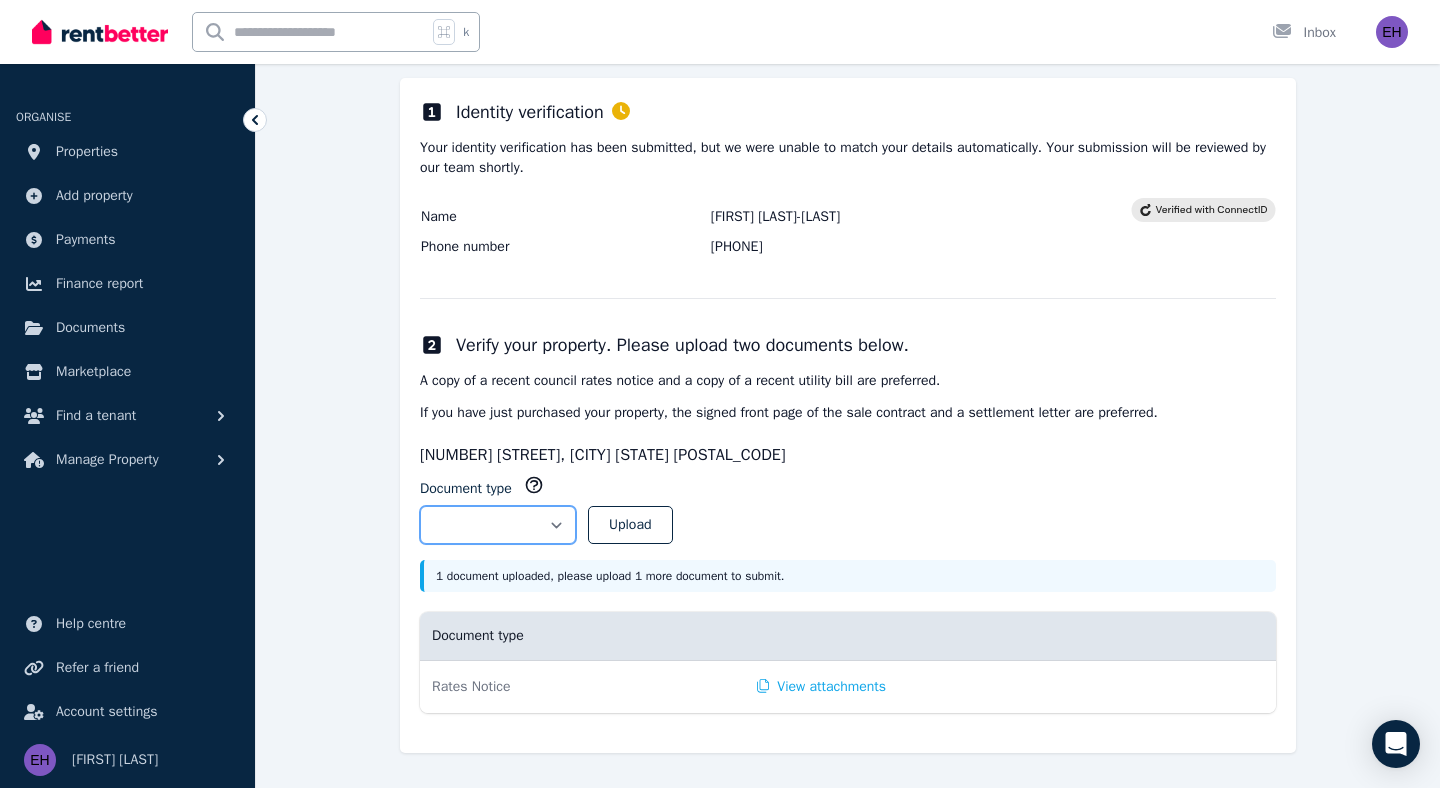 click on "**********" at bounding box center [498, 525] 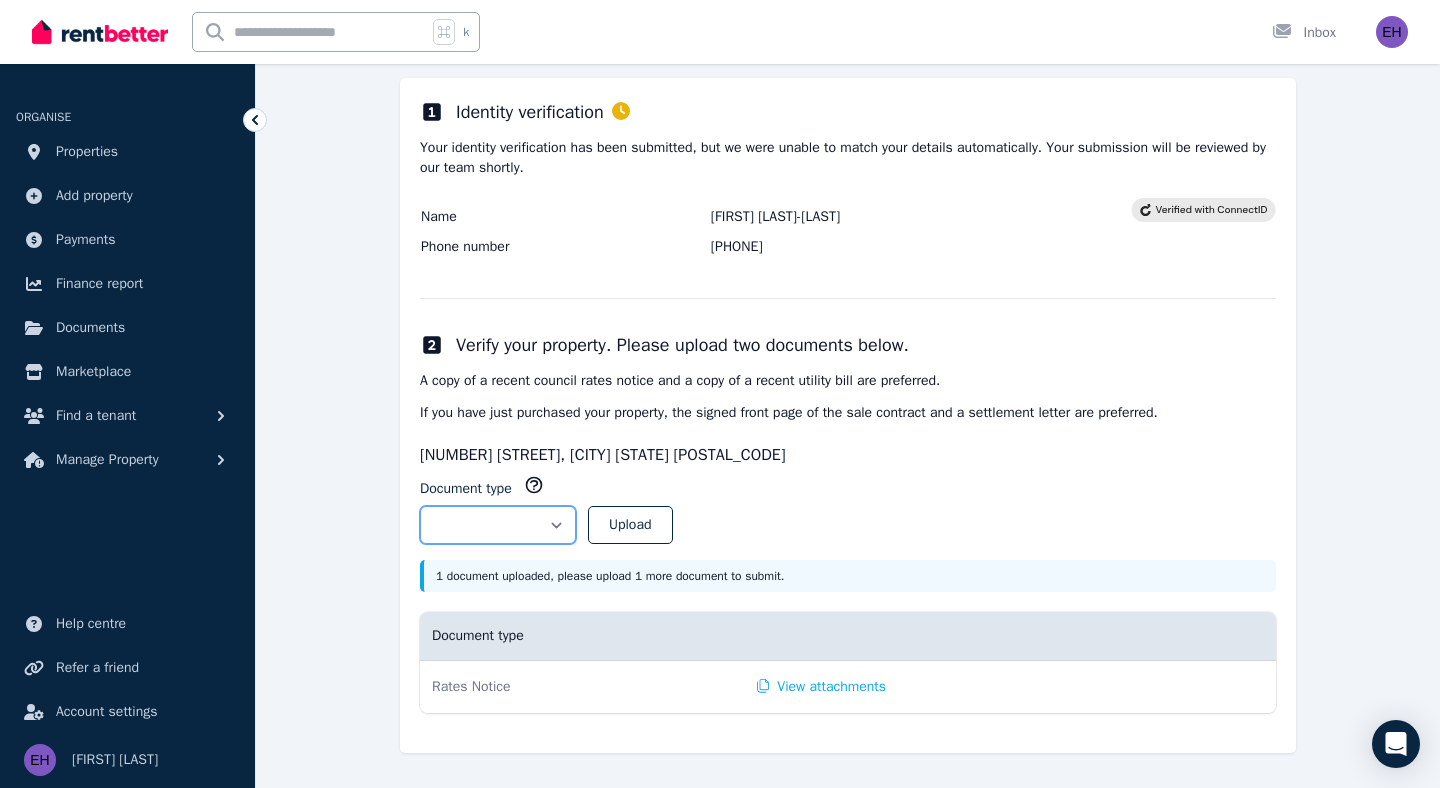 select on "**********" 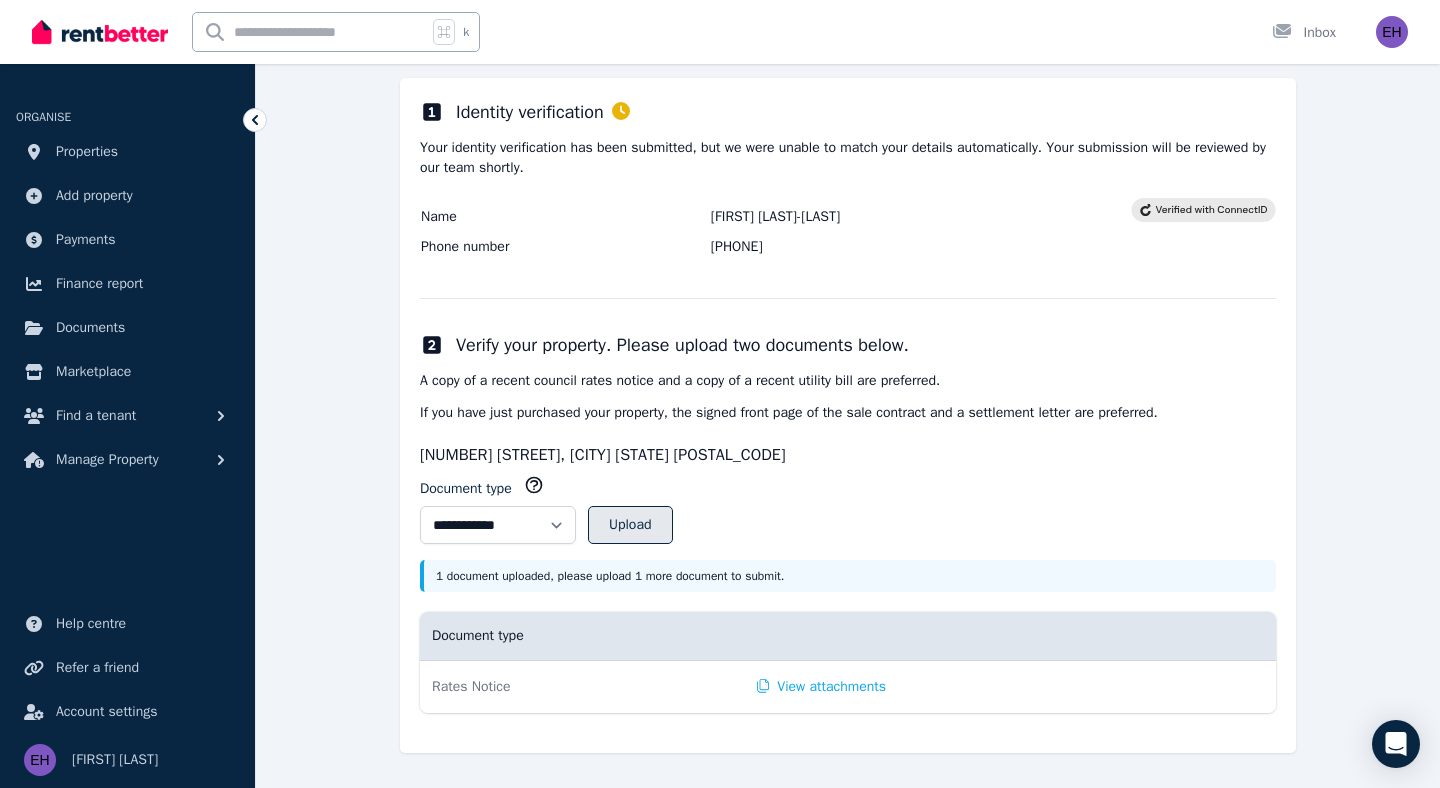click on "Upload" at bounding box center (630, 525) 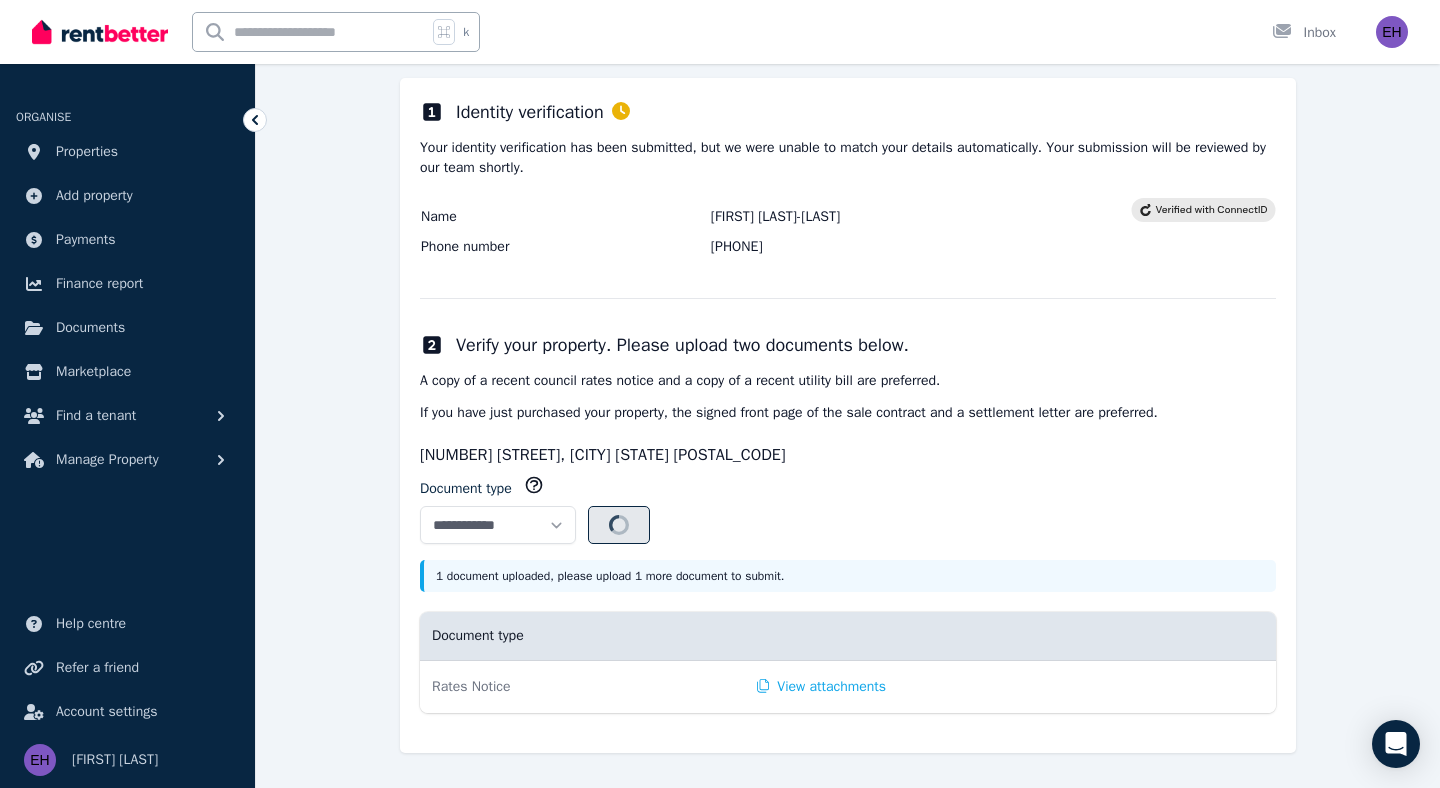 select 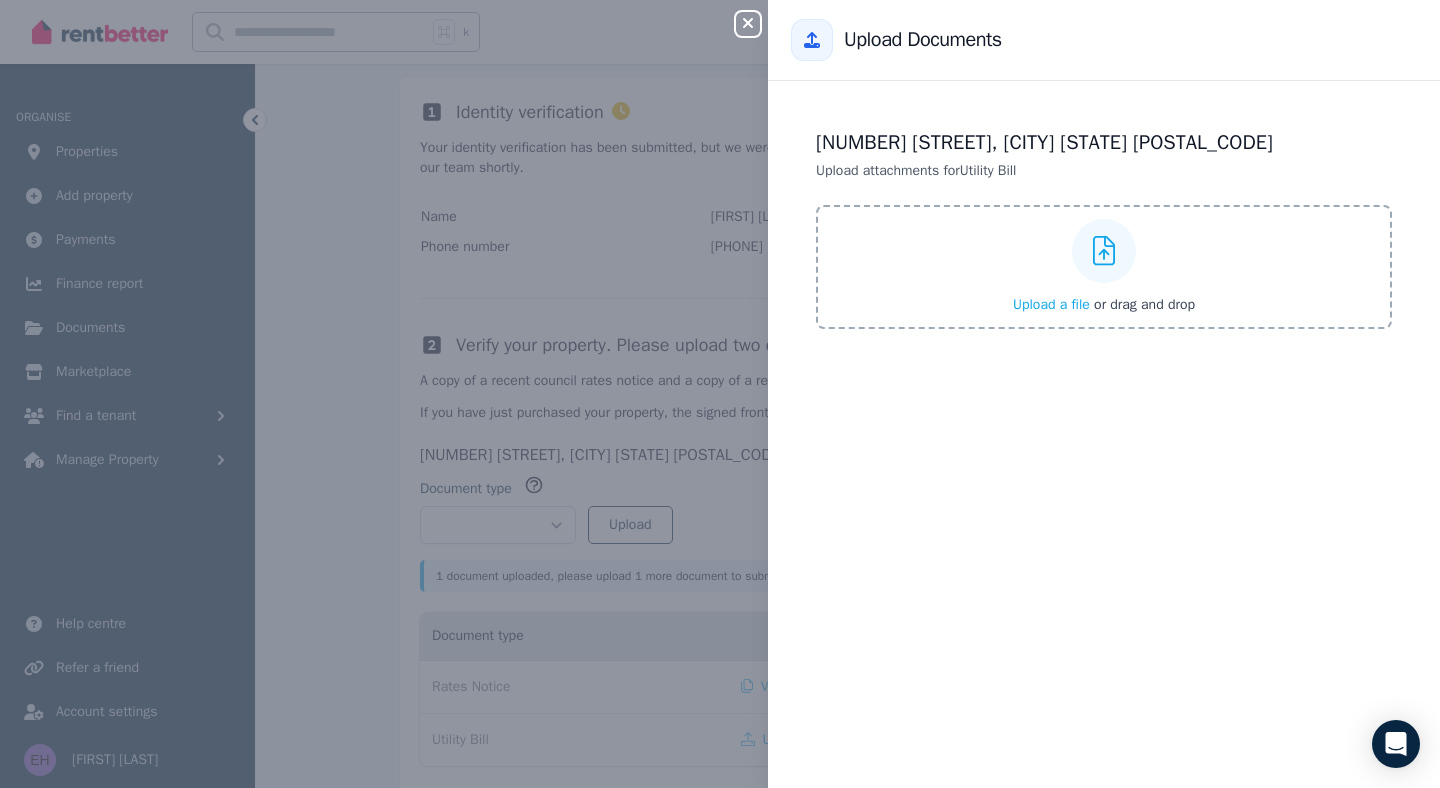 type 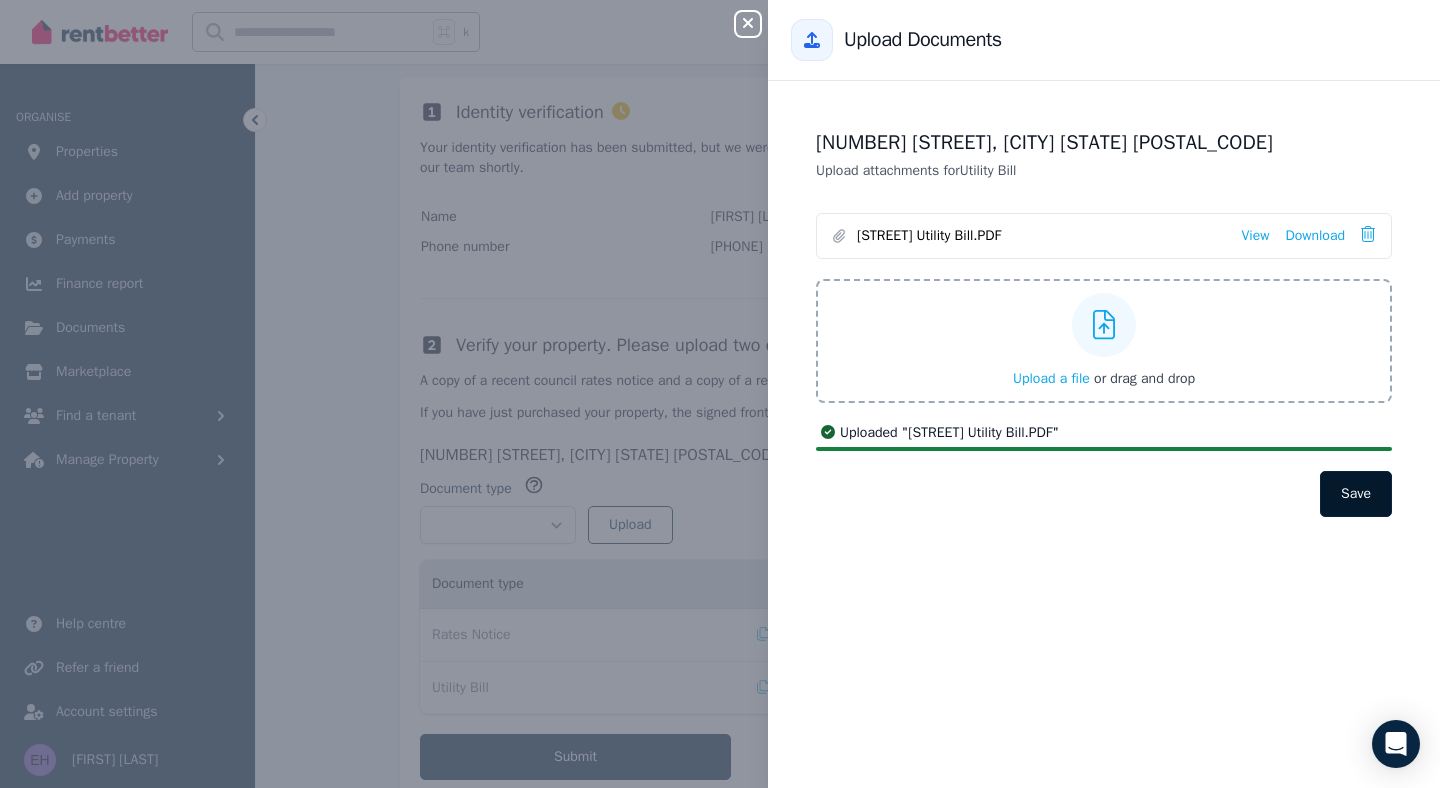 click on "Save" at bounding box center (1356, 494) 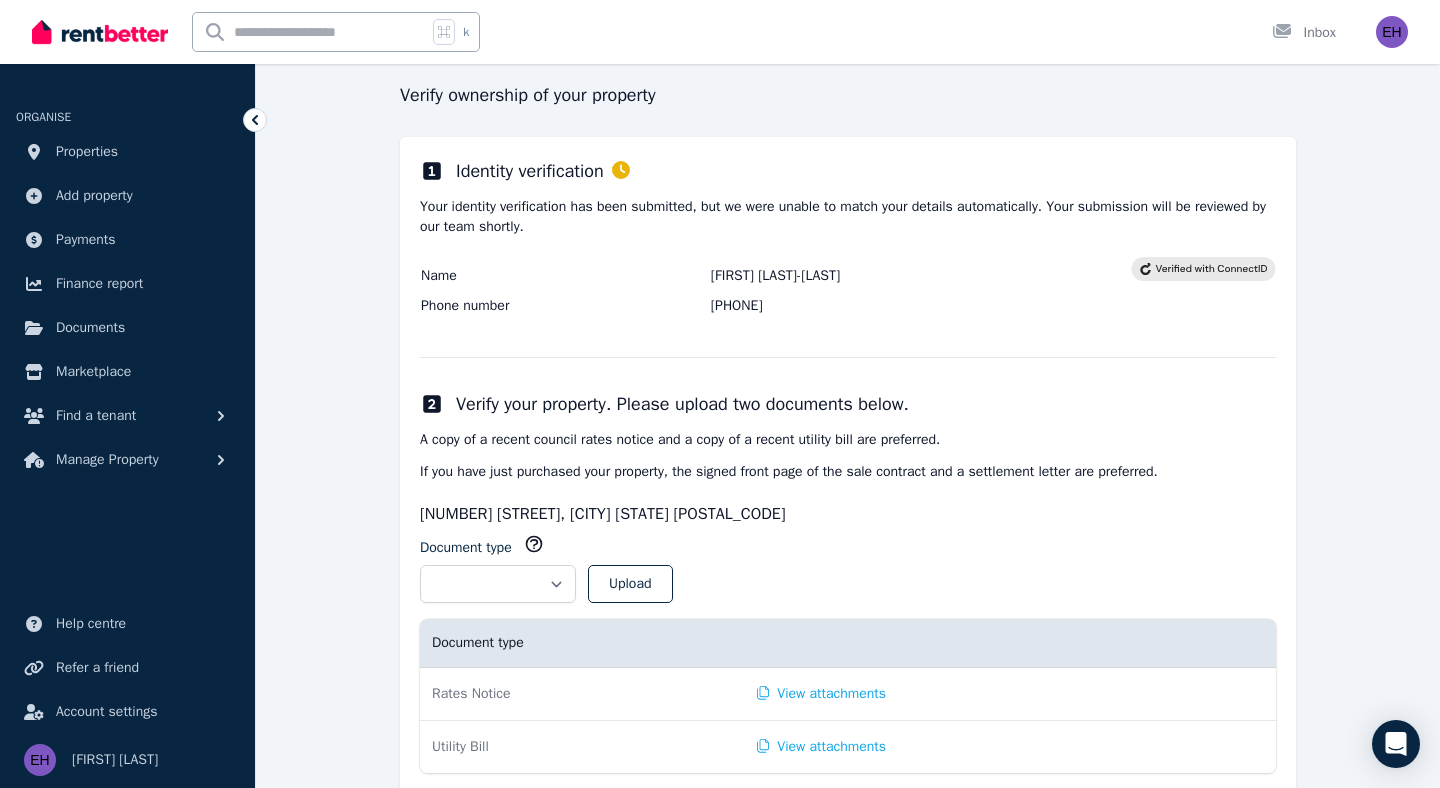 scroll, scrollTop: 327, scrollLeft: 0, axis: vertical 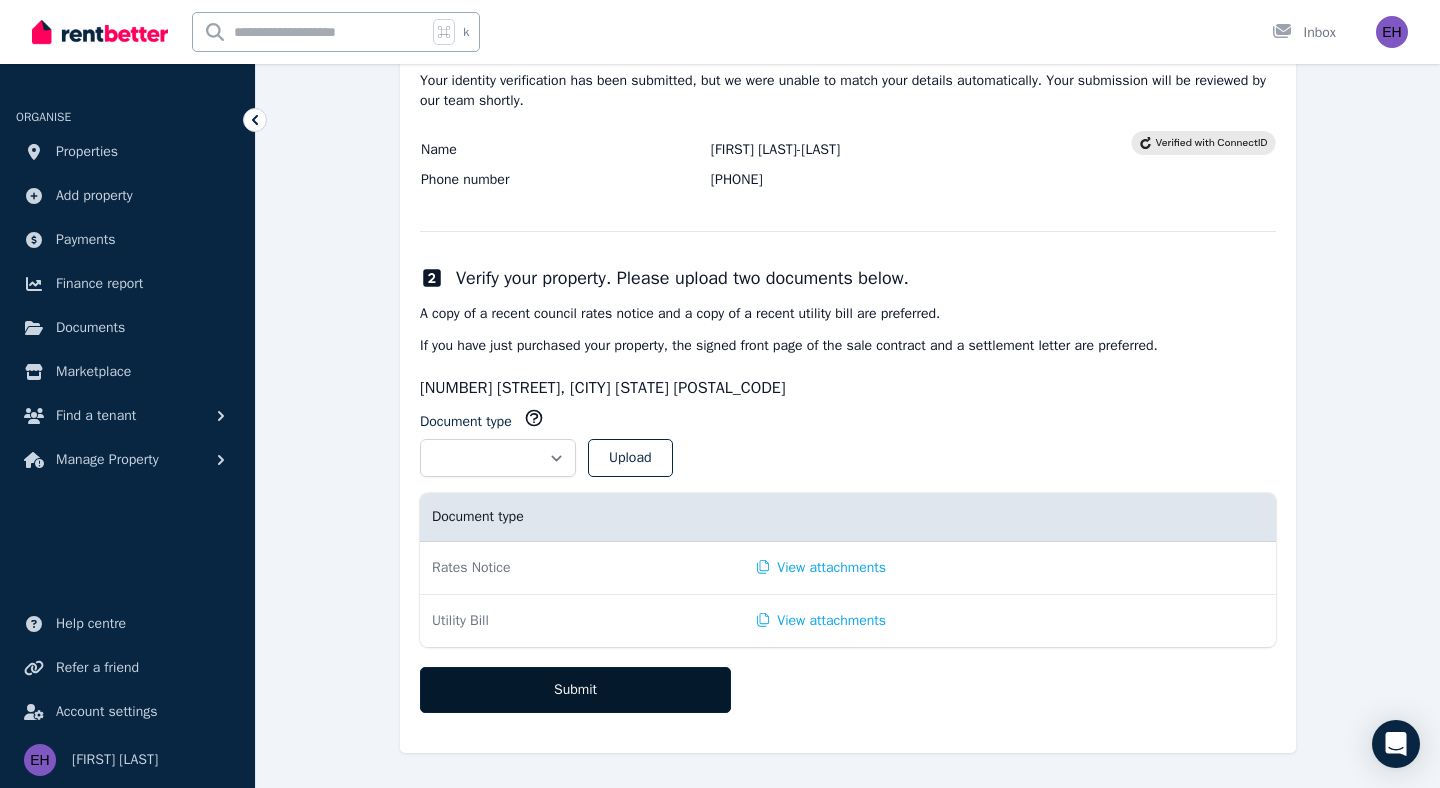 click on "Submit" at bounding box center [575, 690] 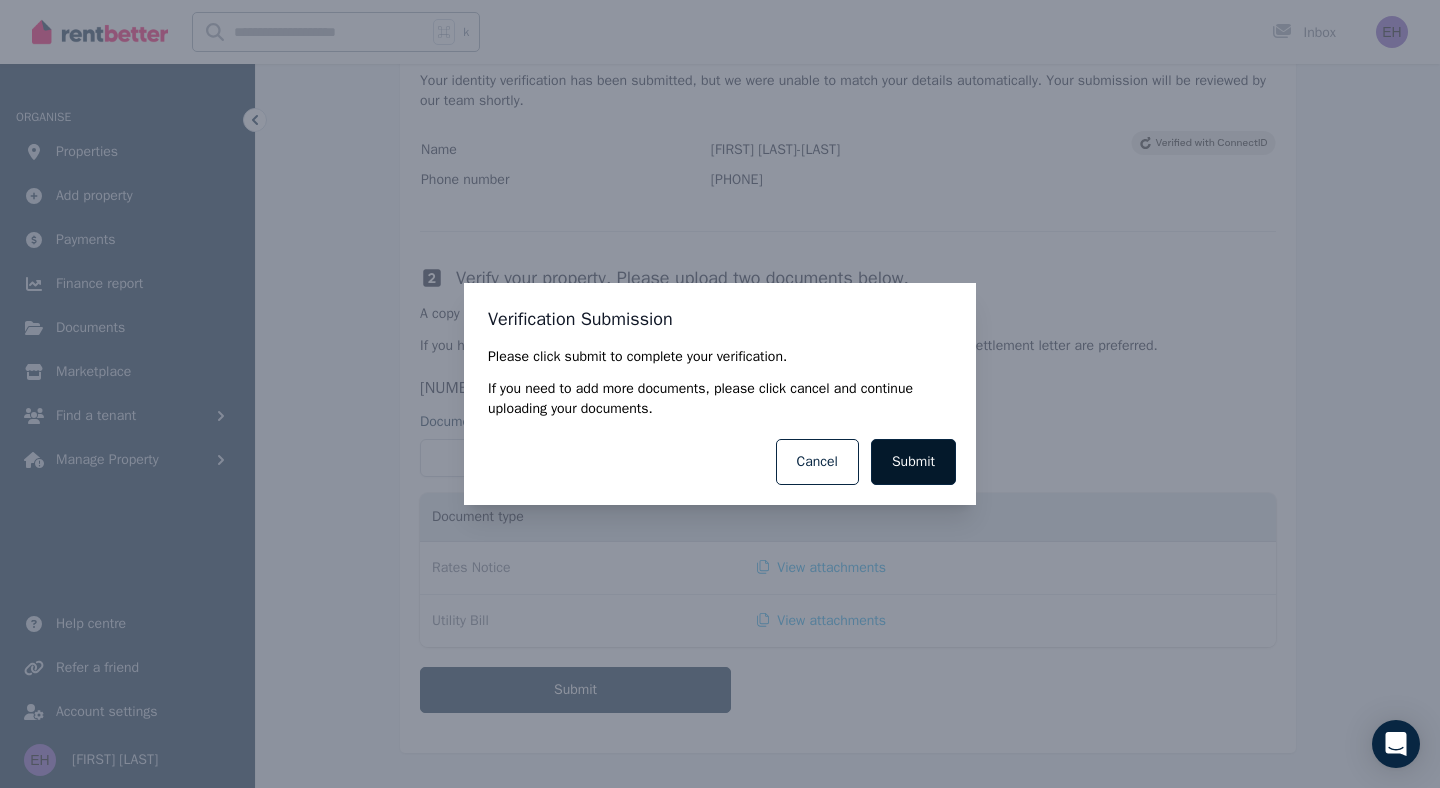 click on "Submit" at bounding box center [913, 462] 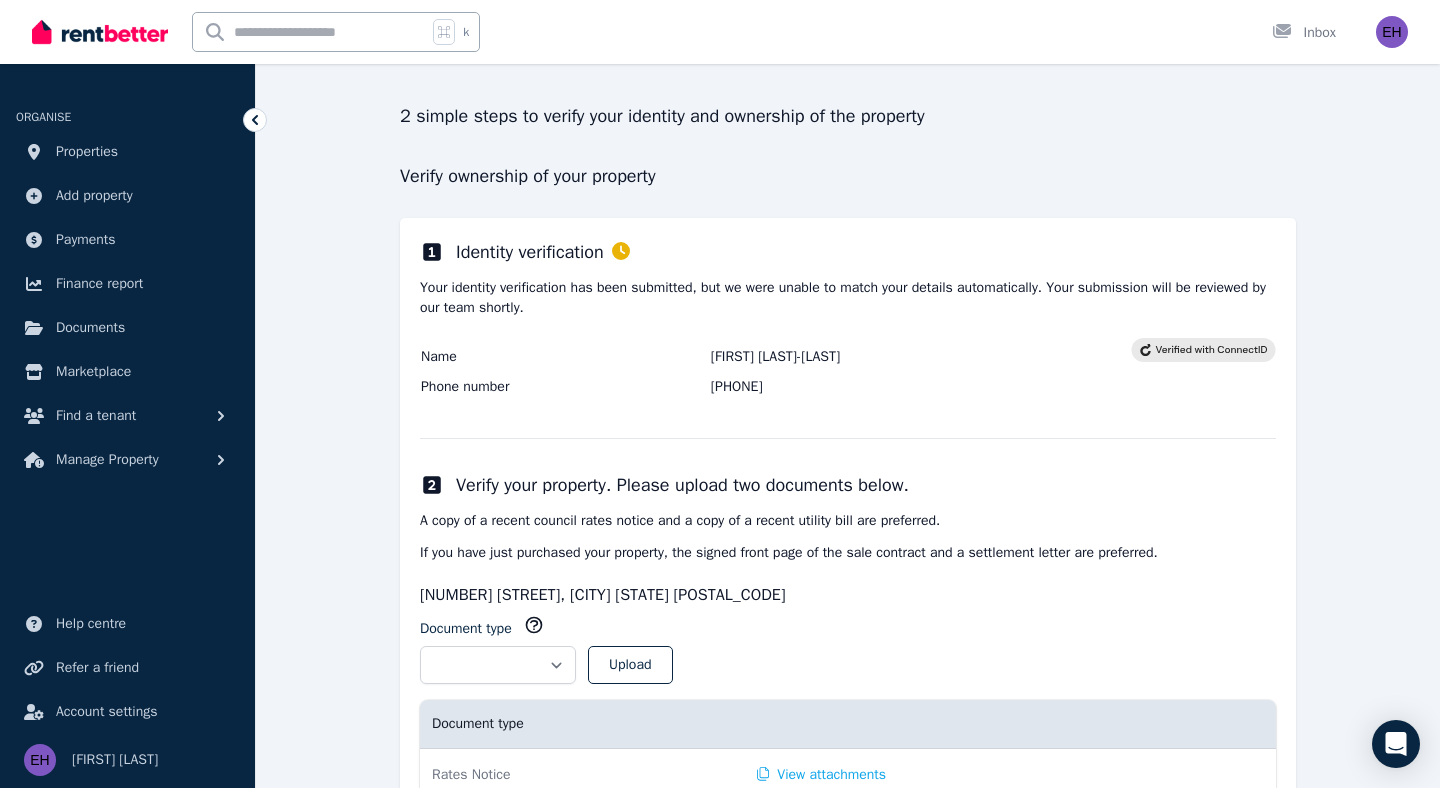 scroll, scrollTop: 327, scrollLeft: 0, axis: vertical 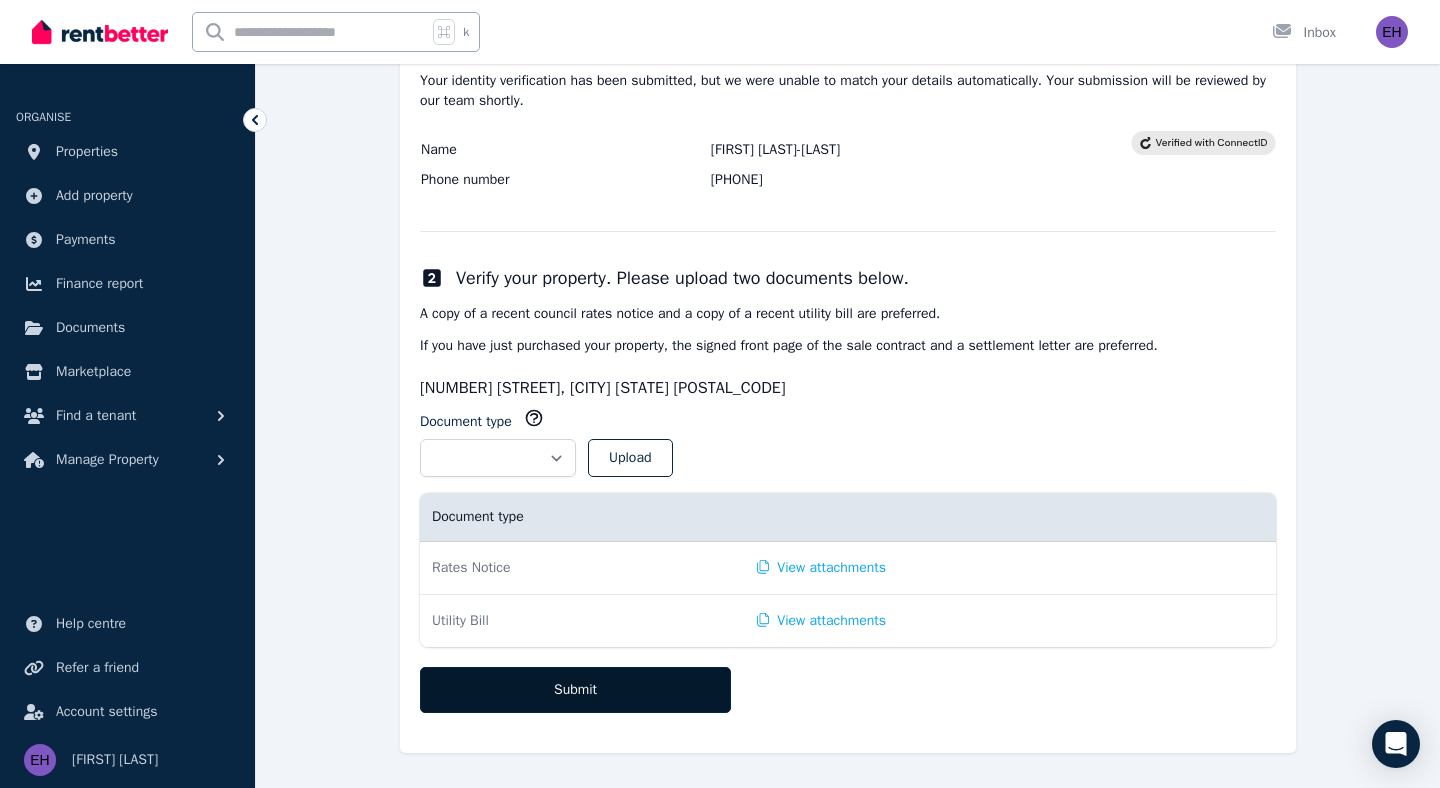 click on "Submit" at bounding box center (575, 690) 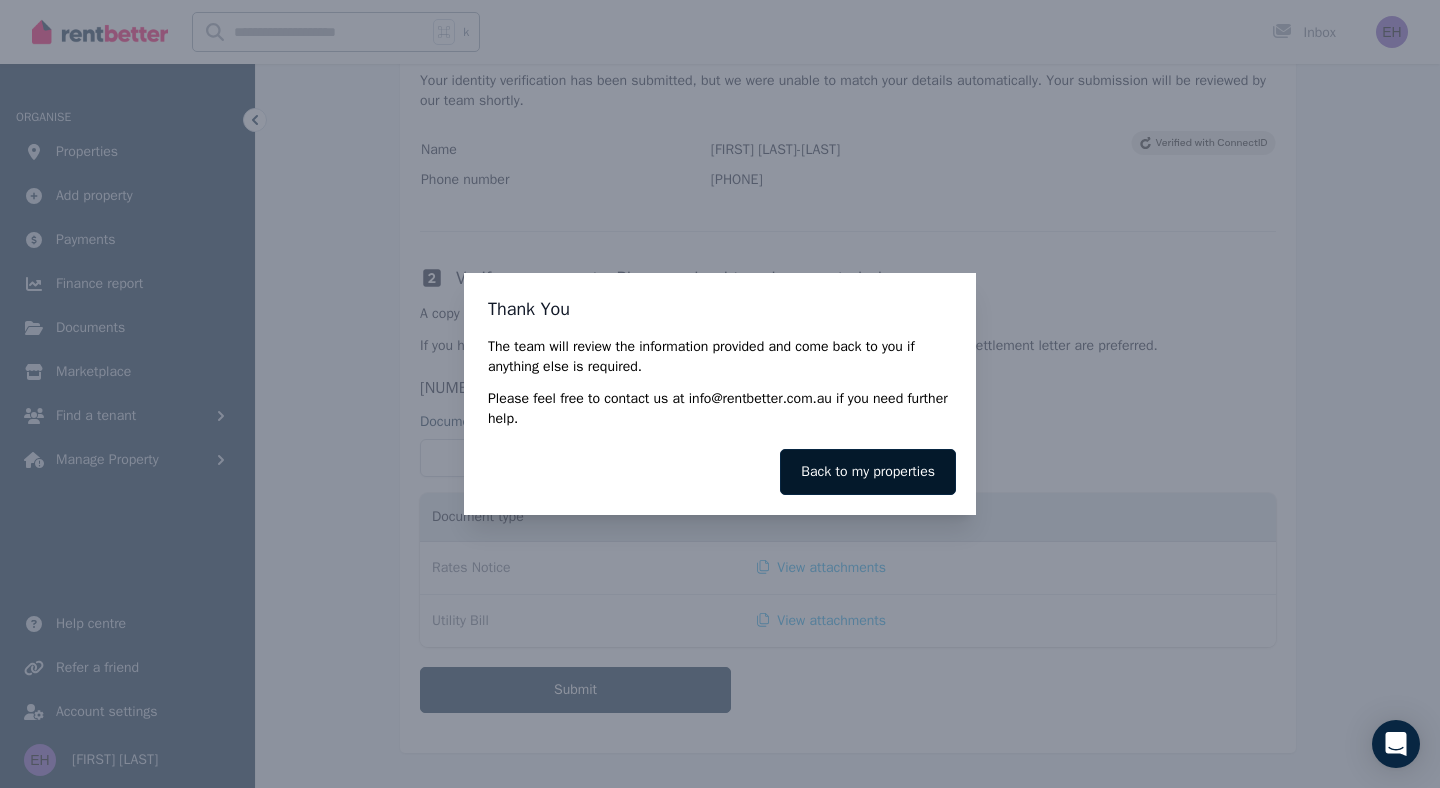 click on "Back to my properties" at bounding box center (868, 472) 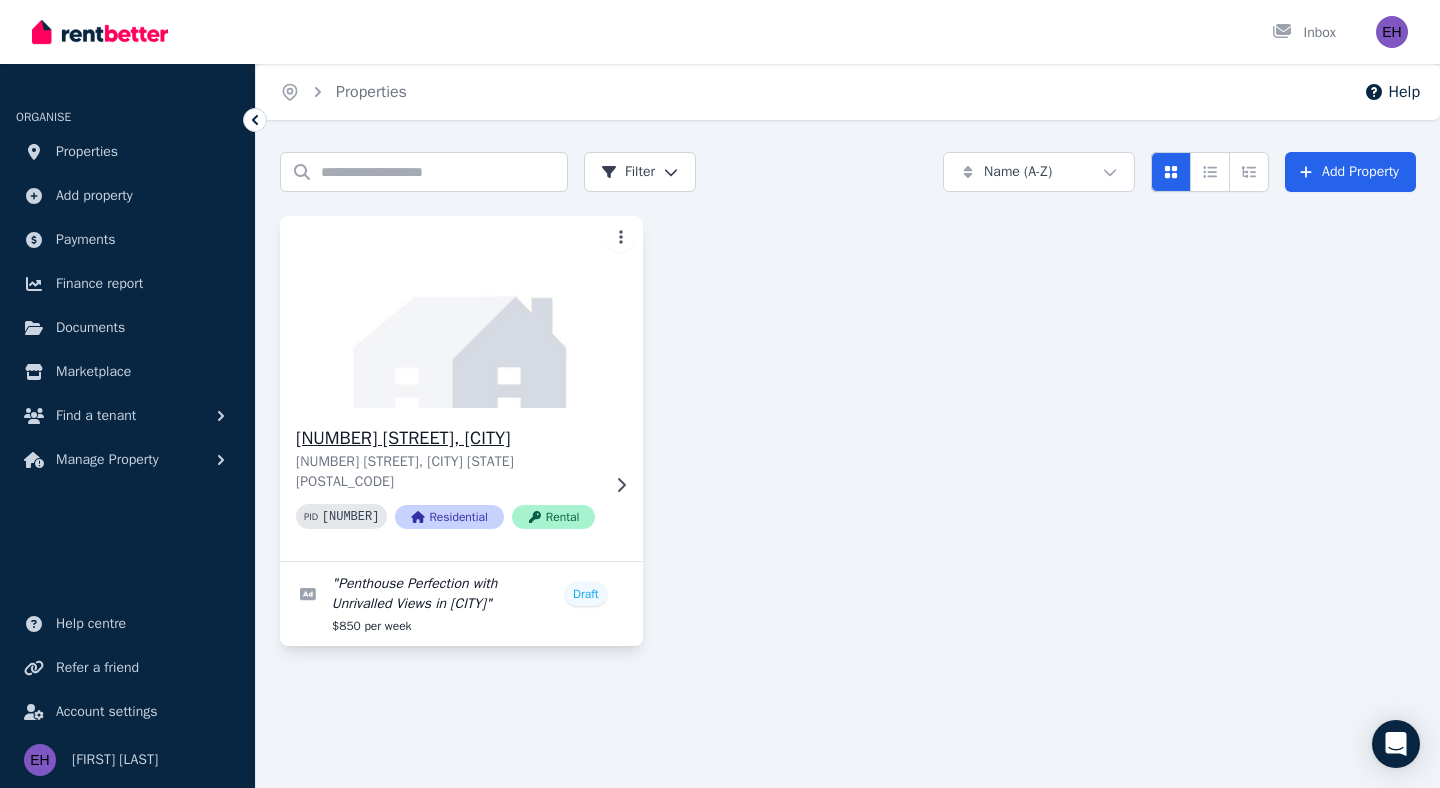 click at bounding box center (461, 312) 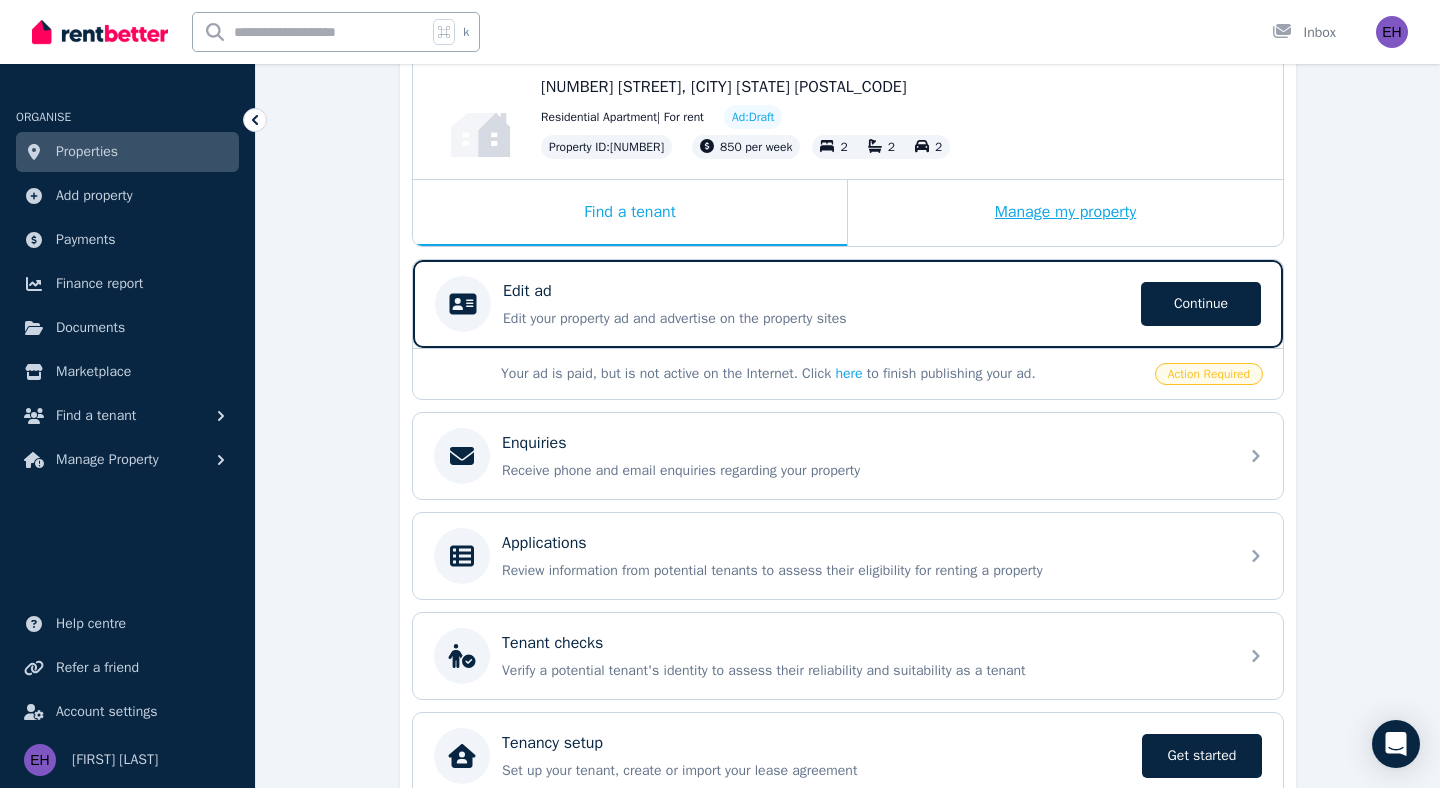 scroll, scrollTop: 392, scrollLeft: 0, axis: vertical 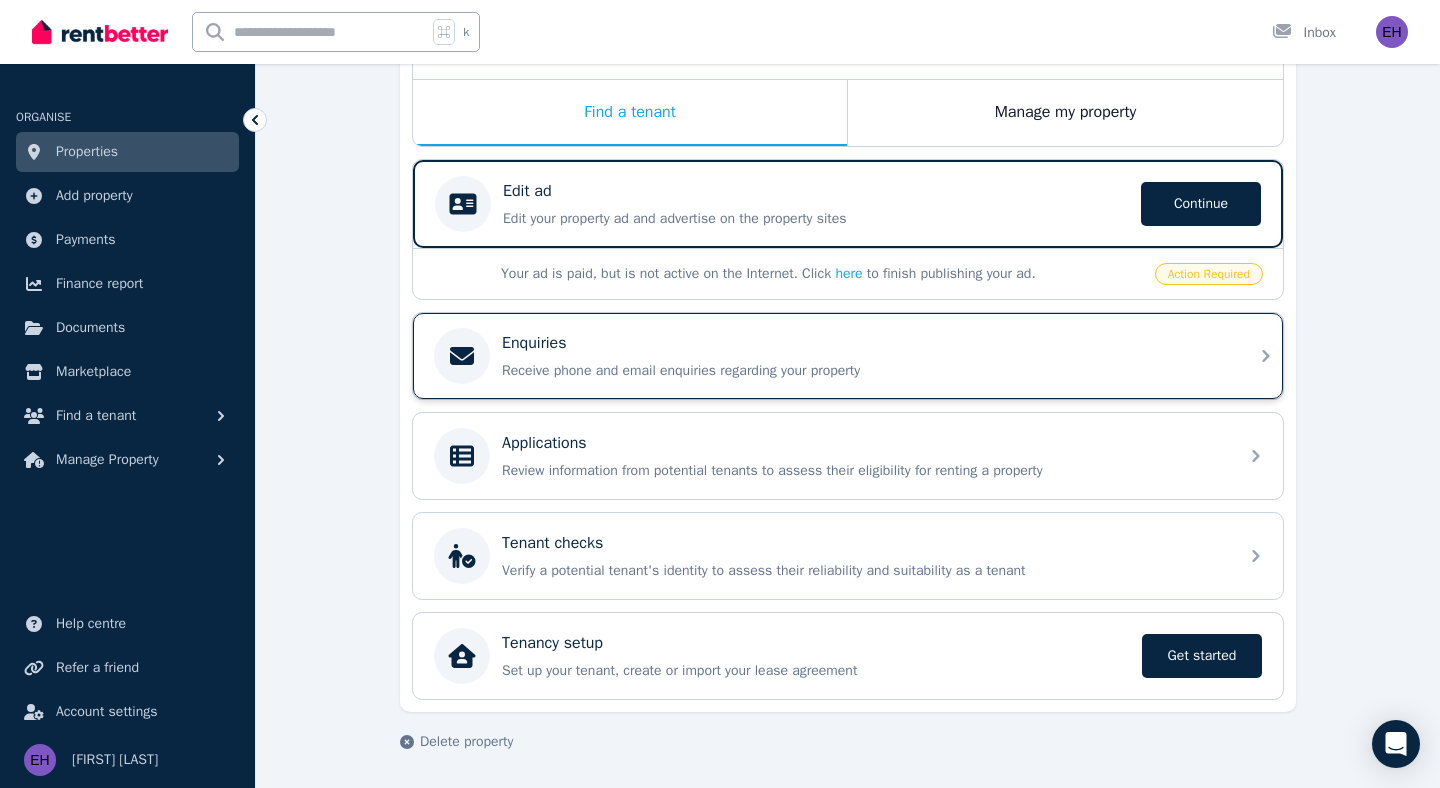 click on "Receive phone and email enquiries regarding your property" at bounding box center [864, 371] 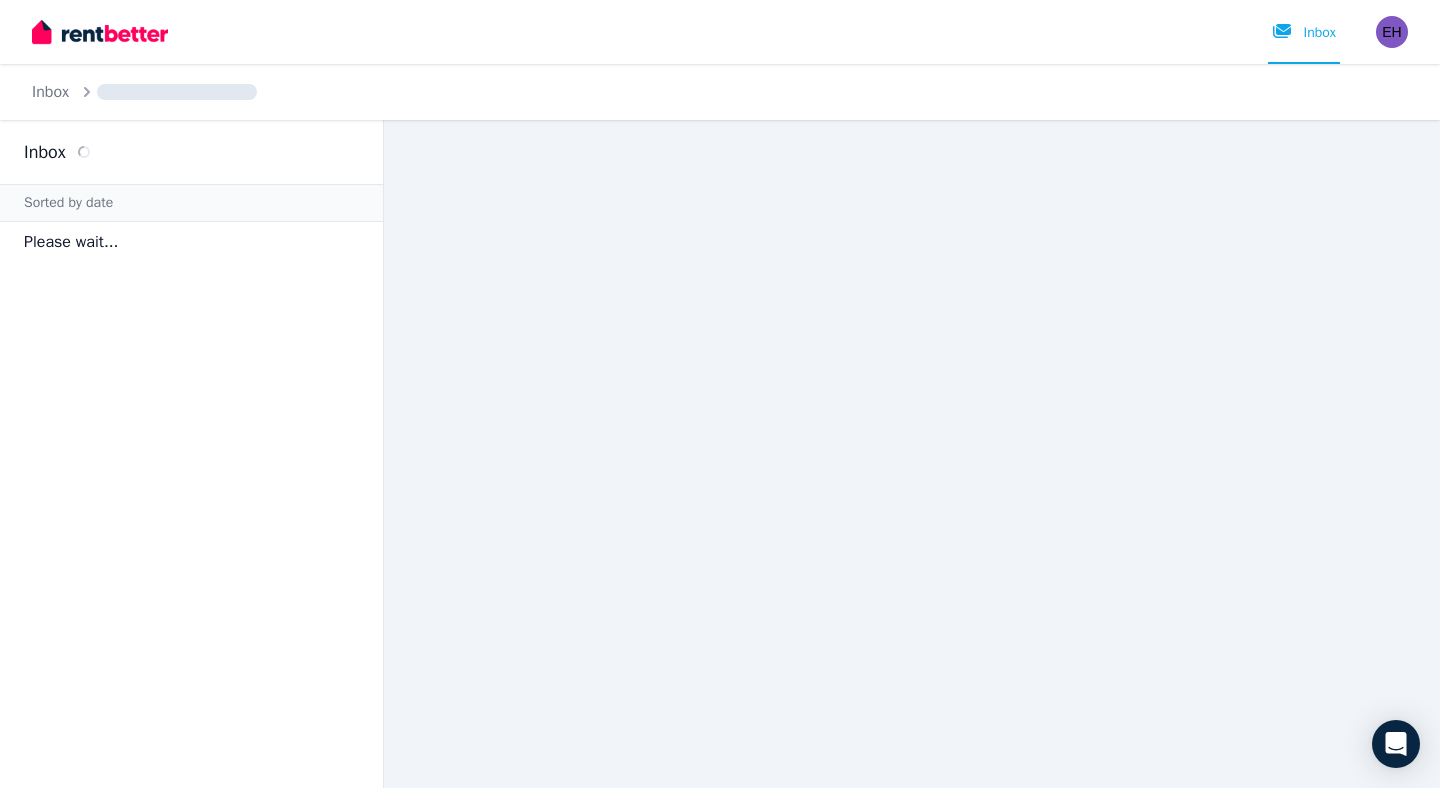 scroll, scrollTop: 0, scrollLeft: 0, axis: both 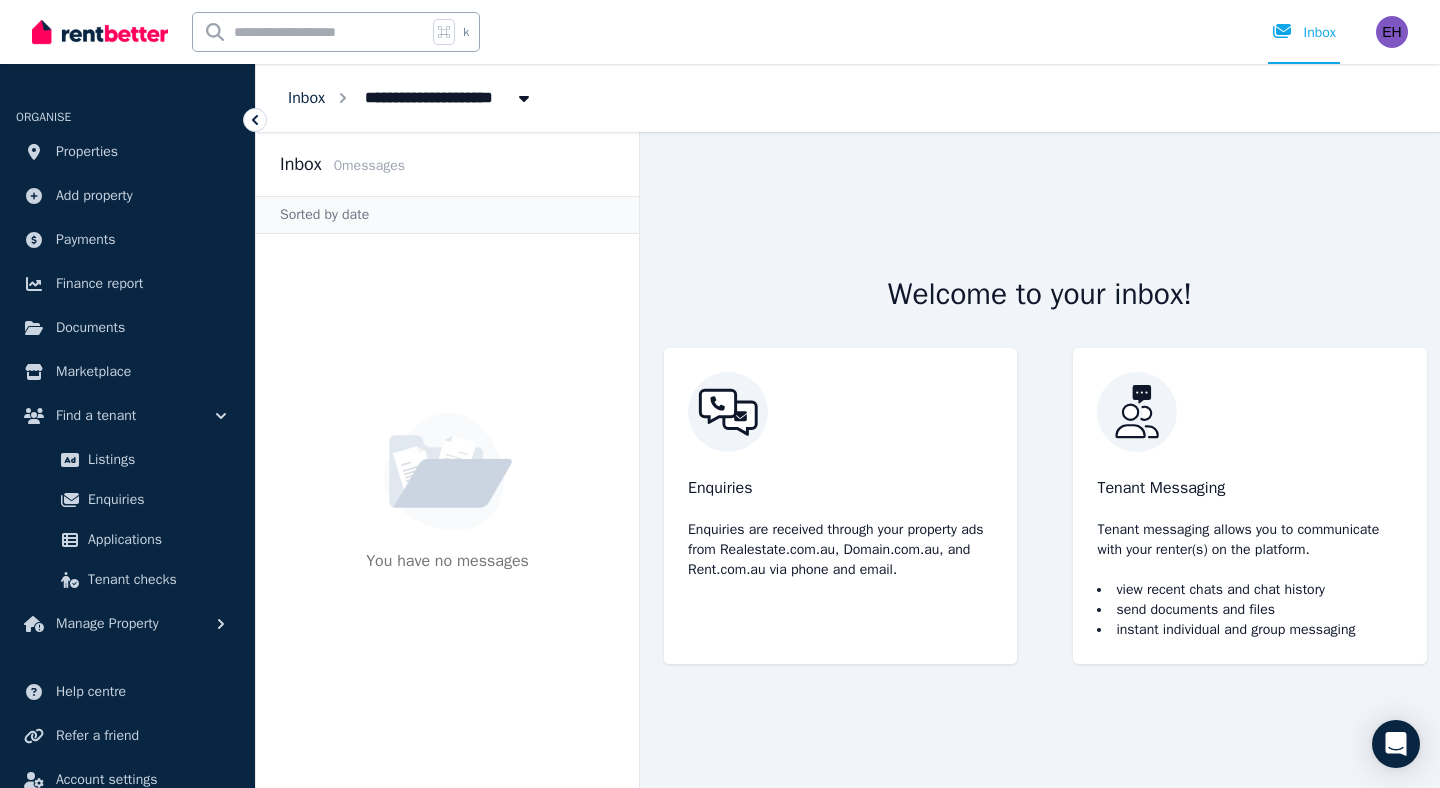 click on "Inbox" at bounding box center (306, 98) 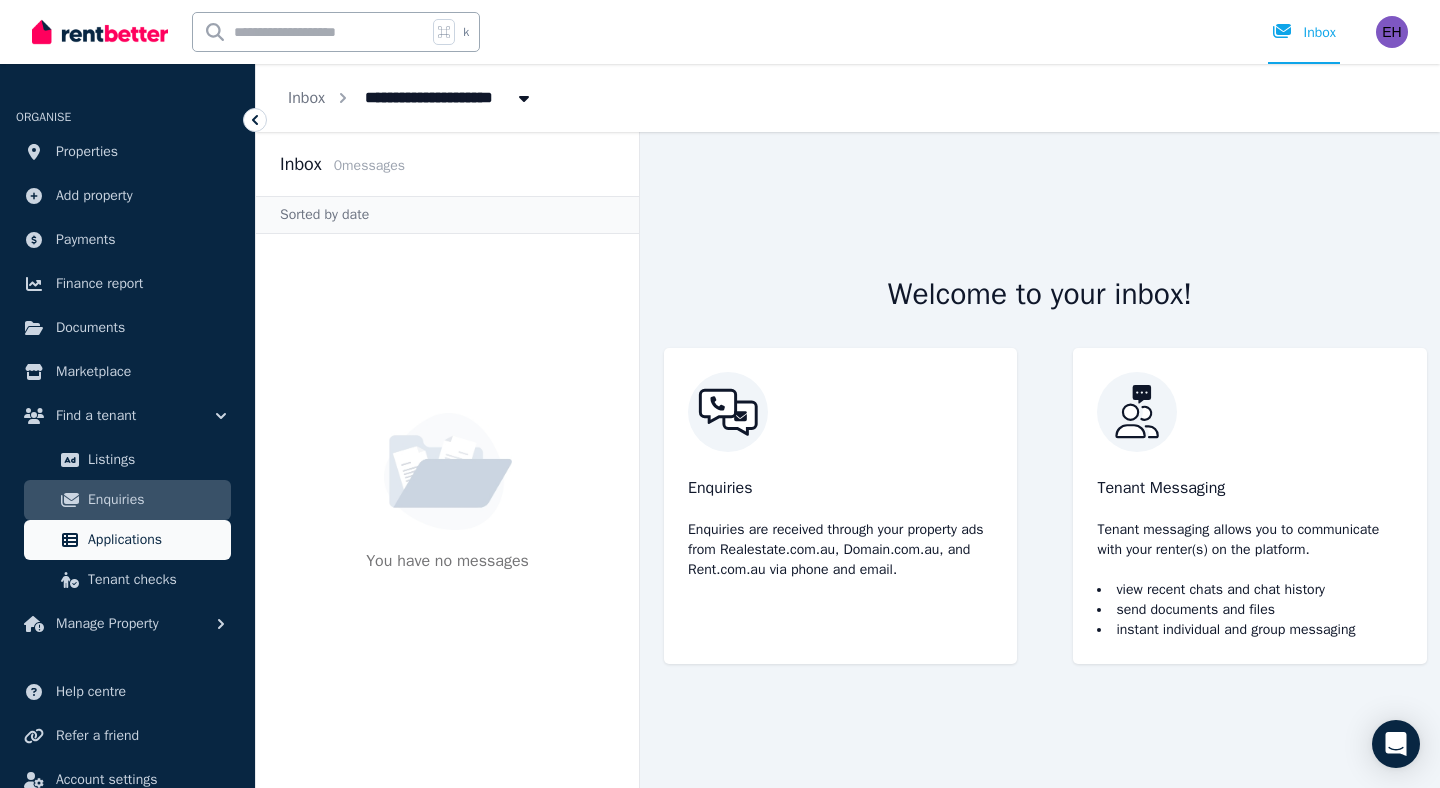 click on "Applications" at bounding box center (155, 540) 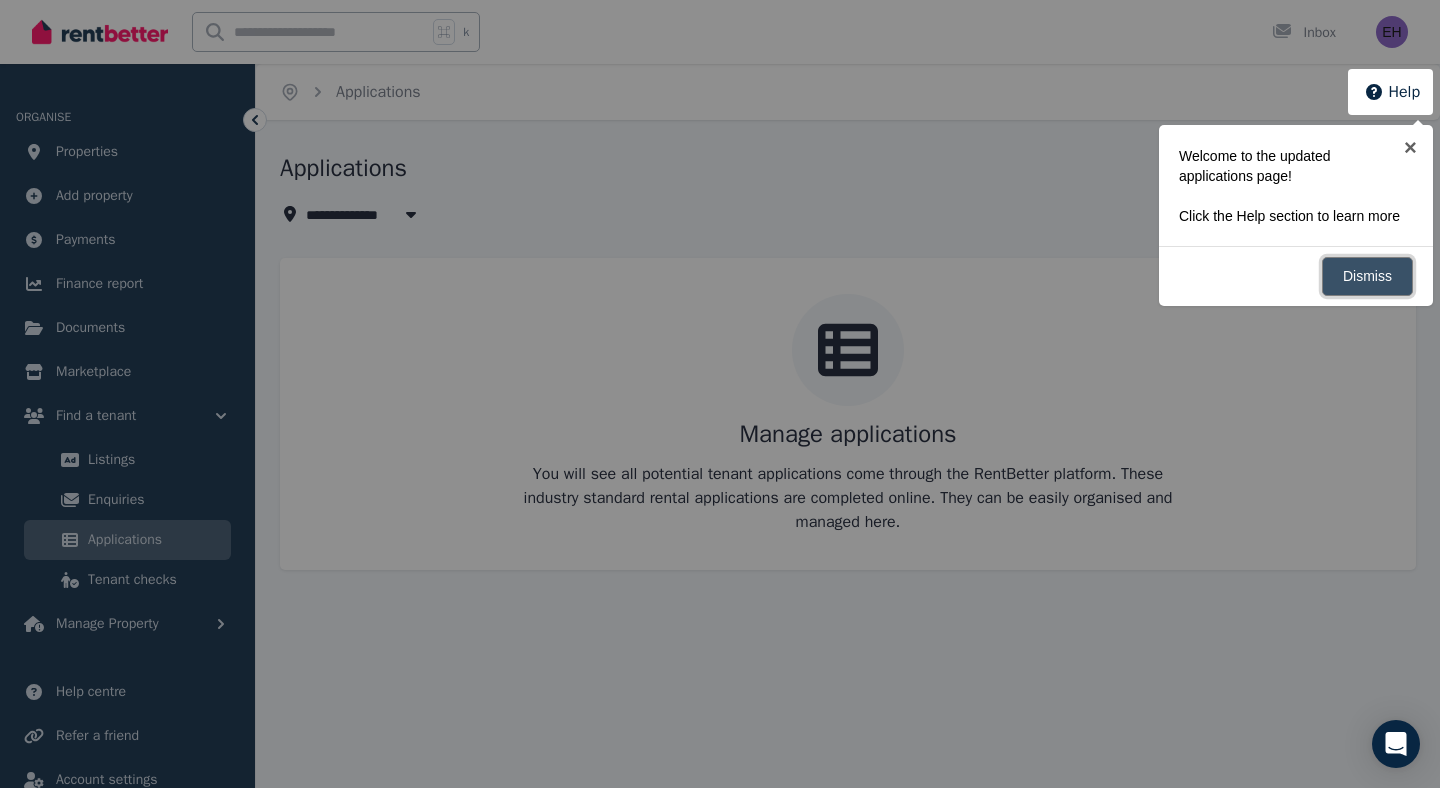 click on "Dismiss" at bounding box center [1367, 276] 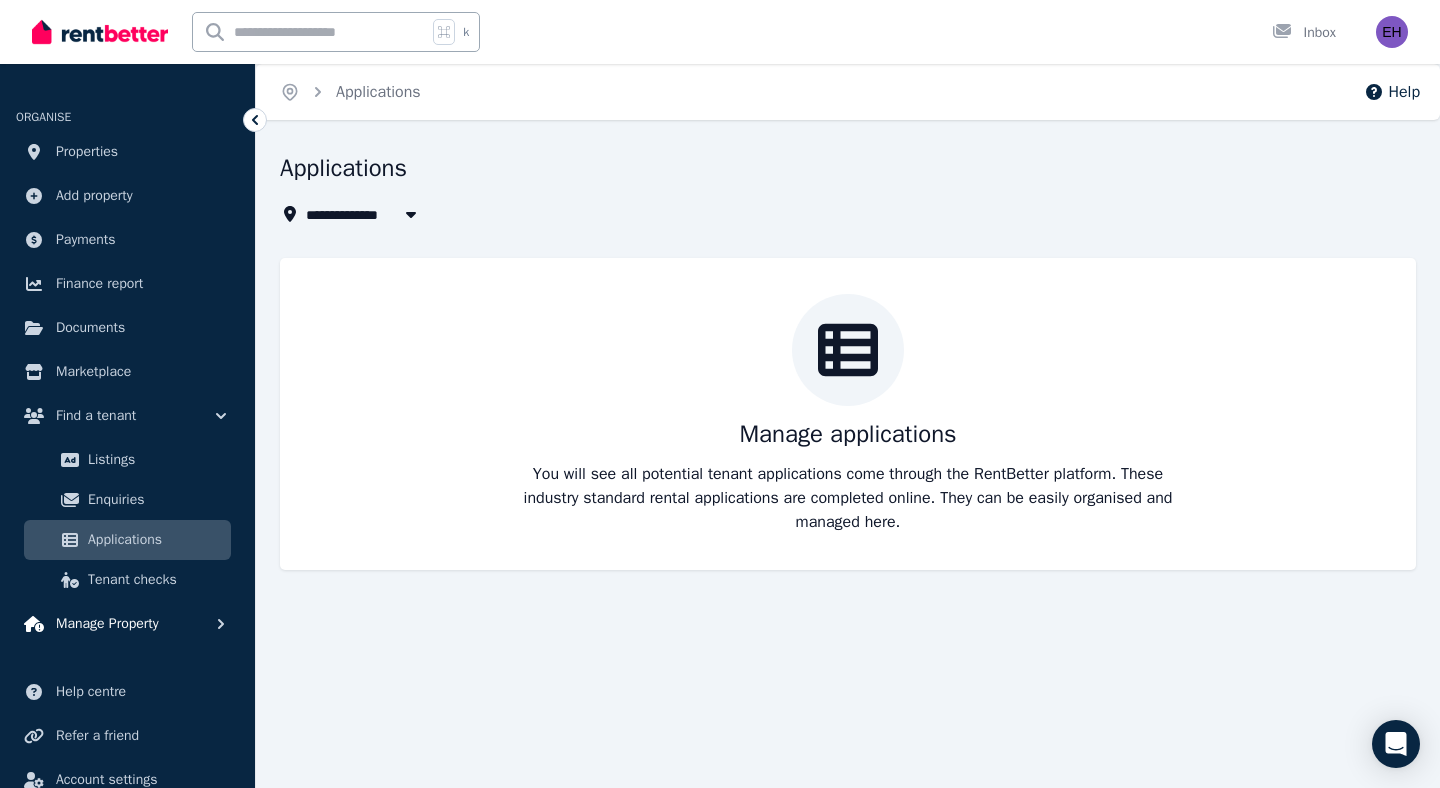 click on "Manage Property" at bounding box center [127, 624] 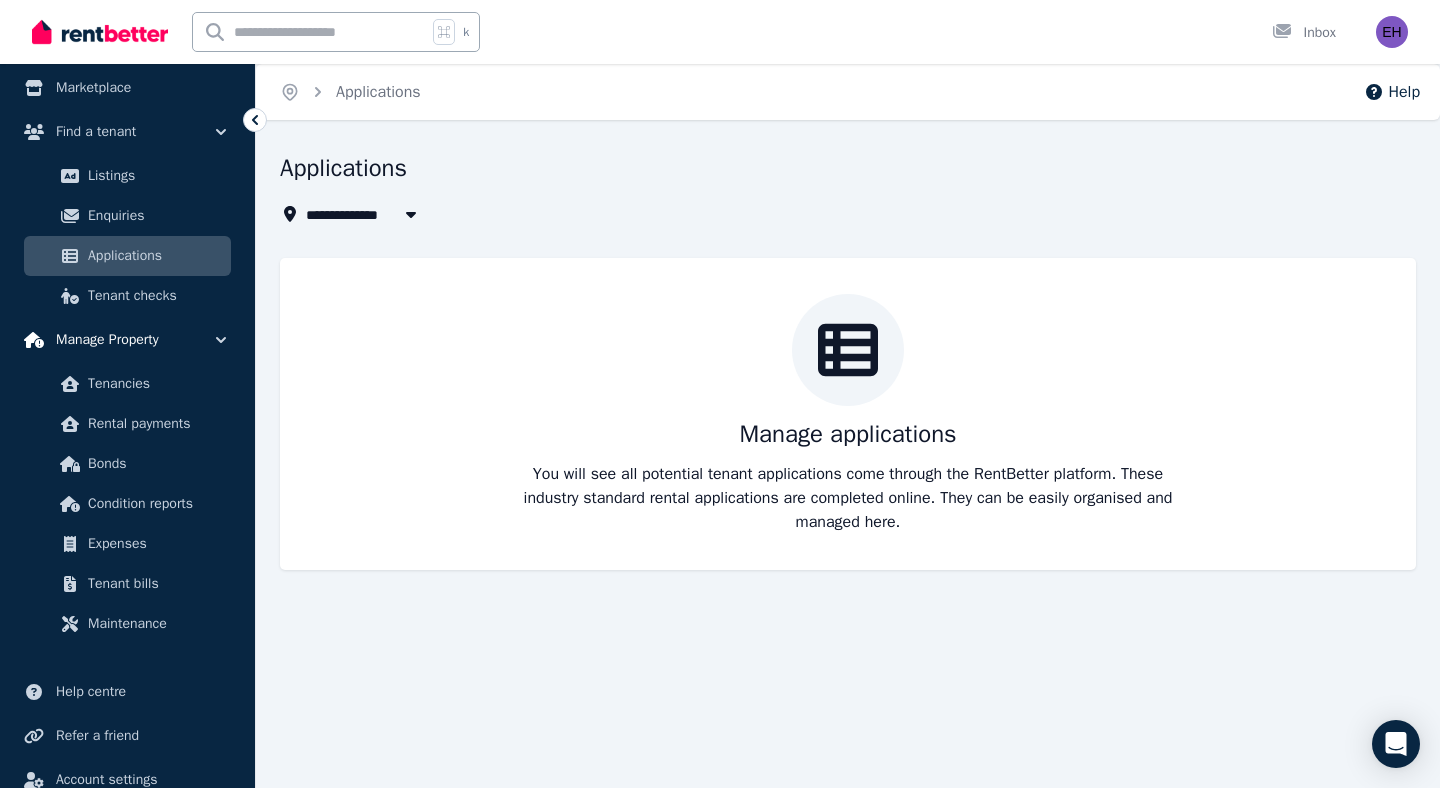 scroll, scrollTop: 352, scrollLeft: 0, axis: vertical 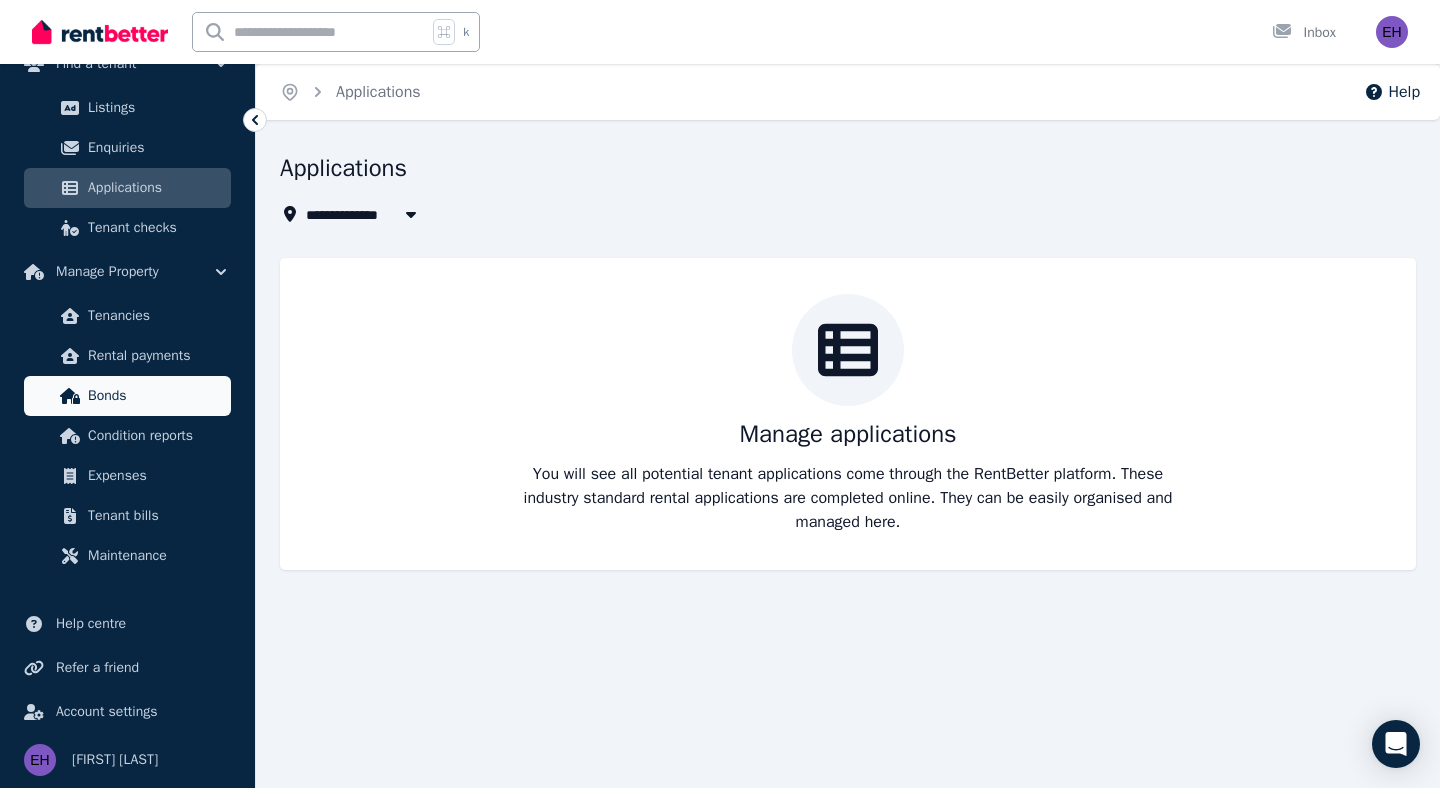 click on "Bonds" at bounding box center [155, 396] 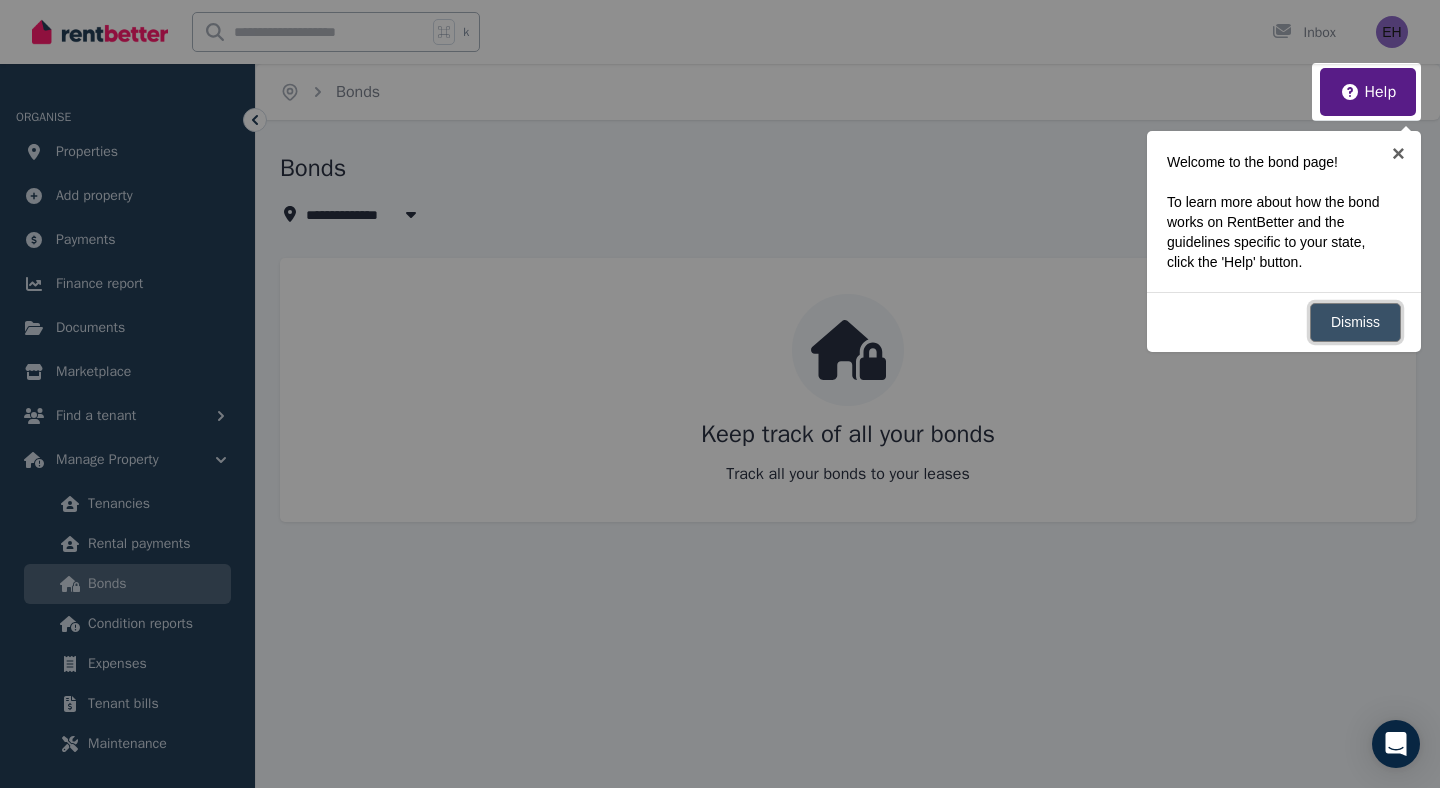 click on "Dismiss" at bounding box center [1355, 322] 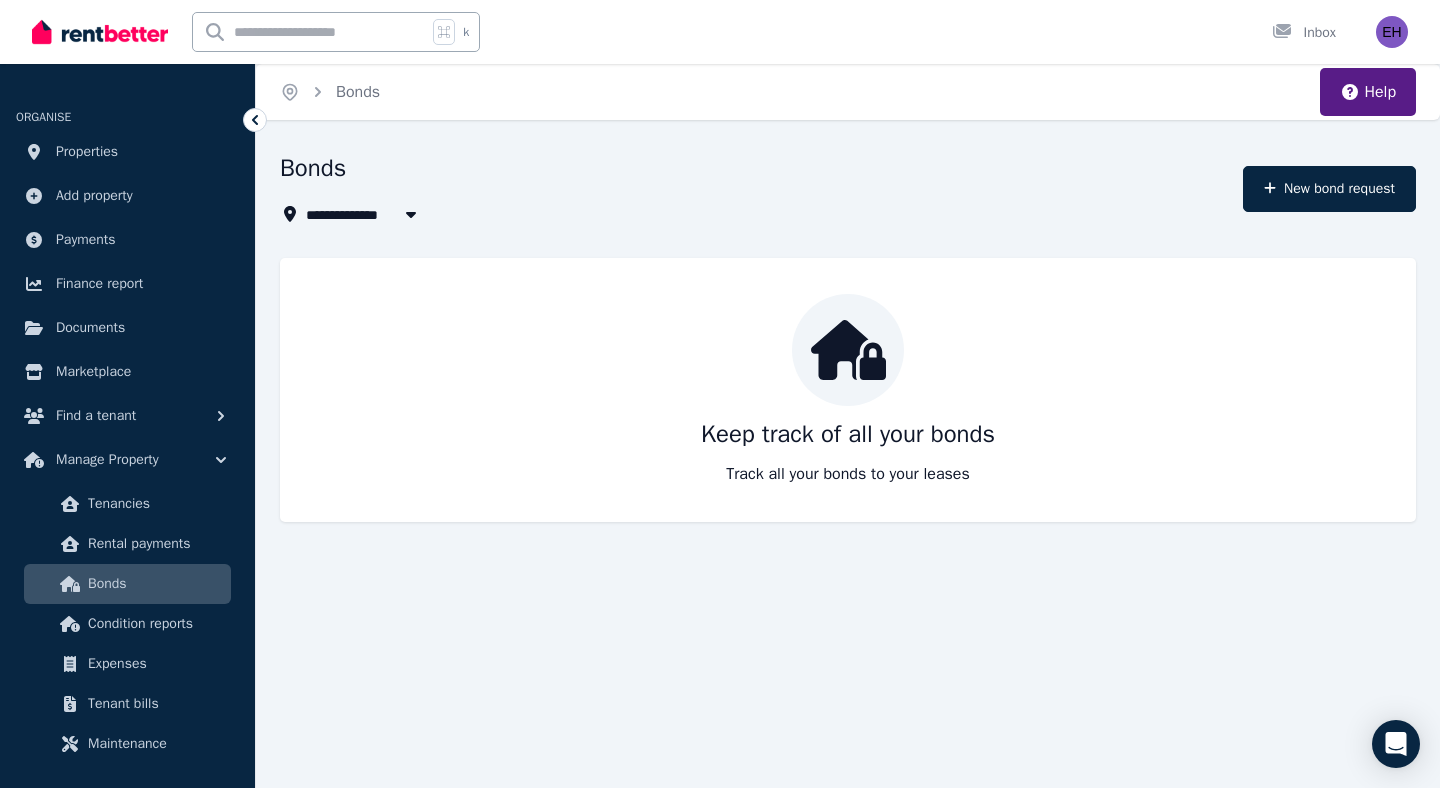 click 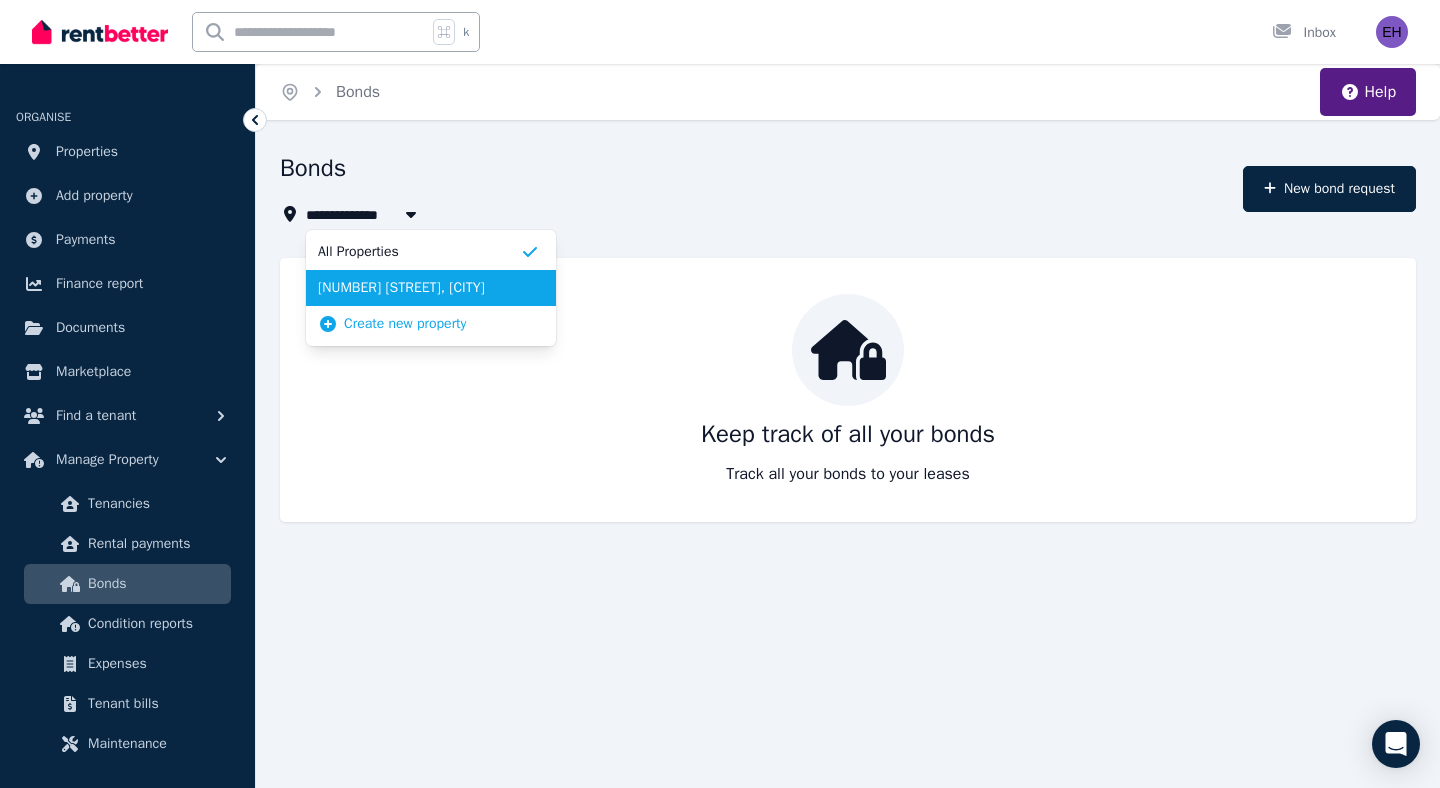 click on "[NUMBER] [STREET], [CITY]" at bounding box center [419, 288] 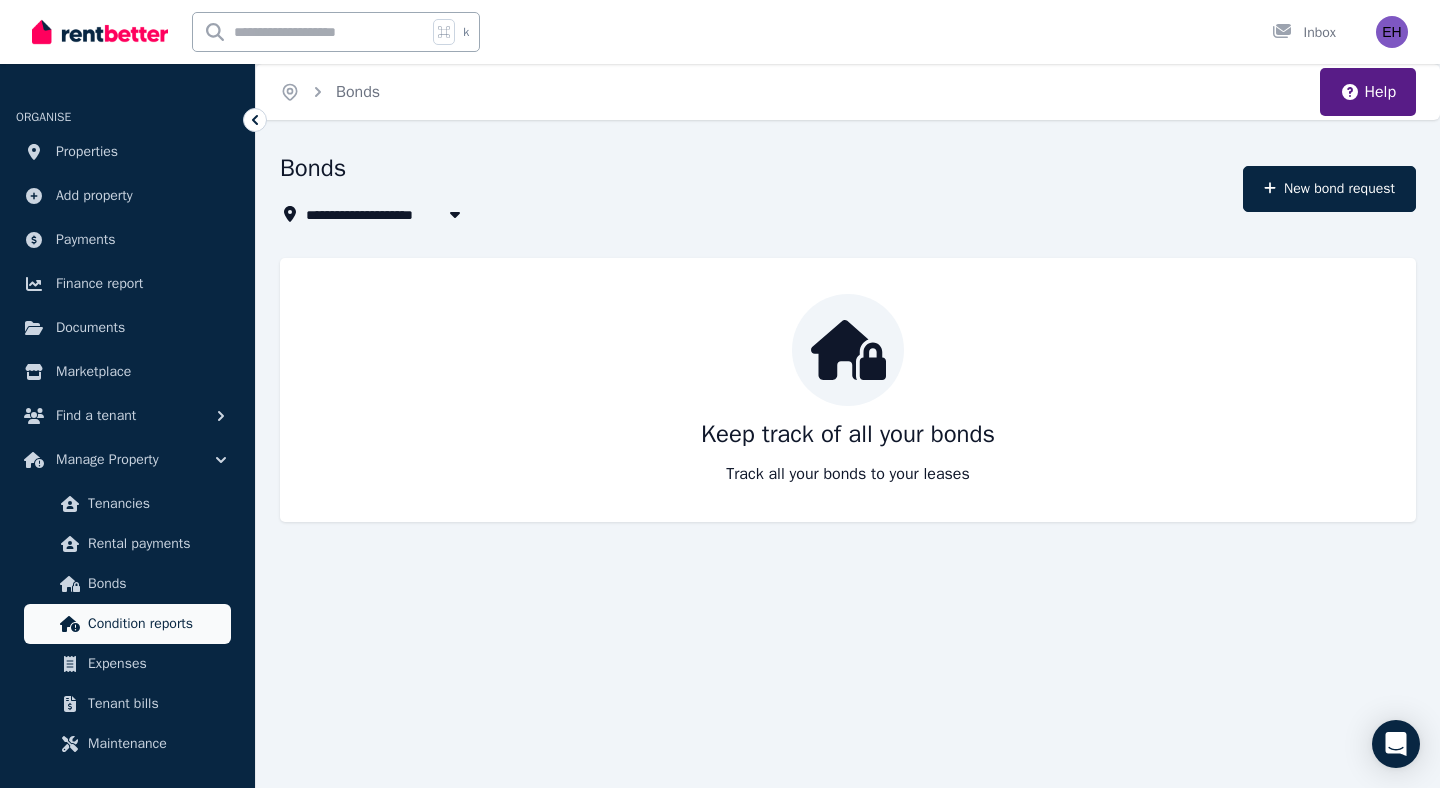 click on "Condition reports" at bounding box center [155, 624] 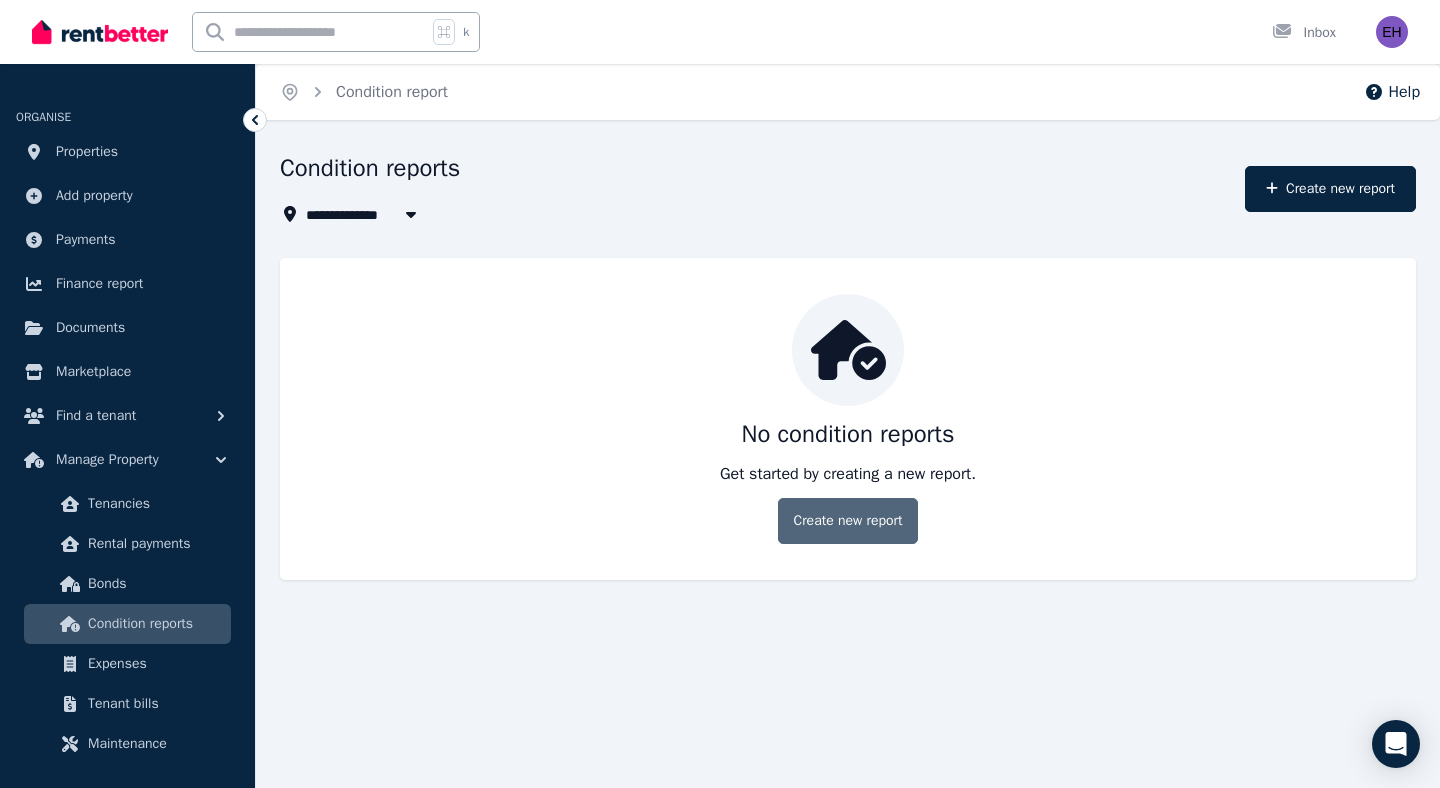 click on "Create new report" at bounding box center (847, 521) 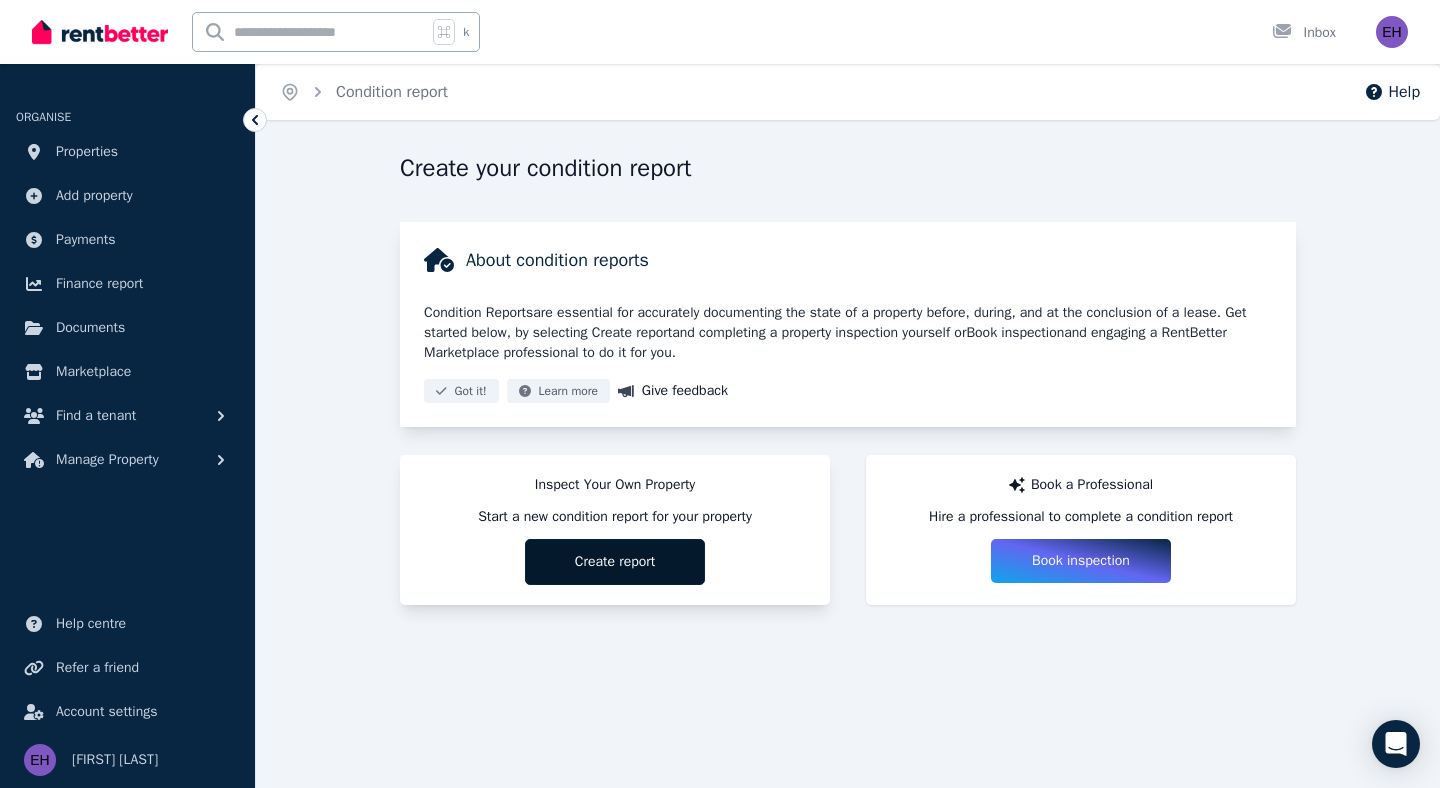click on "Create report" at bounding box center (615, 562) 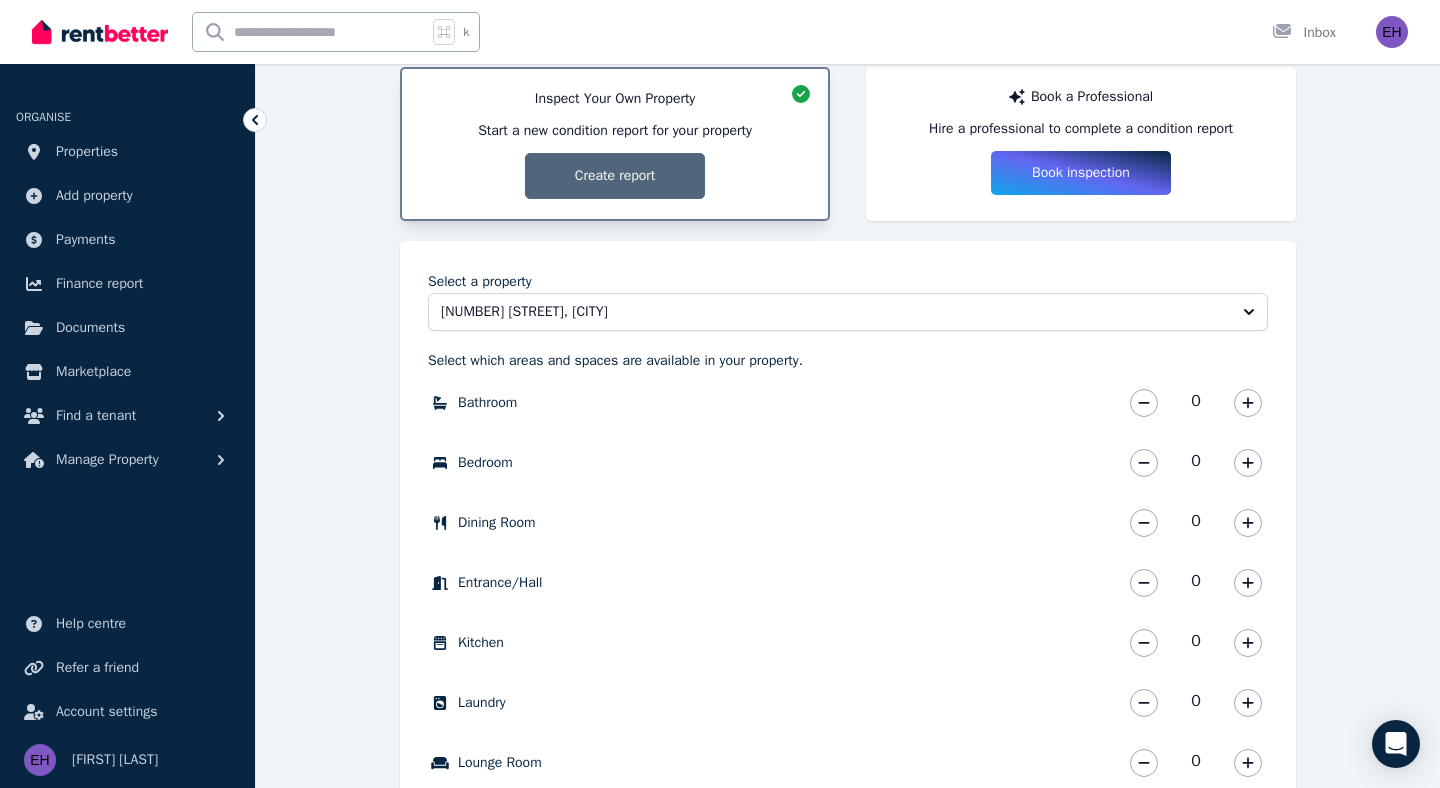 scroll, scrollTop: 394, scrollLeft: 0, axis: vertical 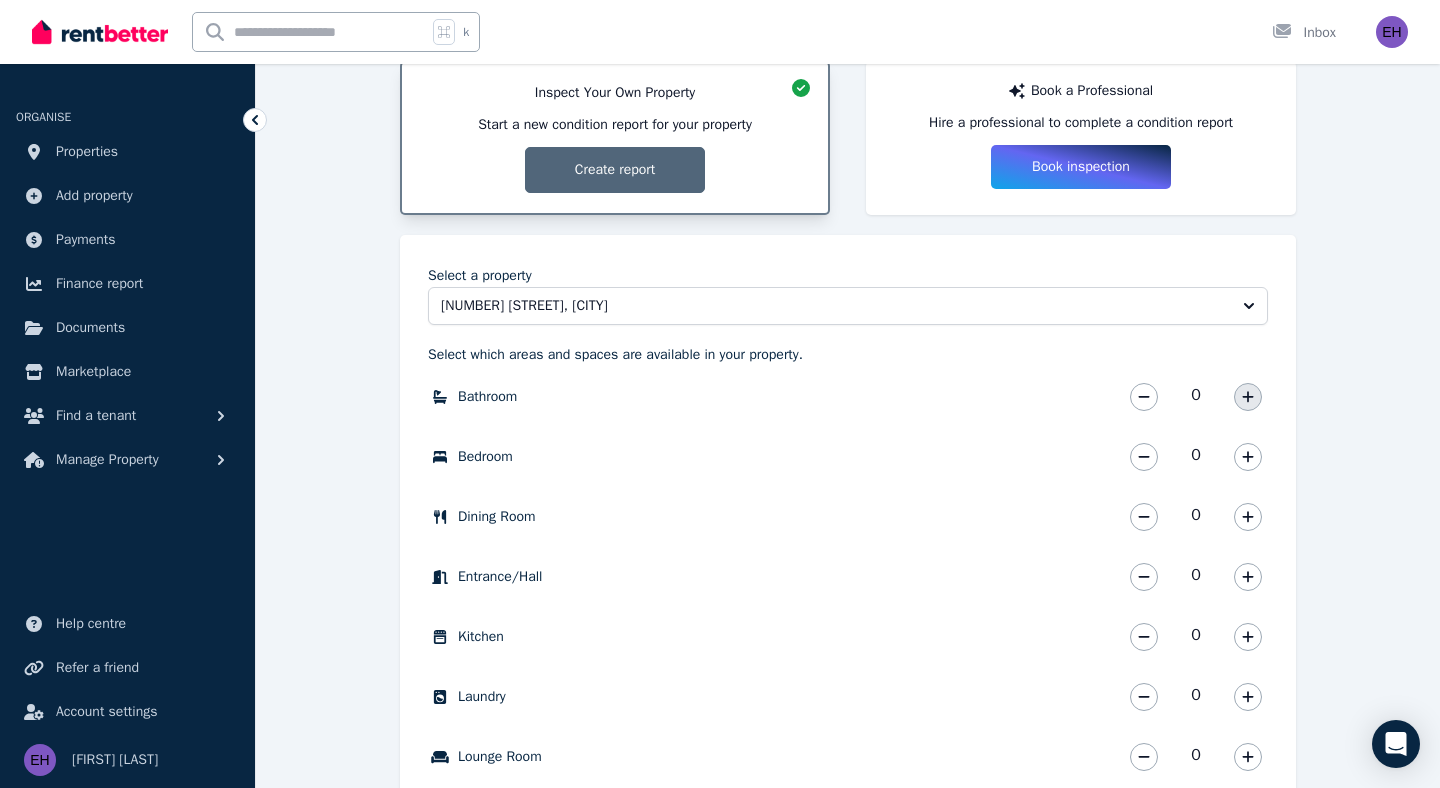 click 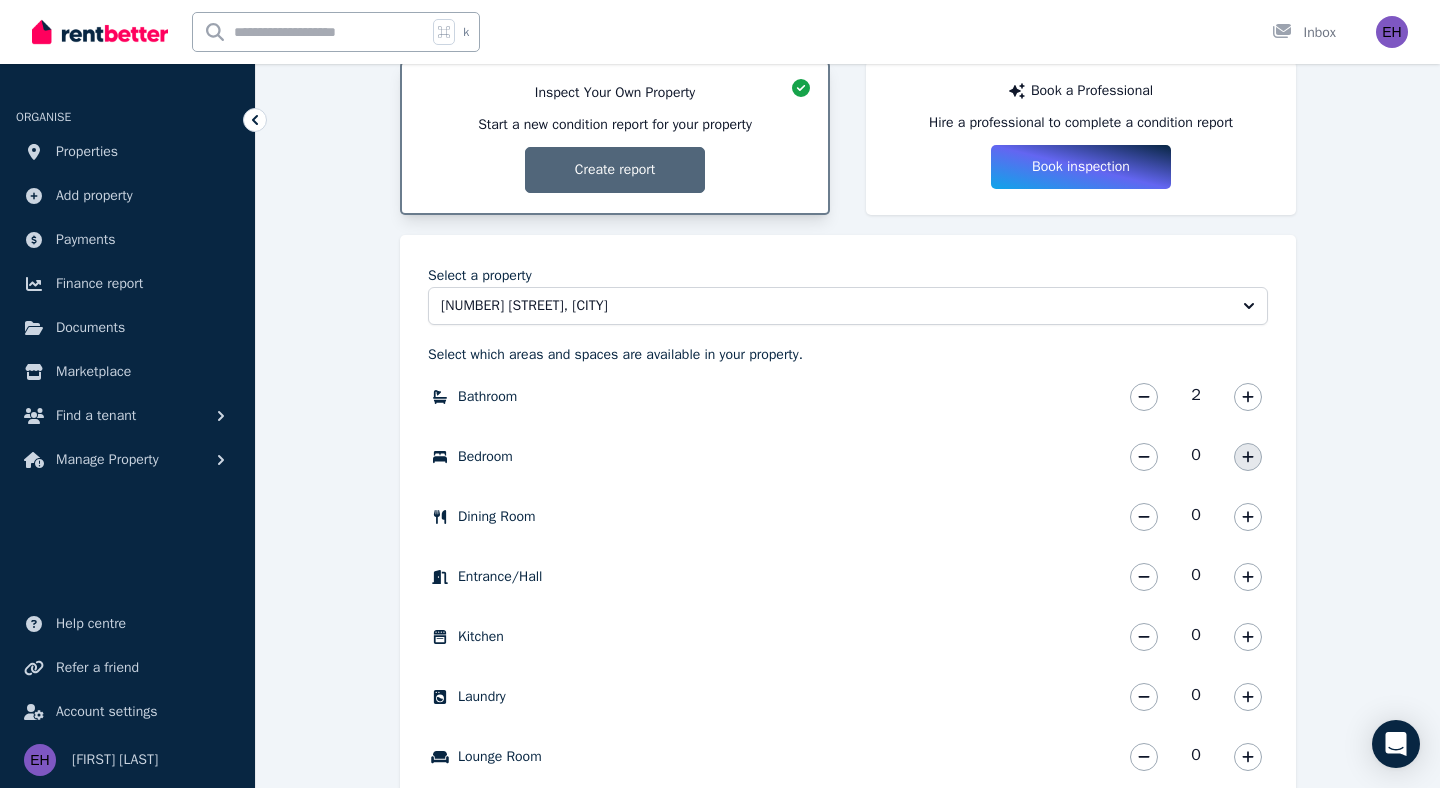 click 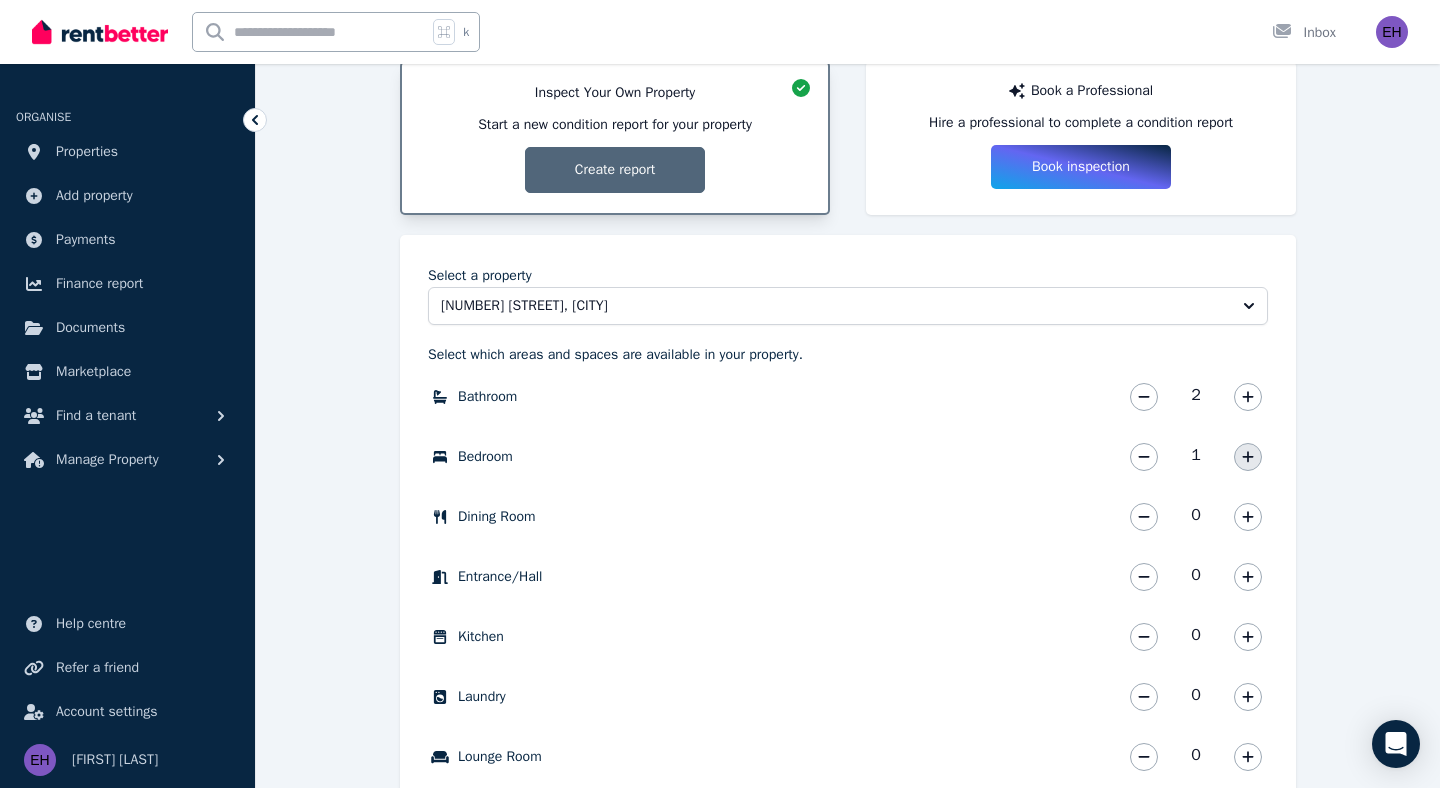 click 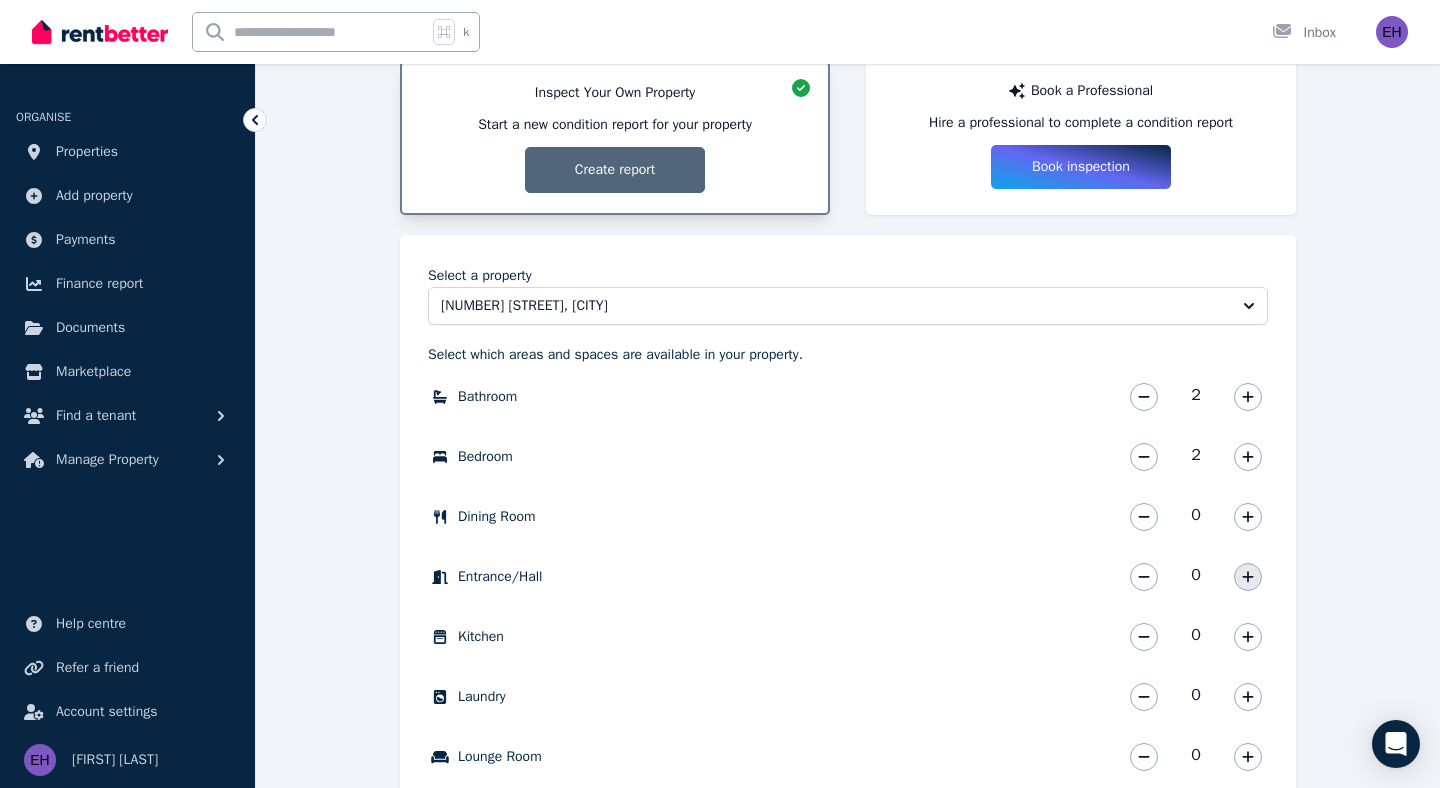 click 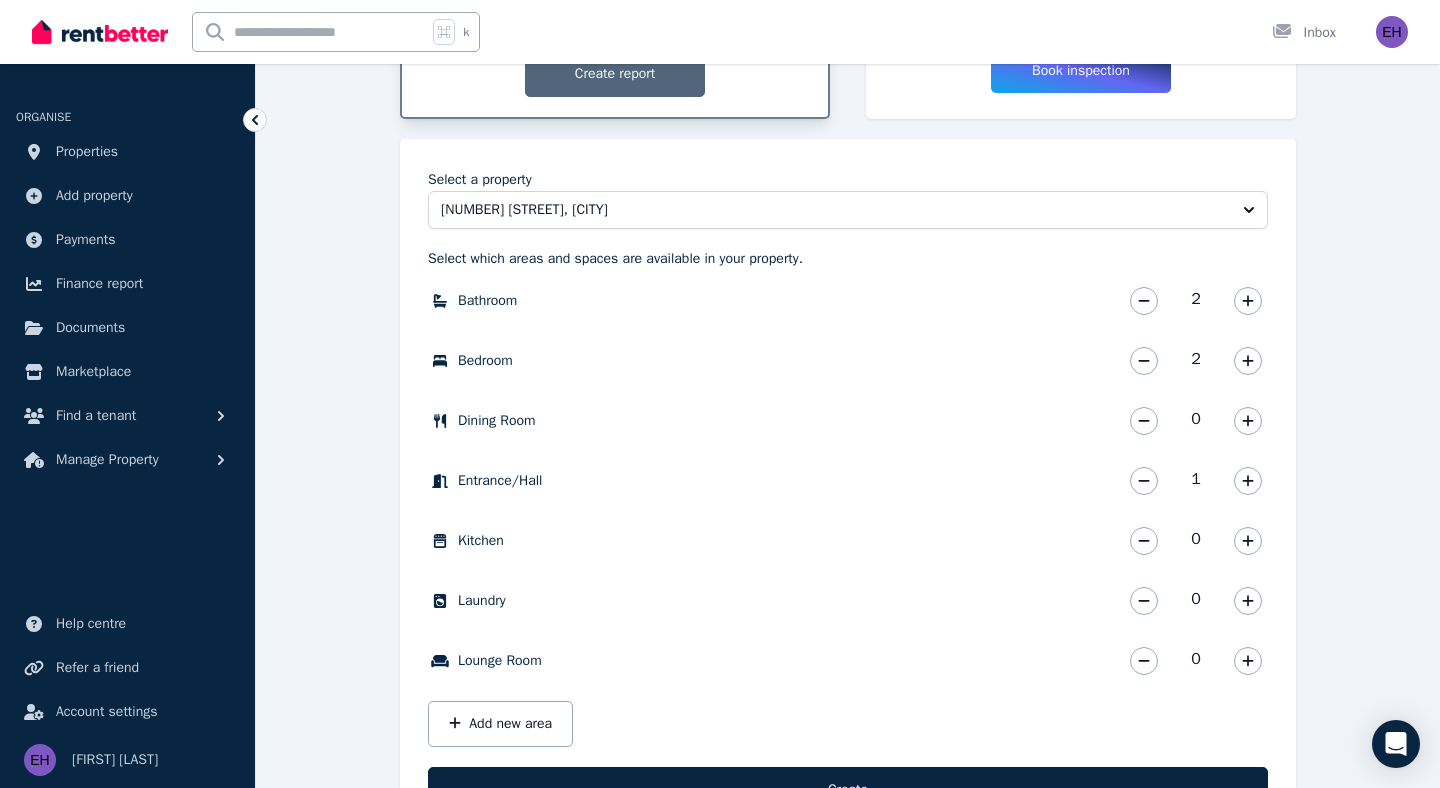 scroll, scrollTop: 501, scrollLeft: 0, axis: vertical 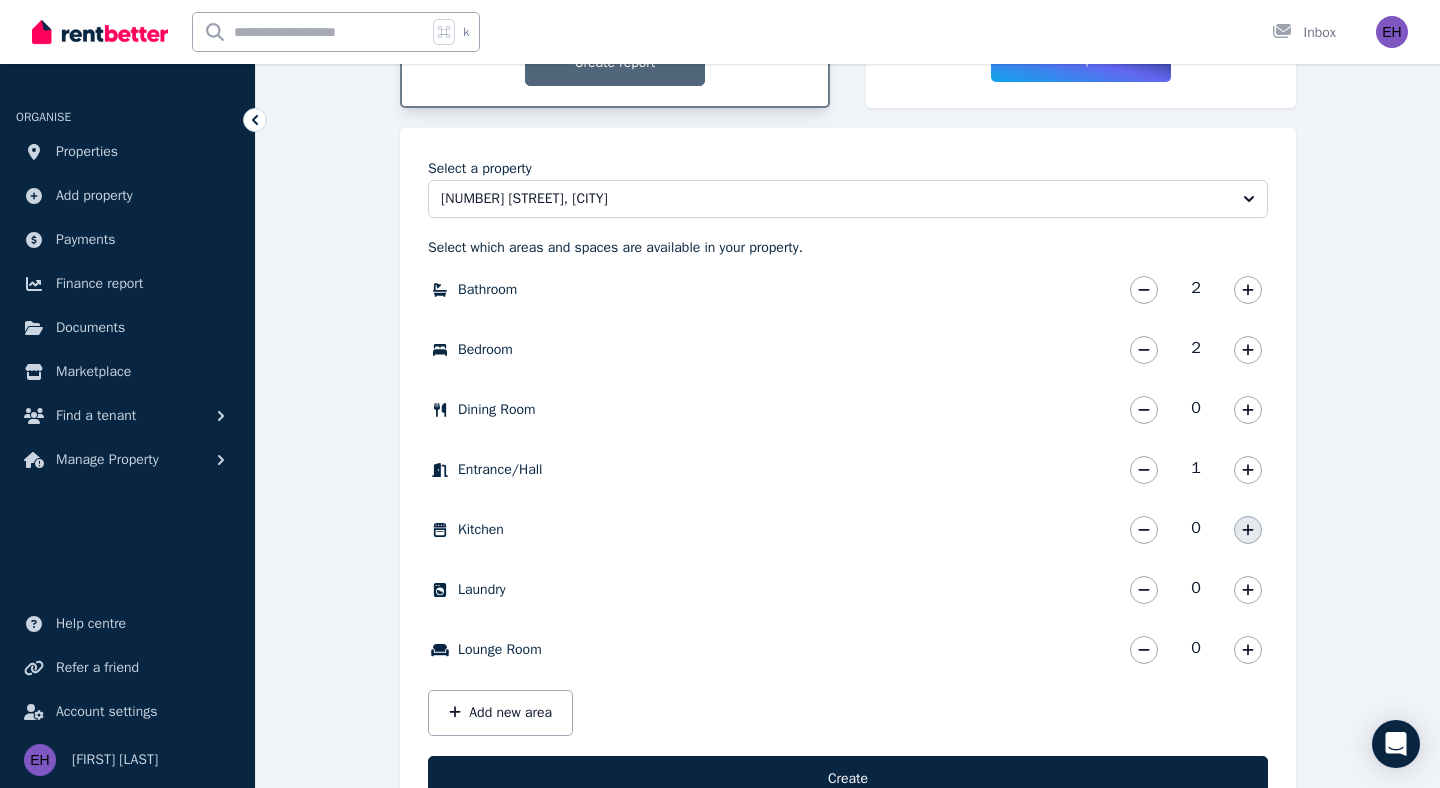 click 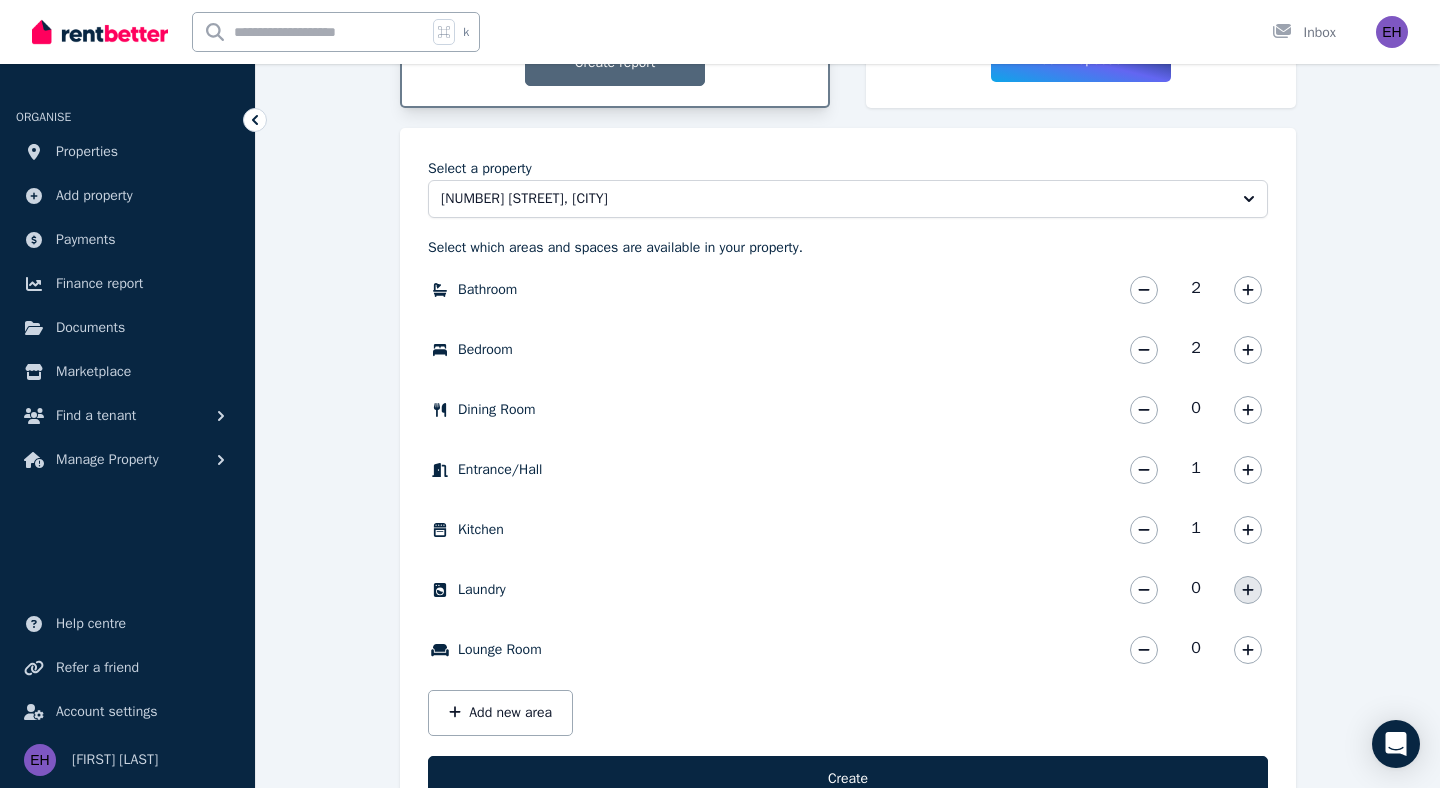 click 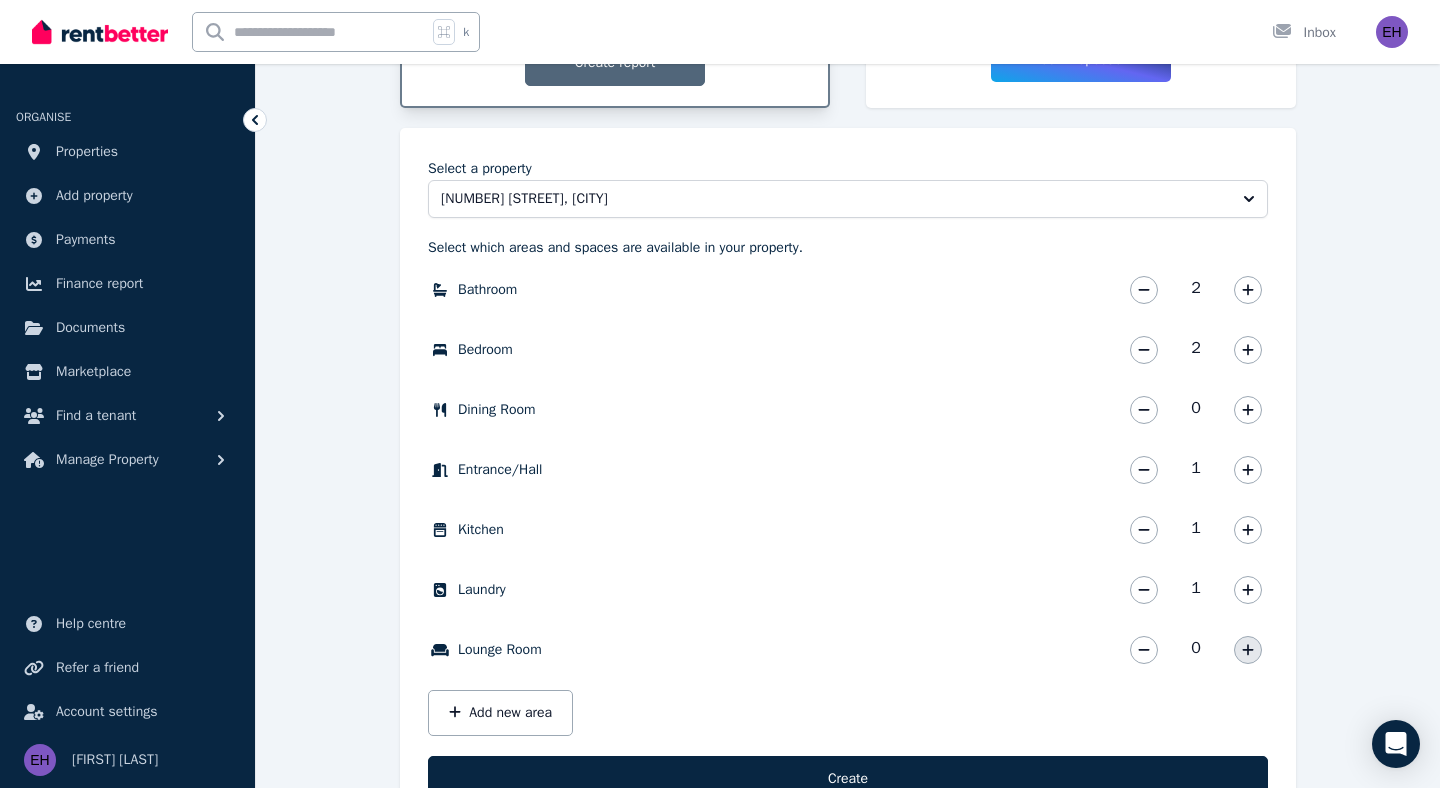 click 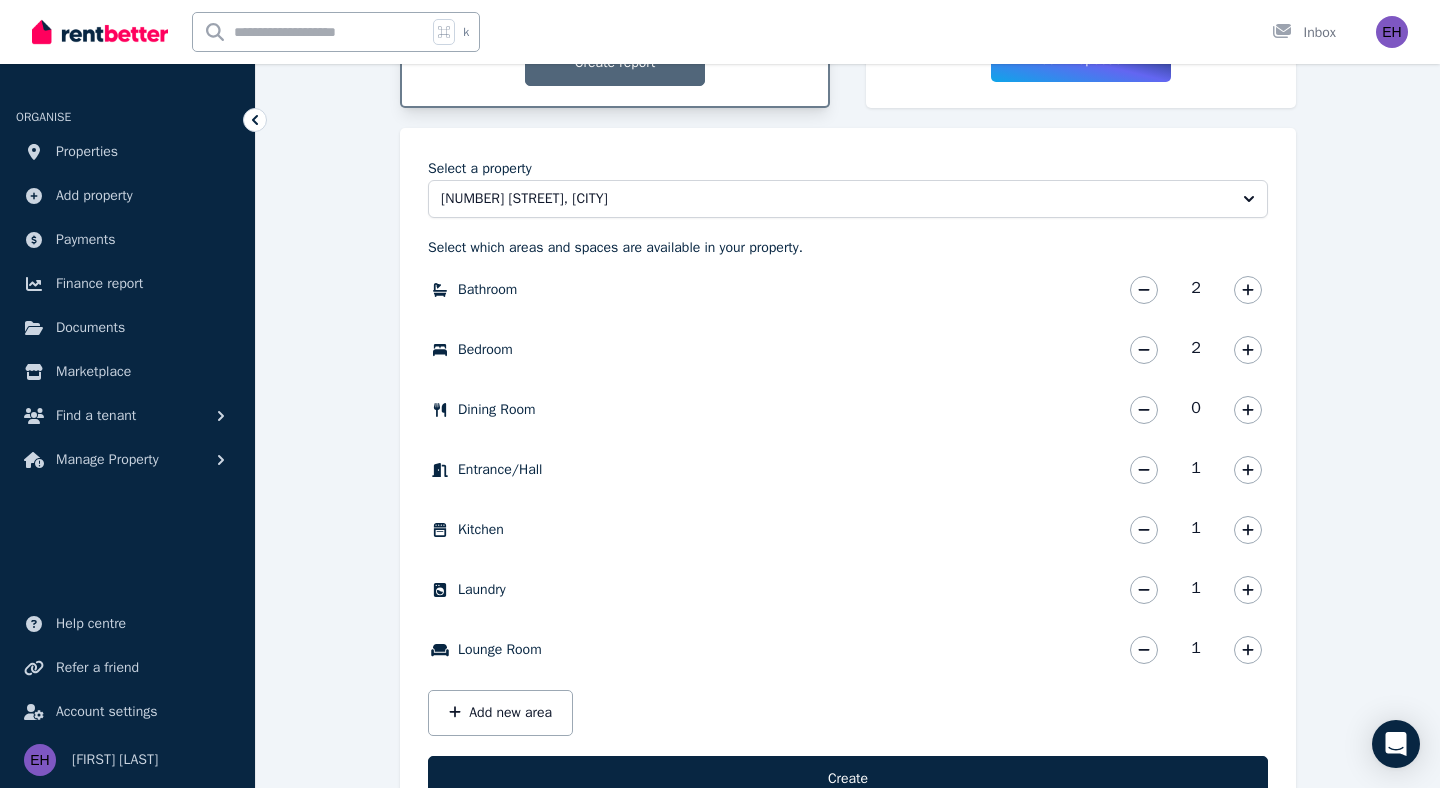 scroll, scrollTop: 579, scrollLeft: 0, axis: vertical 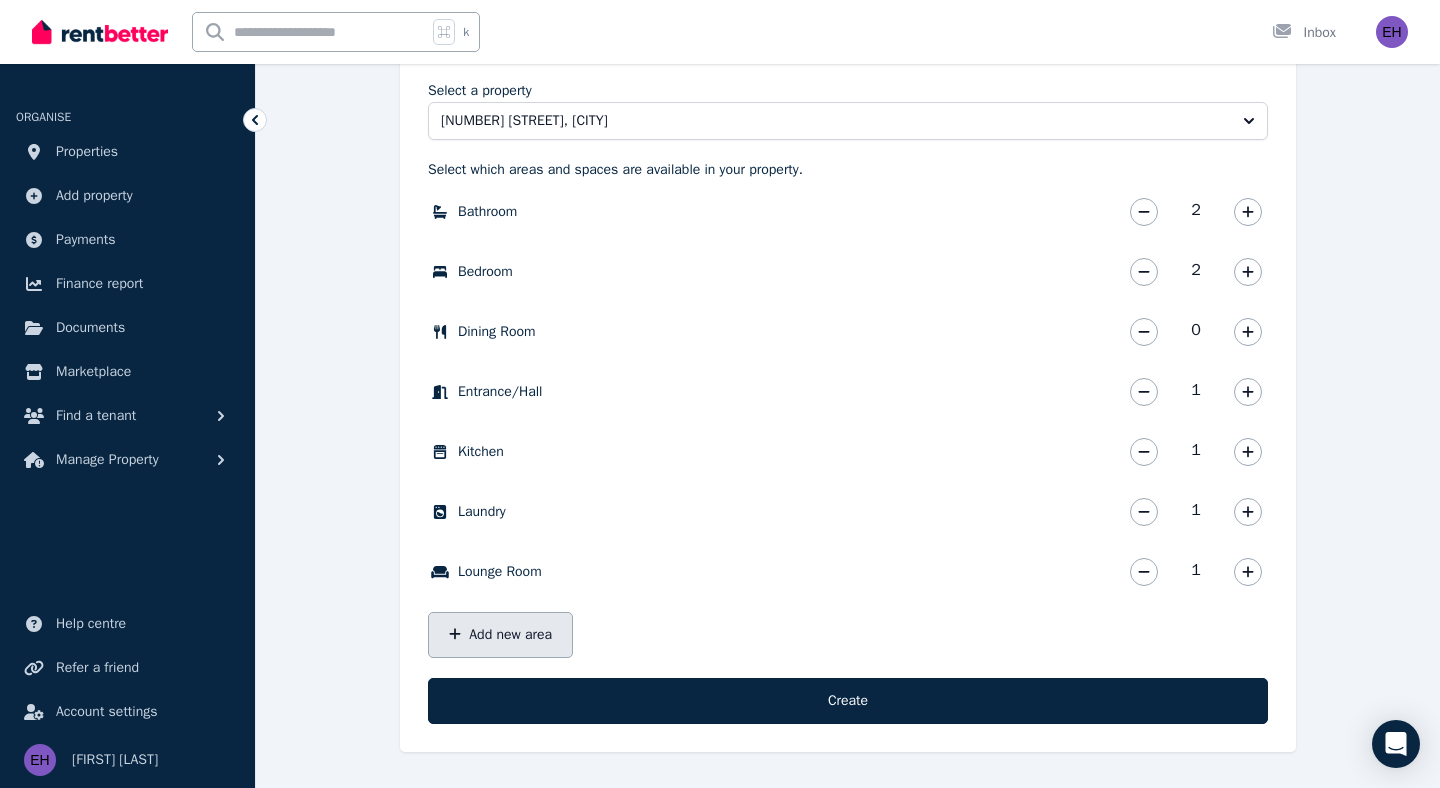 click on "Add new area" at bounding box center [500, 635] 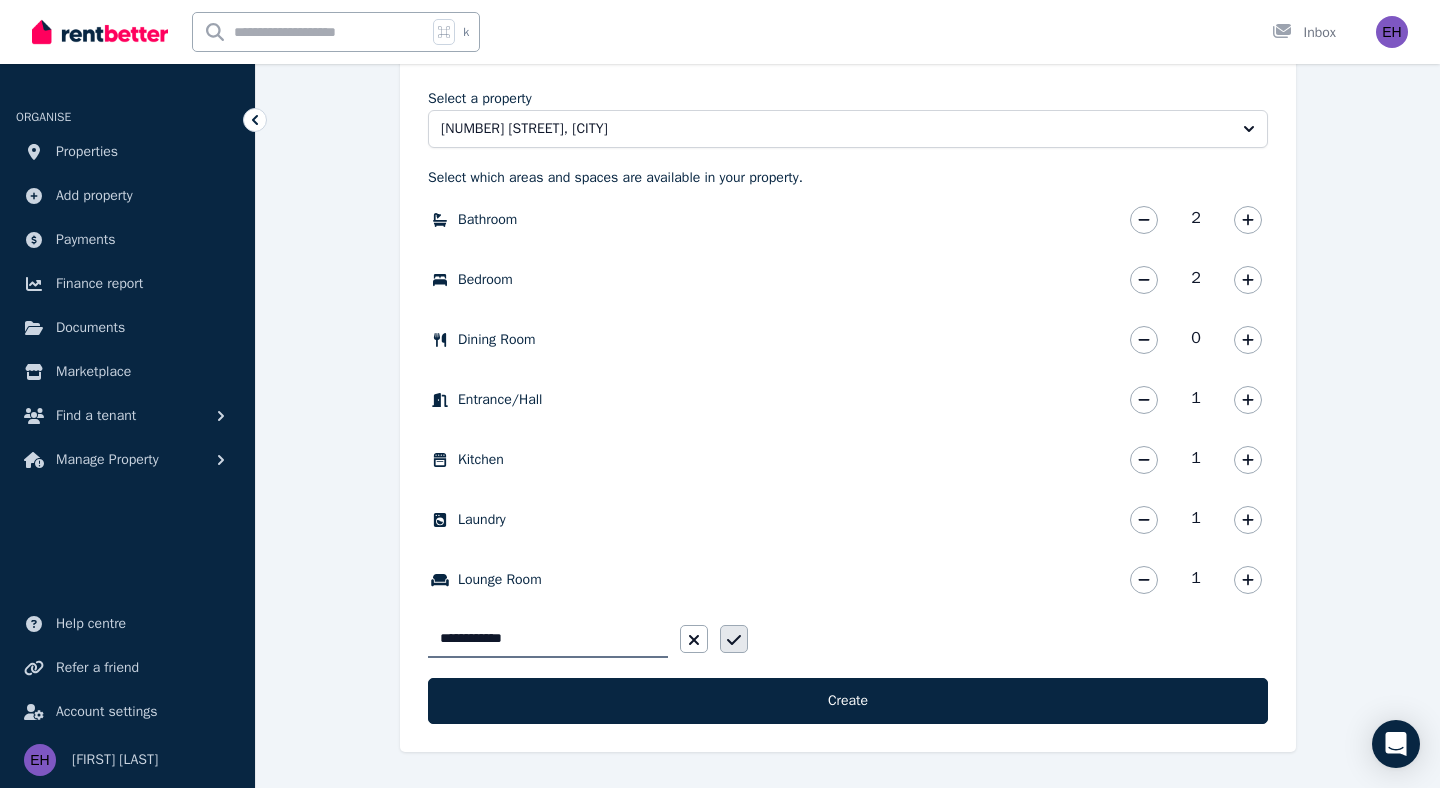 type on "**********" 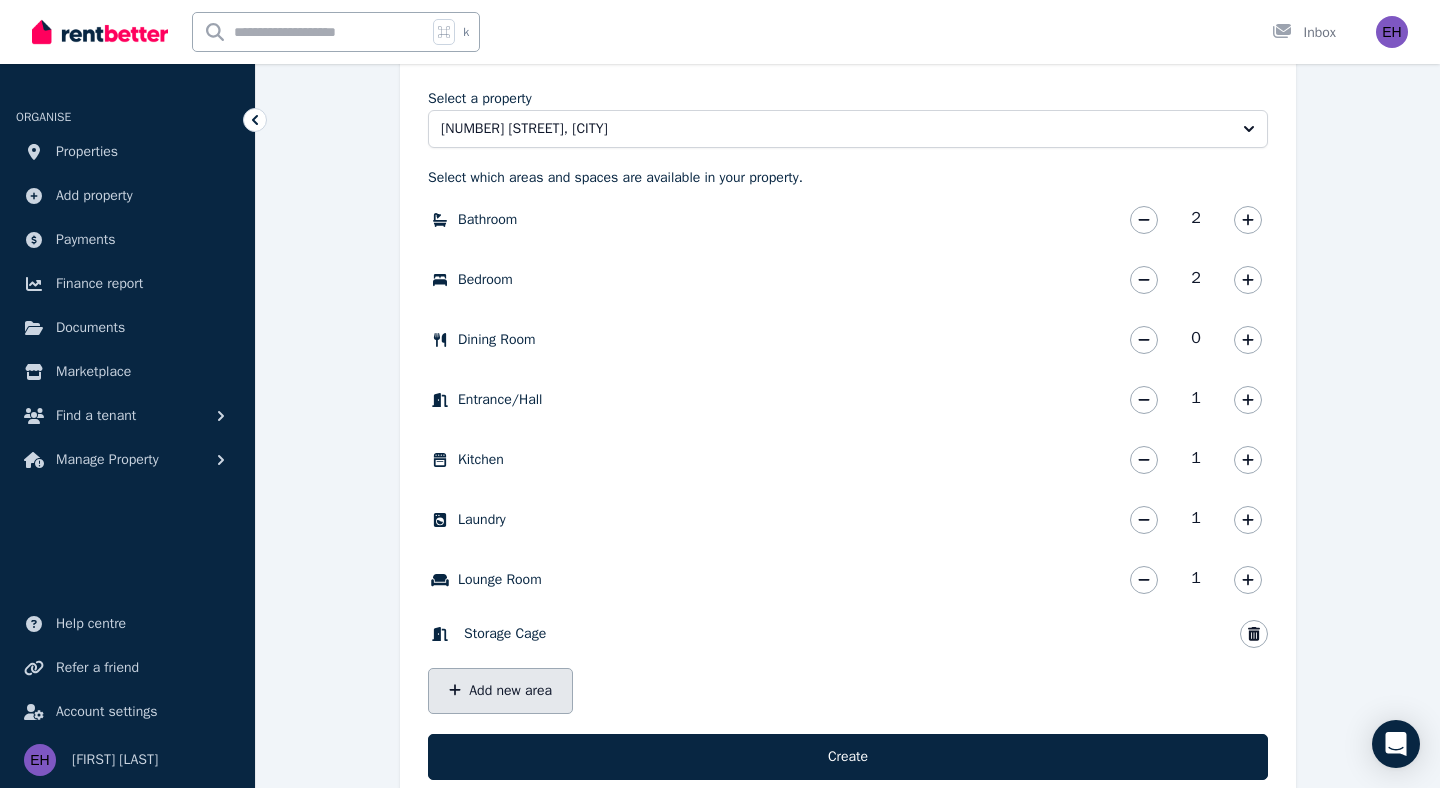 click on "Add new area" at bounding box center [500, 691] 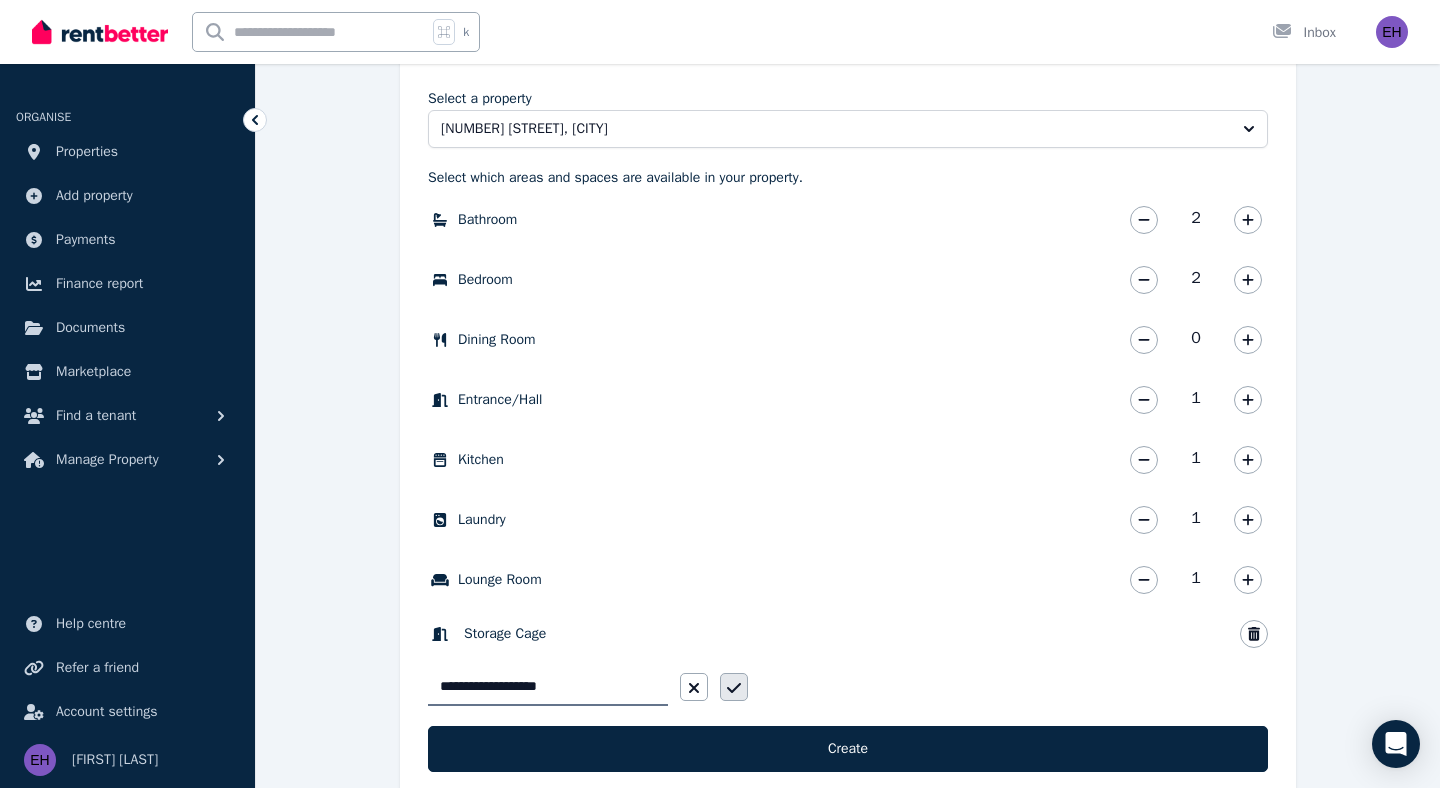 type on "**********" 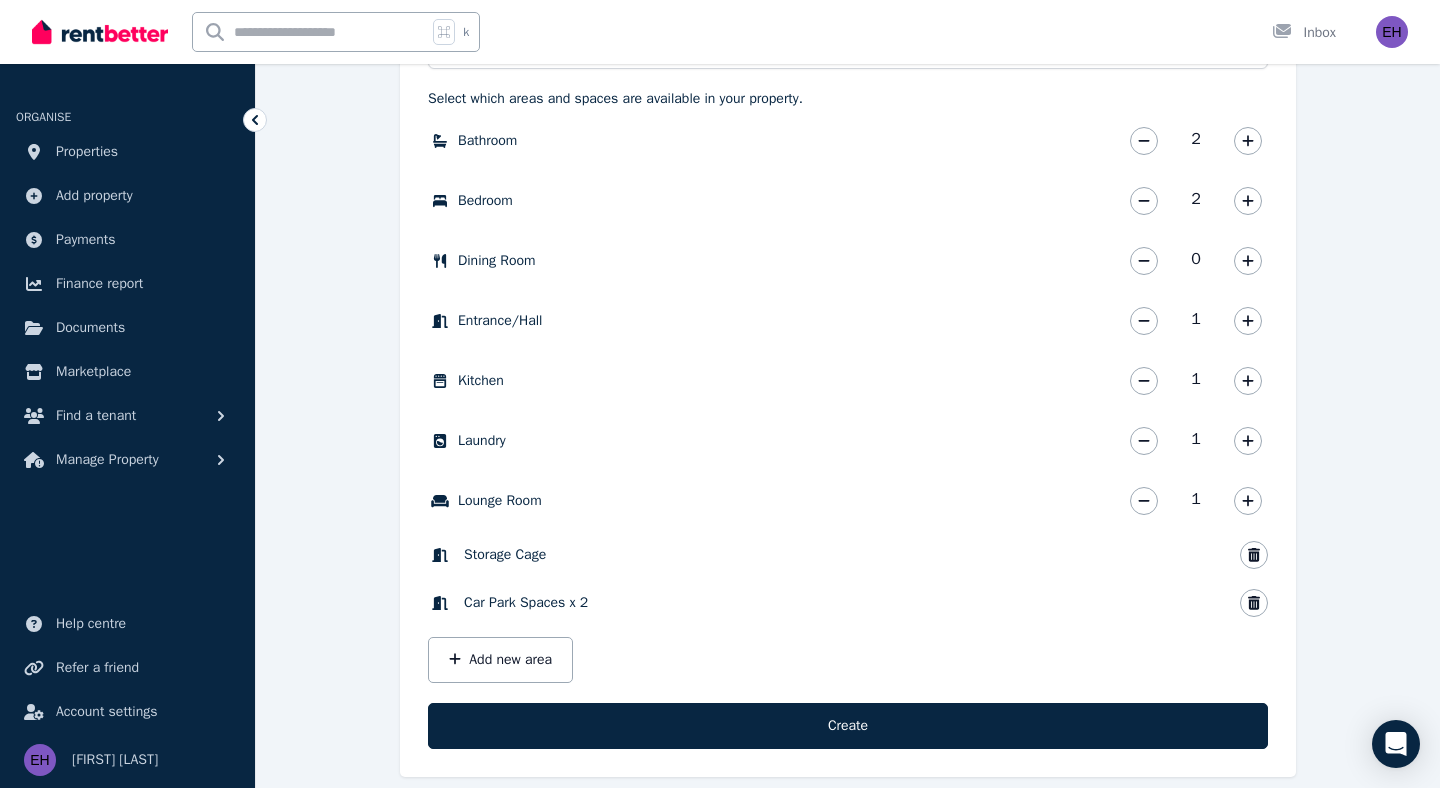 scroll, scrollTop: 649, scrollLeft: 0, axis: vertical 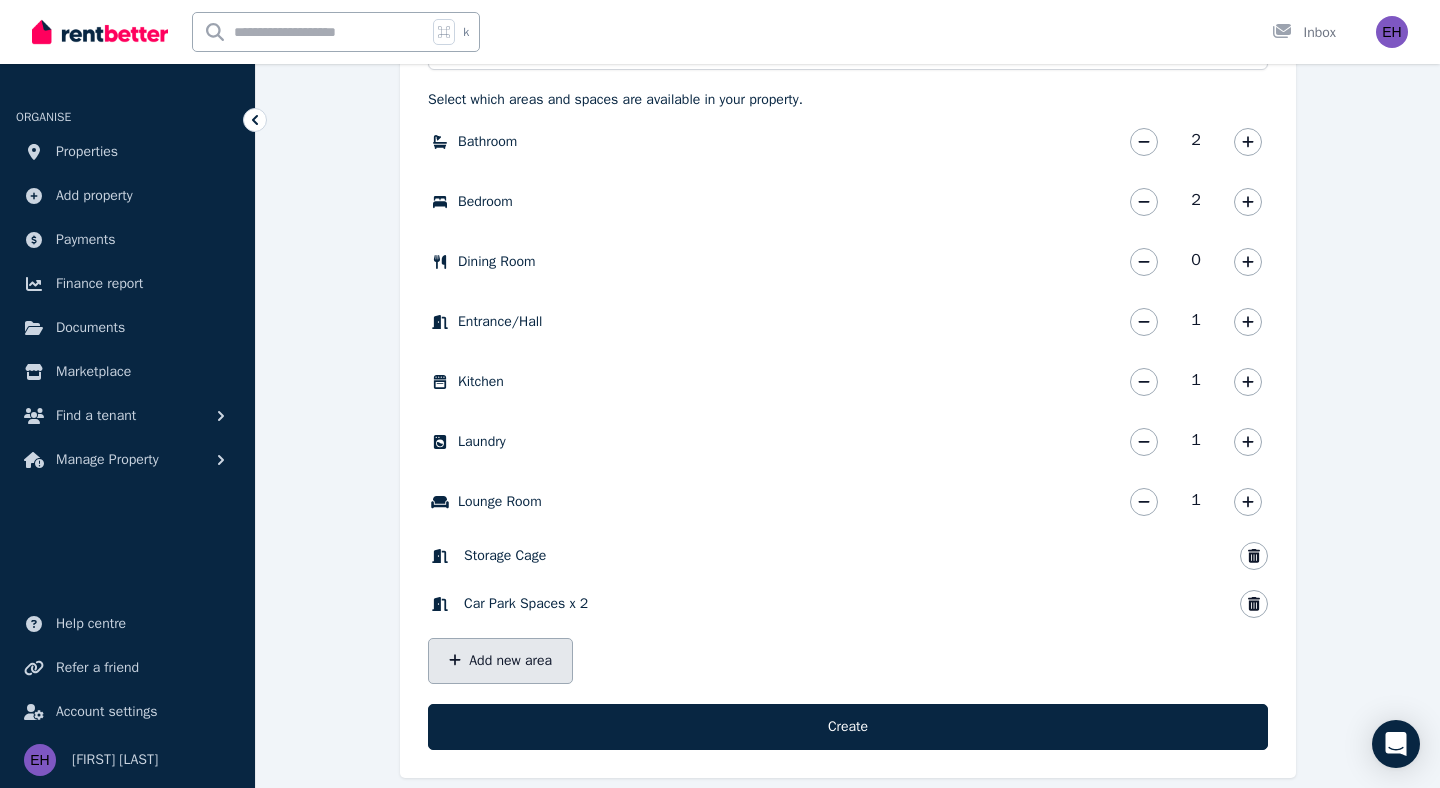 click on "Add new area" at bounding box center (500, 661) 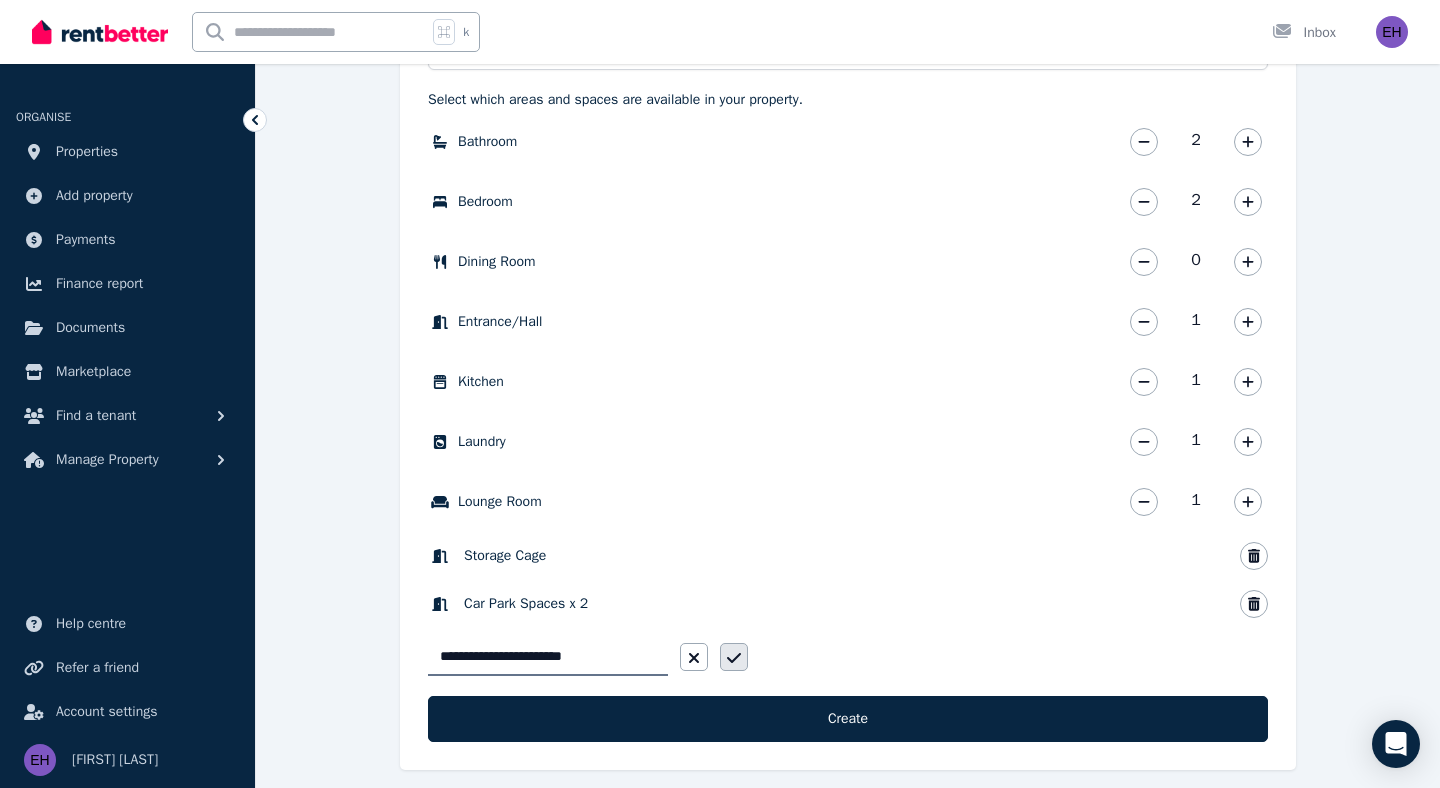 type on "**********" 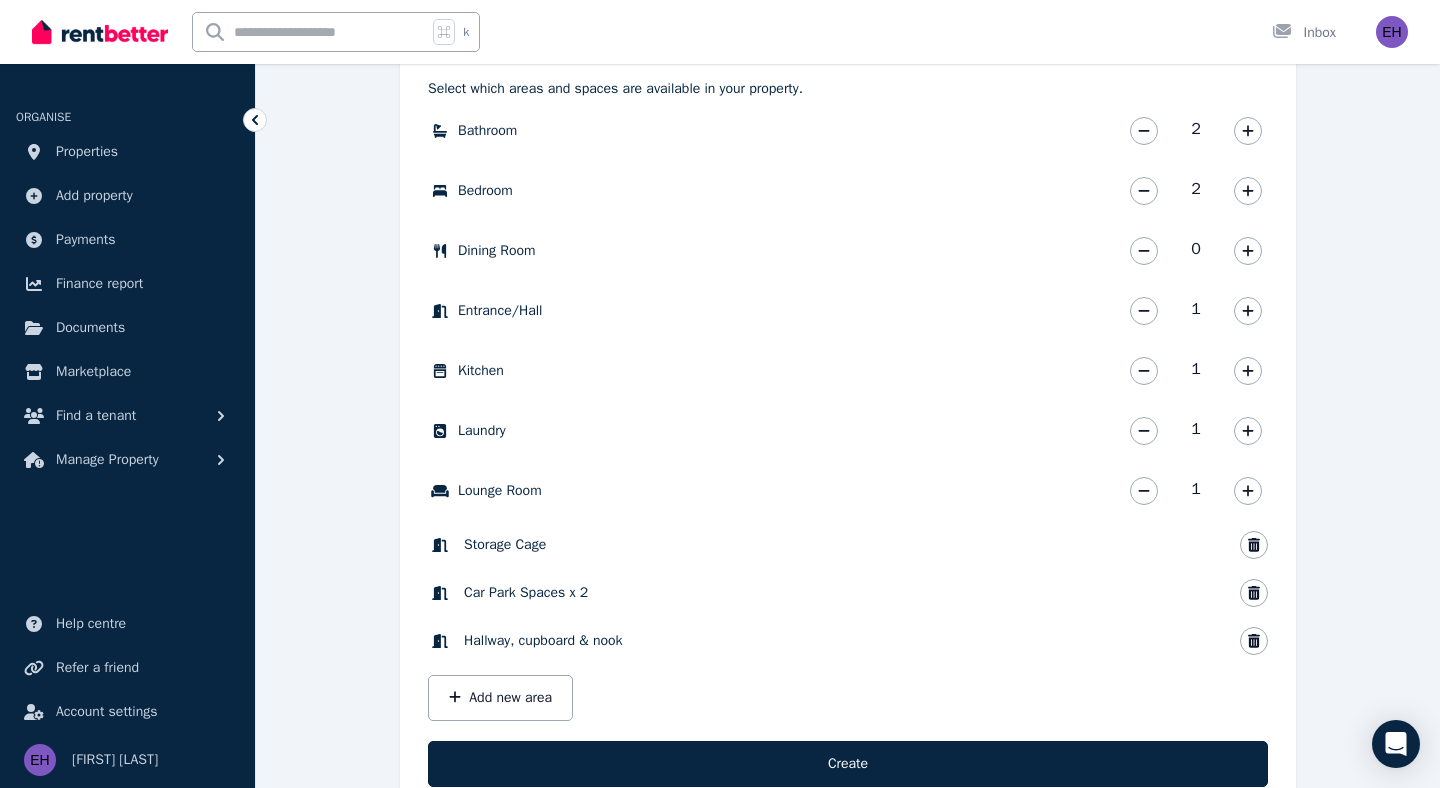 scroll, scrollTop: 667, scrollLeft: 0, axis: vertical 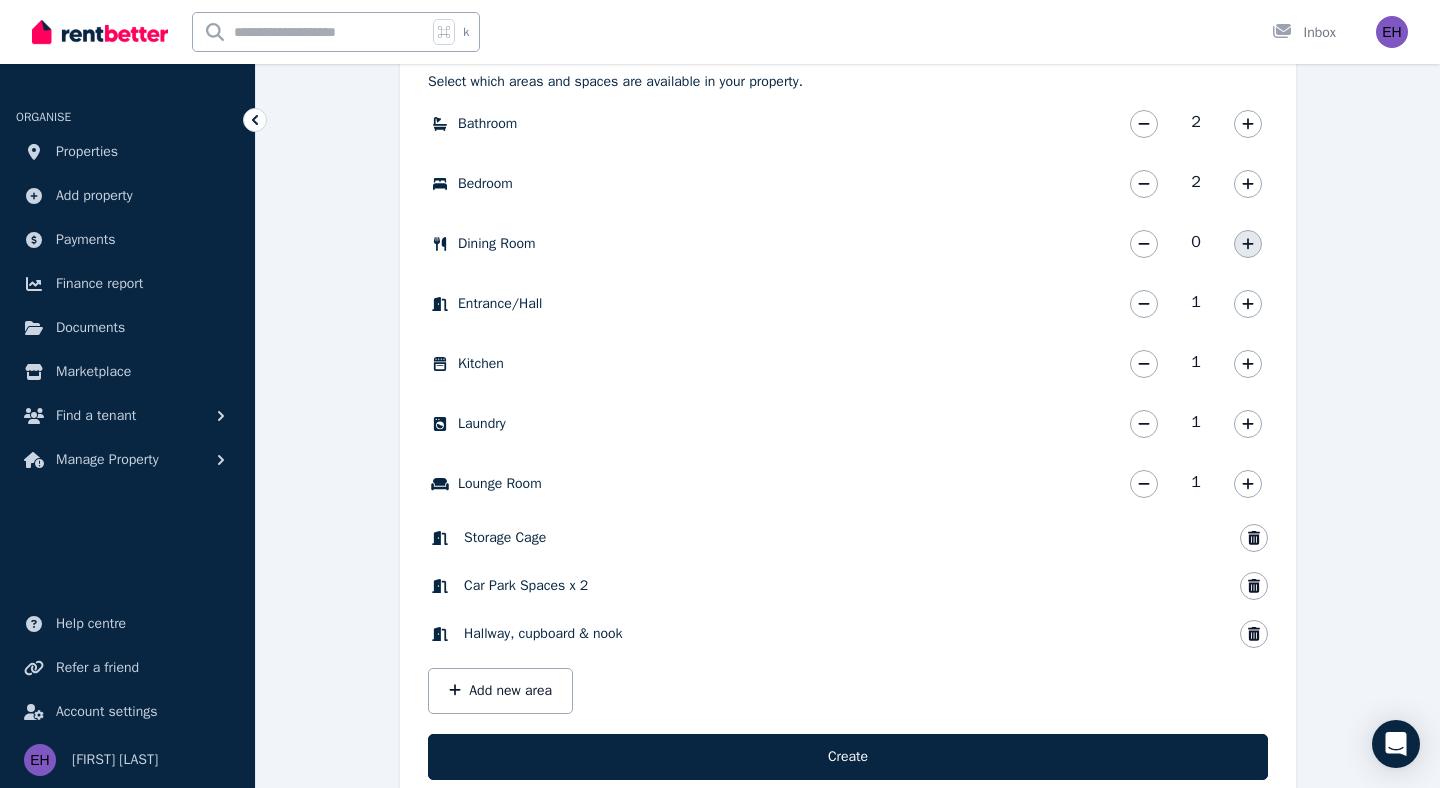 click at bounding box center (1248, 244) 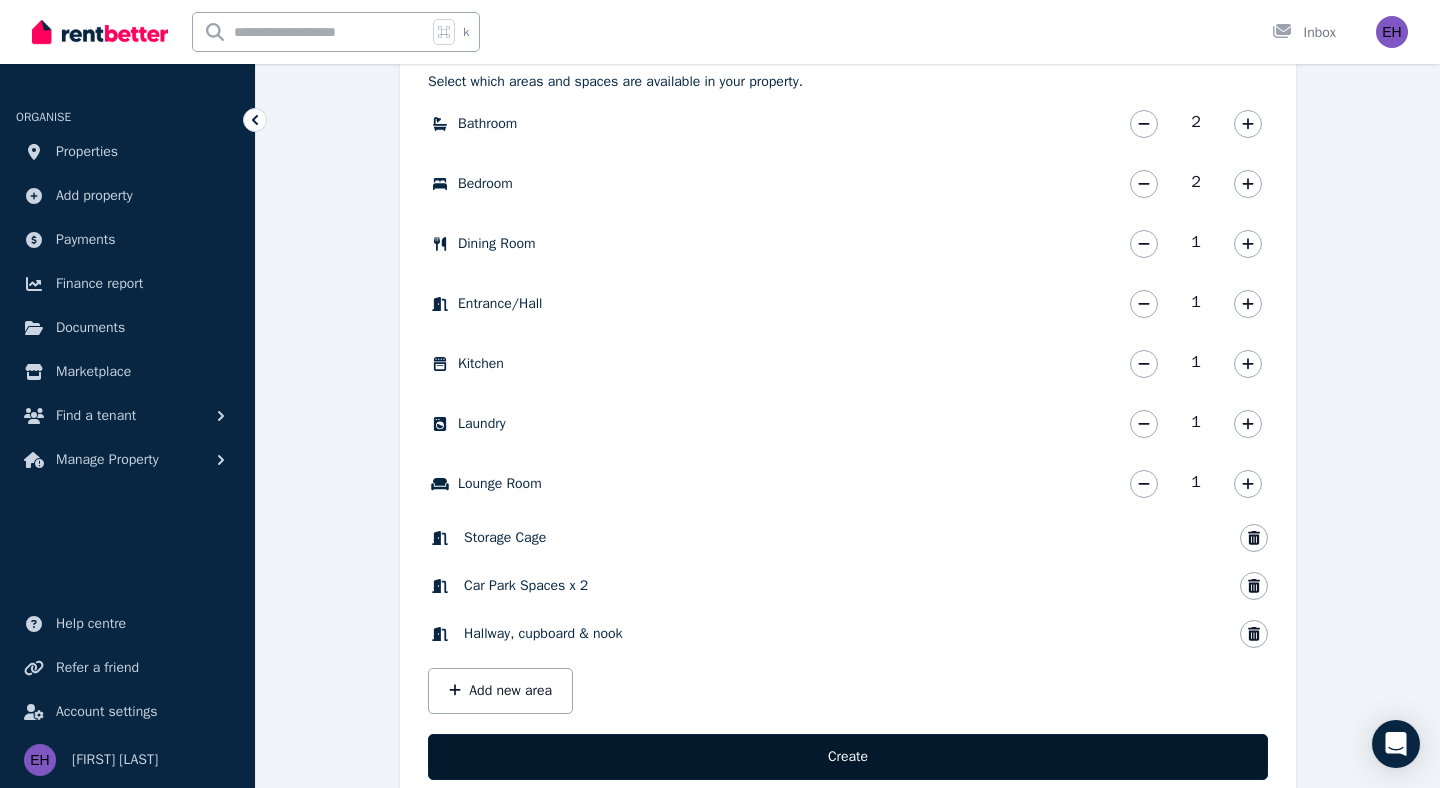 click on "Create" at bounding box center [848, 757] 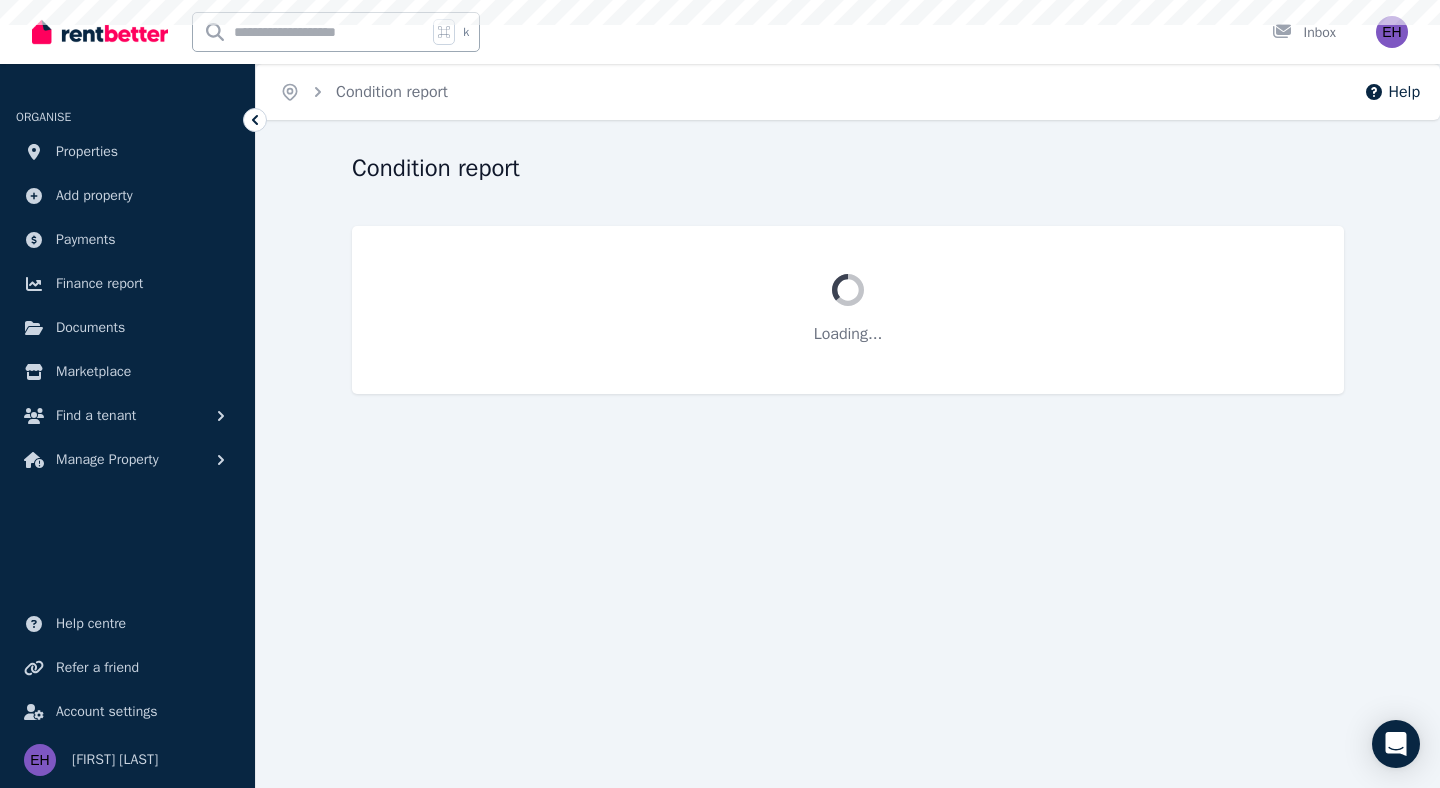 scroll, scrollTop: 0, scrollLeft: 0, axis: both 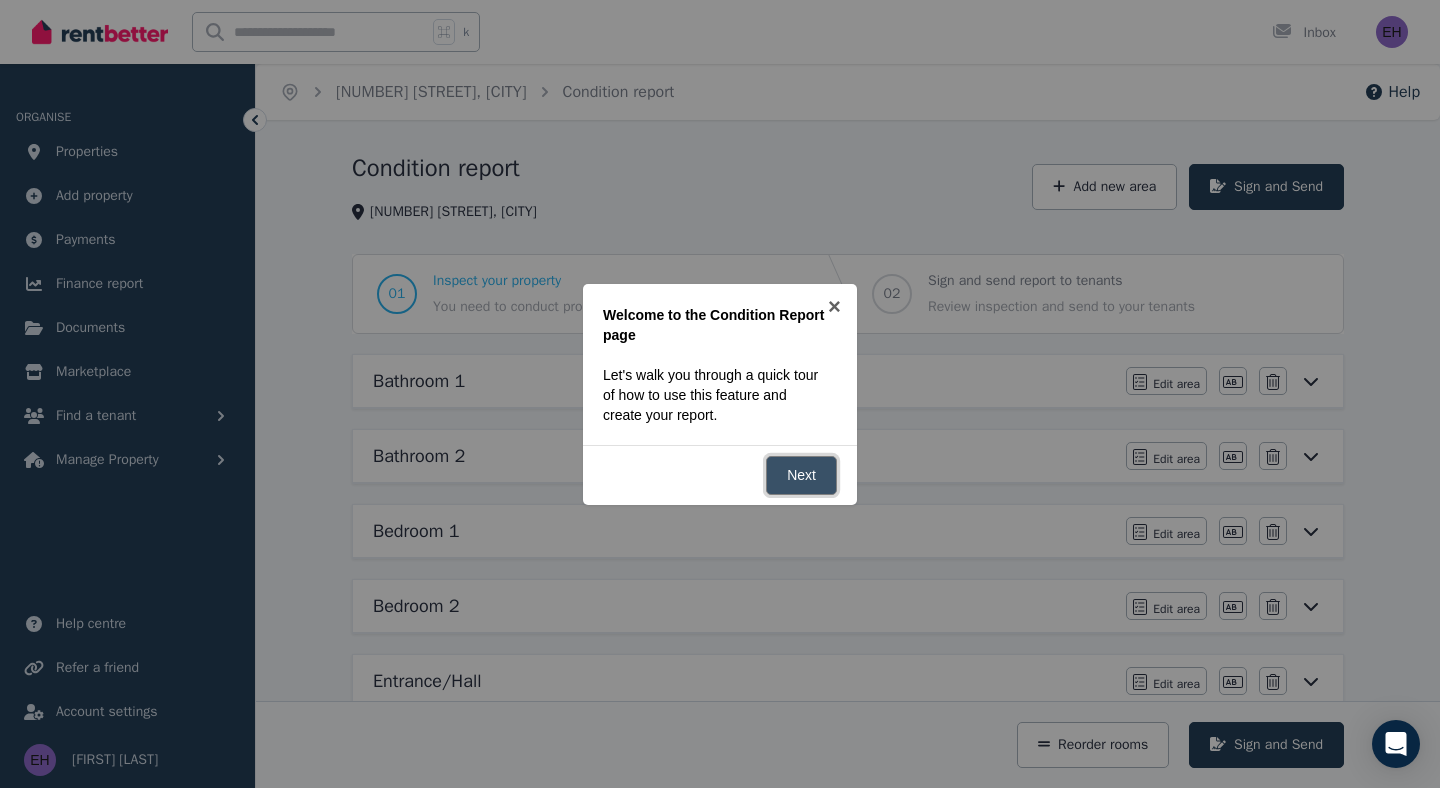 click on "Next" at bounding box center [801, 475] 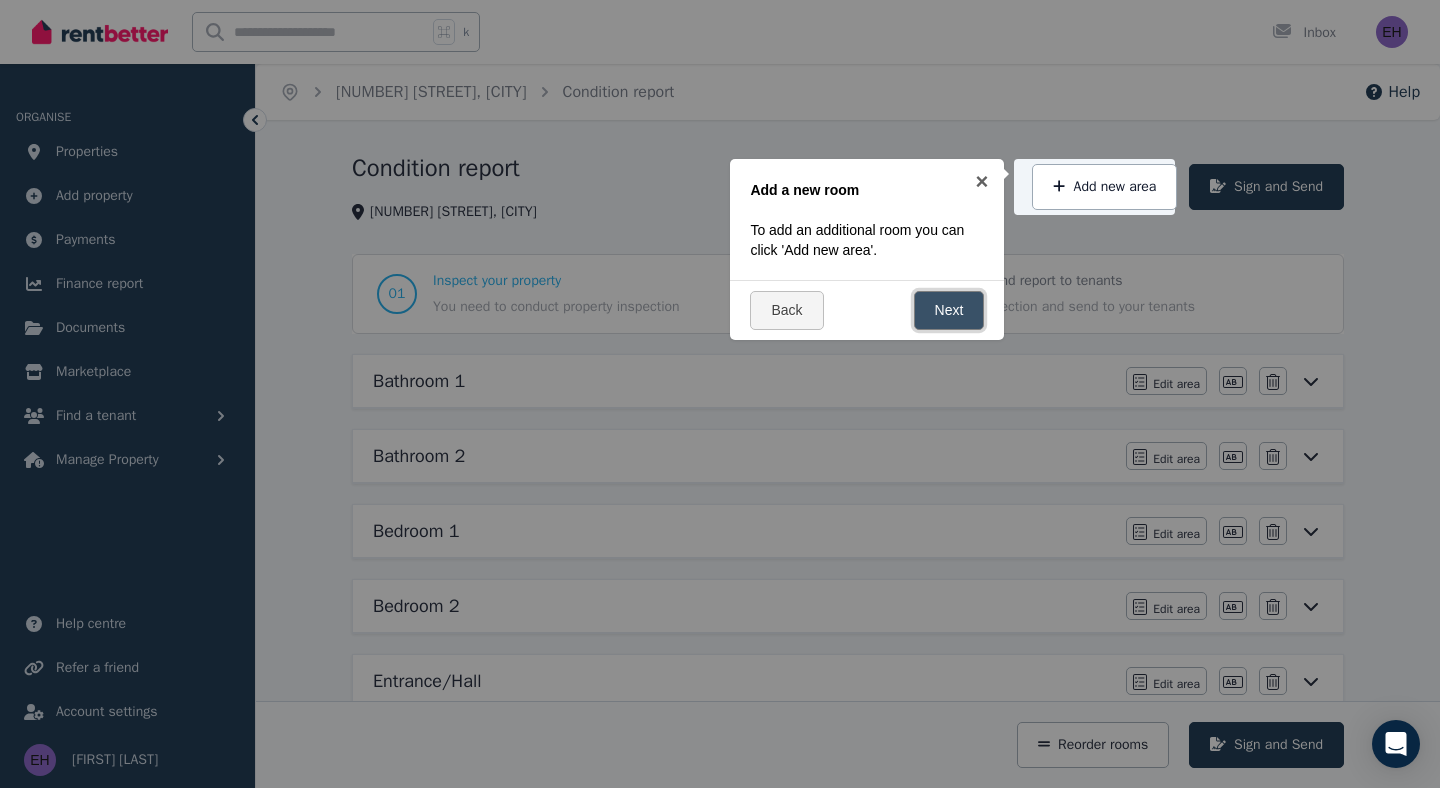 click on "Next" at bounding box center [949, 310] 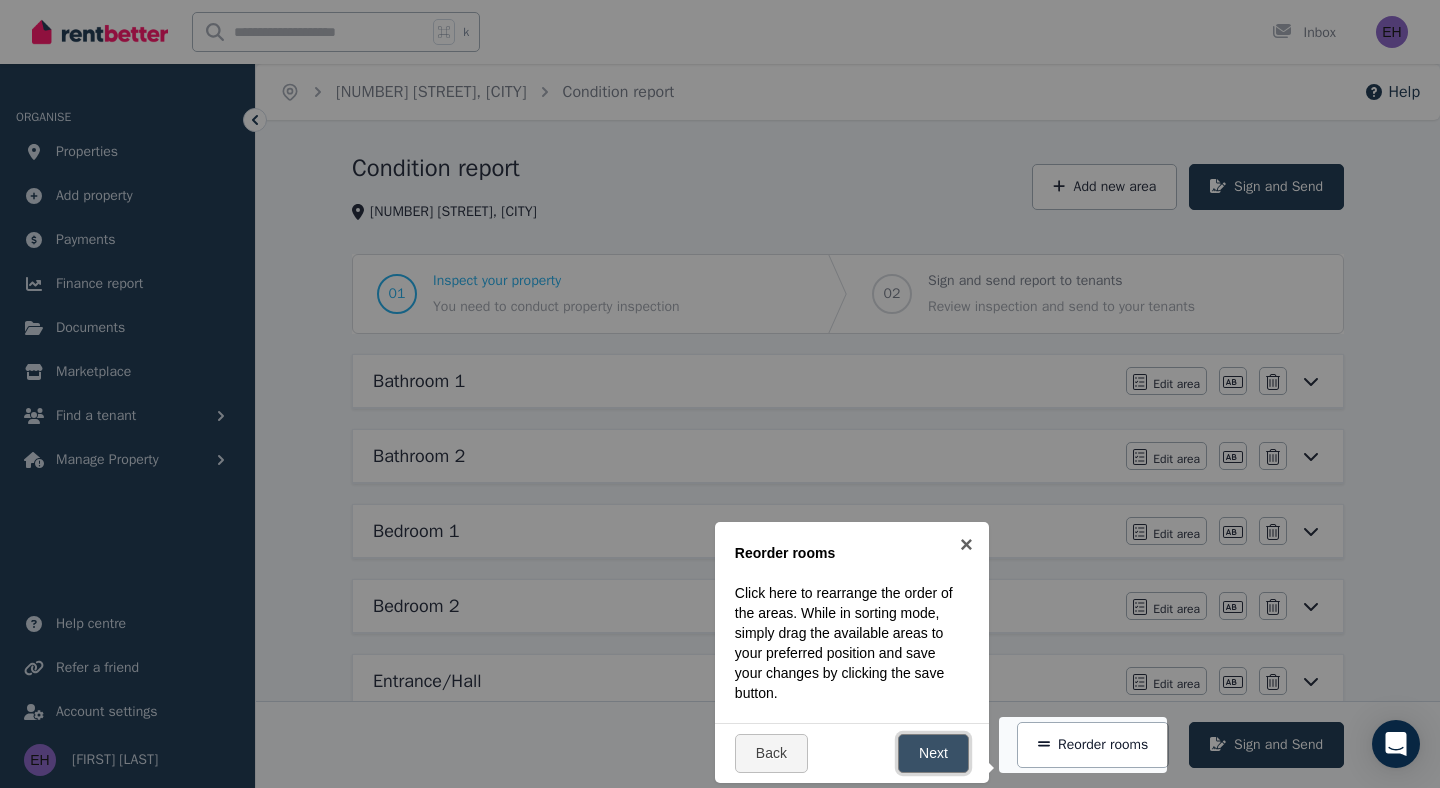 scroll, scrollTop: 381, scrollLeft: 0, axis: vertical 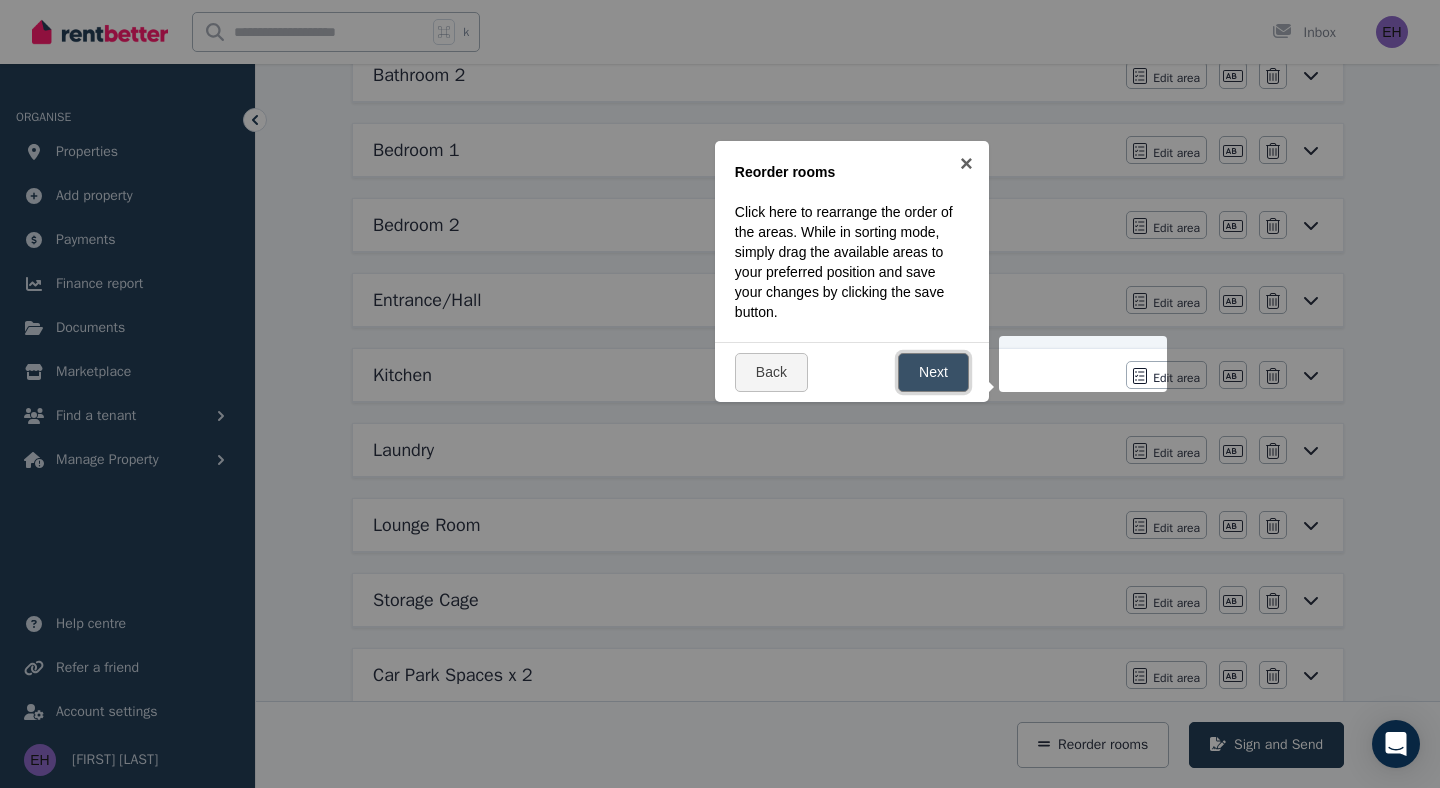 click on "Next" at bounding box center (933, 372) 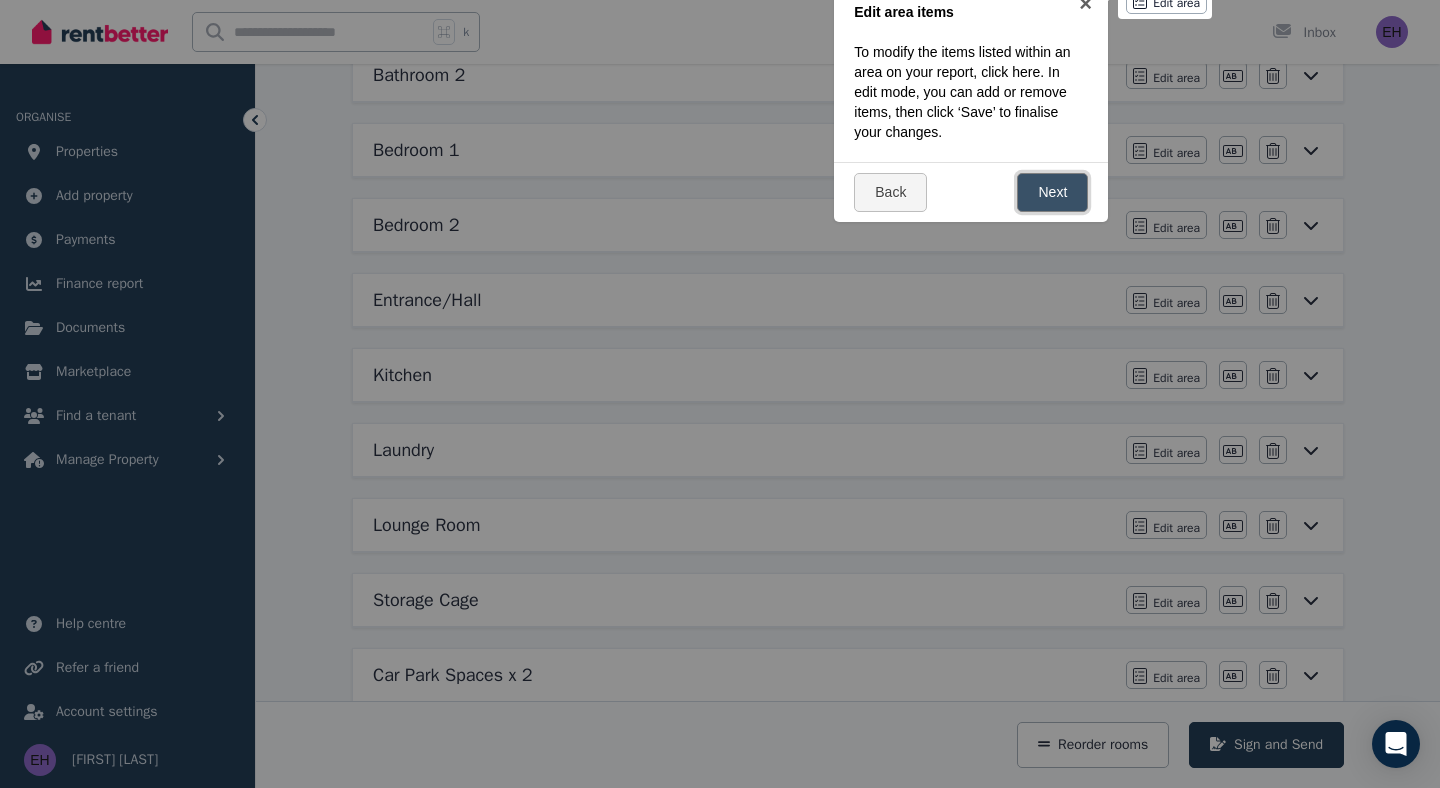 scroll, scrollTop: 0, scrollLeft: 0, axis: both 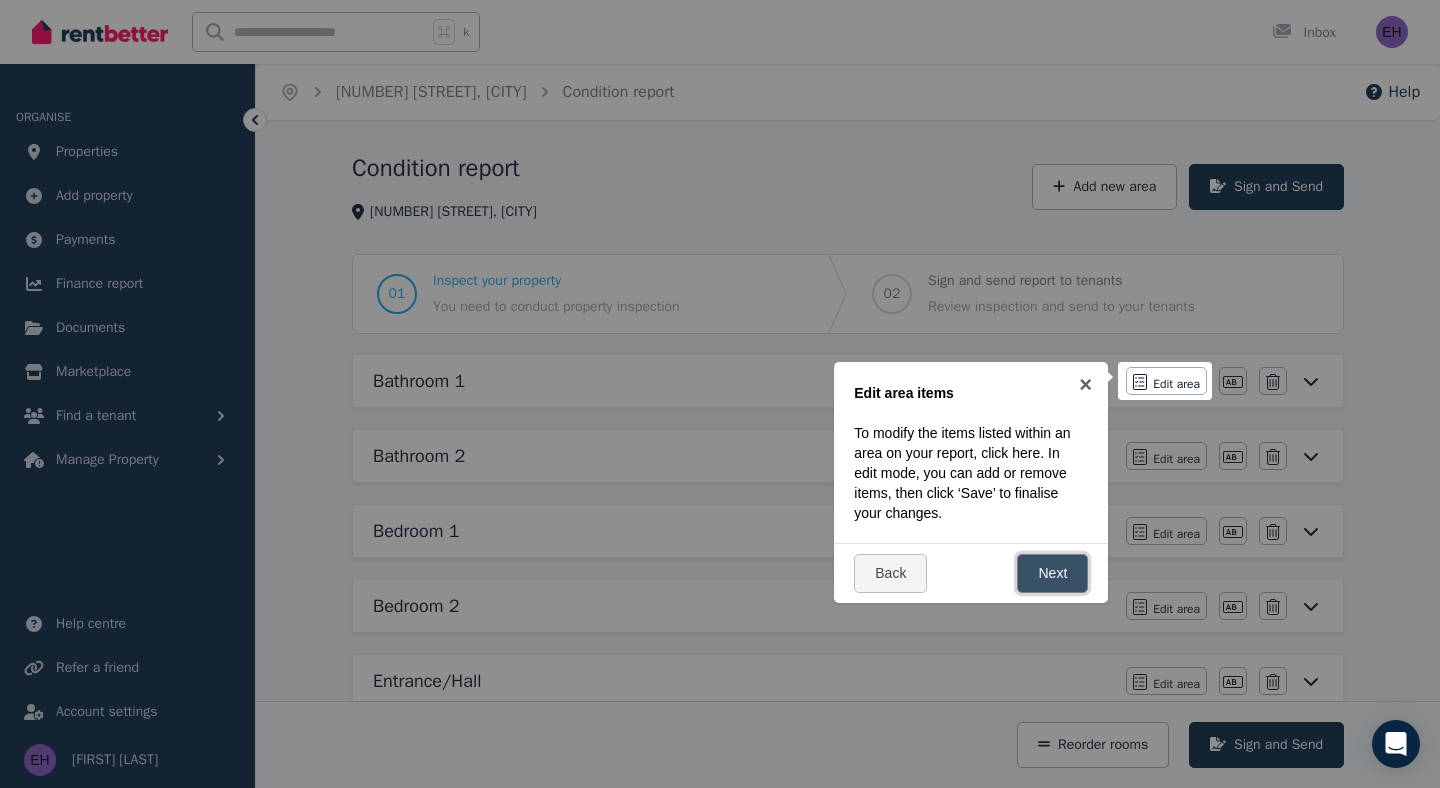 click on "Next" at bounding box center (1052, 573) 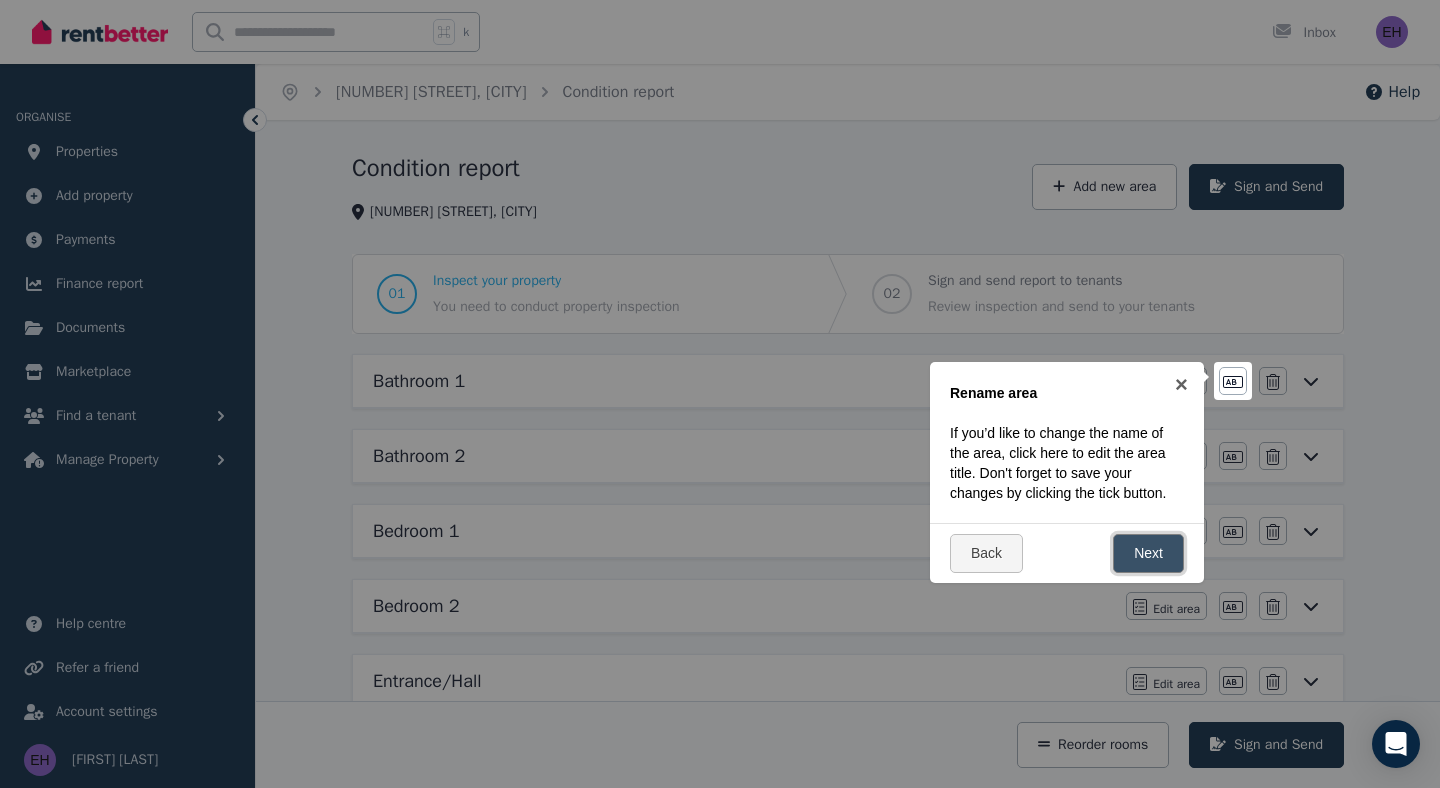 click on "Next" at bounding box center [1148, 553] 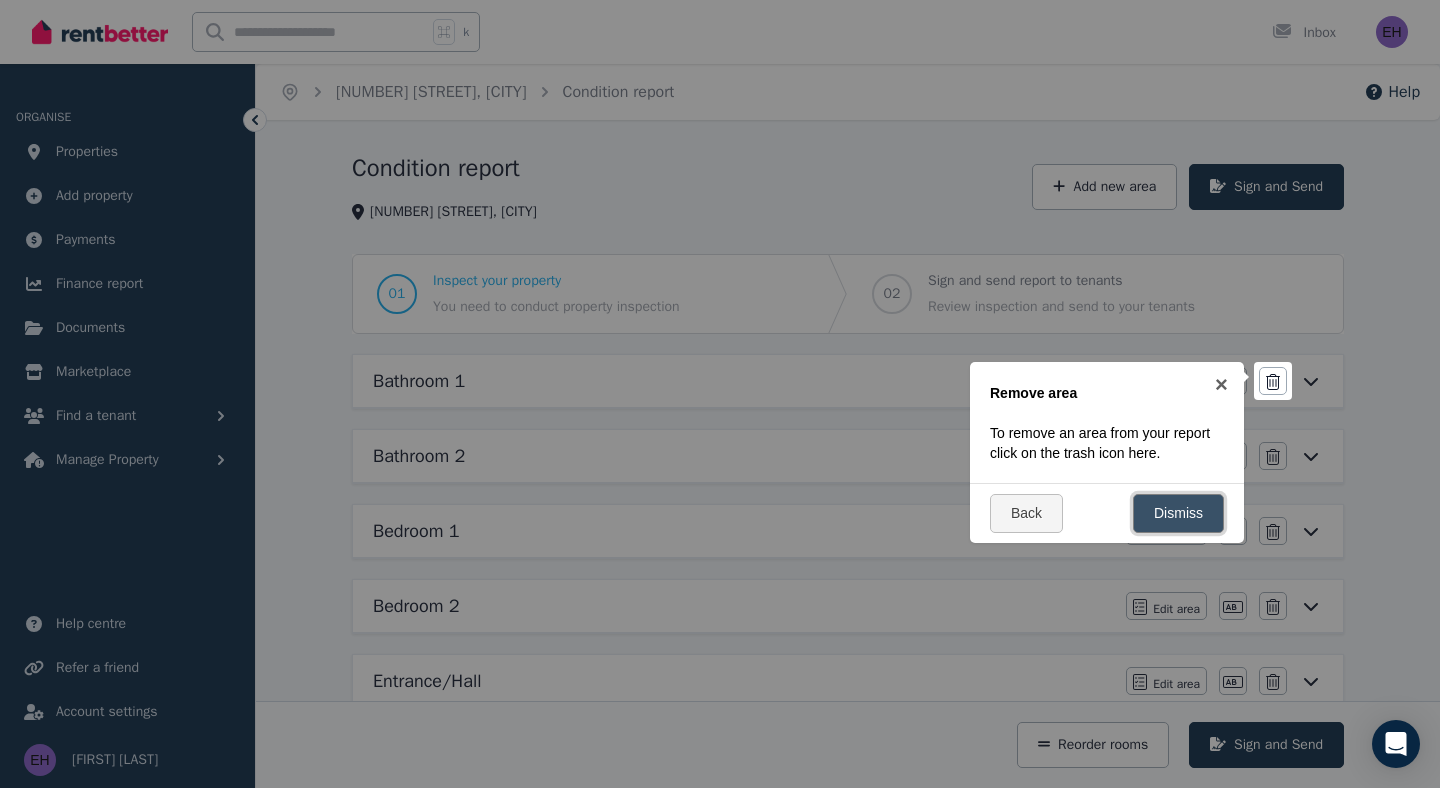 click on "Dismiss" at bounding box center [1178, 513] 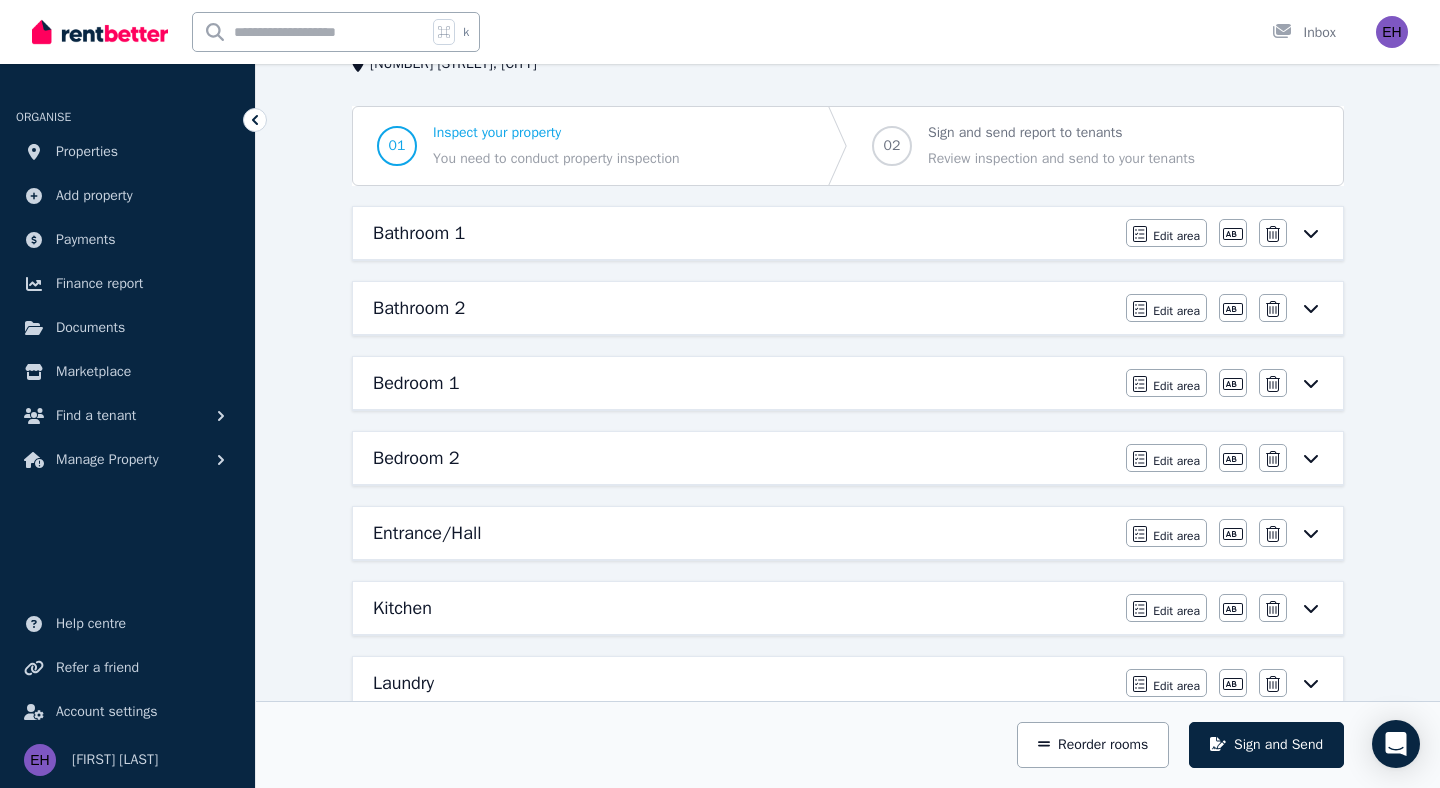 scroll, scrollTop: 147, scrollLeft: 0, axis: vertical 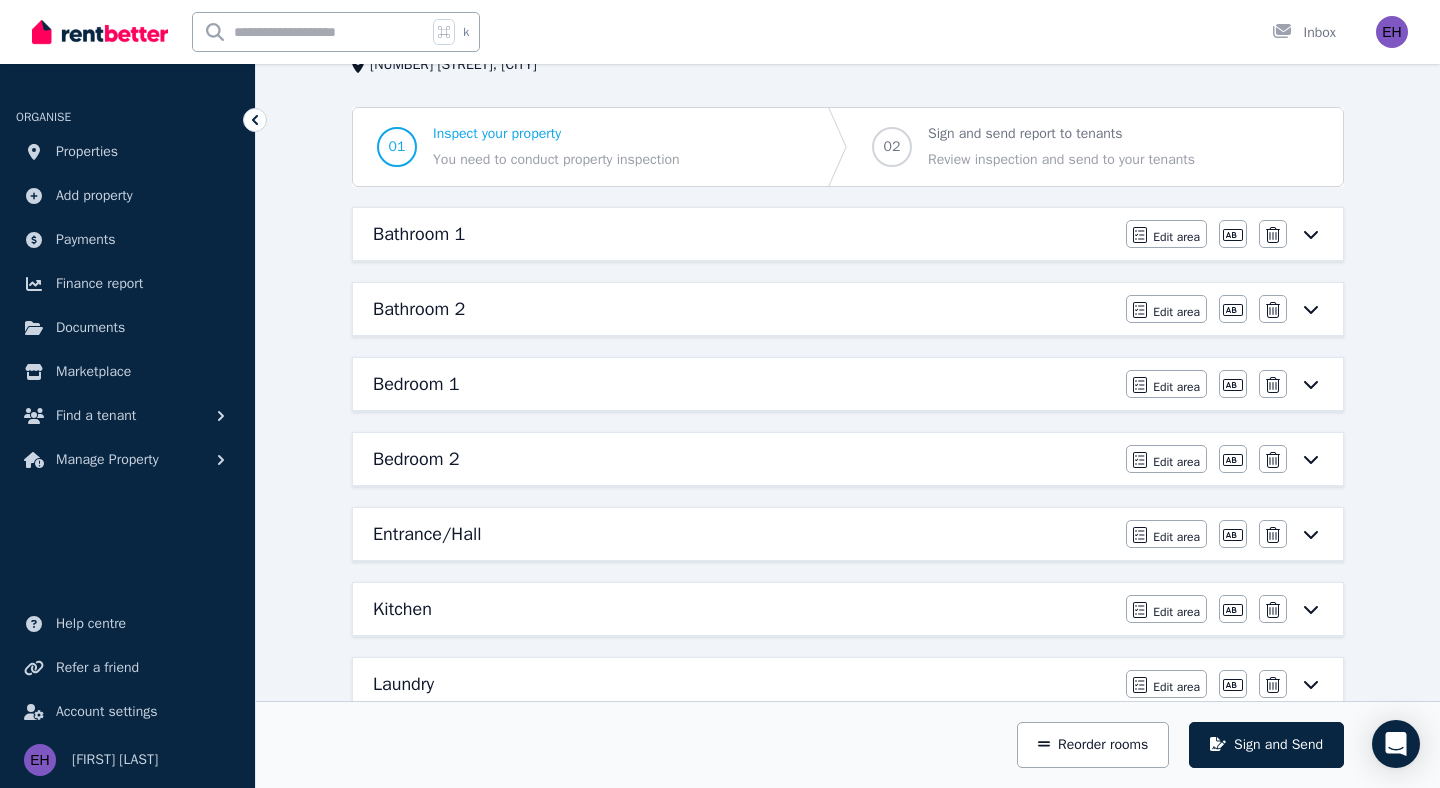 drag, startPoint x: 1138, startPoint y: 535, endPoint x: 960, endPoint y: 545, distance: 178.28067 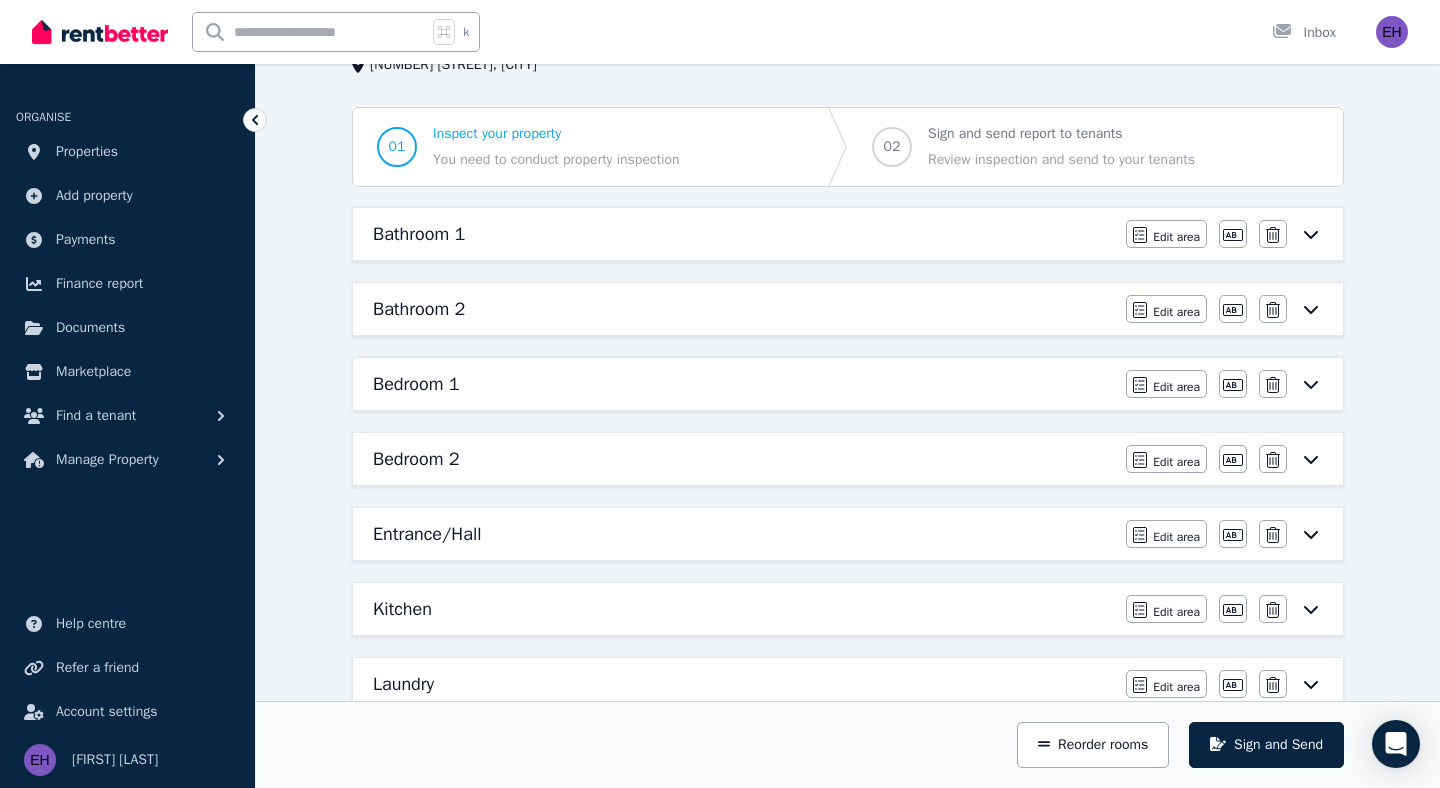 click on "Entrance/Hall Edit area Edit area Edit name Delete" at bounding box center [848, 534] 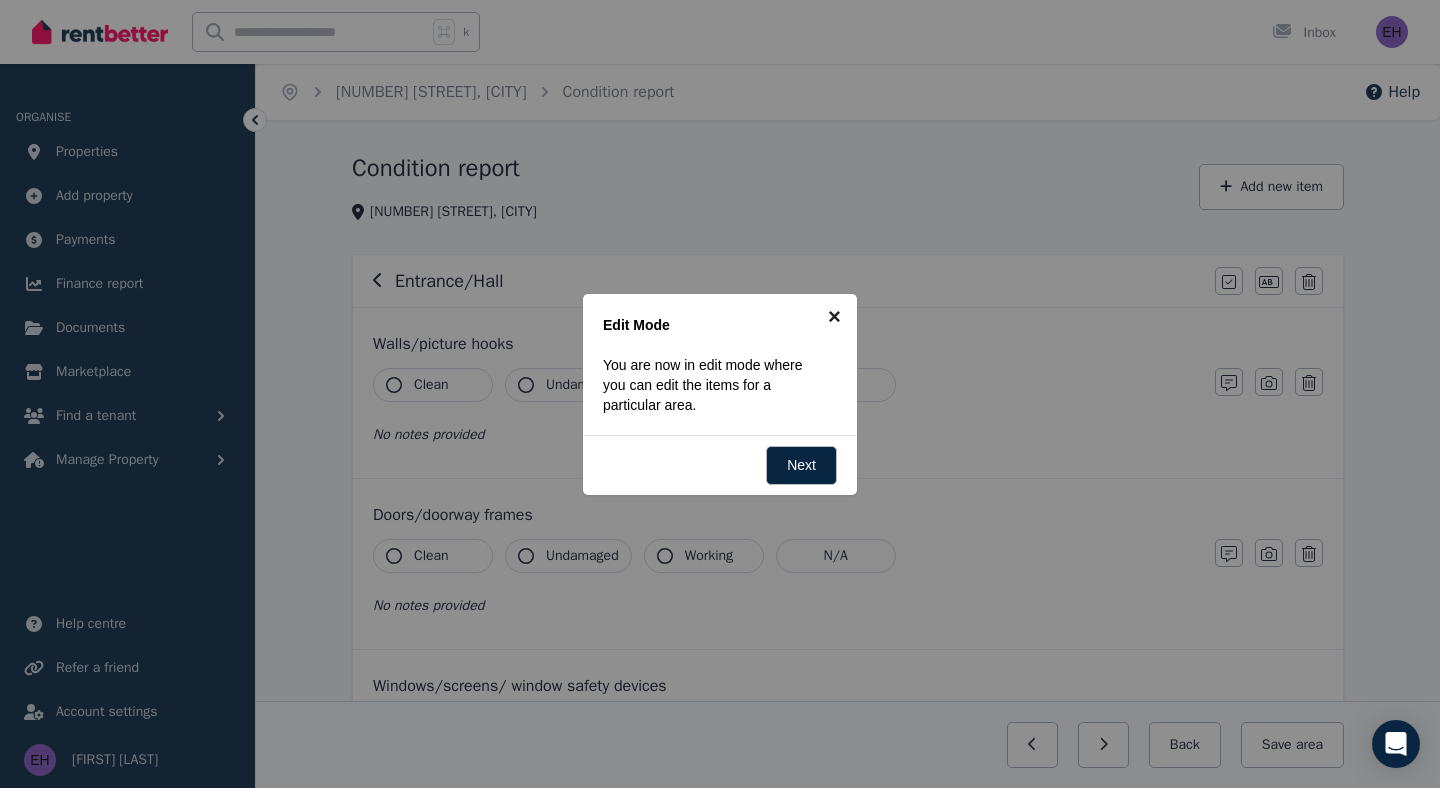 click on "×" at bounding box center (834, 316) 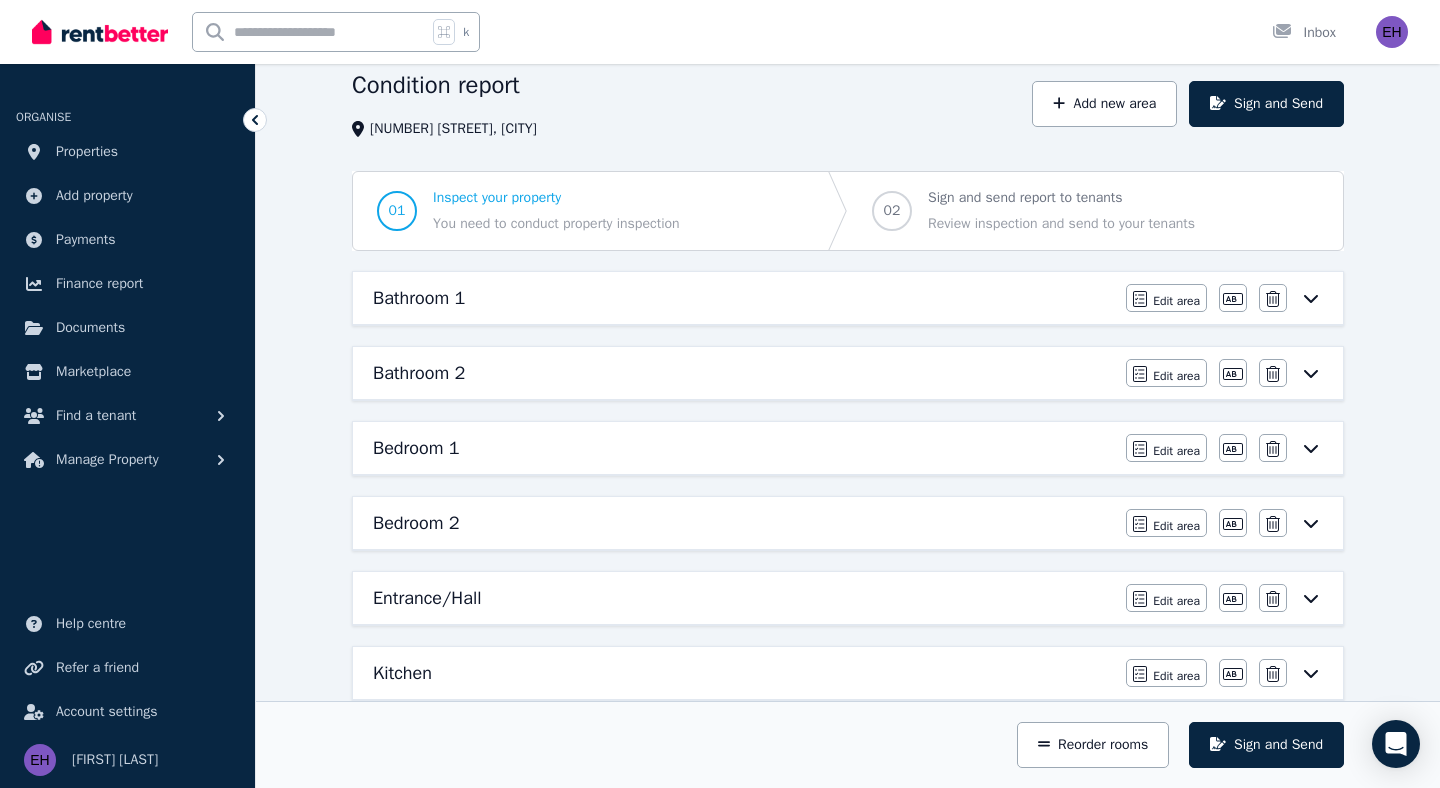 scroll, scrollTop: 93, scrollLeft: 0, axis: vertical 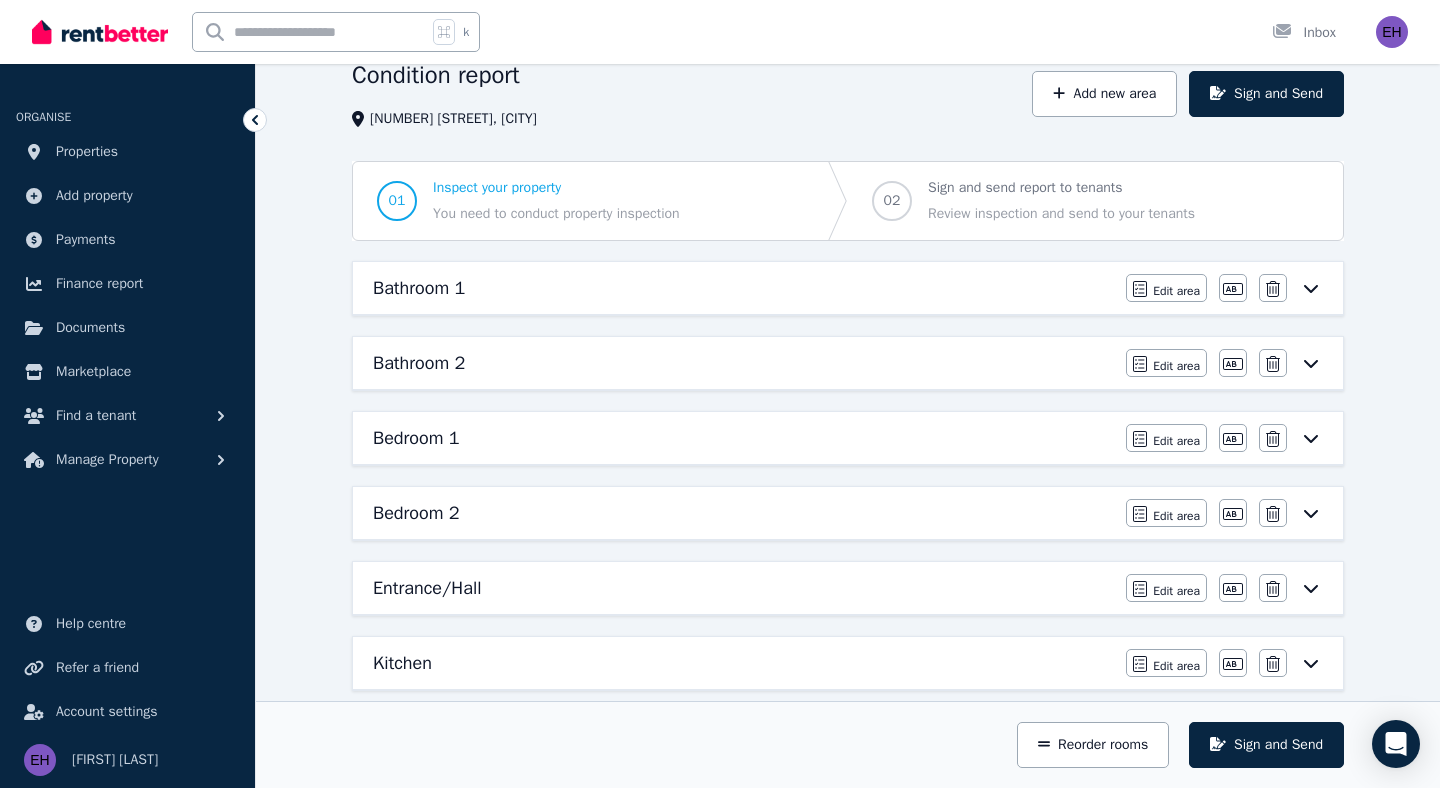 drag, startPoint x: 1011, startPoint y: 592, endPoint x: 999, endPoint y: 606, distance: 18.439089 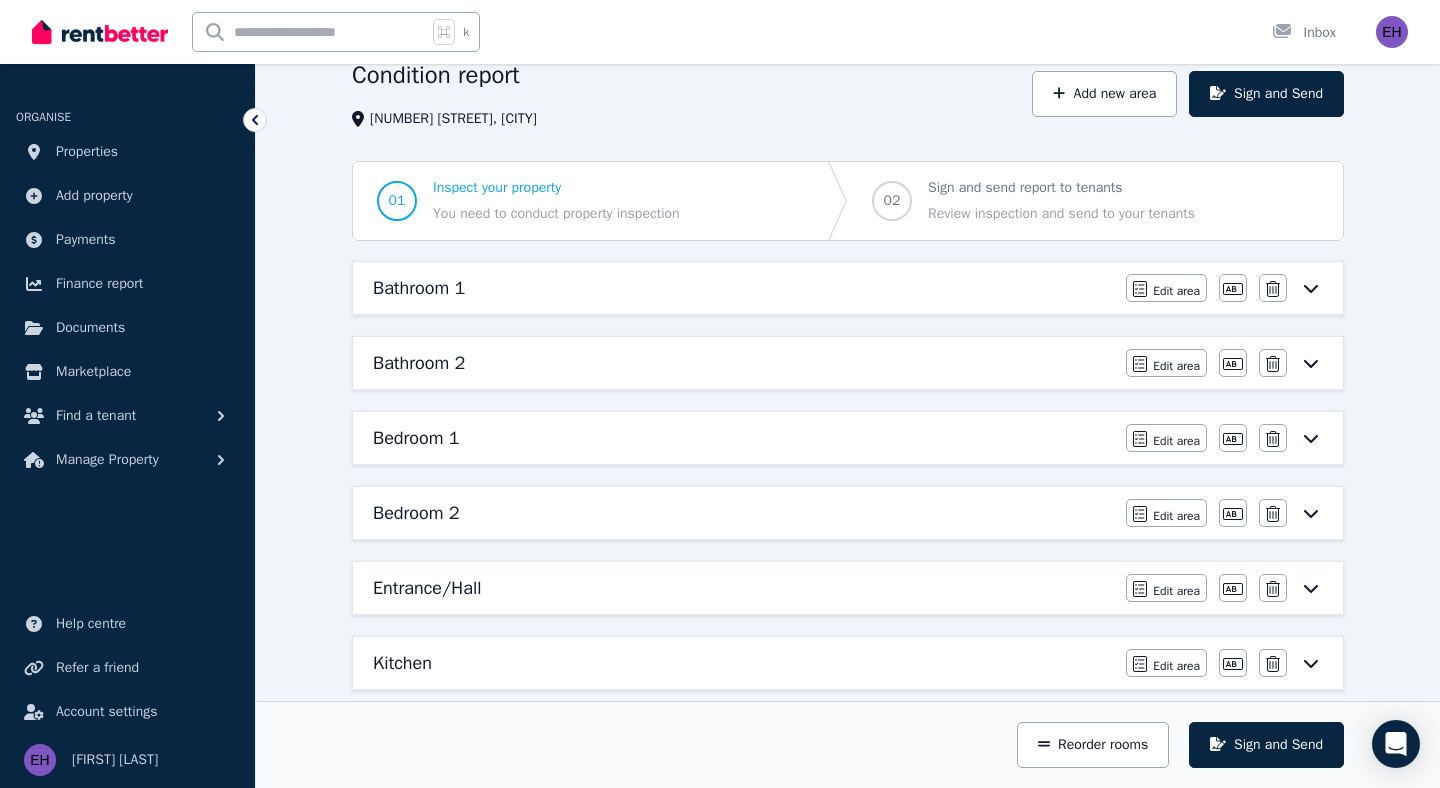 click on "Entrance/Hall Edit area Edit area Edit name Delete" at bounding box center [848, 588] 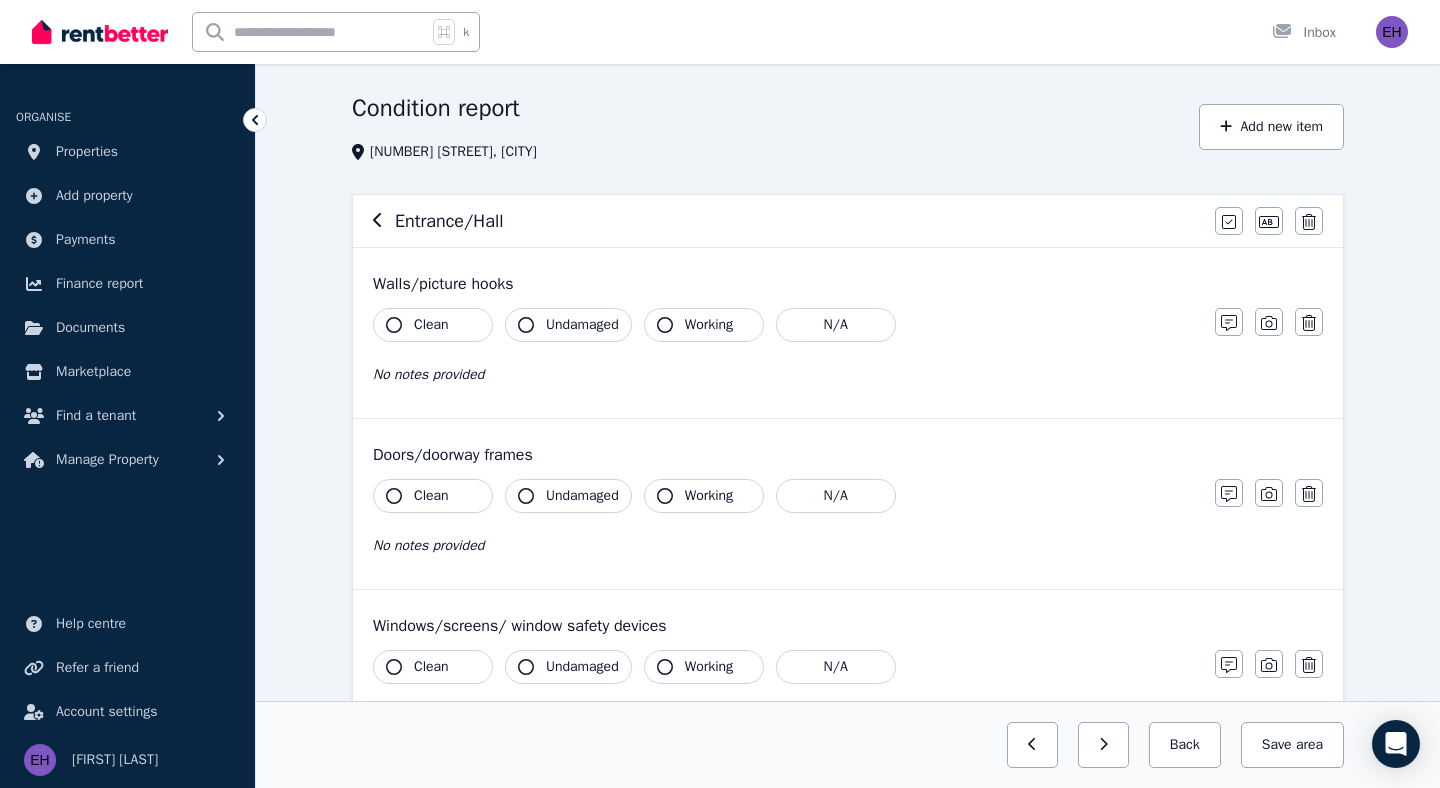 scroll, scrollTop: 0, scrollLeft: 0, axis: both 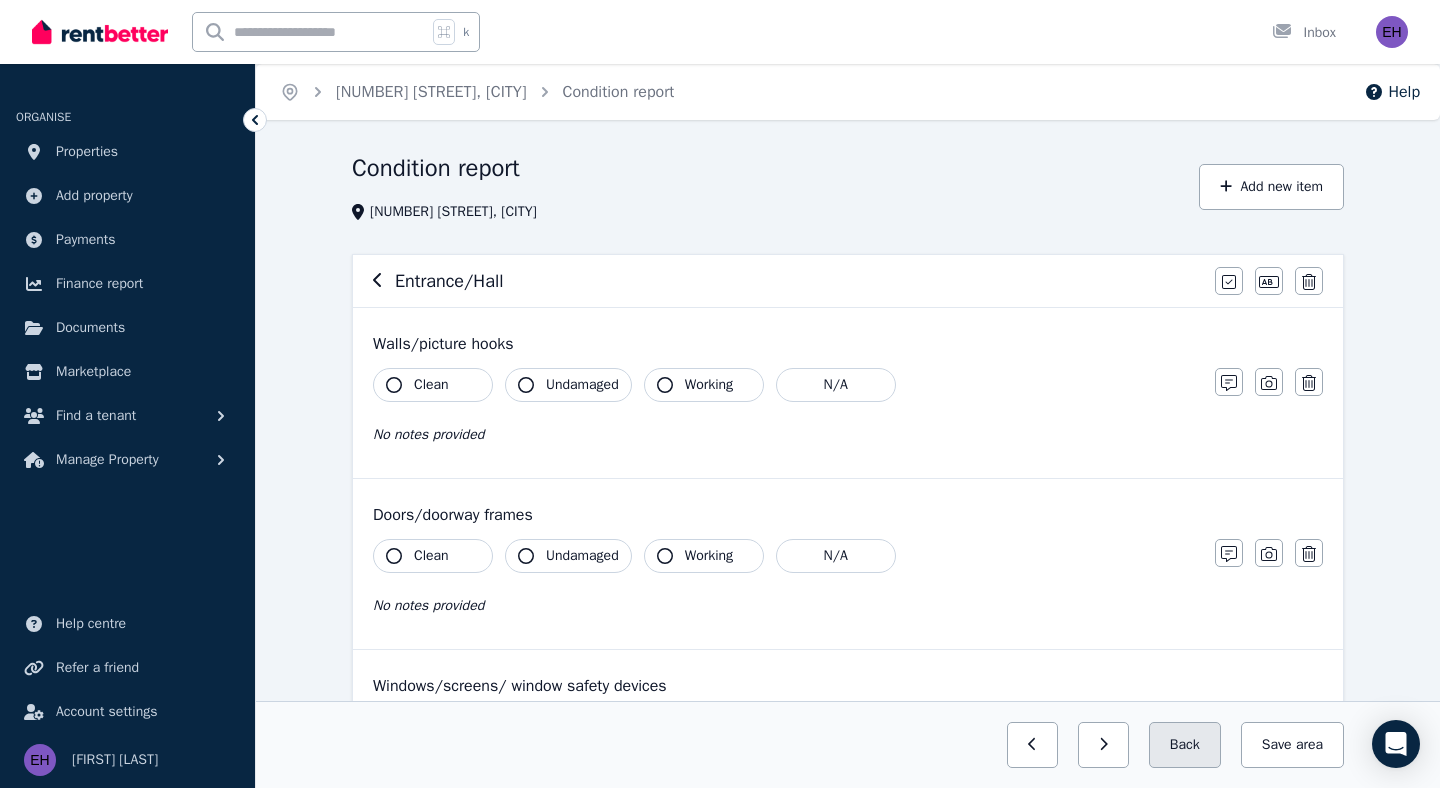 click on "Back" at bounding box center [1185, 745] 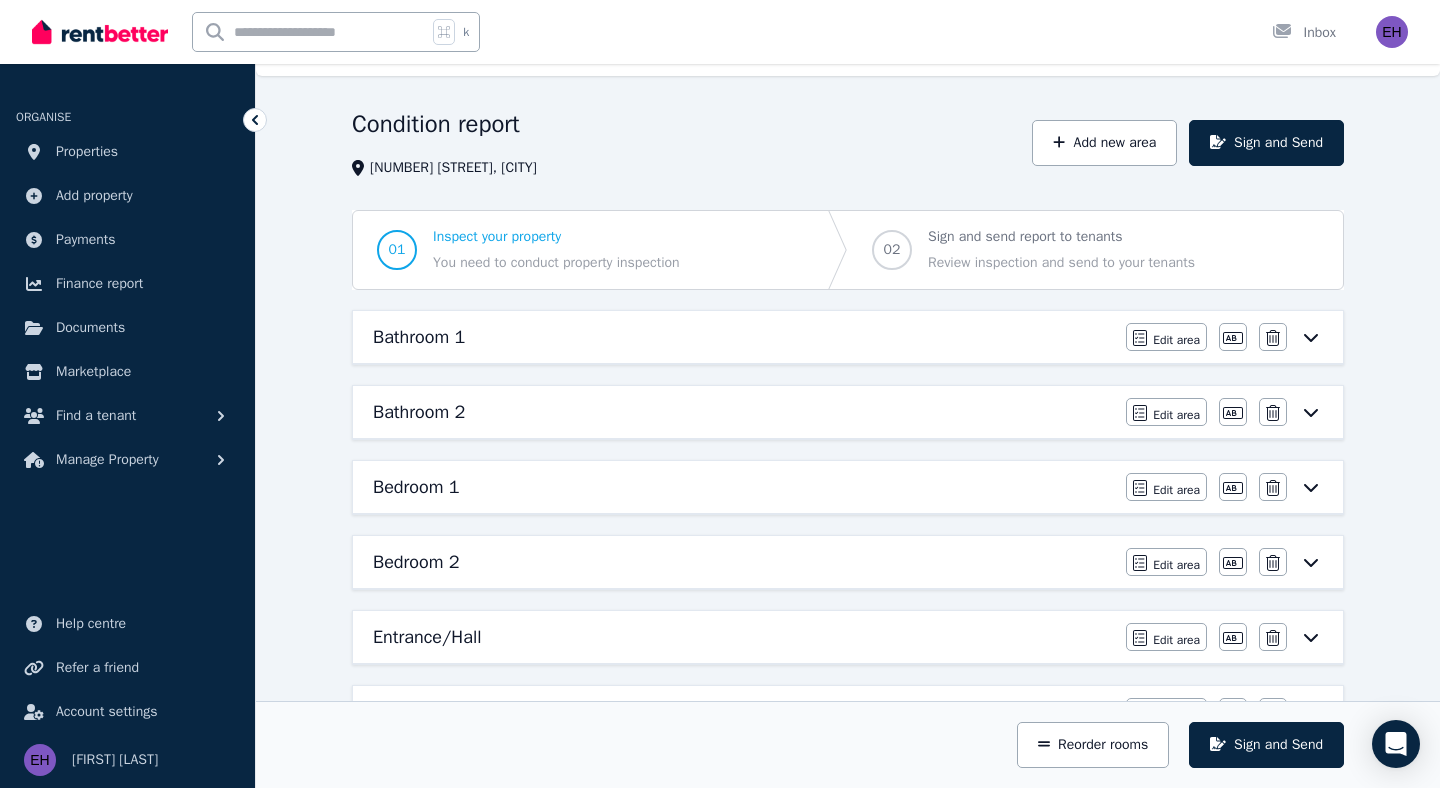 scroll, scrollTop: 38, scrollLeft: 0, axis: vertical 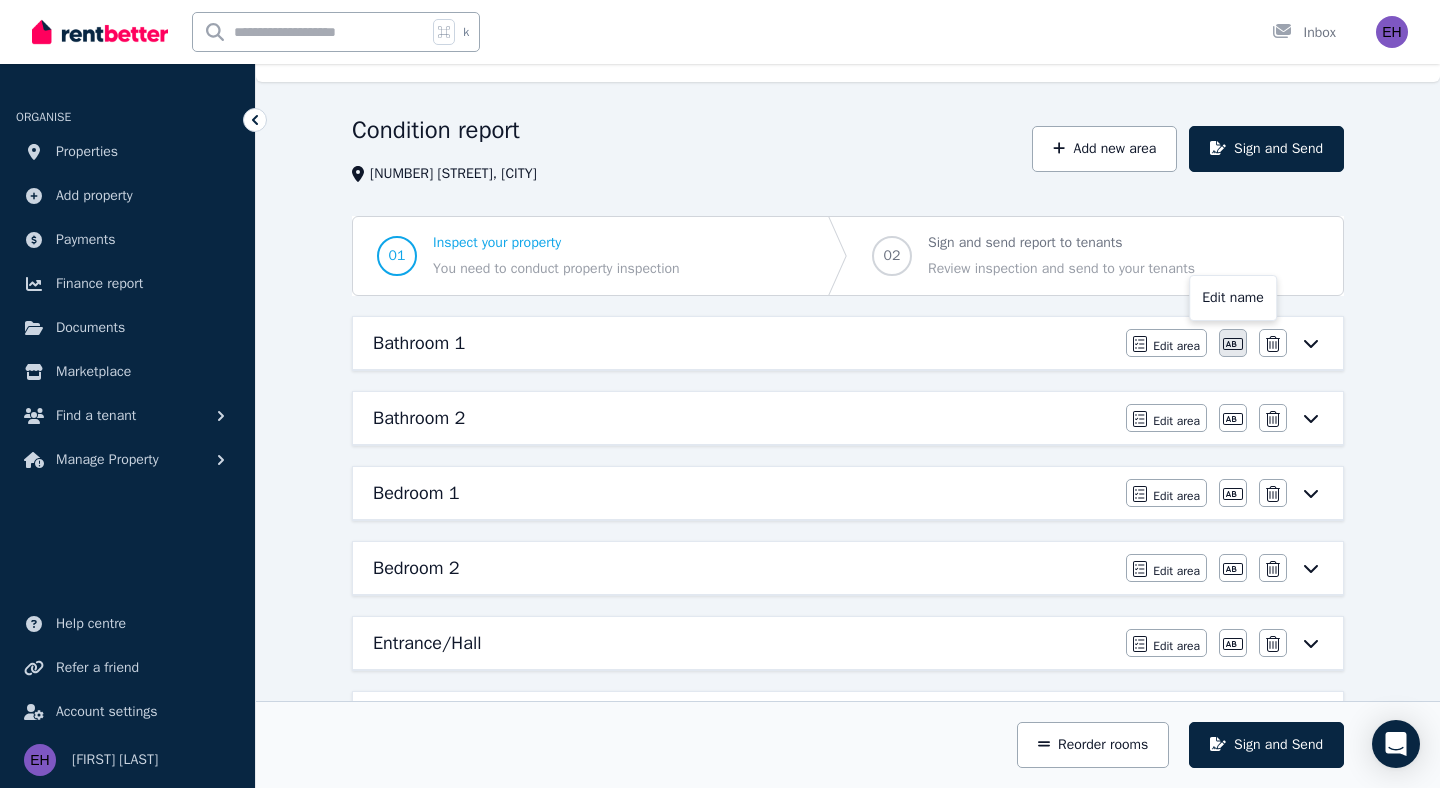 click 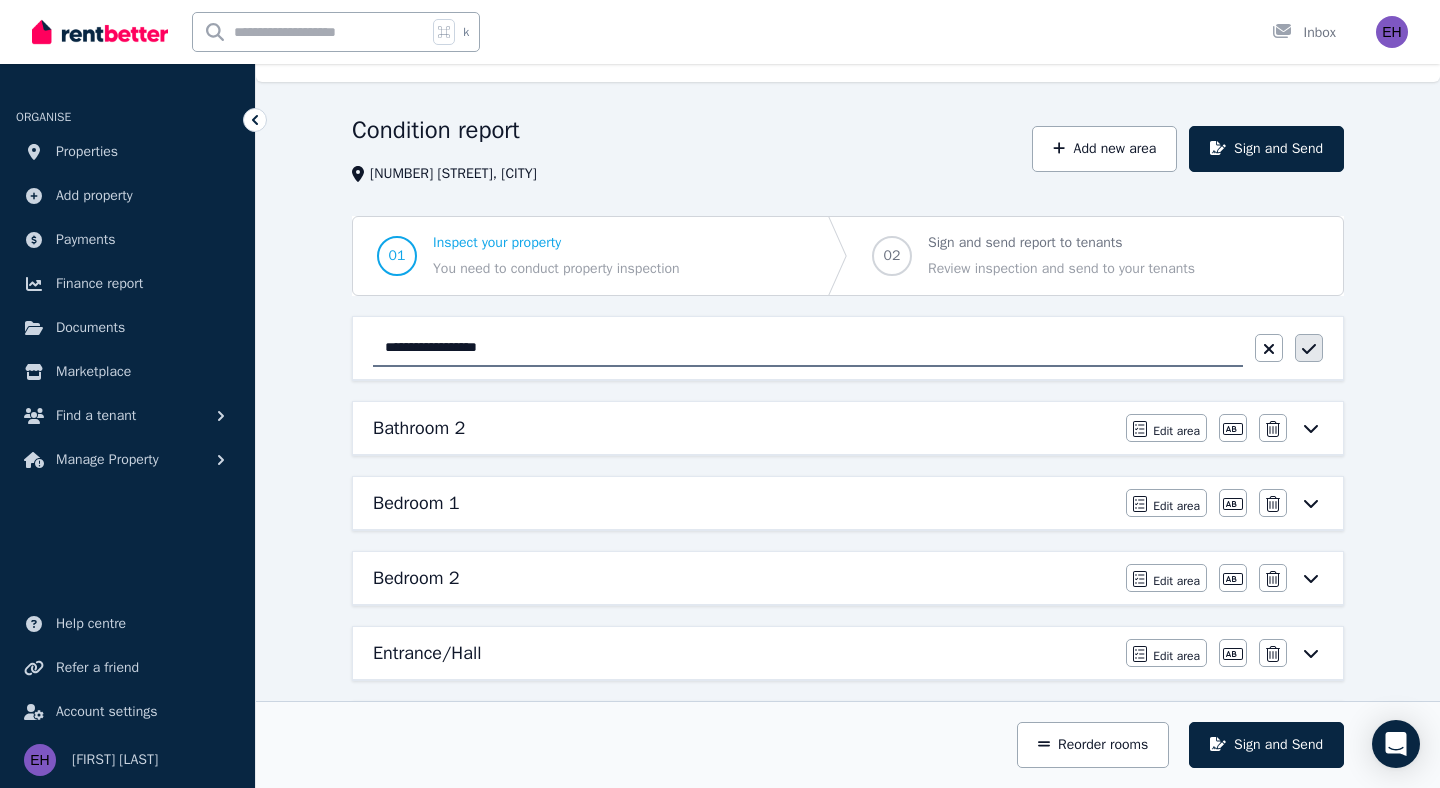 type on "**********" 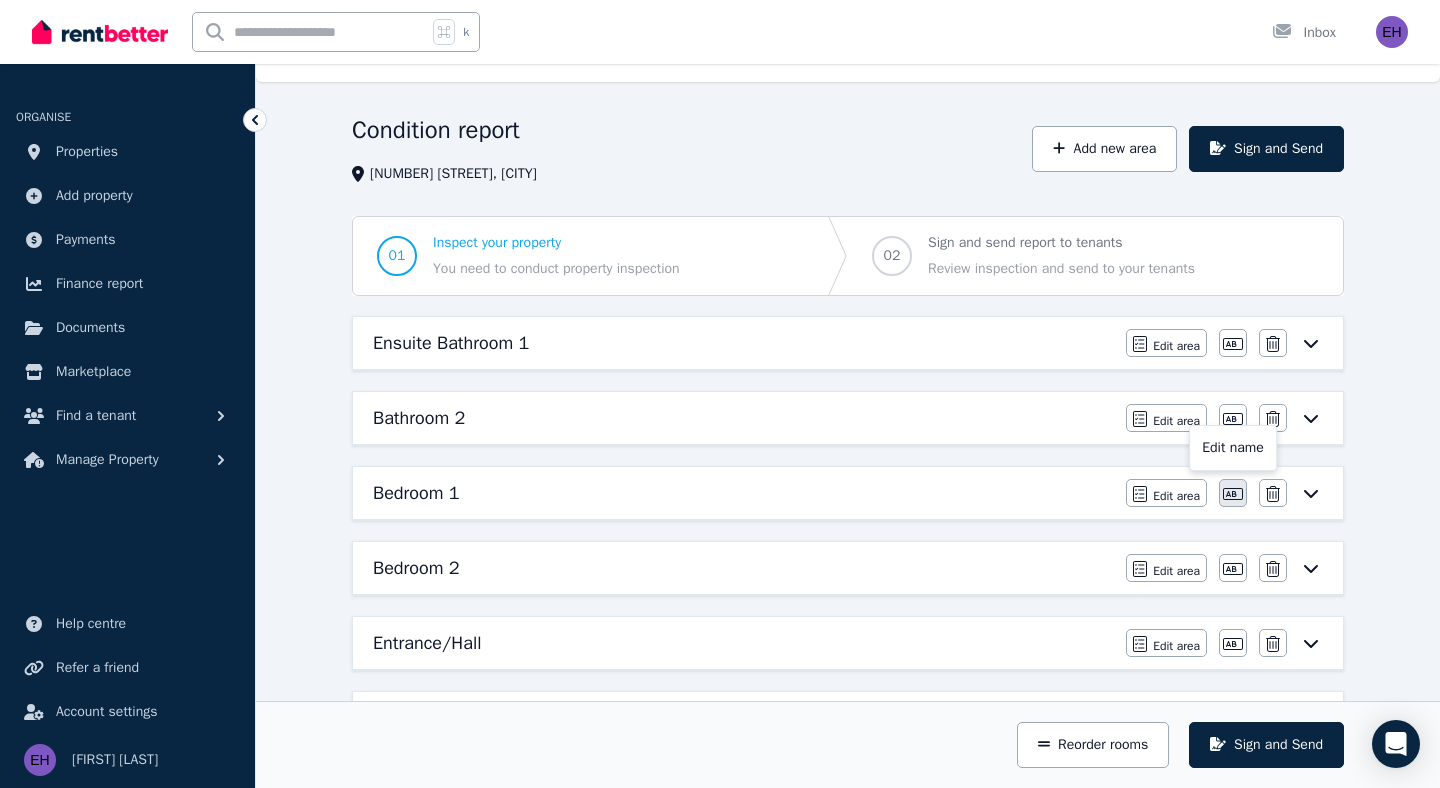 click 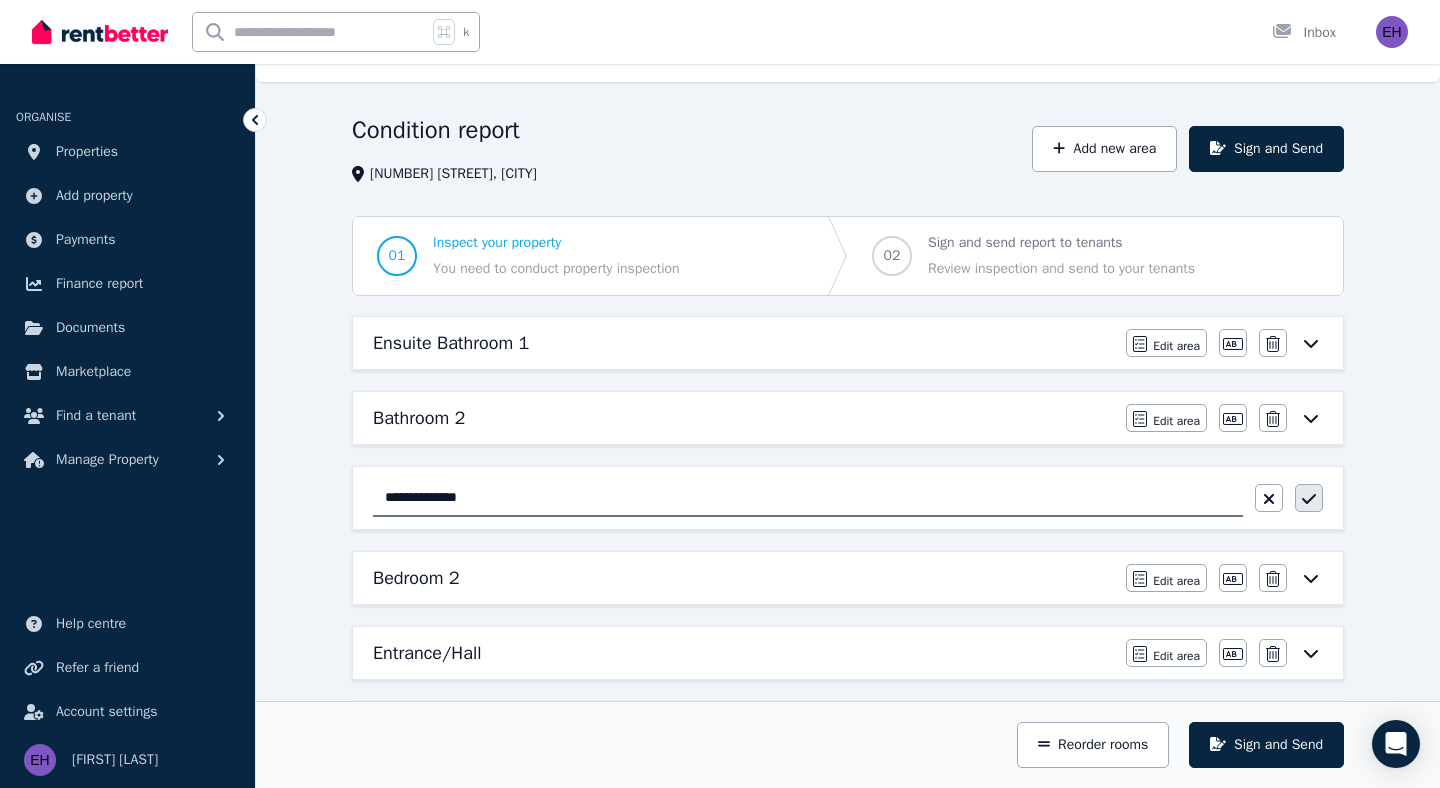 type on "**********" 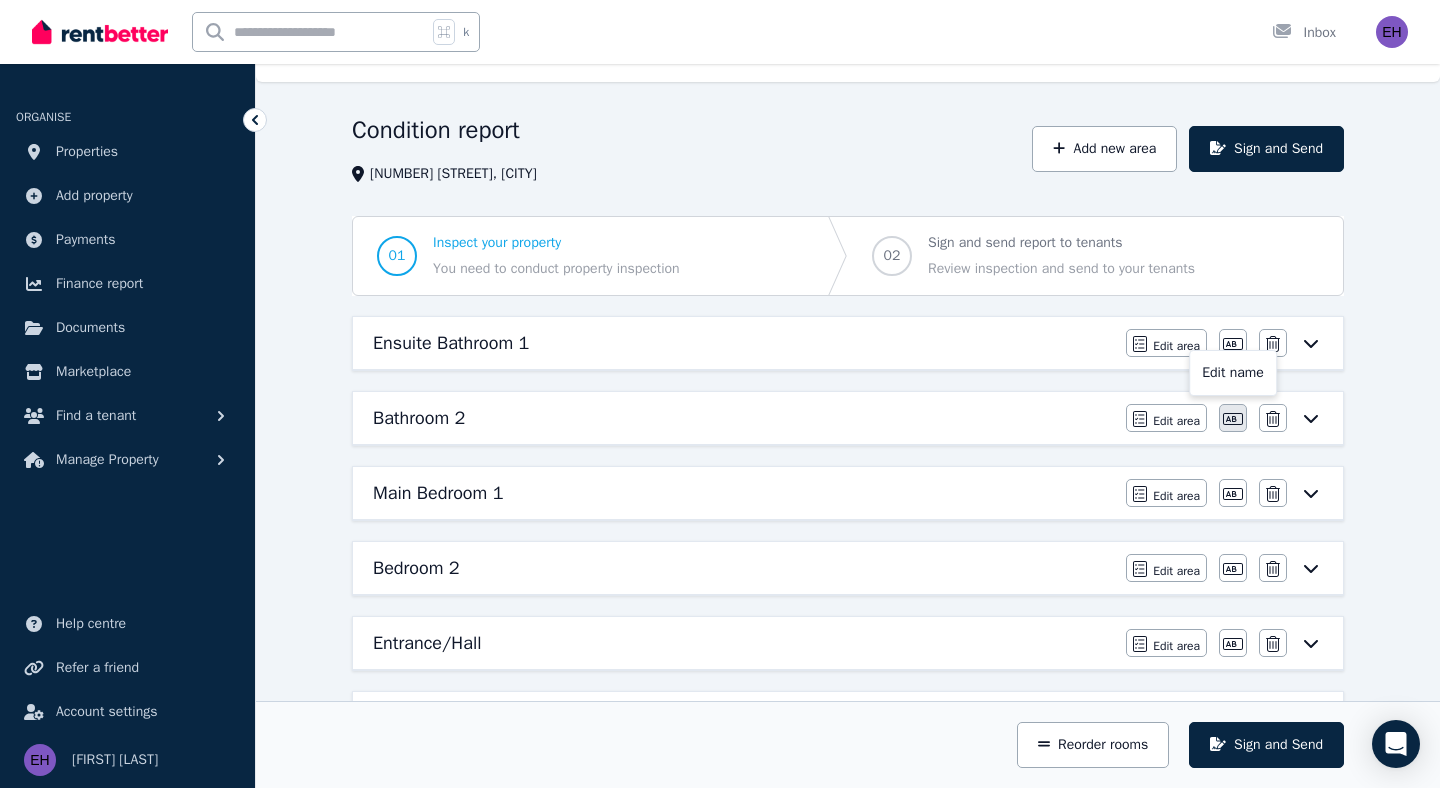 click 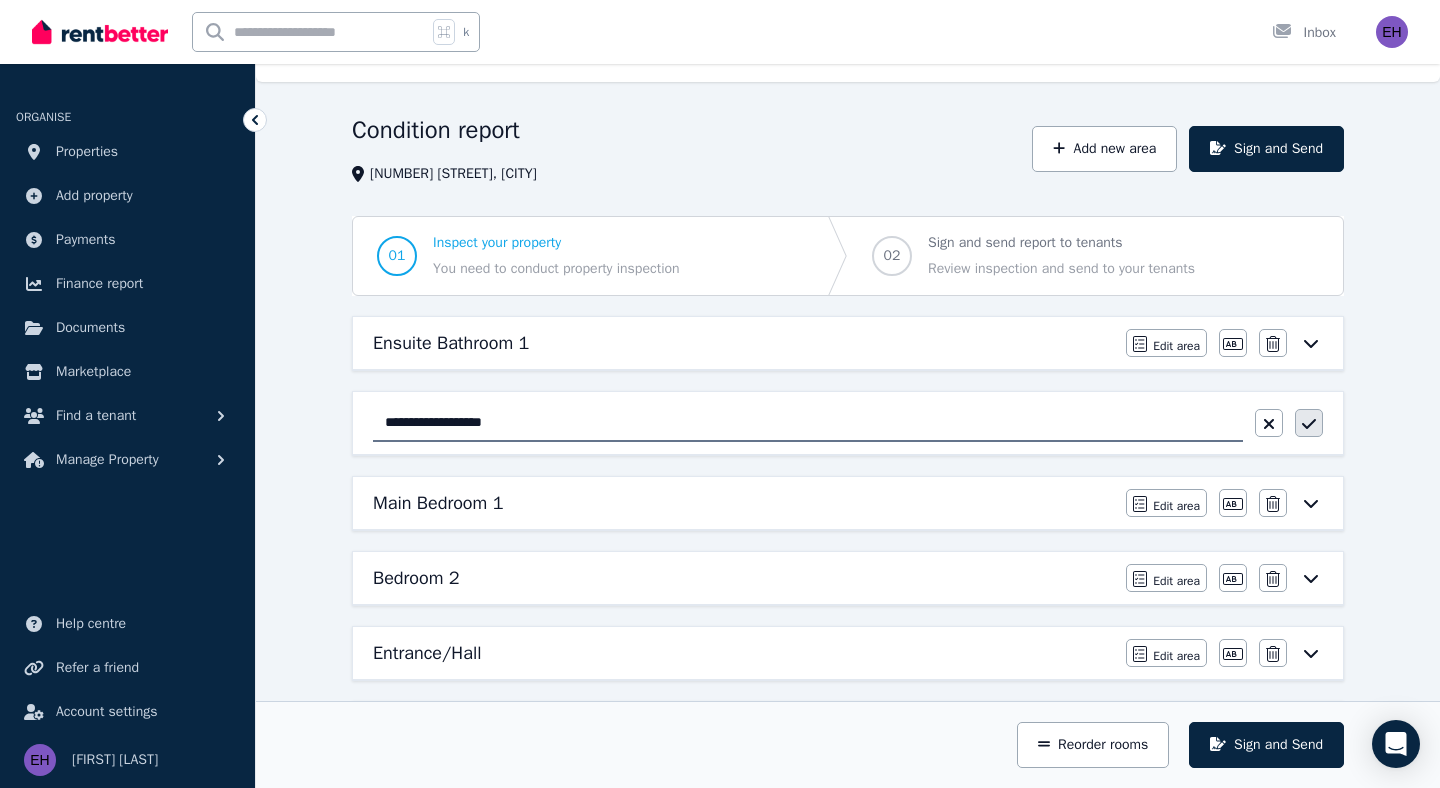 type on "**********" 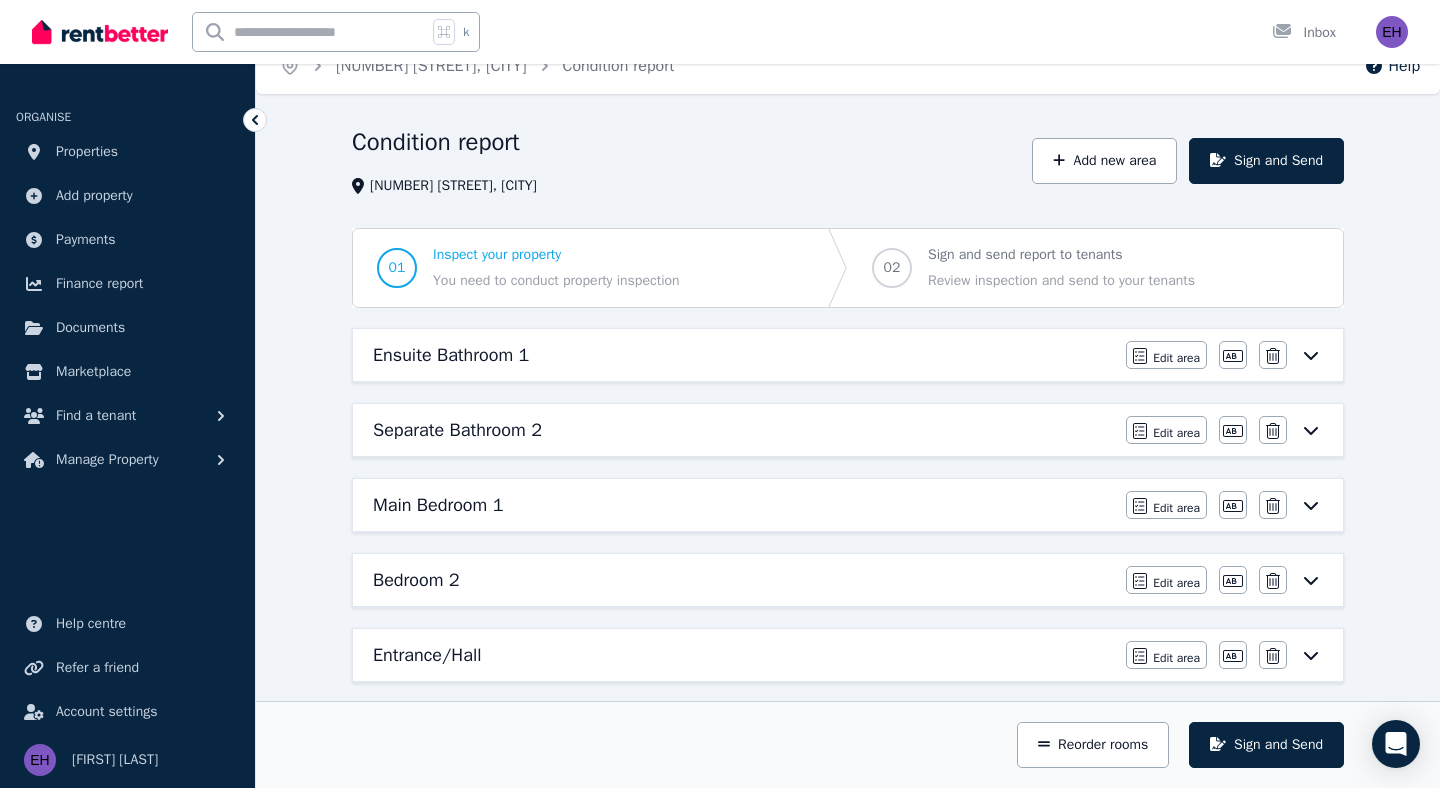 scroll, scrollTop: 37, scrollLeft: 0, axis: vertical 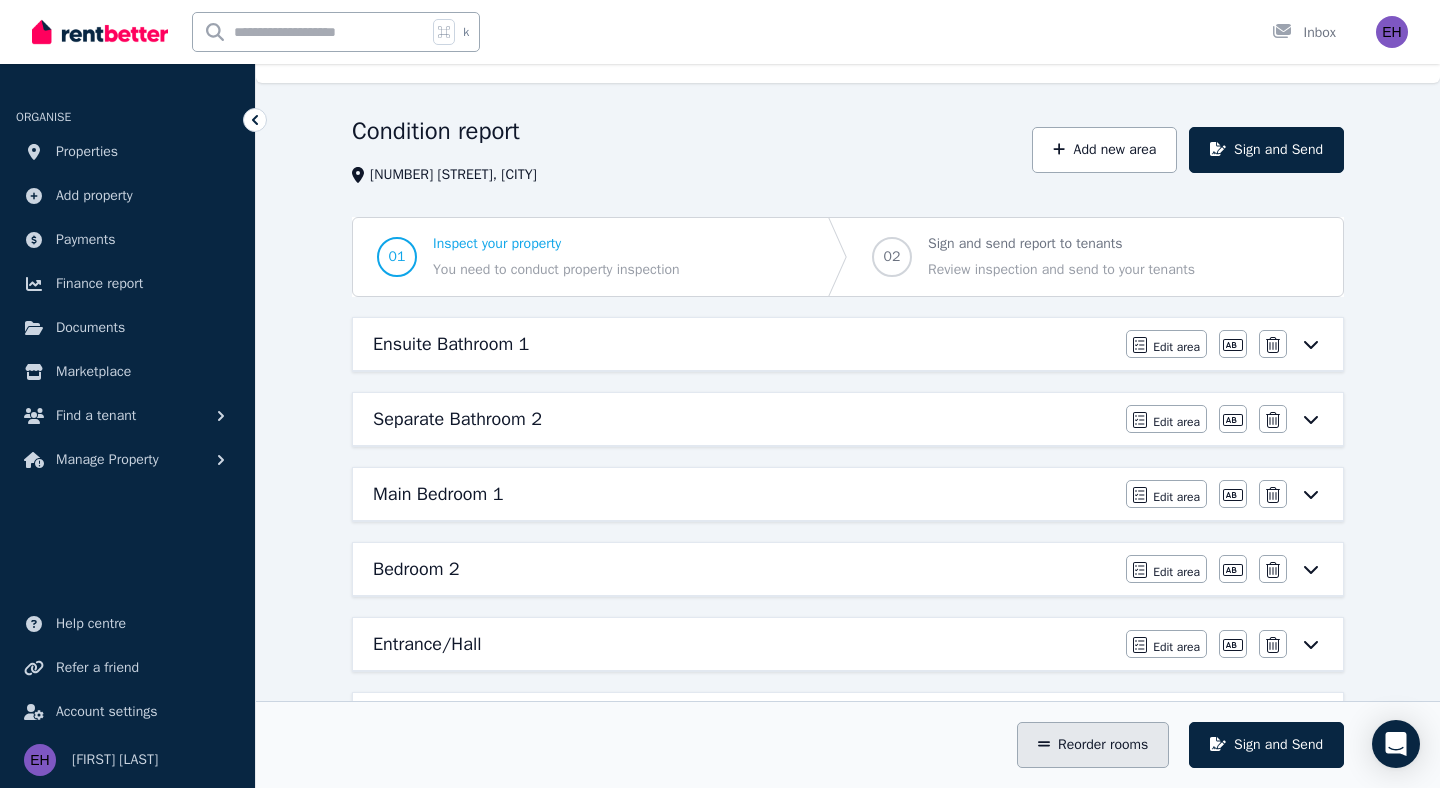 click on "Reorder rooms" at bounding box center (1093, 745) 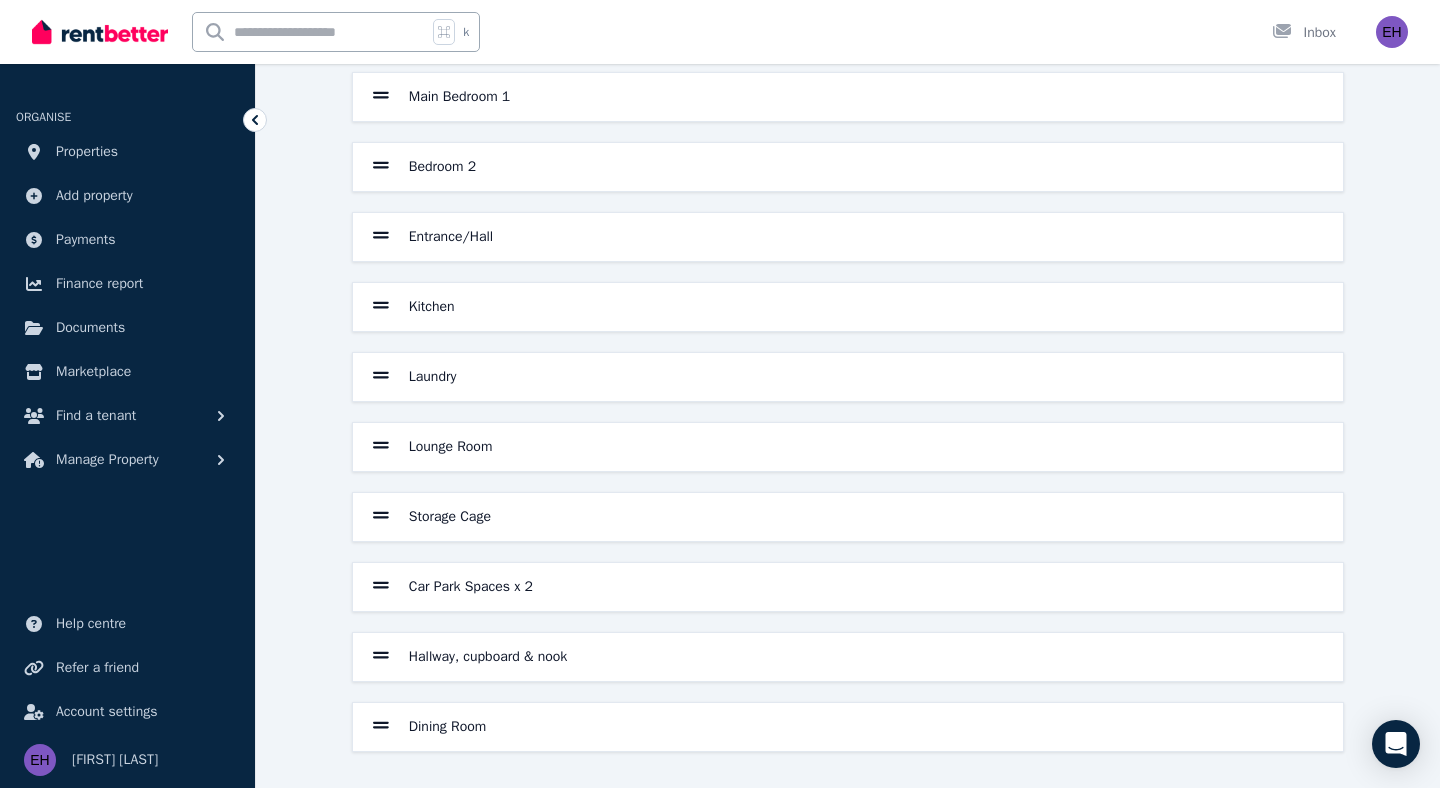 scroll, scrollTop: 282, scrollLeft: 0, axis: vertical 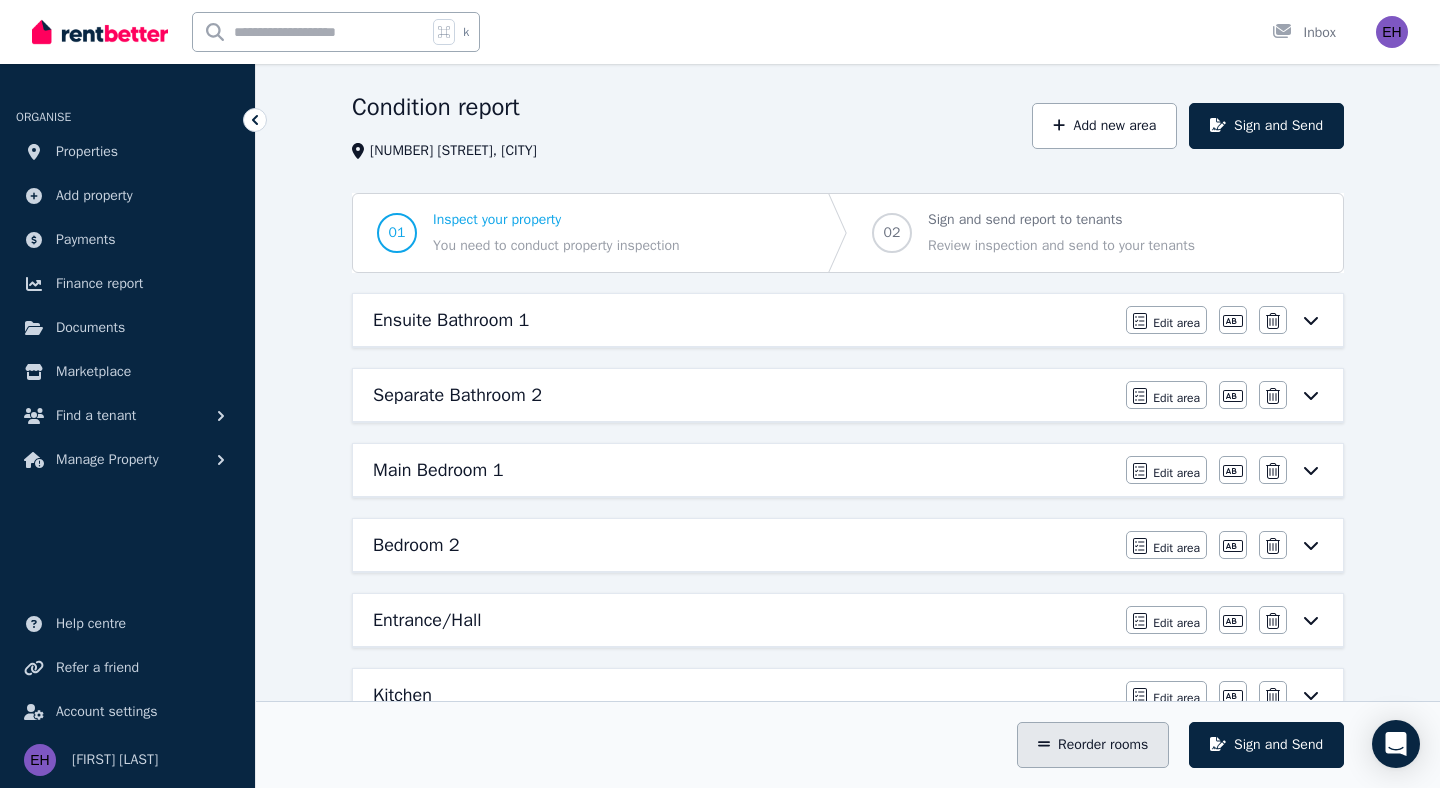 click on "Reorder rooms" at bounding box center [1093, 745] 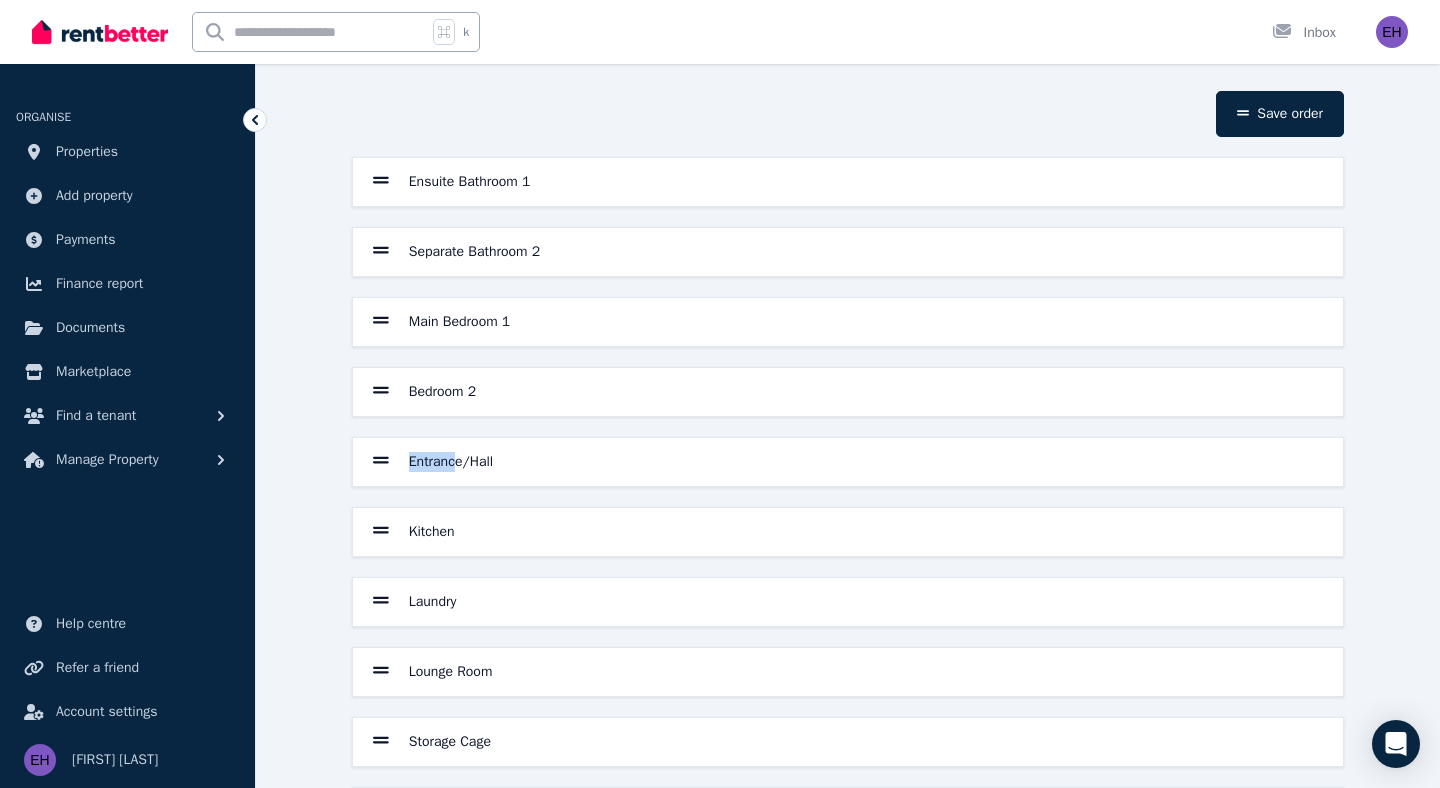drag, startPoint x: 455, startPoint y: 460, endPoint x: 412, endPoint y: 469, distance: 43.931767 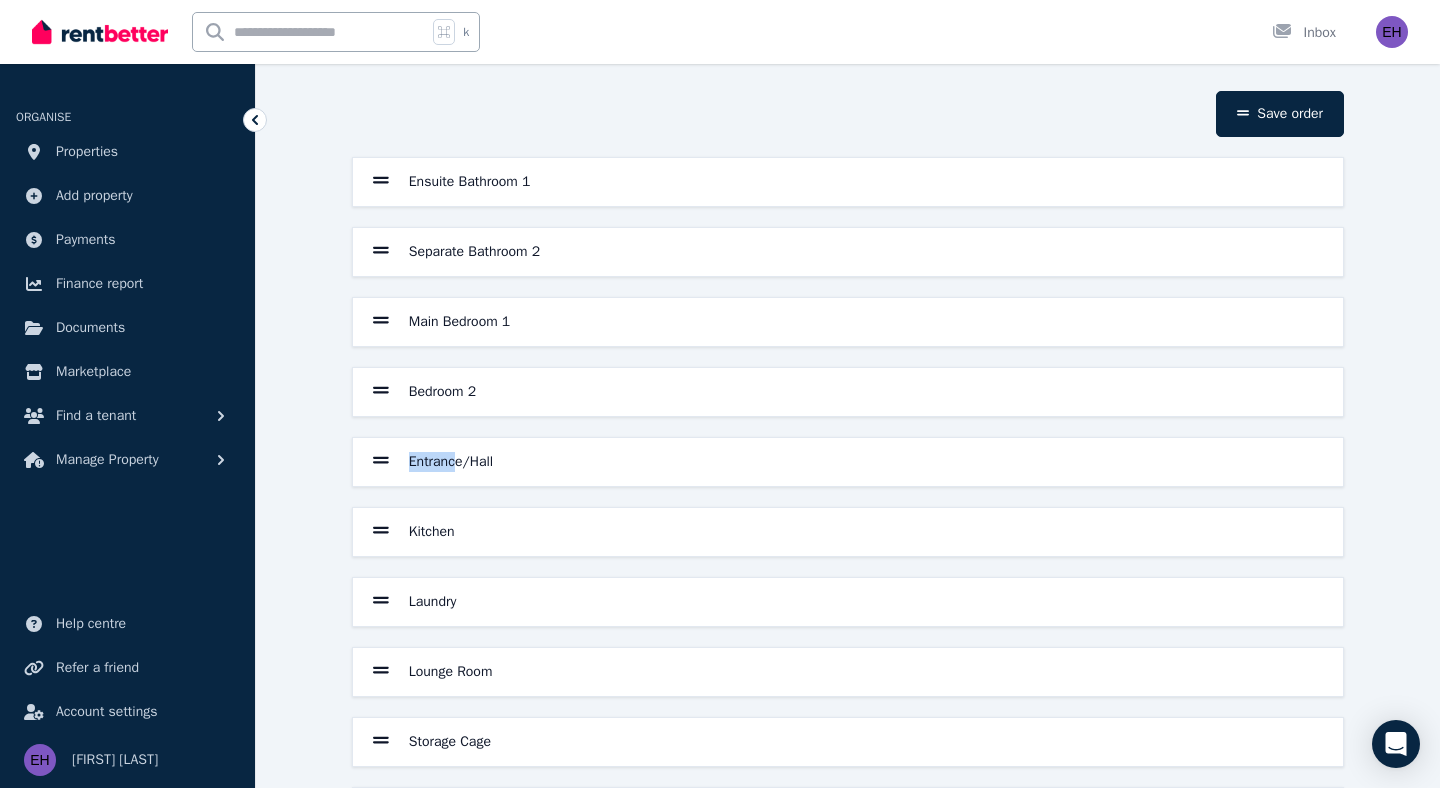 click on "Entrance/Hall" at bounding box center (451, 462) 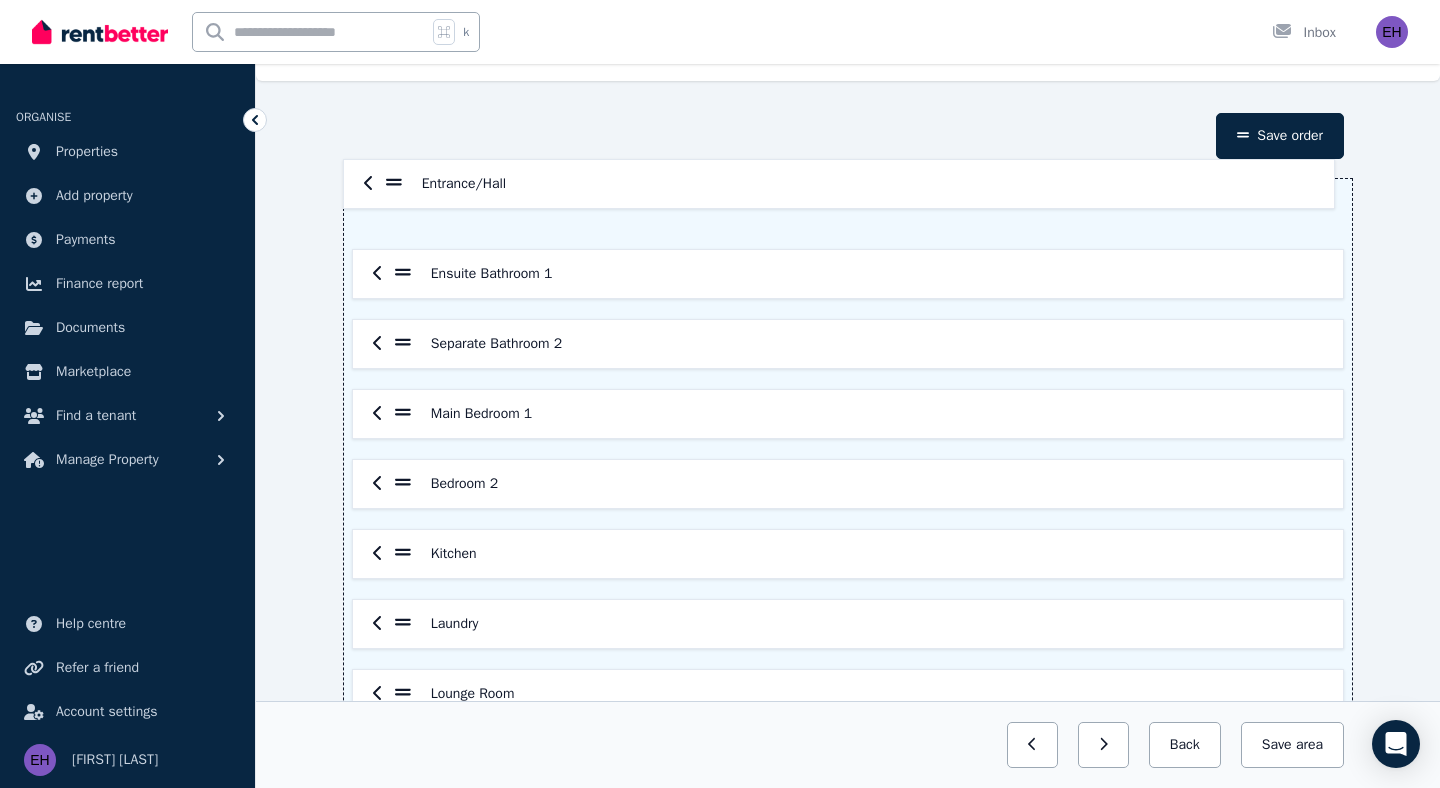 scroll, scrollTop: 32, scrollLeft: 0, axis: vertical 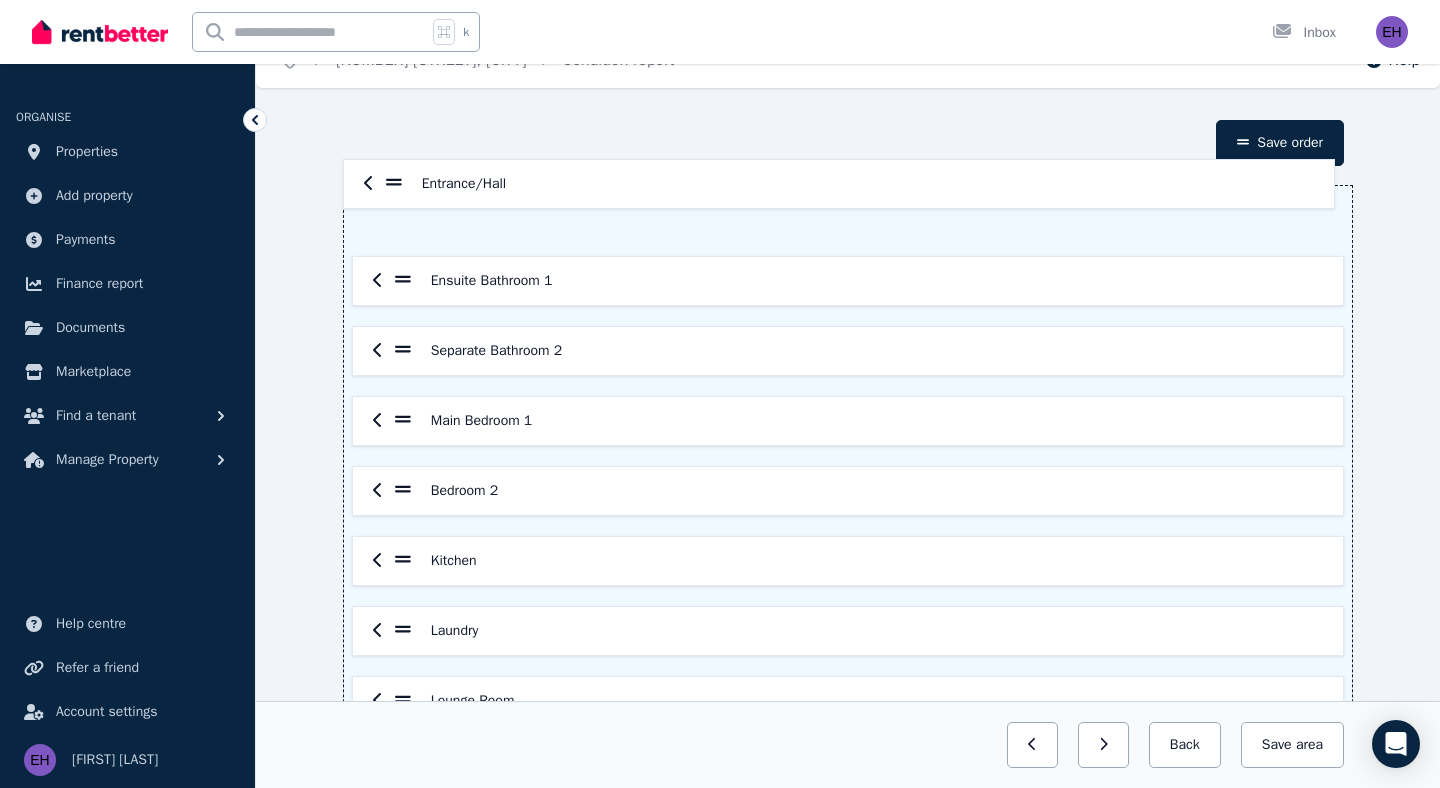 drag, startPoint x: 402, startPoint y: 463, endPoint x: 393, endPoint y: 180, distance: 283.14307 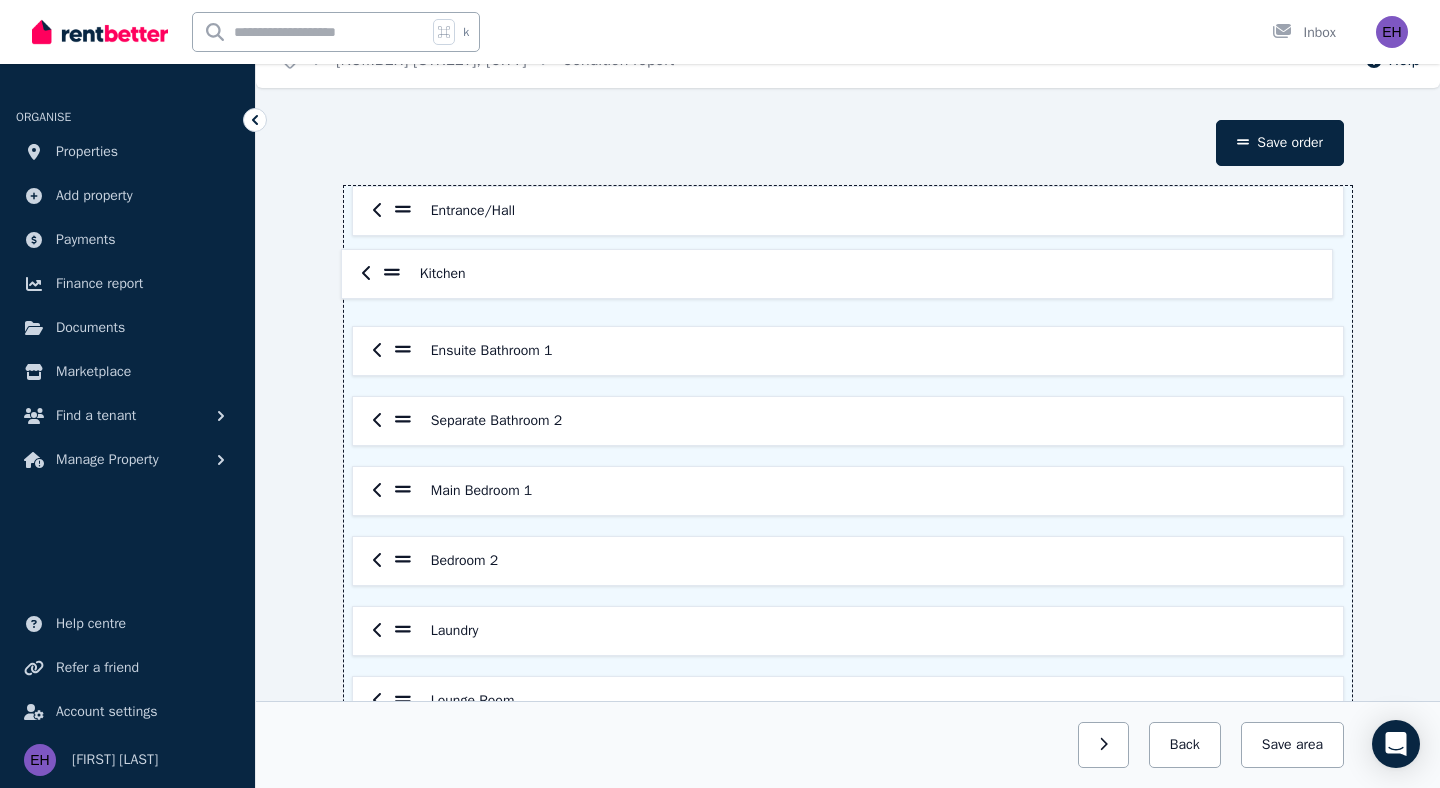 drag, startPoint x: 403, startPoint y: 558, endPoint x: 392, endPoint y: 264, distance: 294.20572 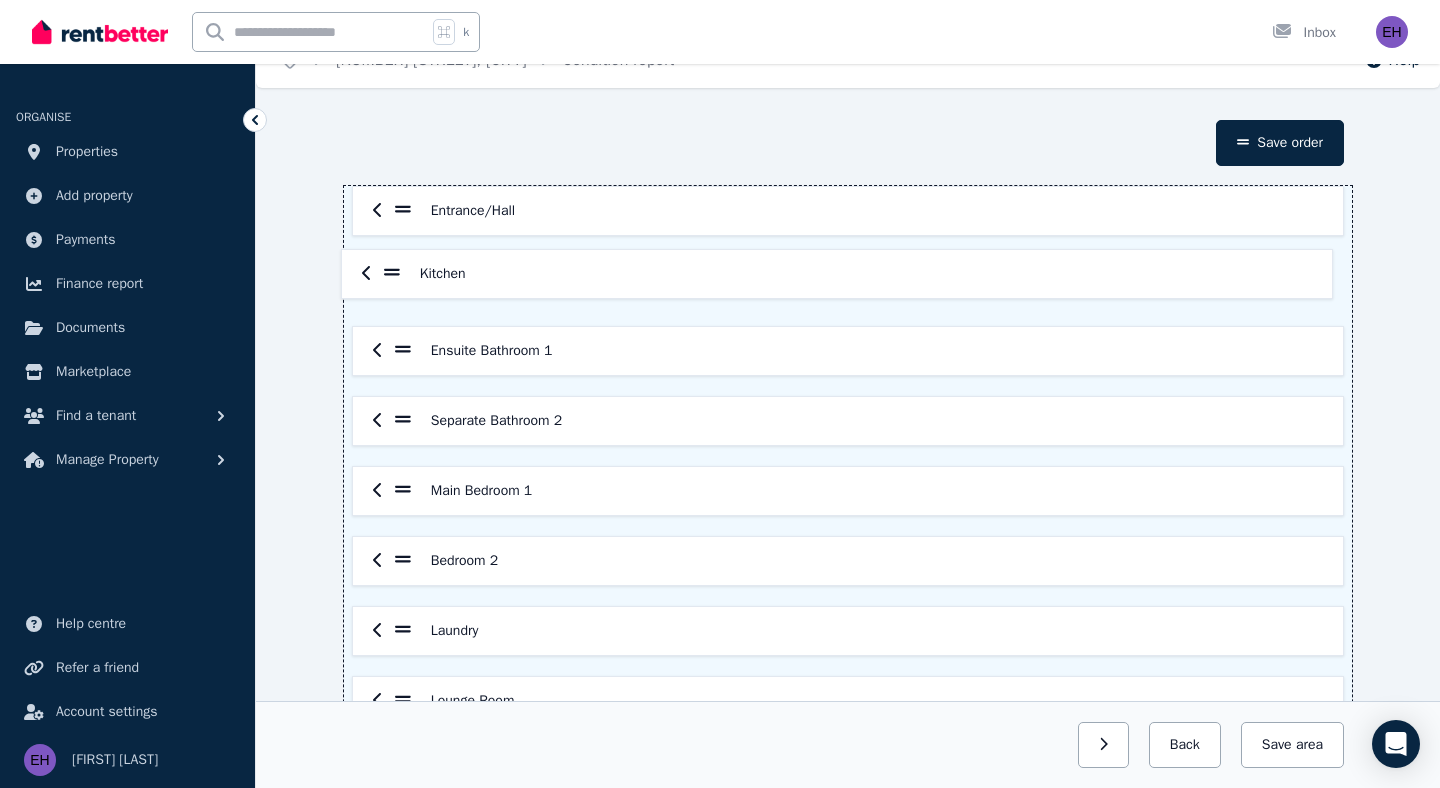 click on "Entrance/Hall Ensuite Bathroom 1 Separate Bathroom 2 Main Bedroom 1 Bedroom 2 Kitchen Laundry Lounge Room Storage Cage Car Park Spaces x 2 Hallway, cupboard & nook Dining Room" at bounding box center [848, 596] 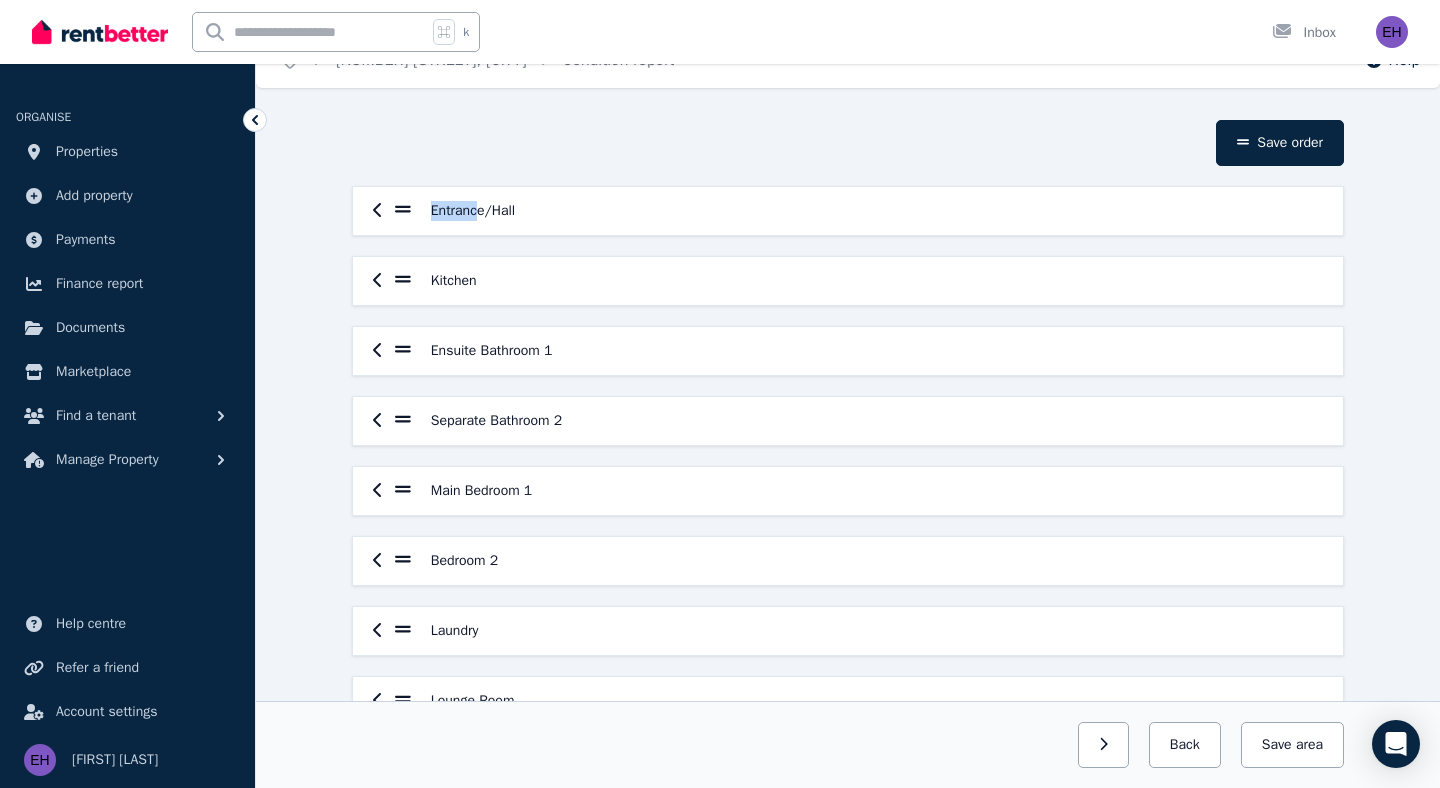 scroll, scrollTop: 36, scrollLeft: 0, axis: vertical 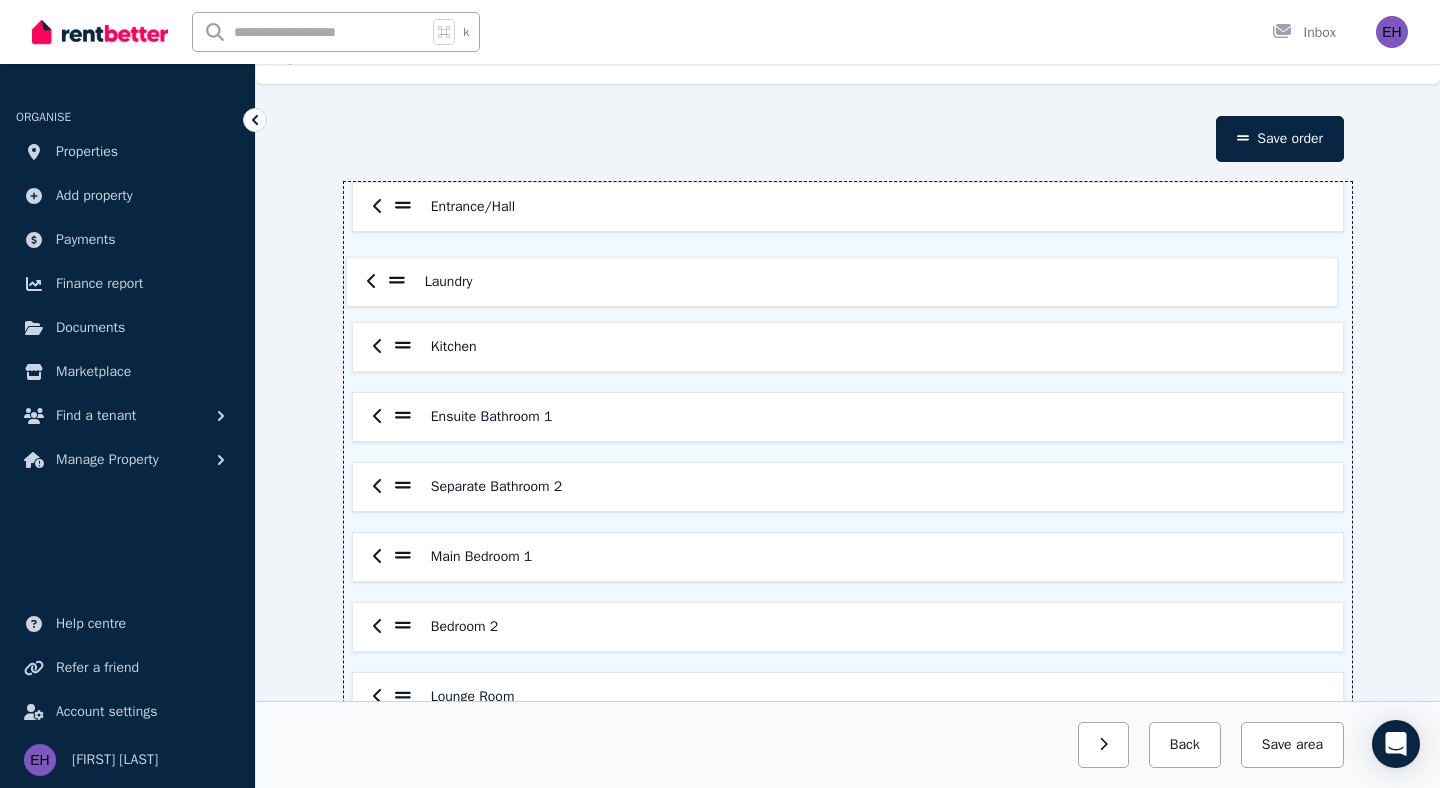 drag, startPoint x: 402, startPoint y: 629, endPoint x: 396, endPoint y: 269, distance: 360.05 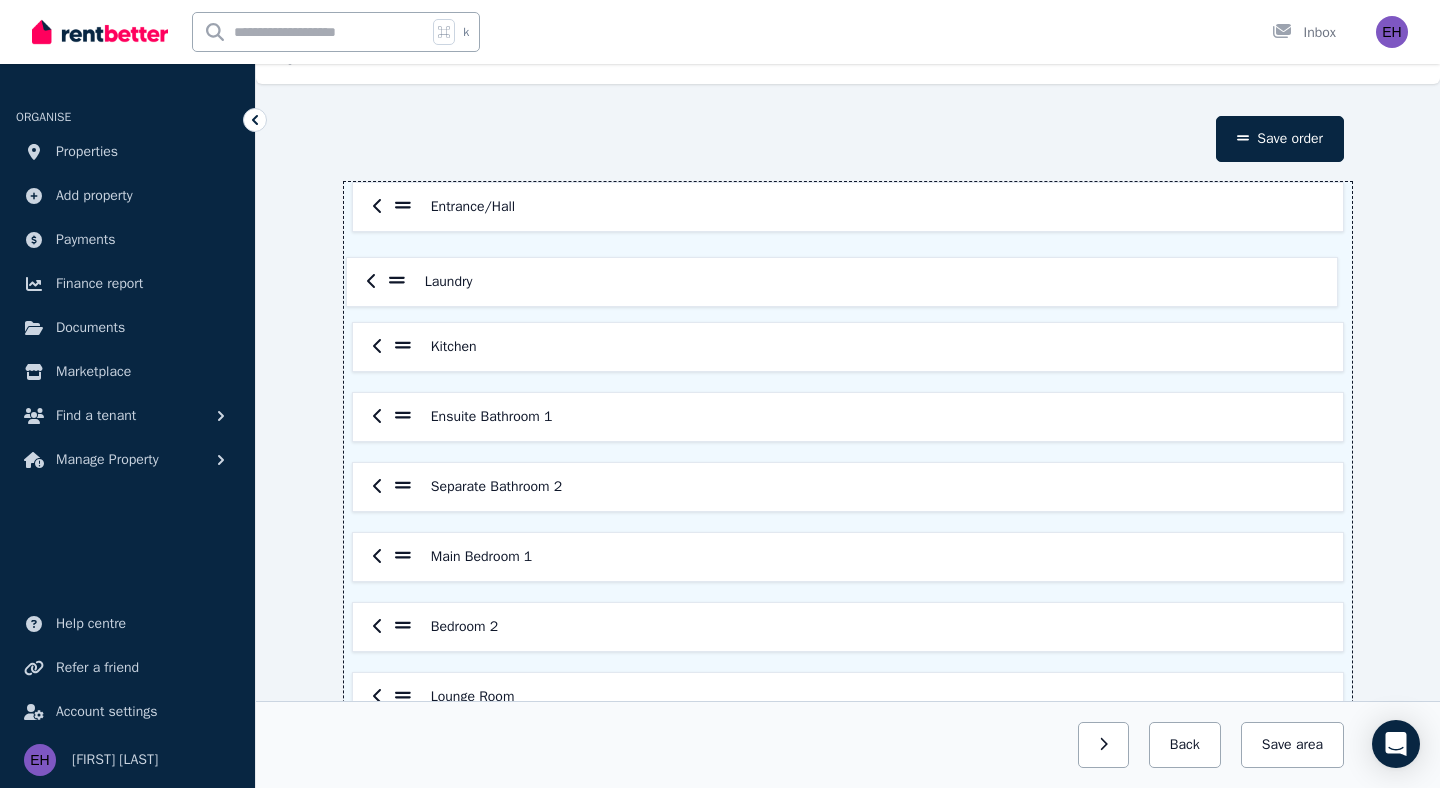 click on "Entrance/Hall Kitchen Ensuite Bathroom 1 Separate Bathroom 2 Main Bedroom 1 Bedroom 2 Laundry Lounge Room Storage Cage Car Park Spaces x 2 Hallway, cupboard & nook Dining Room" at bounding box center (848, 592) 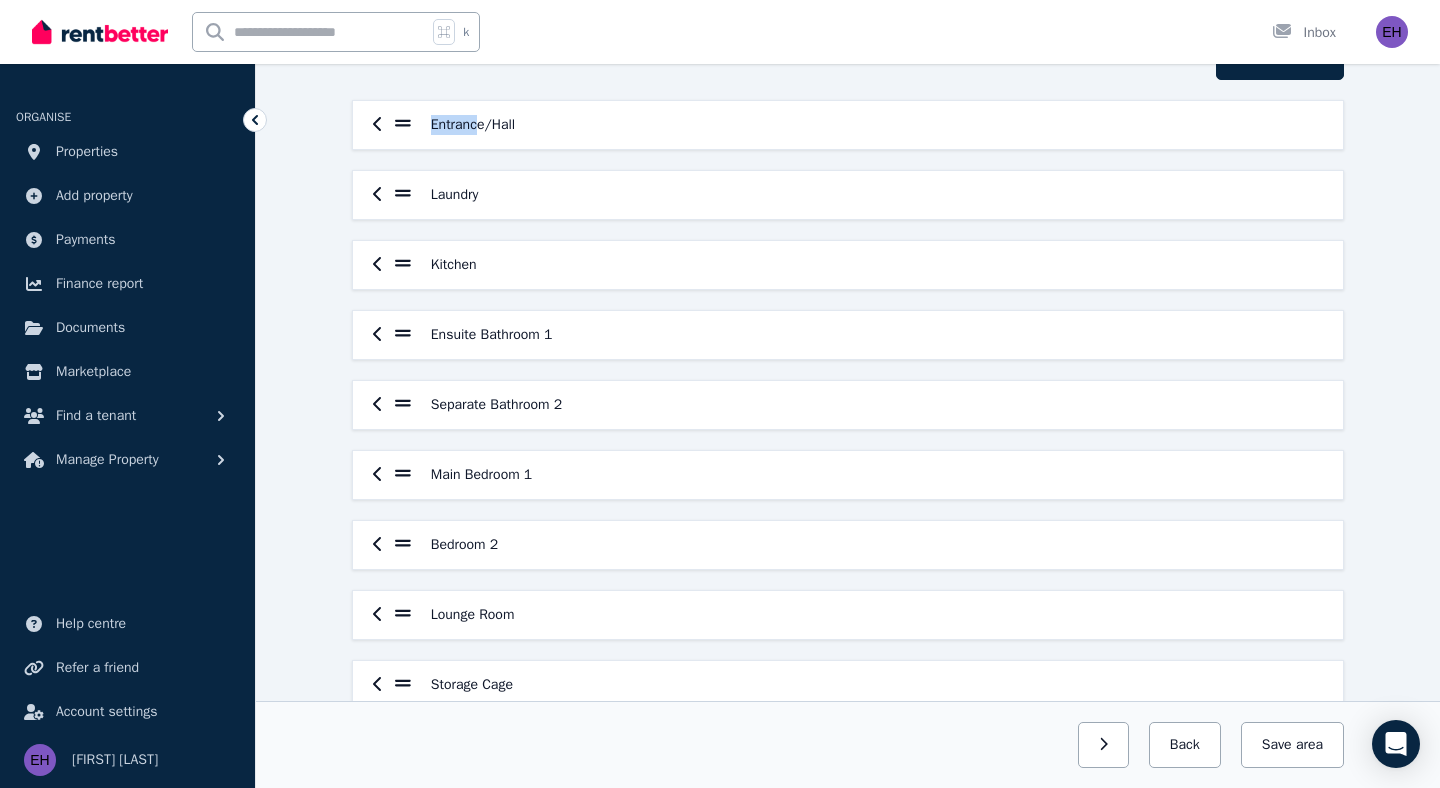 scroll, scrollTop: 128, scrollLeft: 0, axis: vertical 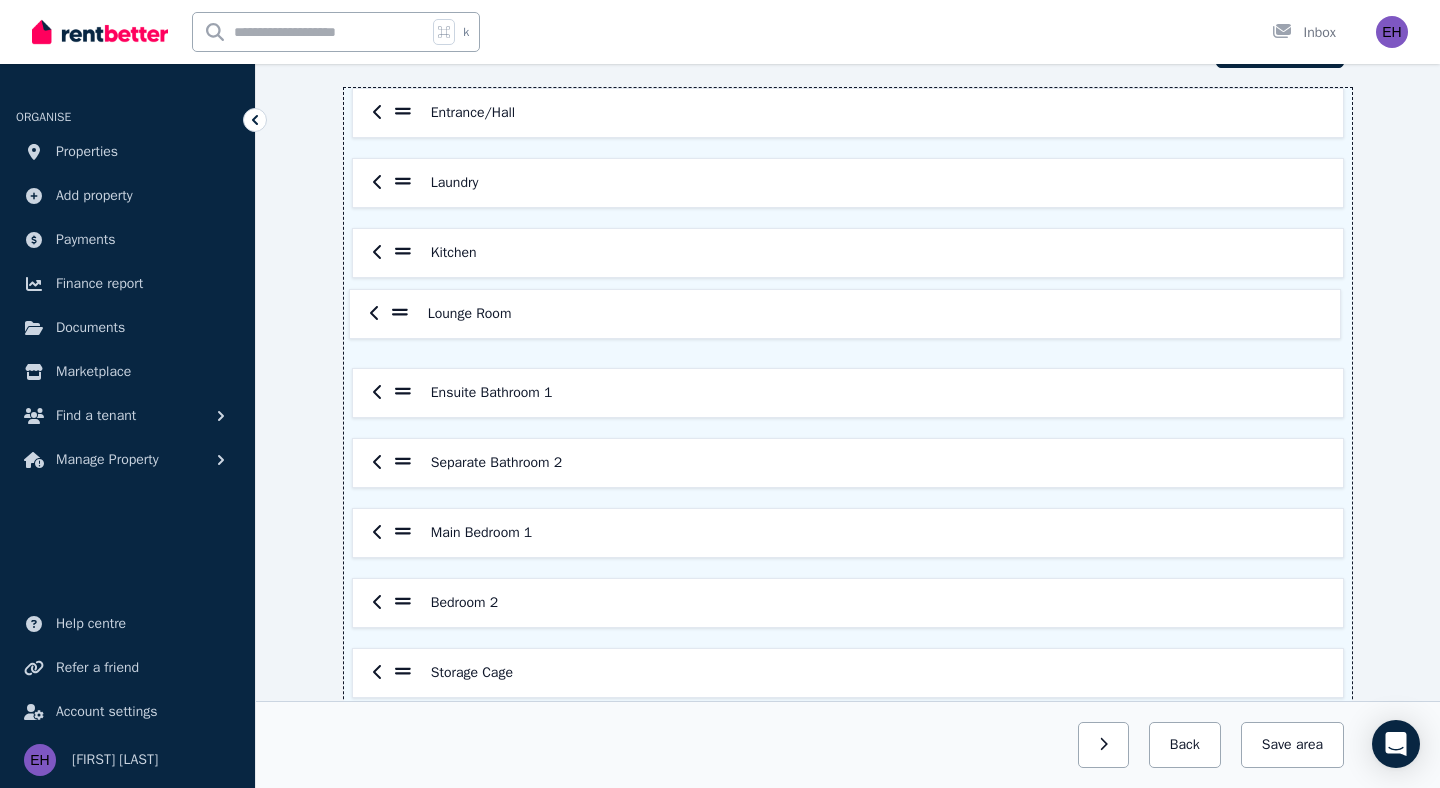 drag, startPoint x: 403, startPoint y: 604, endPoint x: 400, endPoint y: 304, distance: 300.015 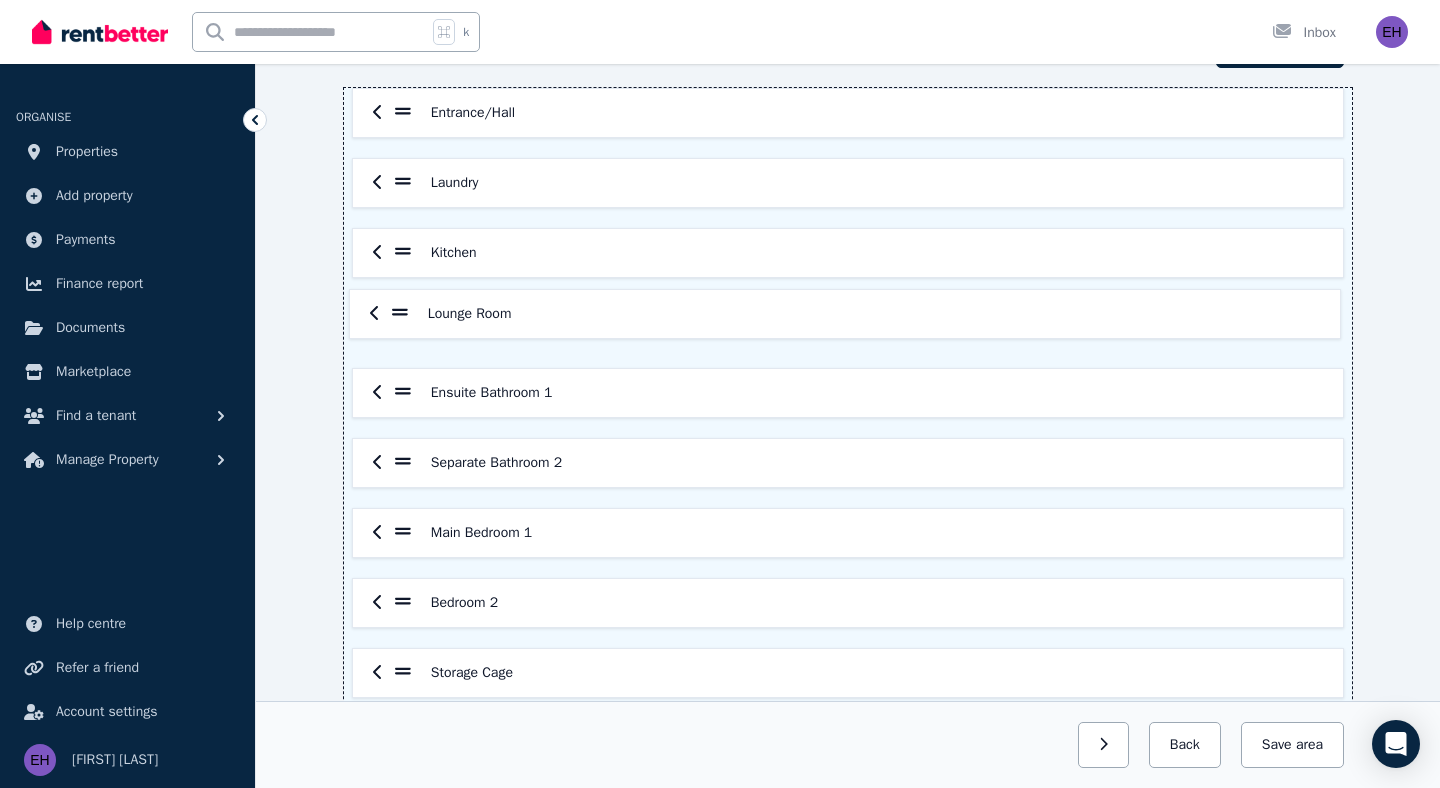 click on "Entrance/Hall Laundry Kitchen Ensuite Bathroom 1 Separate Bathroom 2 Main Bedroom 1 Bedroom 2 Lounge Room Storage Cage Car Park Spaces x 2 Hallway, cupboard & nook Dining Room" at bounding box center (848, 498) 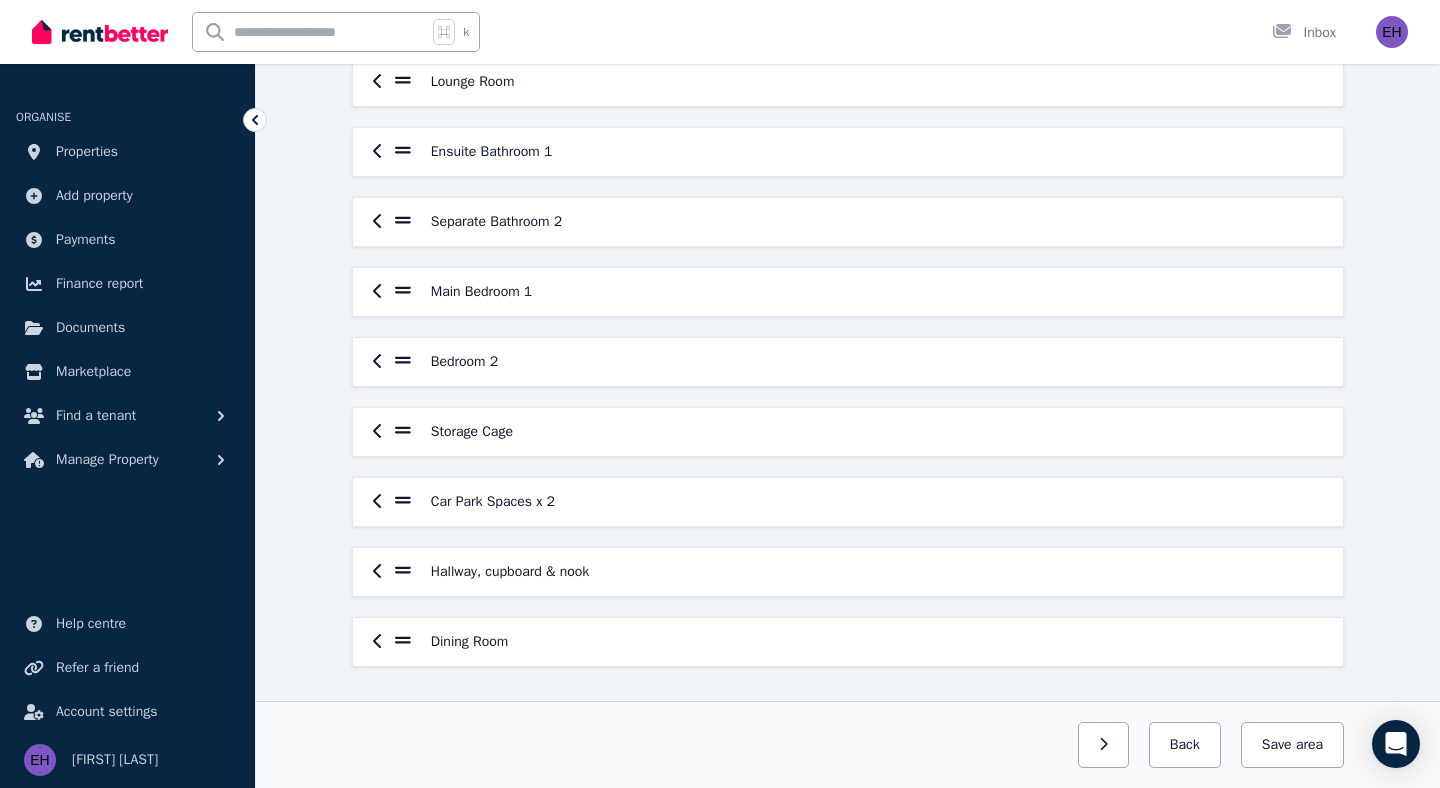 scroll, scrollTop: 373, scrollLeft: 0, axis: vertical 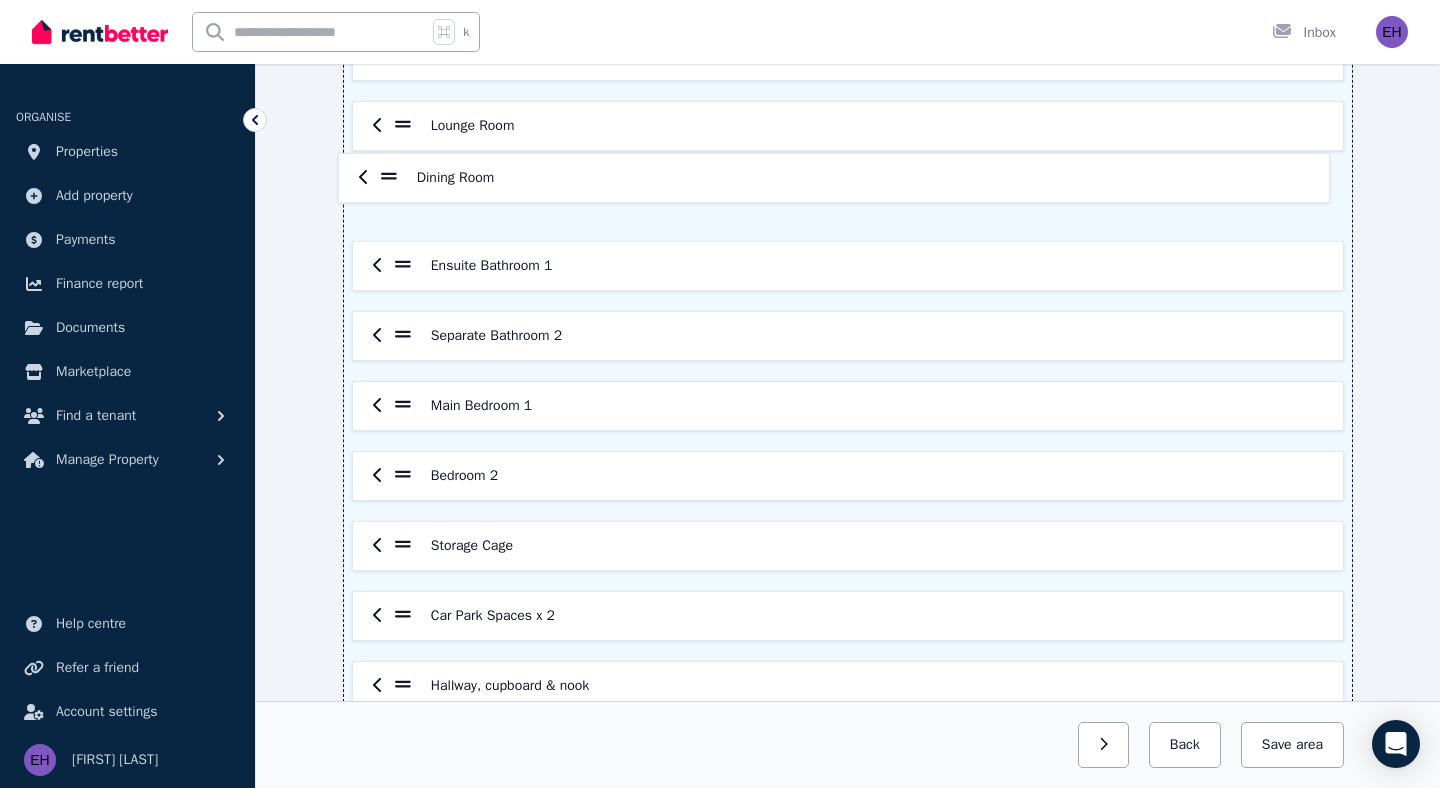 drag, startPoint x: 402, startPoint y: 643, endPoint x: 388, endPoint y: 170, distance: 473.20715 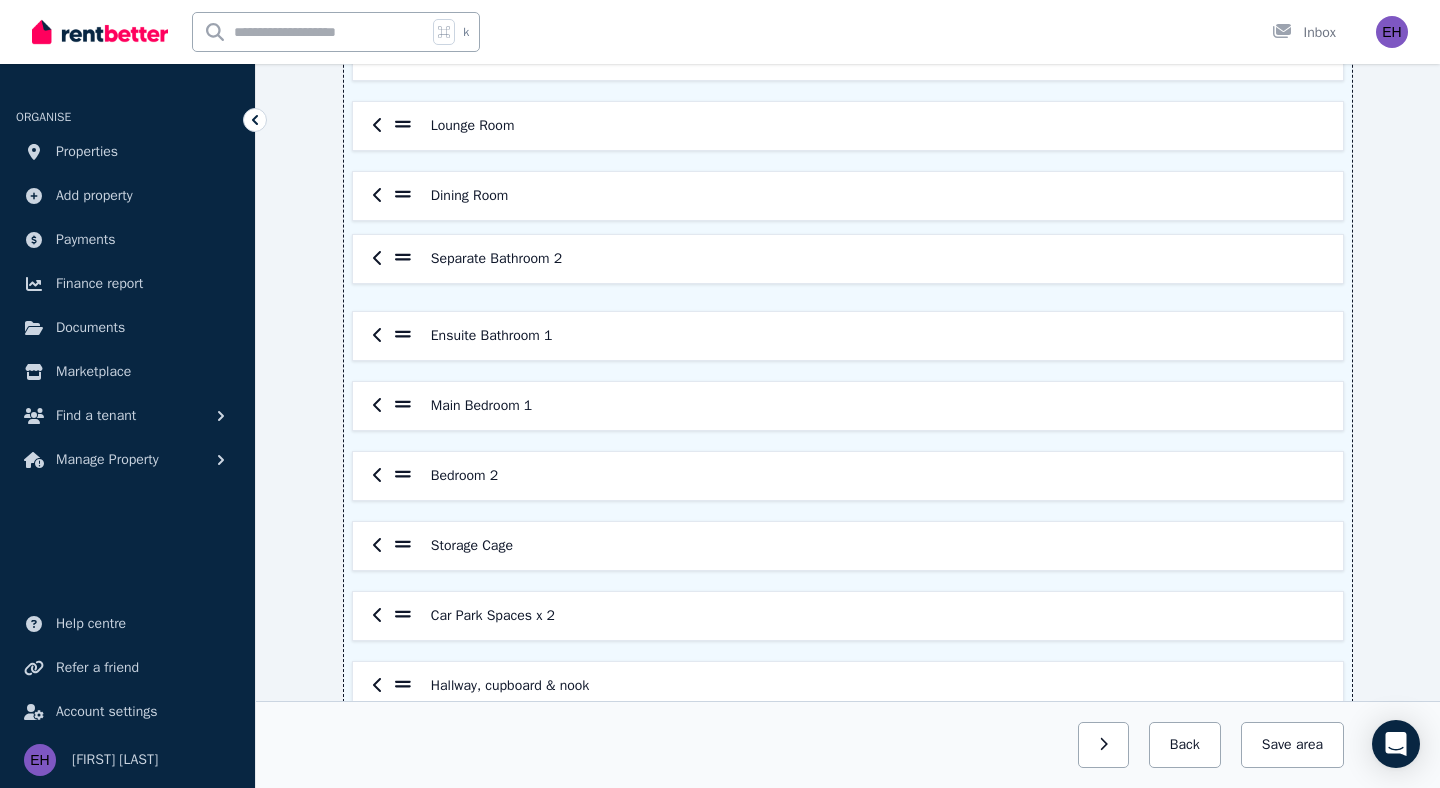 drag, startPoint x: 400, startPoint y: 335, endPoint x: 400, endPoint y: 252, distance: 83 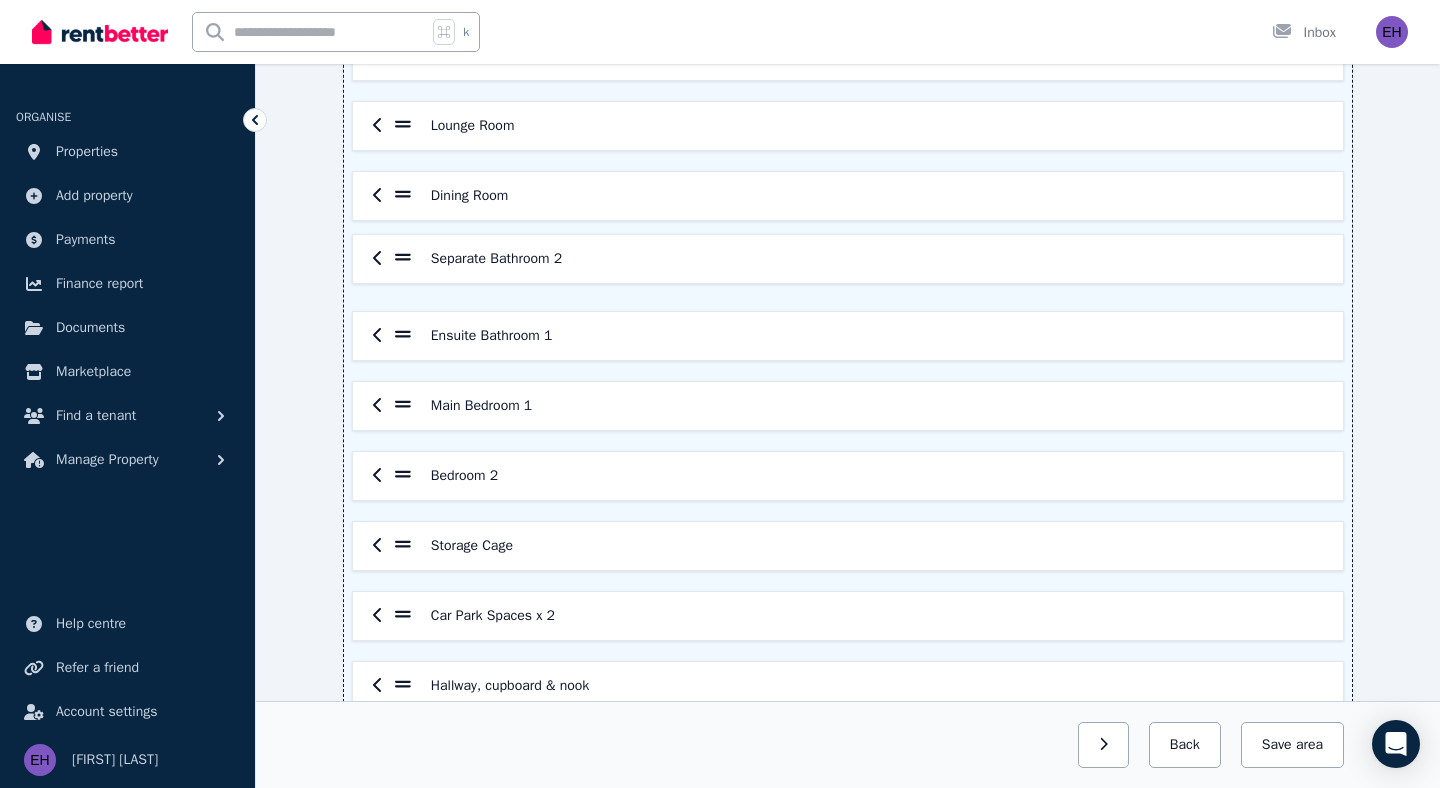 click on "Entrance/Hall Laundry Kitchen Lounge Room Dining Room Ensuite Bathroom 1 Separate Bathroom 2 Main Bedroom 1 Bedroom 2 Storage Cage Car Park Spaces x 2 Hallway, cupboard & nook" at bounding box center (848, 301) 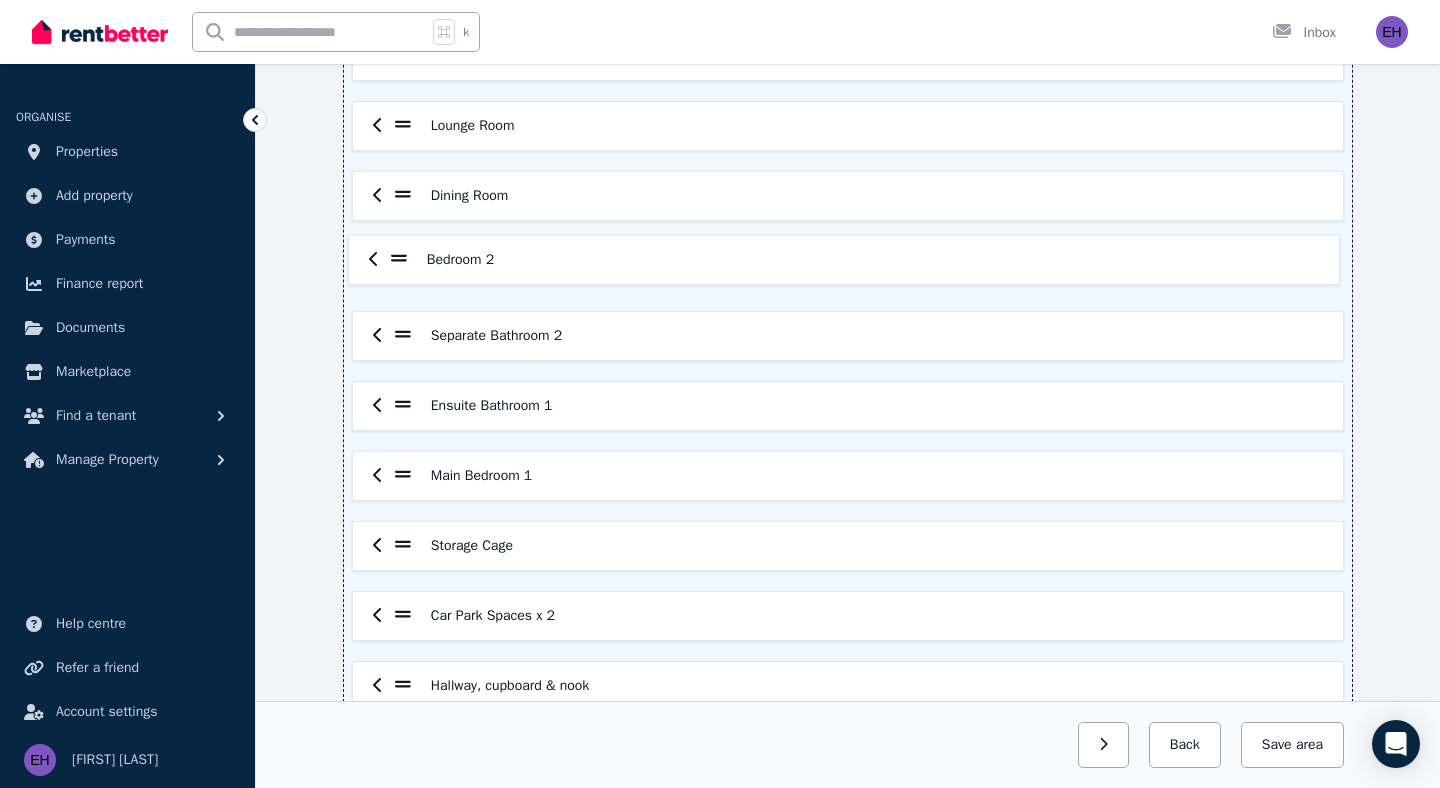 drag, startPoint x: 402, startPoint y: 474, endPoint x: 399, endPoint y: 253, distance: 221.02036 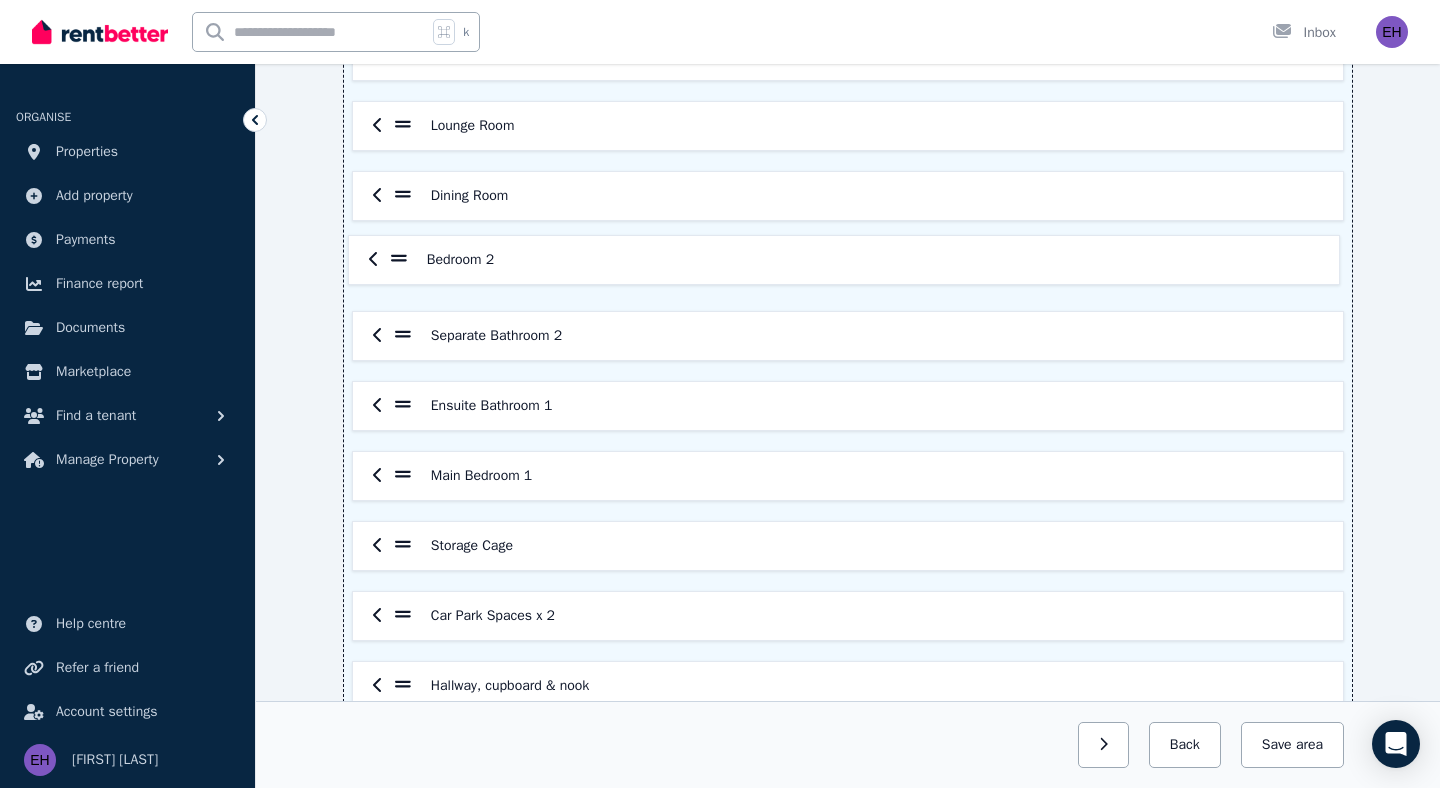 click on "Entrance/Hall Laundry Kitchen Lounge Room Dining Room Separate Bathroom 2 Ensuite Bathroom 1 Main Bedroom 1 Bedroom 2 Storage Cage Car Park Spaces x 2 Hallway, cupboard & nook" at bounding box center (848, 301) 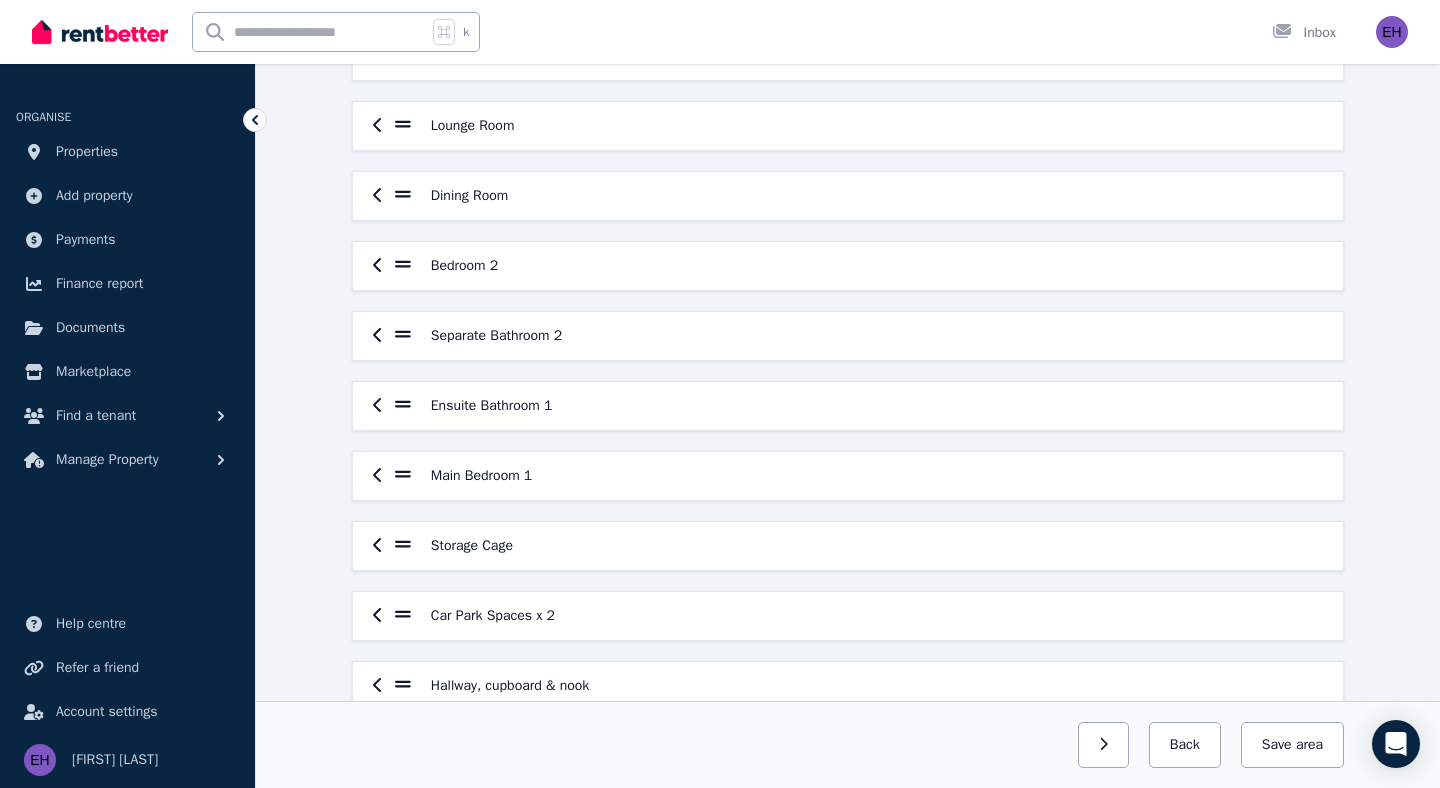 scroll, scrollTop: 373, scrollLeft: 0, axis: vertical 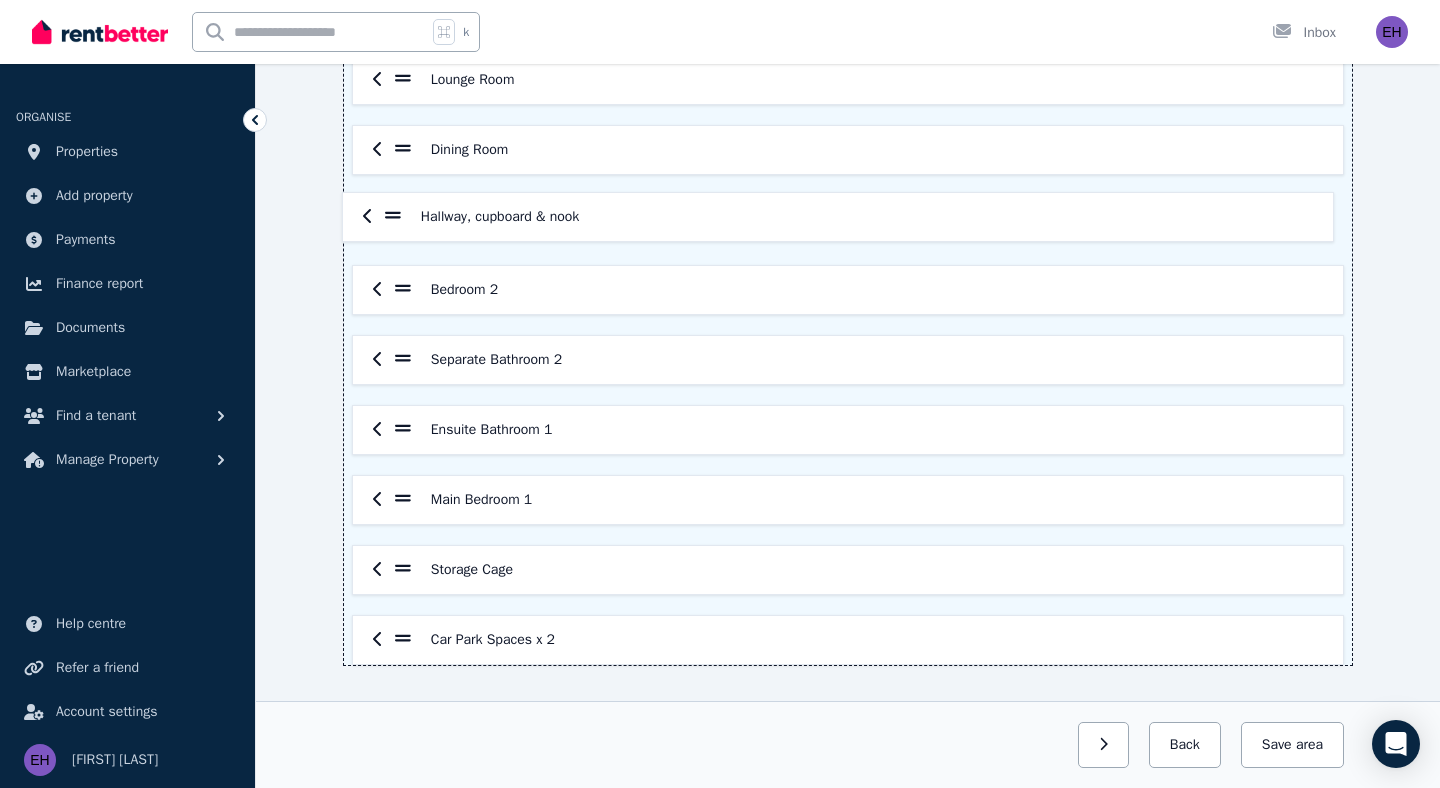 drag, startPoint x: 402, startPoint y: 636, endPoint x: 392, endPoint y: 207, distance: 429.11655 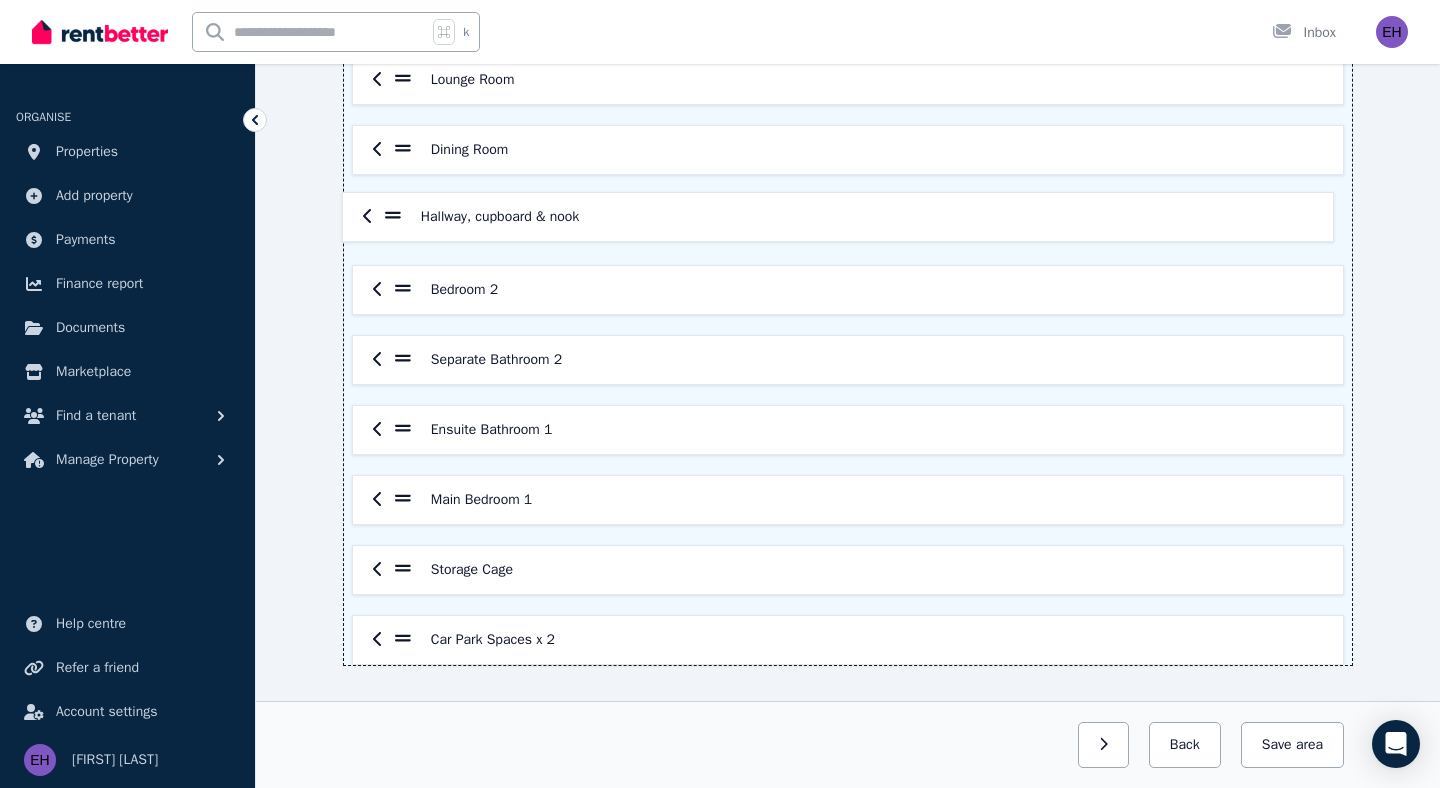 click on "Entrance/Hall Laundry Kitchen Lounge Room Dining Room Bedroom 2 Separate Bathroom 2 Ensuite Bathroom 1 Main Bedroom 1 Storage Cage Car Park Spaces x 2 Hallway, cupboard & nook" at bounding box center (848, 255) 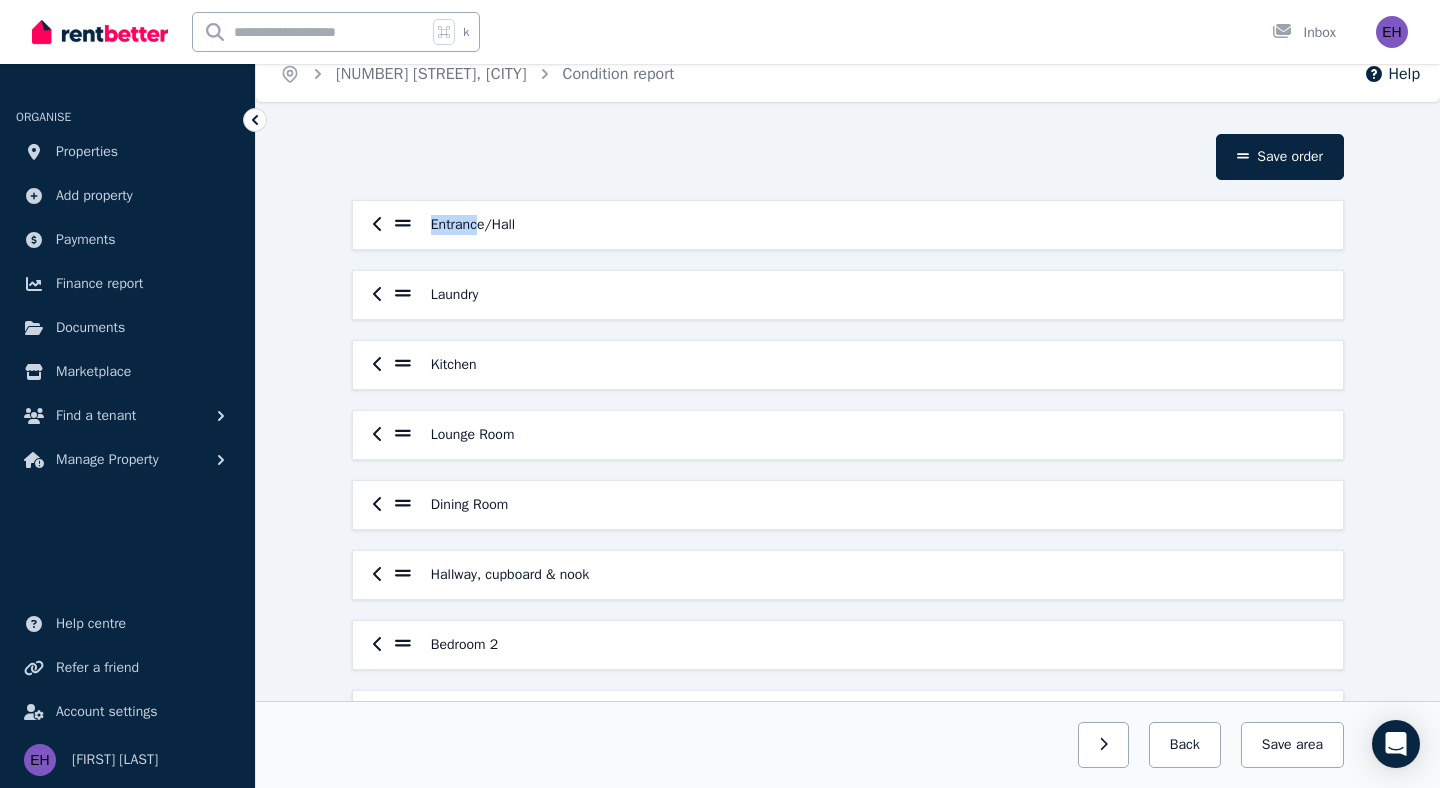 scroll, scrollTop: 0, scrollLeft: 0, axis: both 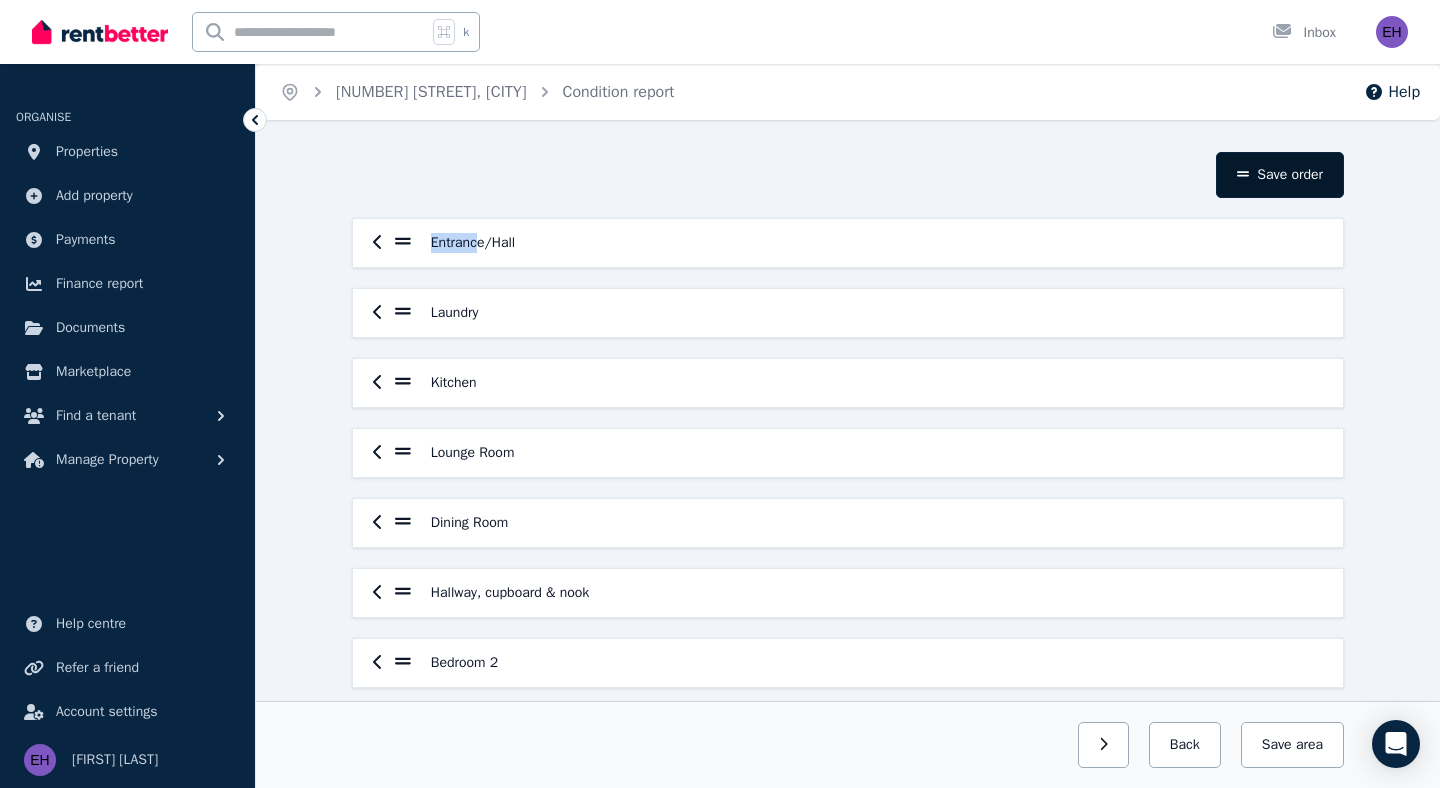 click on "Save order" at bounding box center [1280, 175] 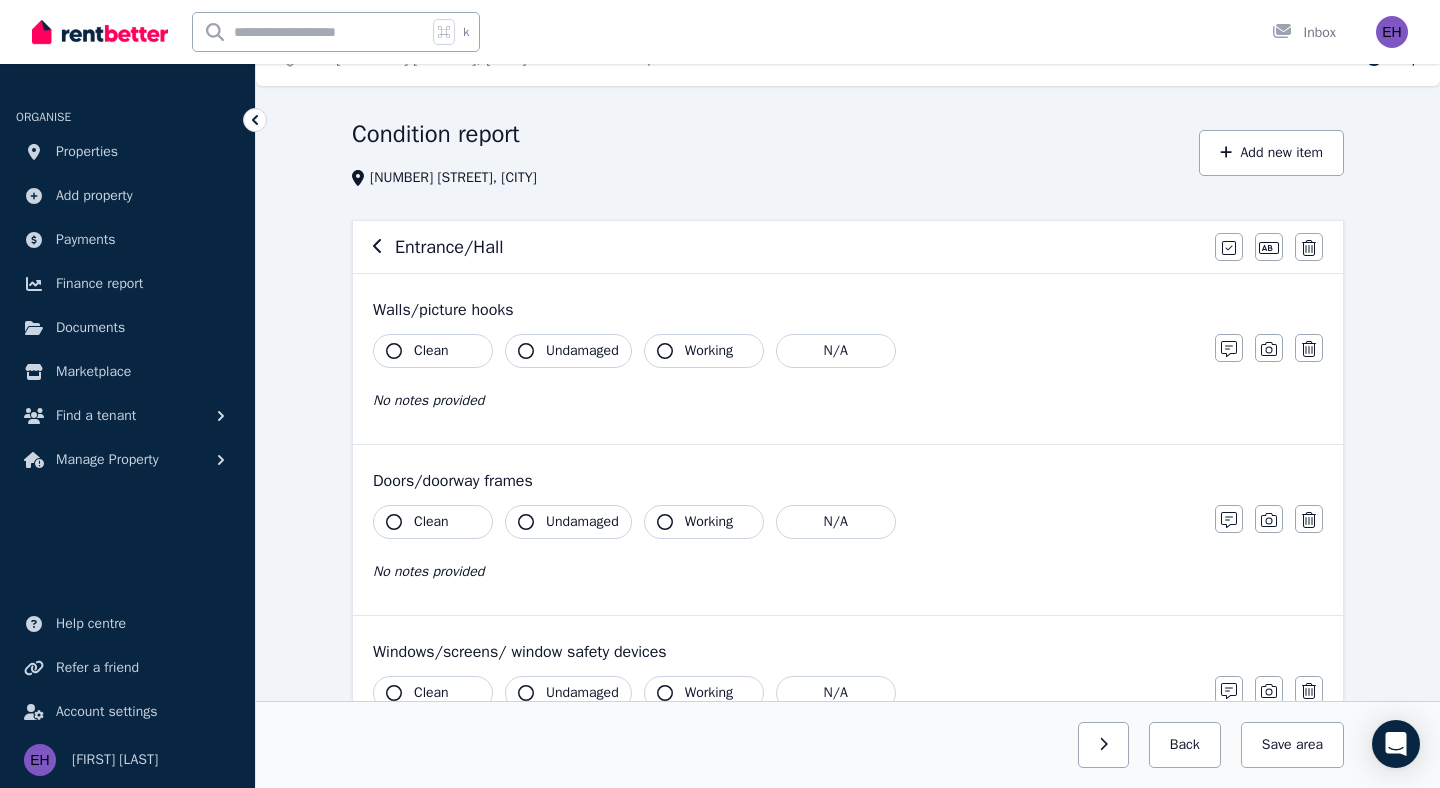 scroll, scrollTop: 41, scrollLeft: 0, axis: vertical 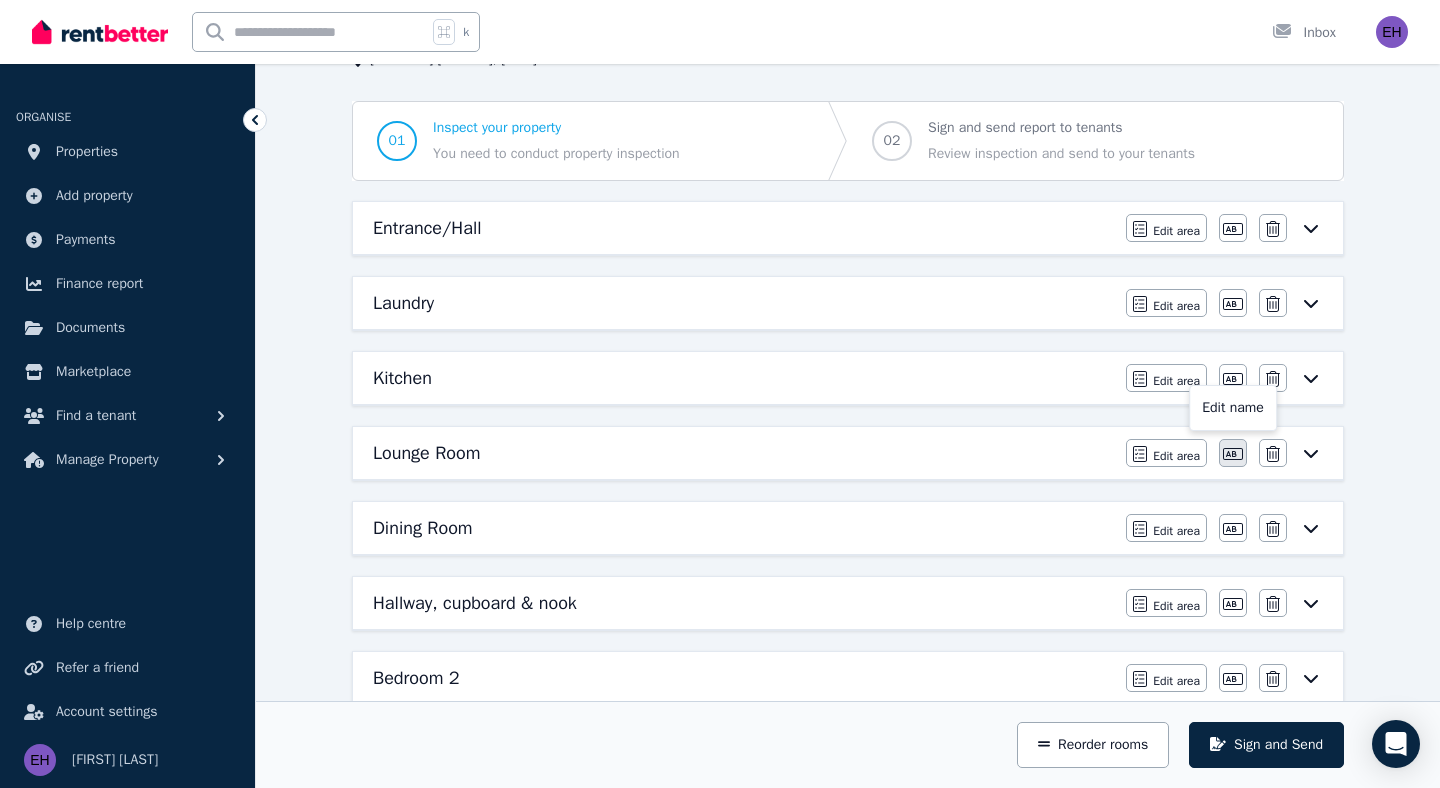 click 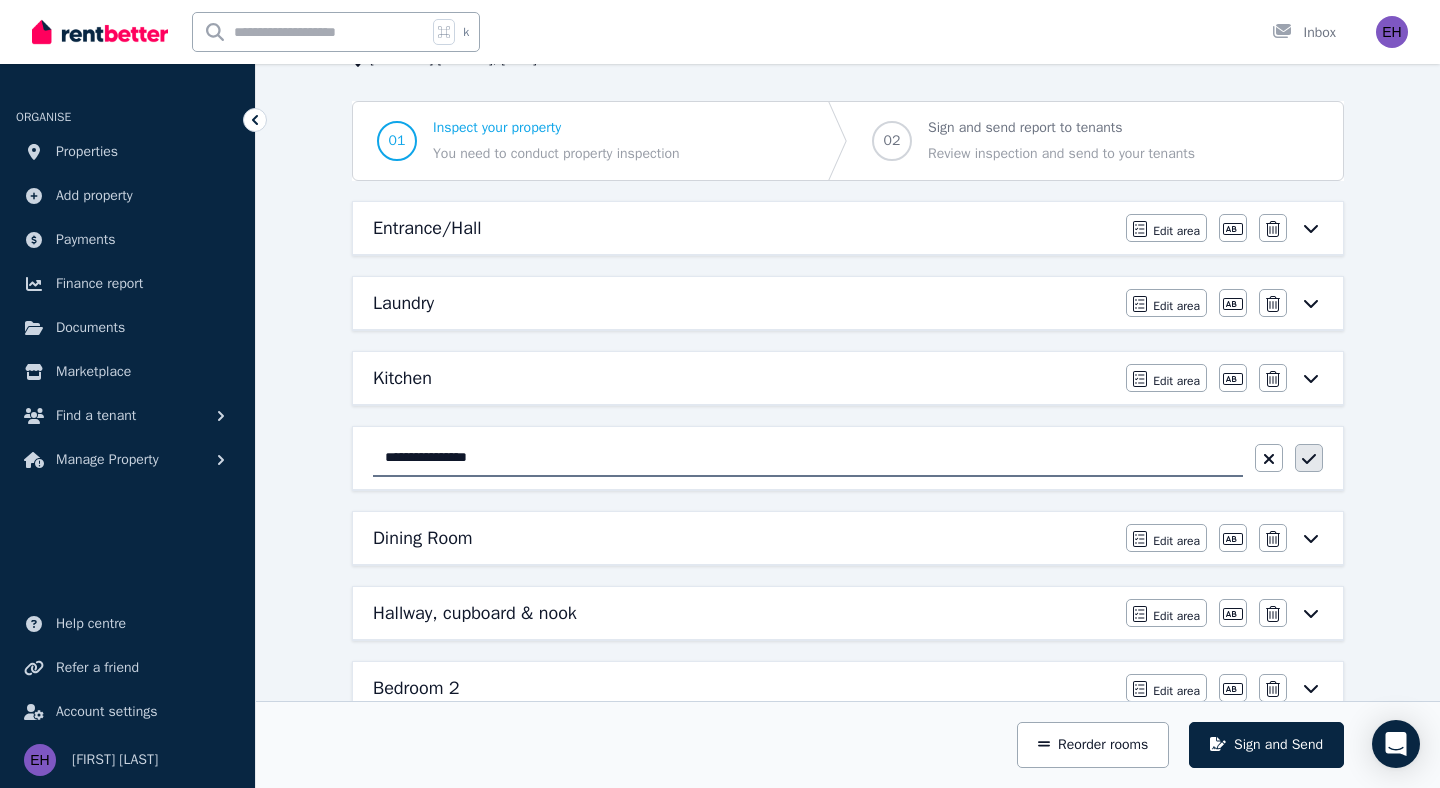 type on "**********" 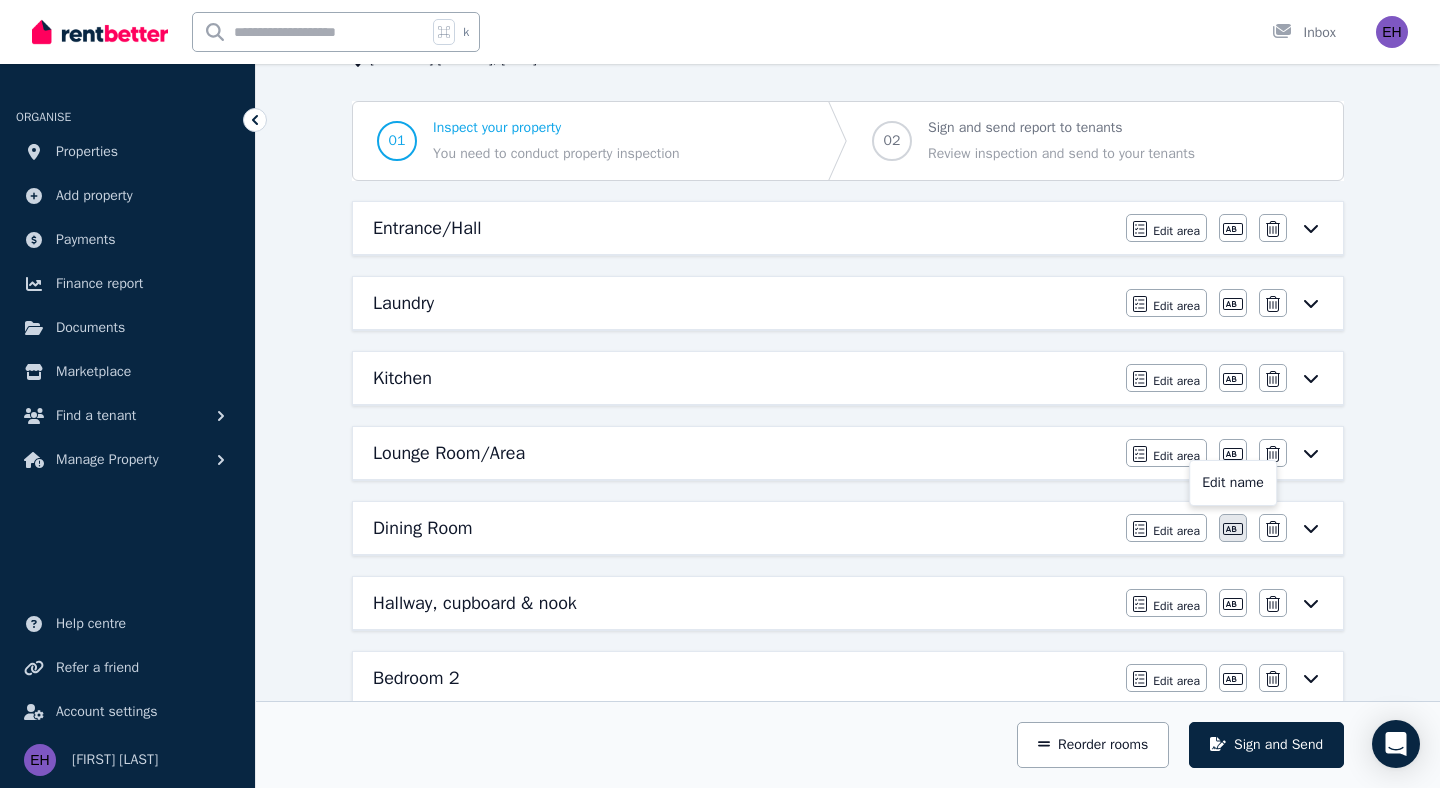 click 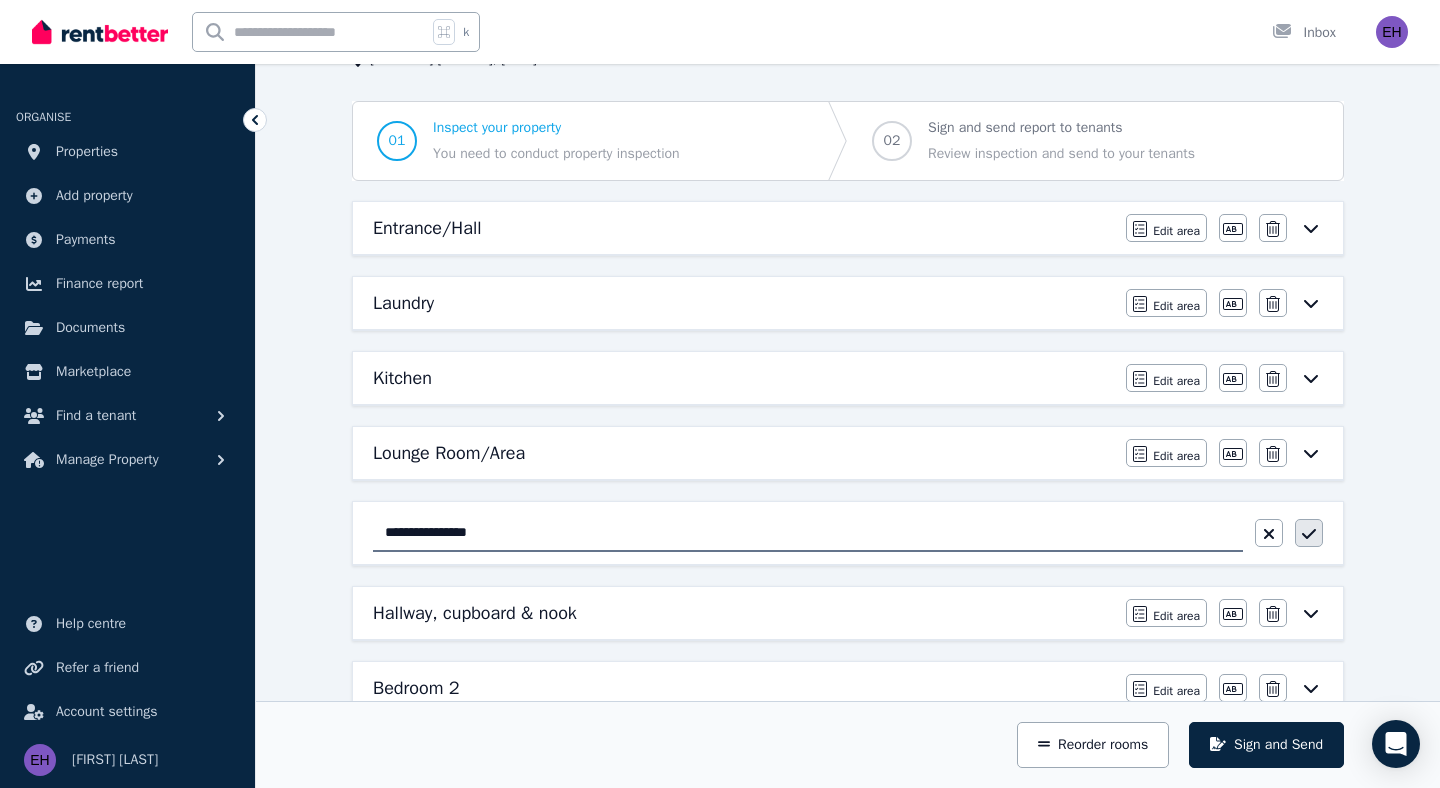 type on "**********" 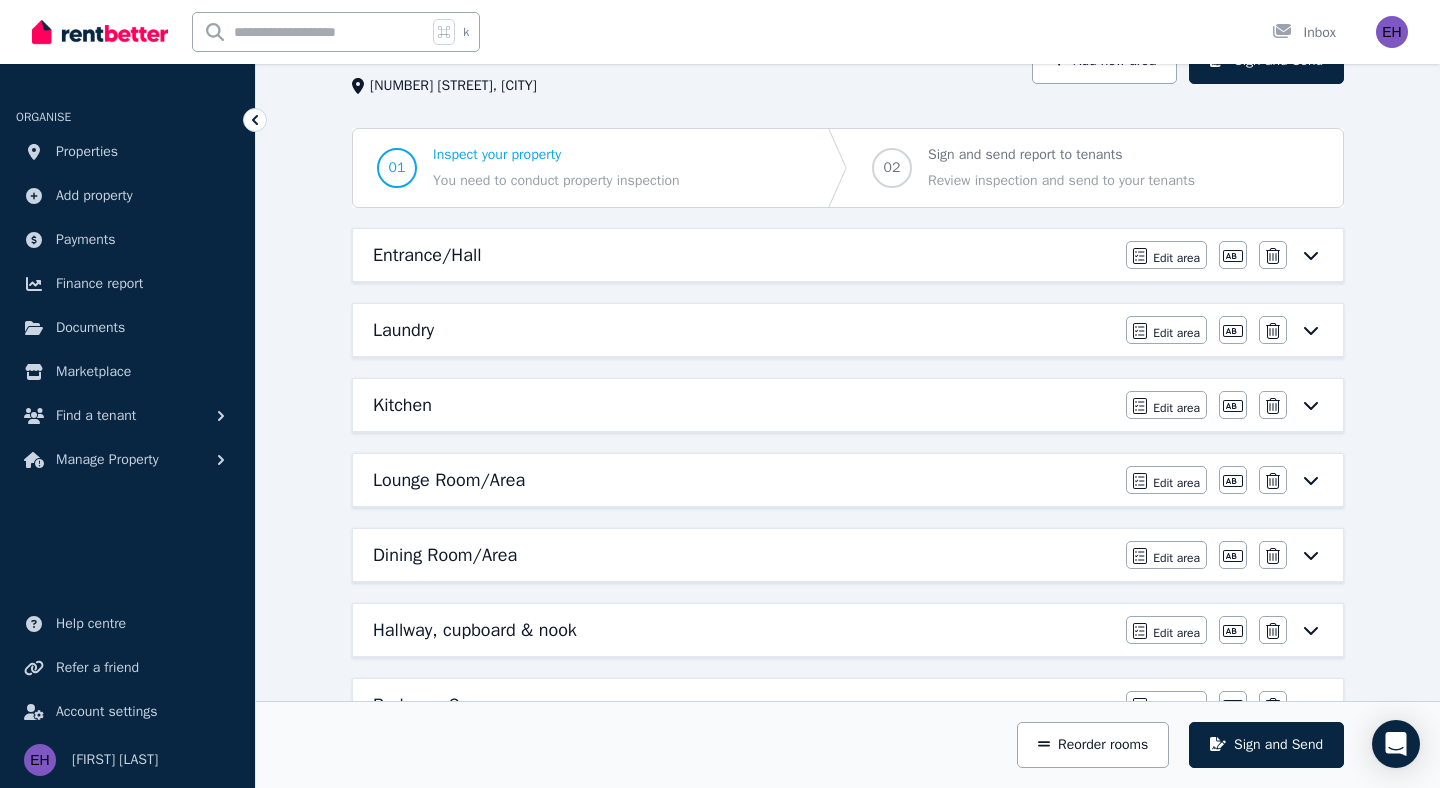scroll, scrollTop: 0, scrollLeft: 0, axis: both 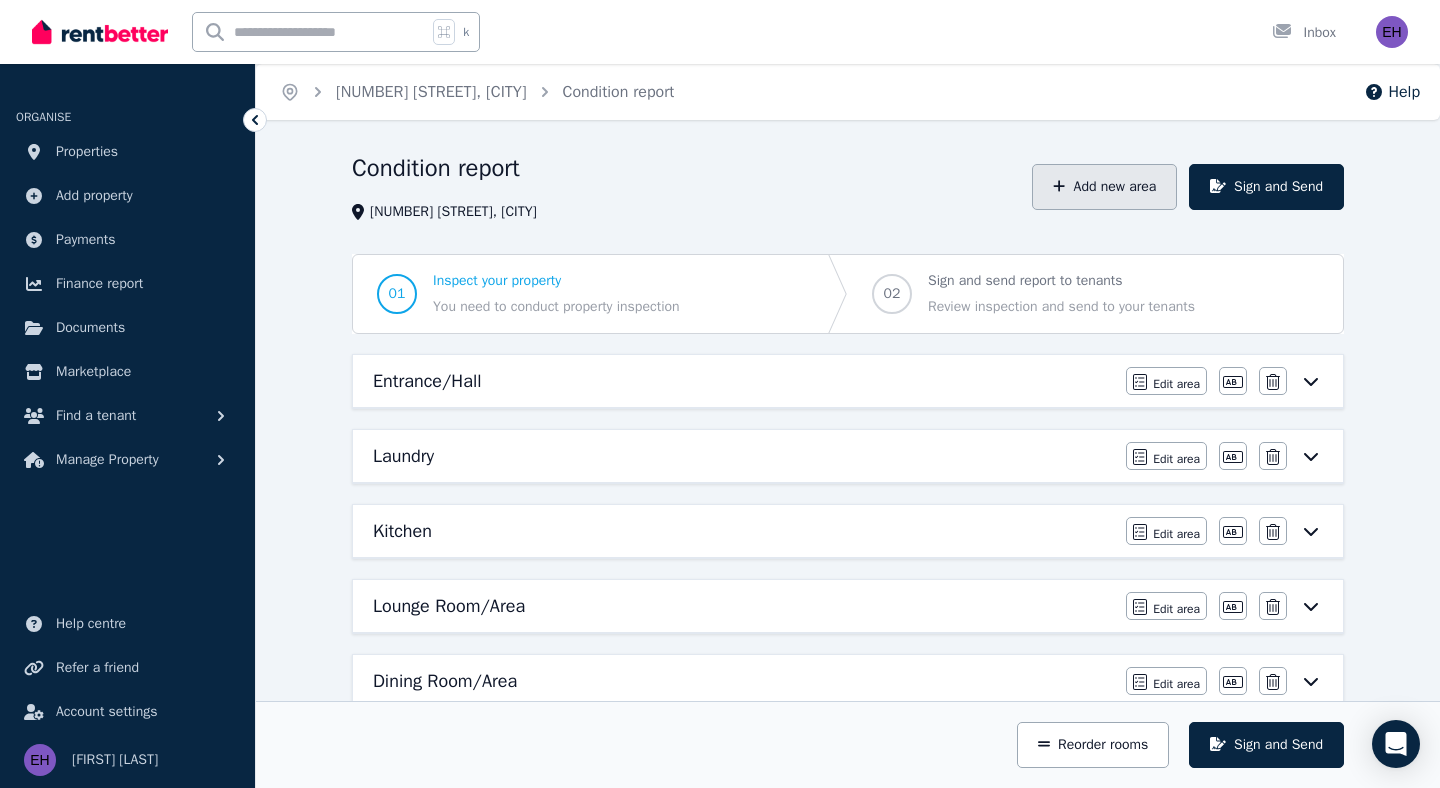 click on "Add new area" at bounding box center (1104, 187) 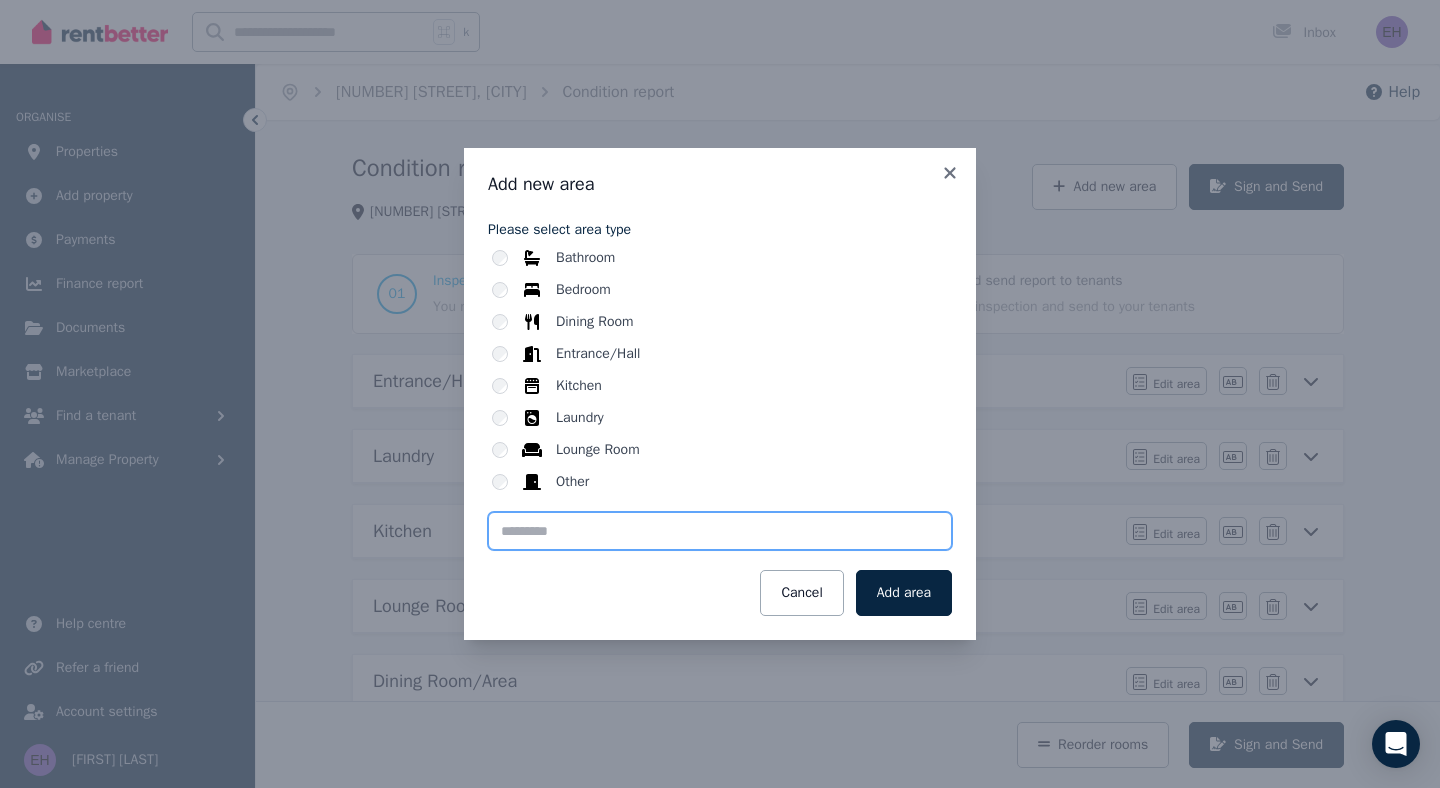 click at bounding box center (720, 531) 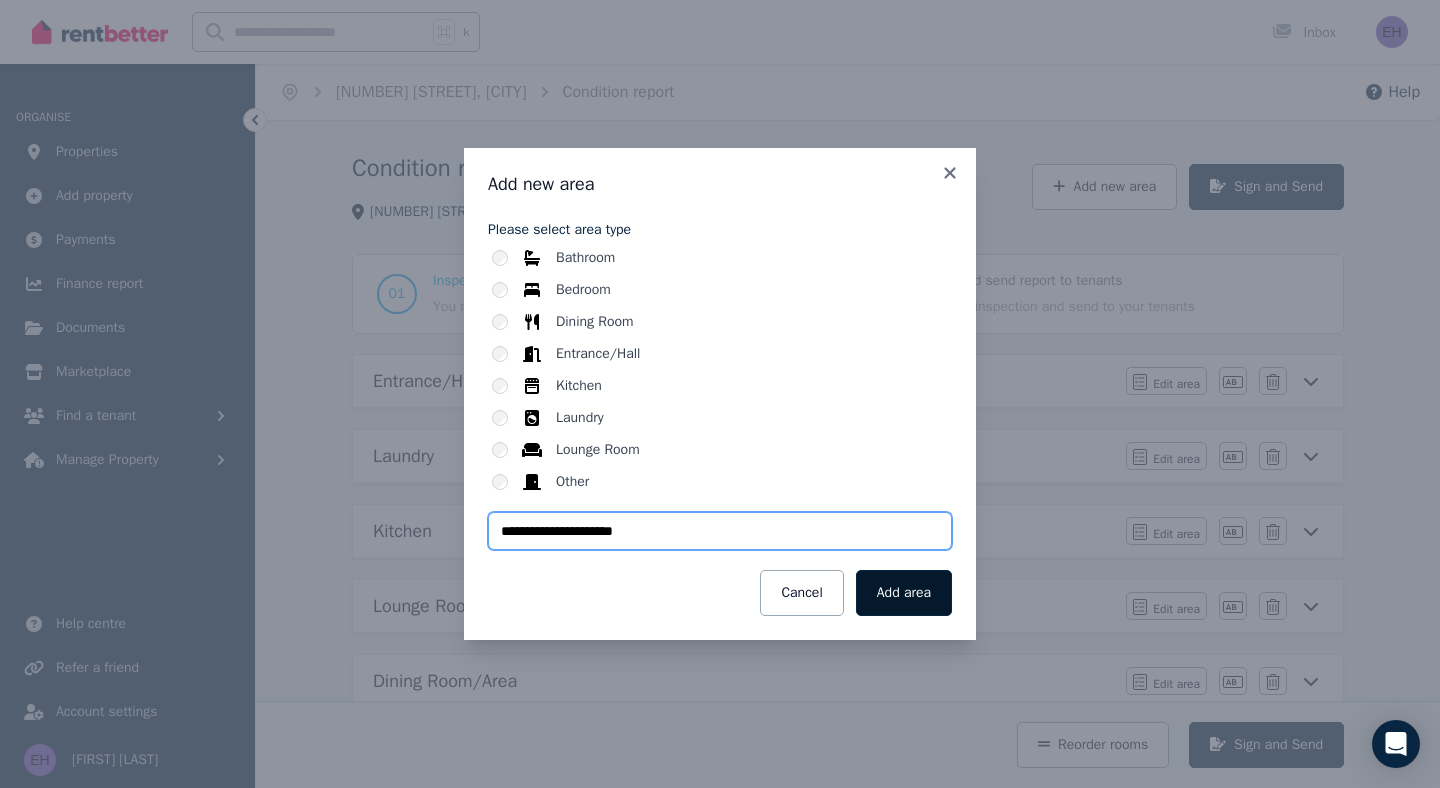 type on "**********" 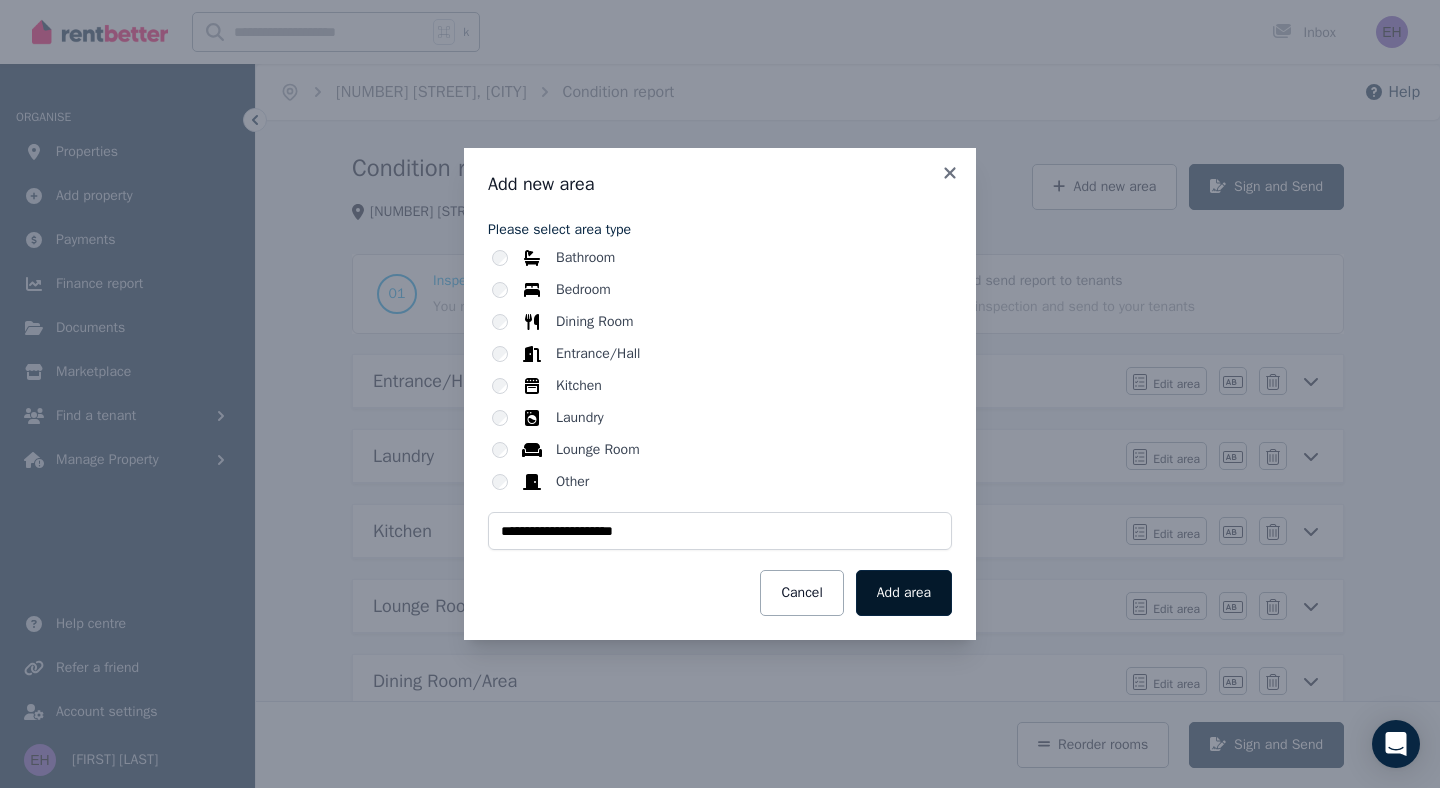 click on "Add area" at bounding box center (904, 593) 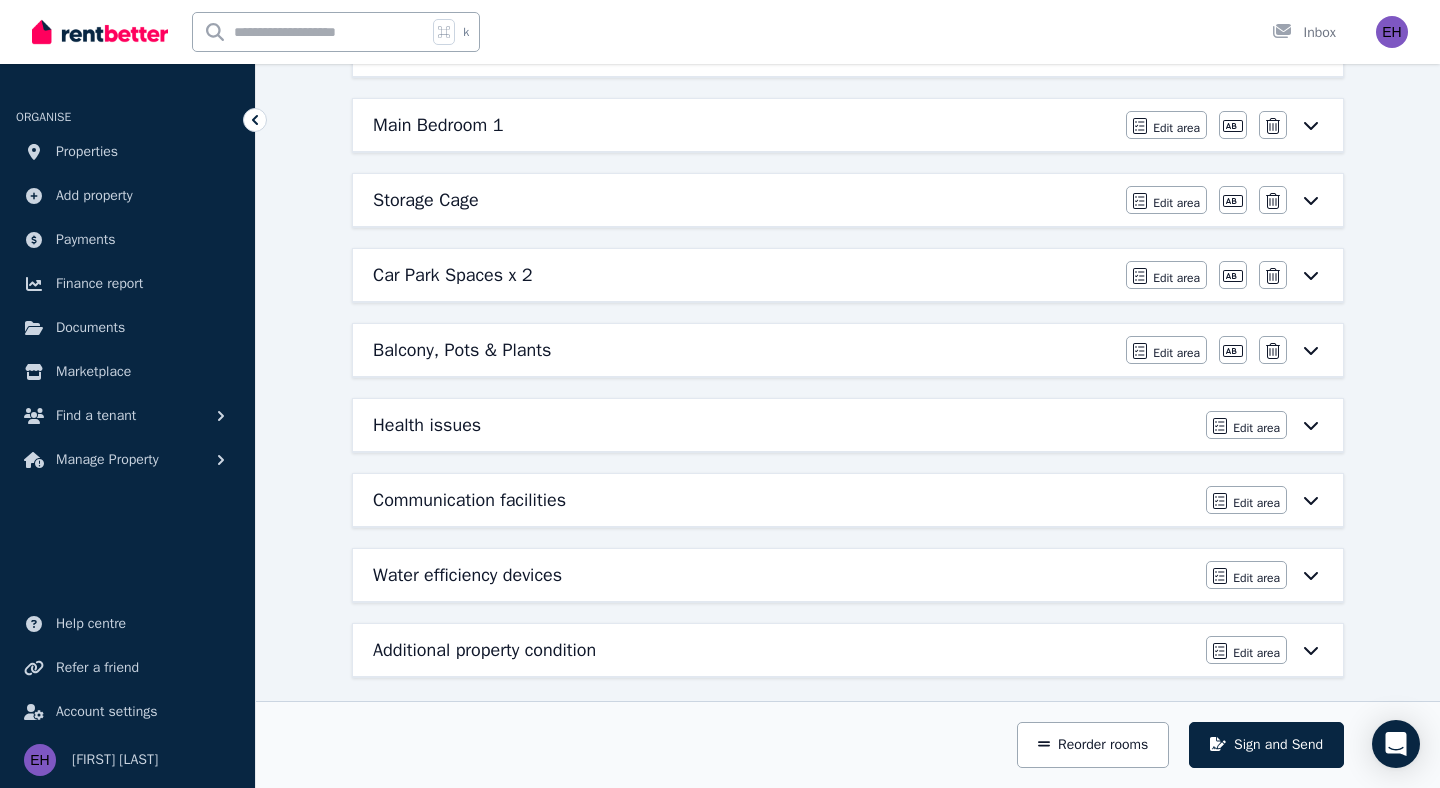scroll, scrollTop: 944, scrollLeft: 0, axis: vertical 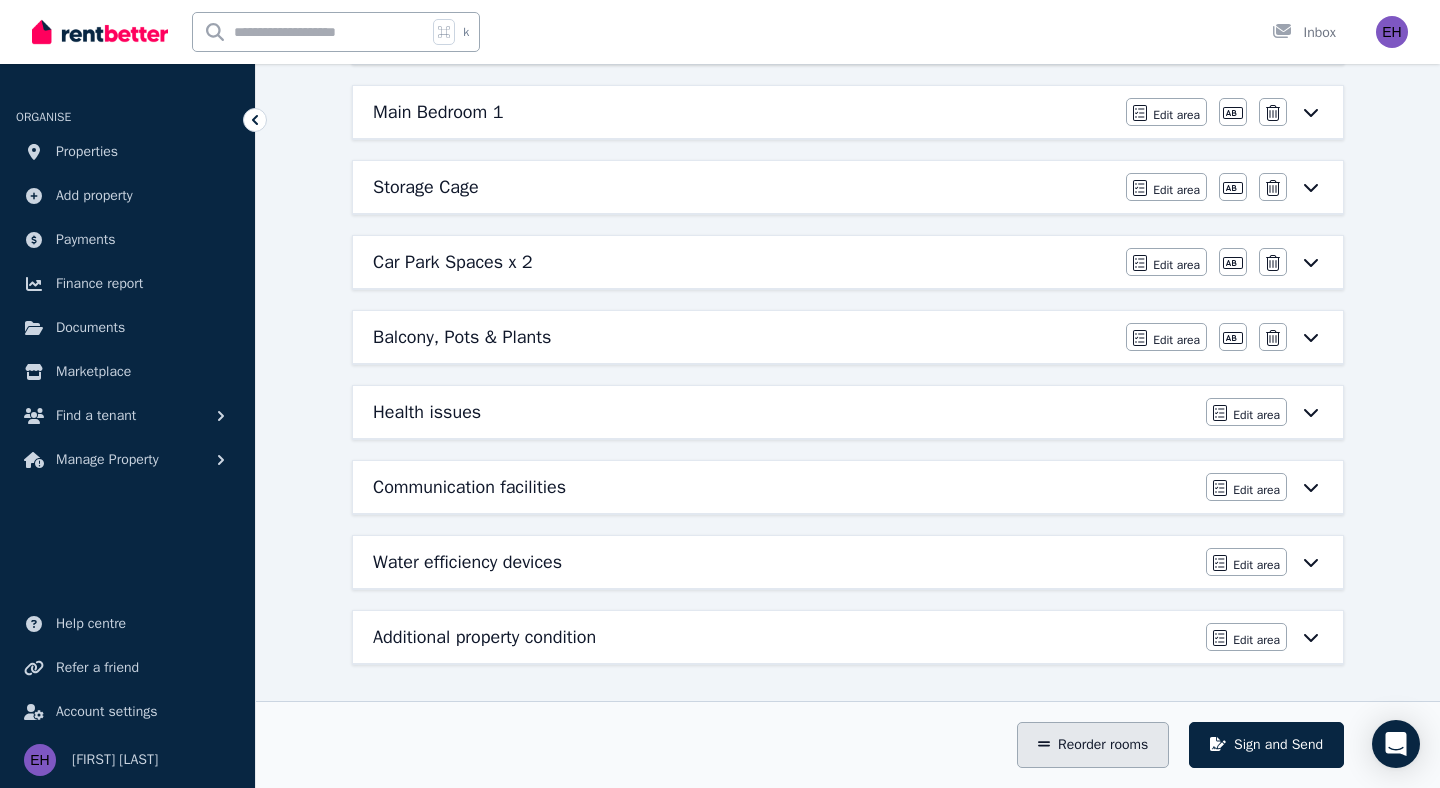 click on "Reorder rooms" at bounding box center [1093, 745] 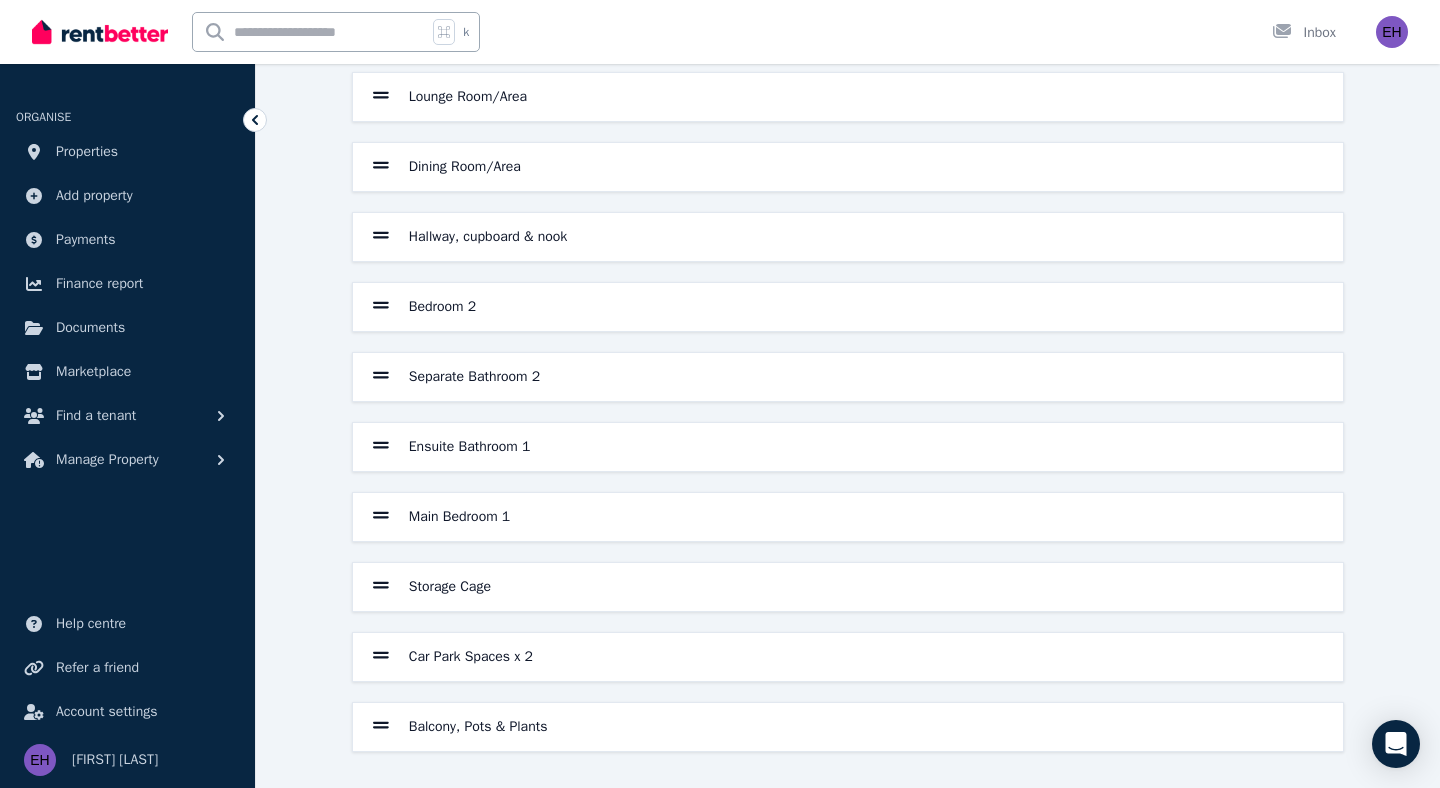 scroll, scrollTop: 356, scrollLeft: 0, axis: vertical 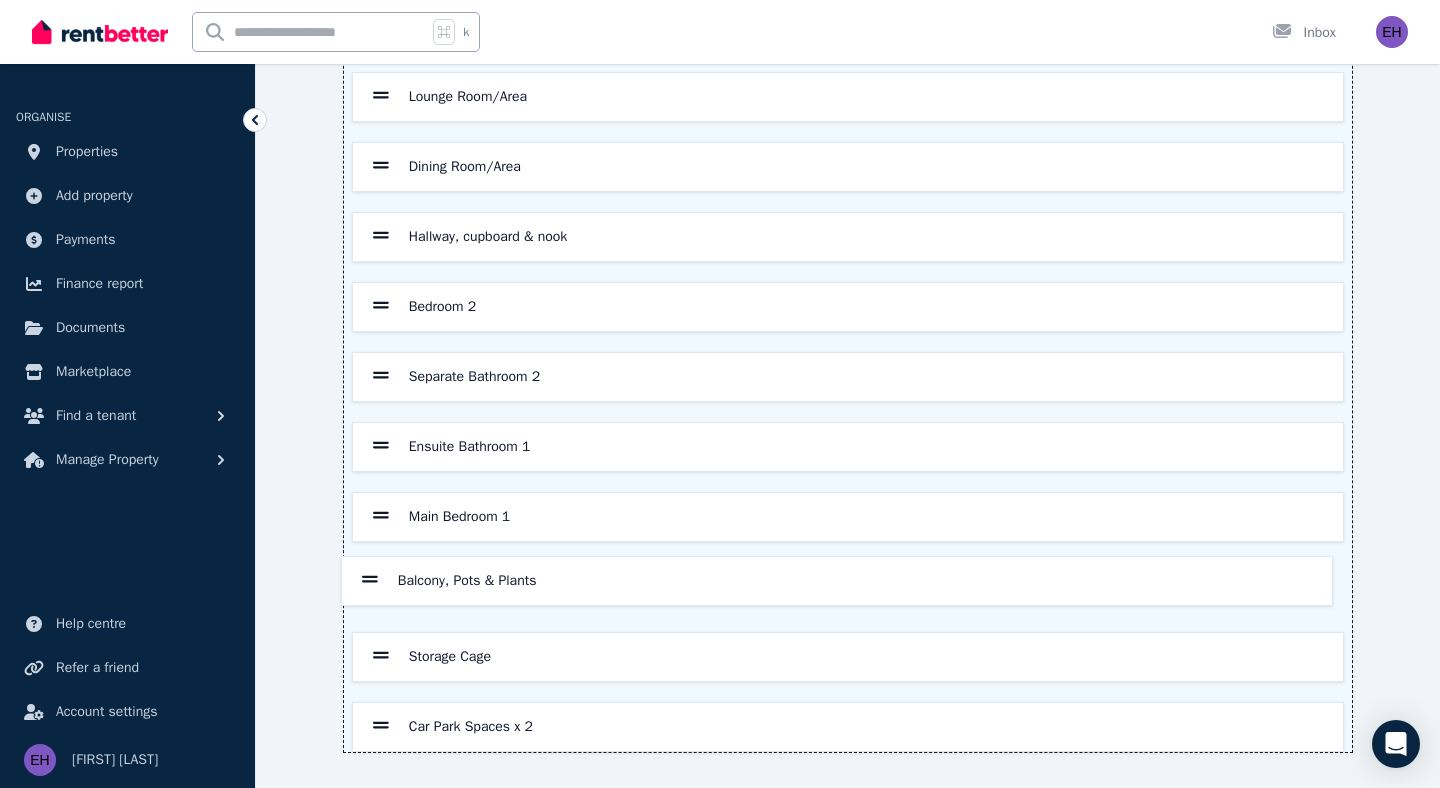 drag, startPoint x: 379, startPoint y: 725, endPoint x: 368, endPoint y: 572, distance: 153.39491 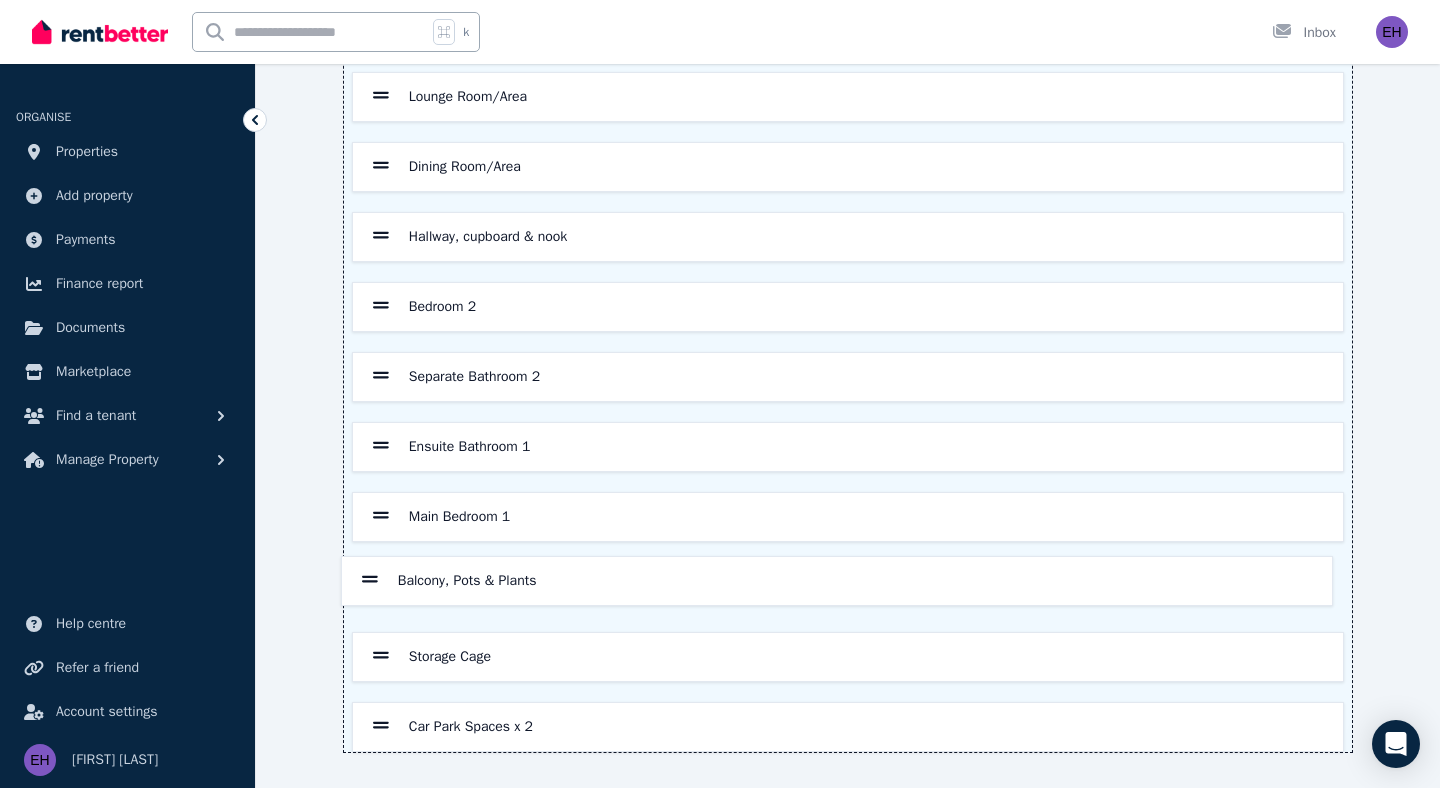 click on "Entrance/Hall Laundry Kitchen Lounge Room/Area Dining Room/Area Hallway, cupboard & nook Bedroom 2 Separate Bathroom 2 Ensuite Bathroom 1 Main Bedroom 1 Storage Cage Car Park Spaces x 2 Balcony, Pots & Plants" at bounding box center [848, 307] 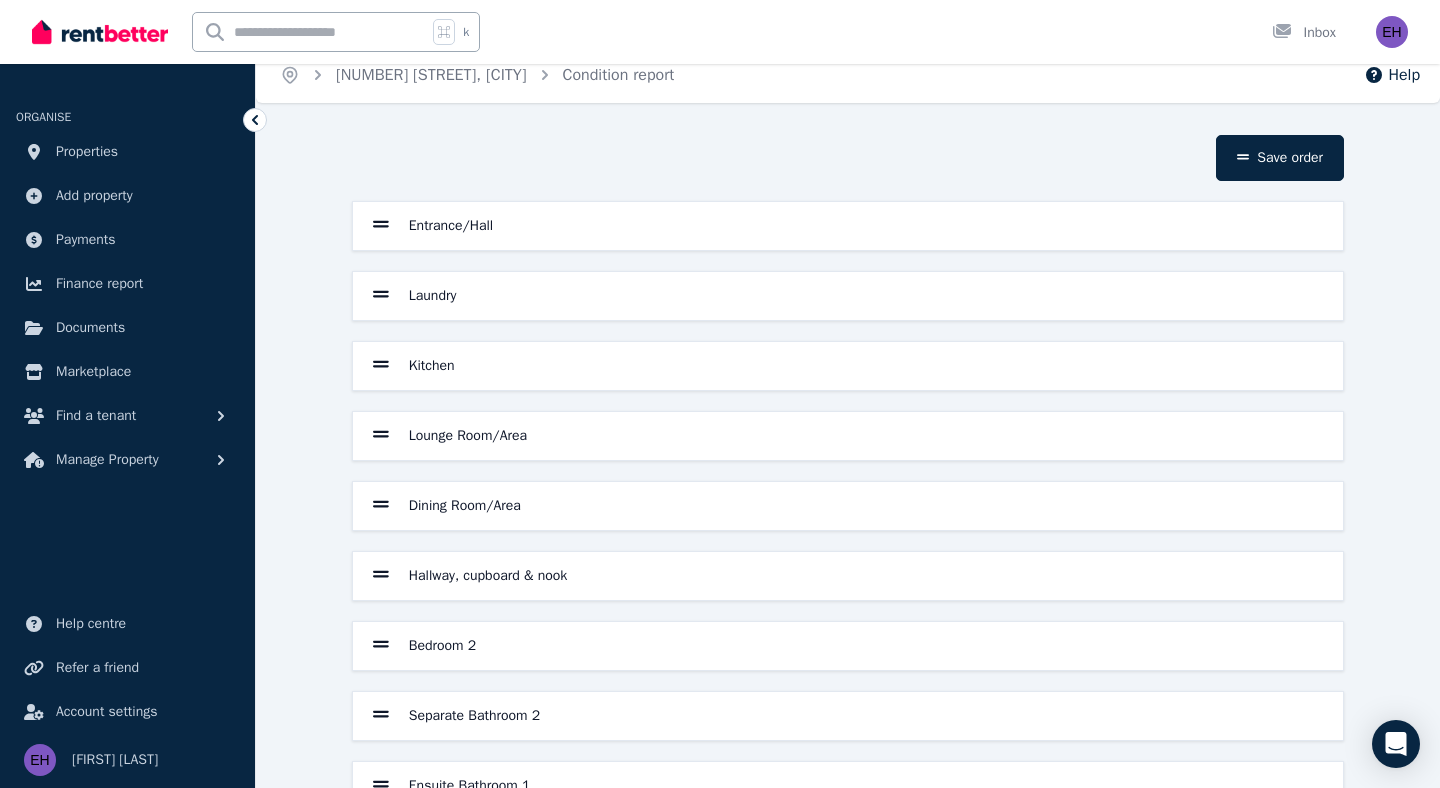 scroll, scrollTop: 0, scrollLeft: 0, axis: both 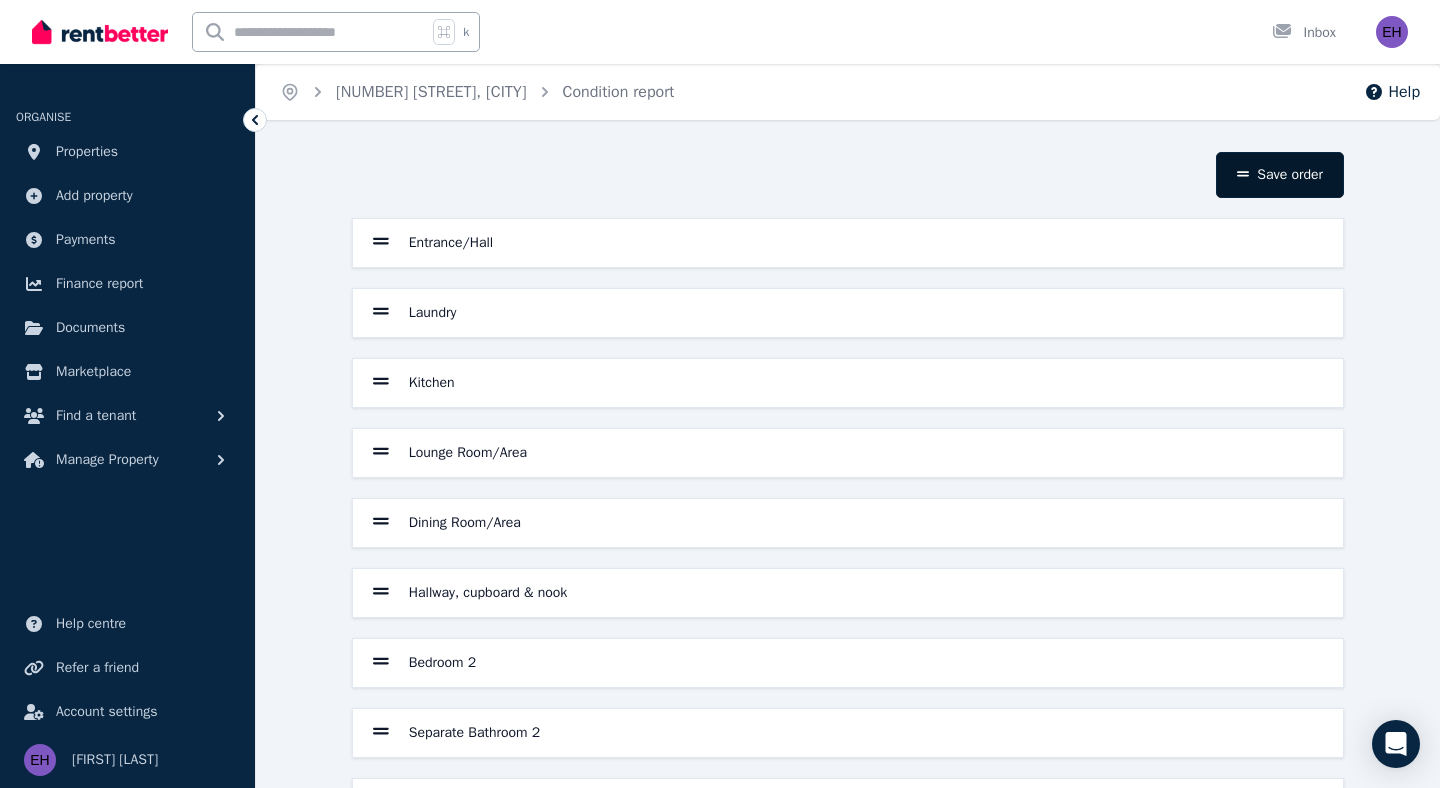 click on "Save order" at bounding box center (1280, 175) 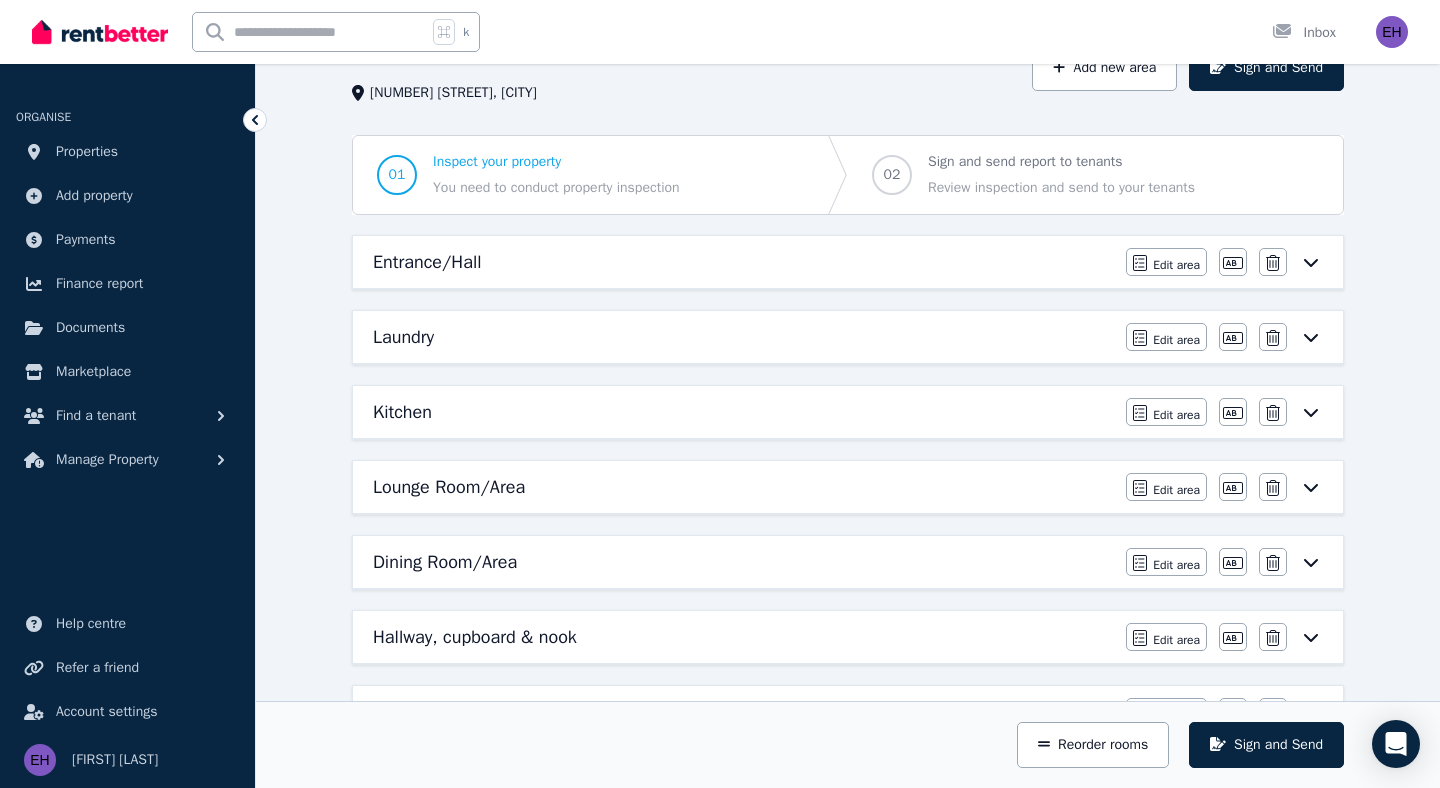 scroll, scrollTop: 0, scrollLeft: 0, axis: both 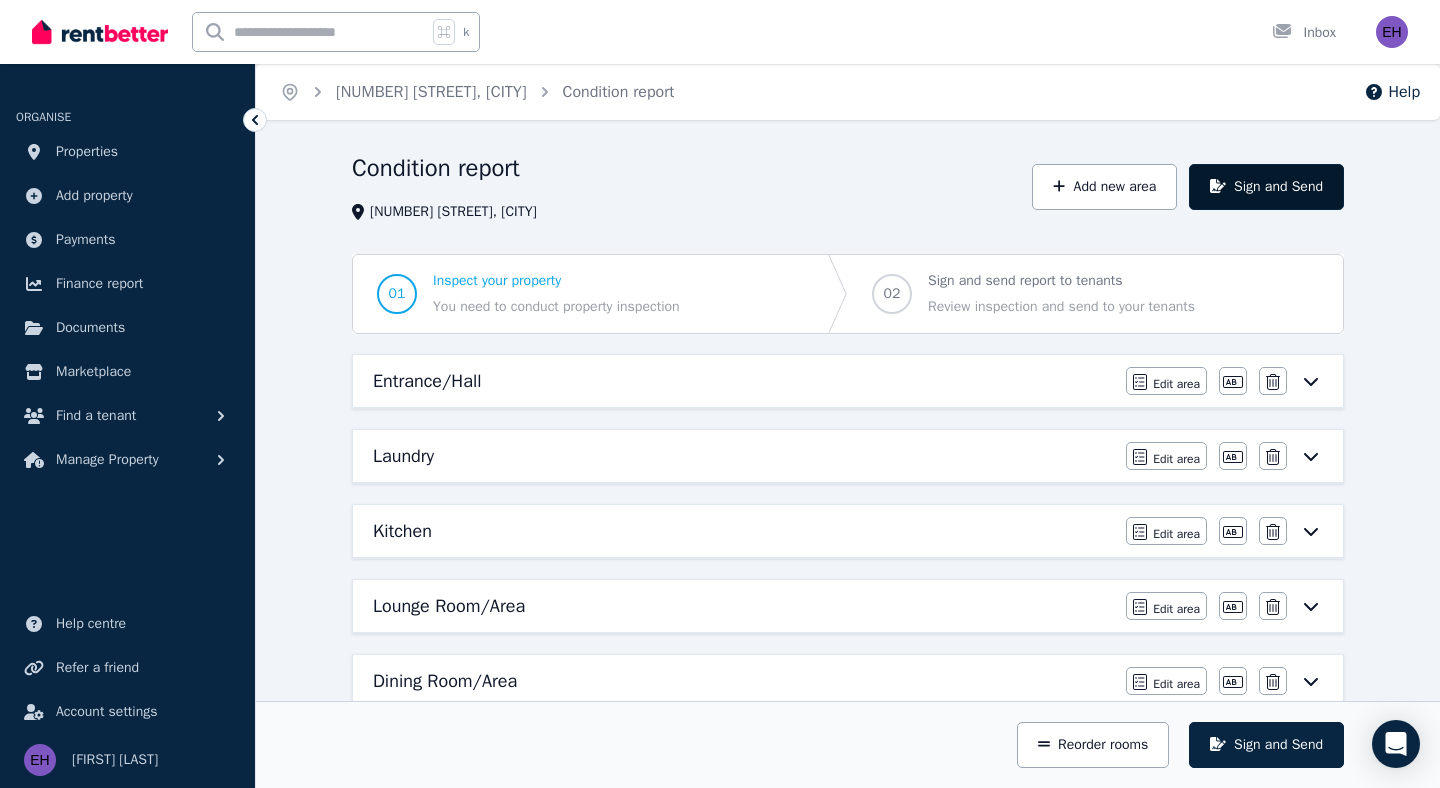 click on "Sign and Send" at bounding box center (1266, 187) 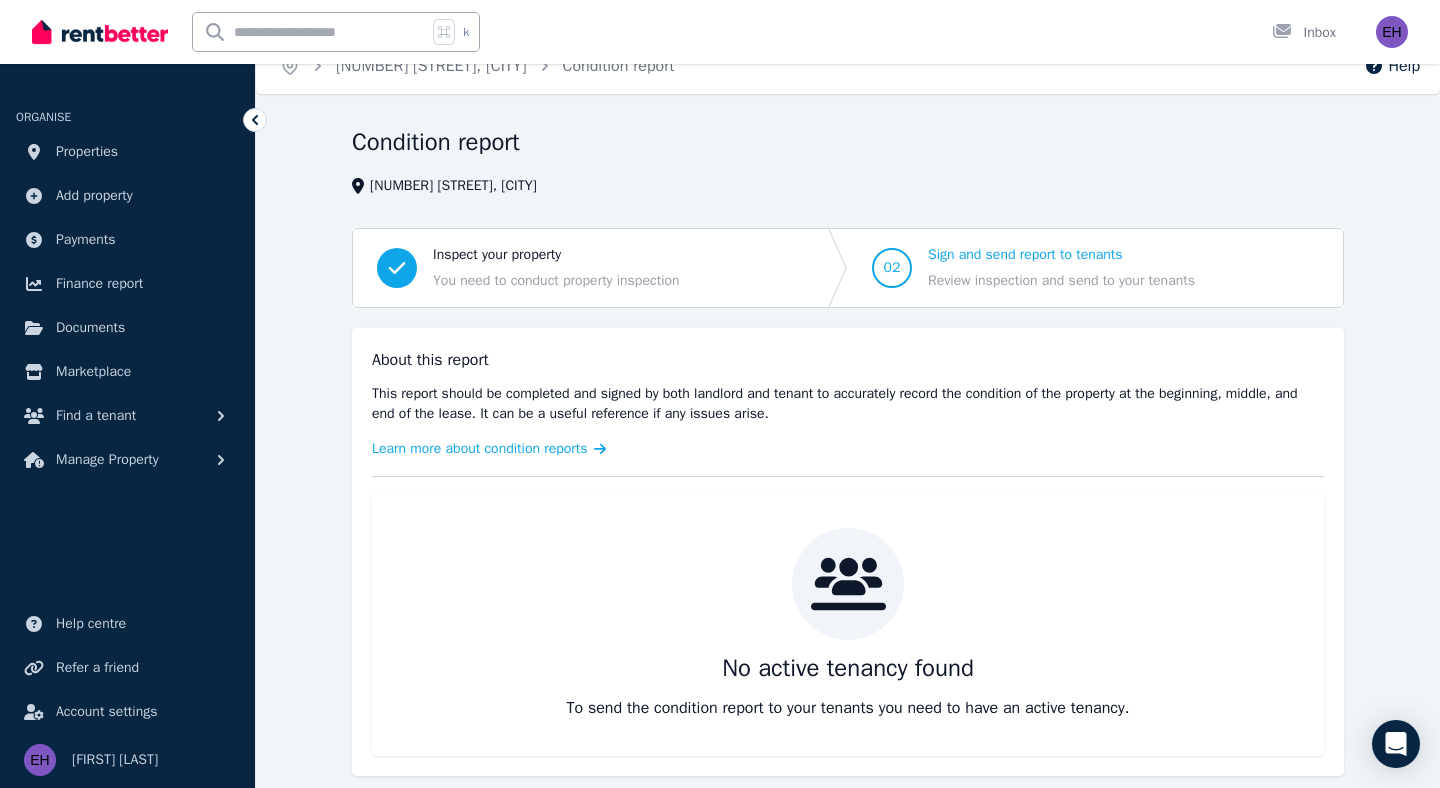 scroll, scrollTop: 0, scrollLeft: 0, axis: both 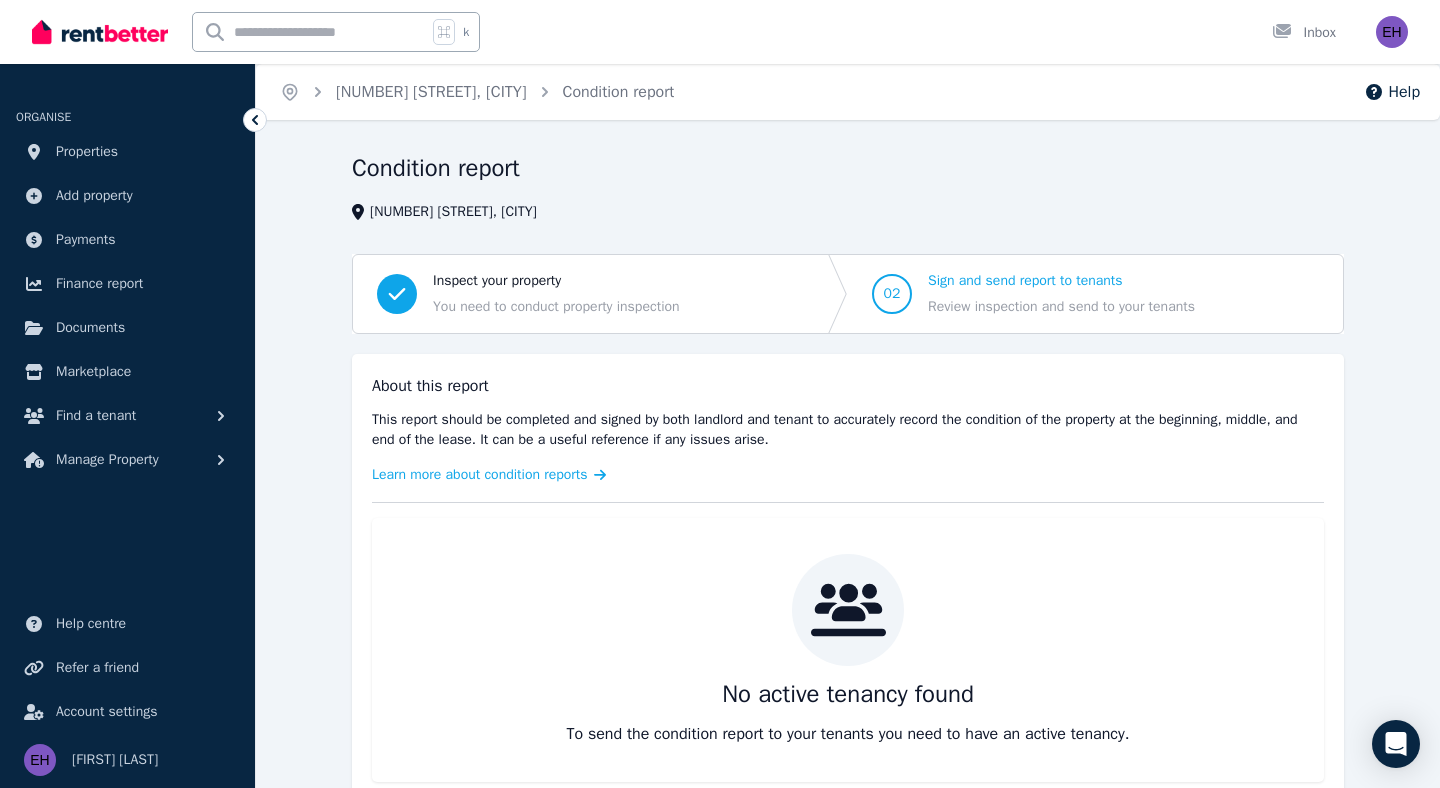 click on "You need to conduct property inspection" at bounding box center (556, 307) 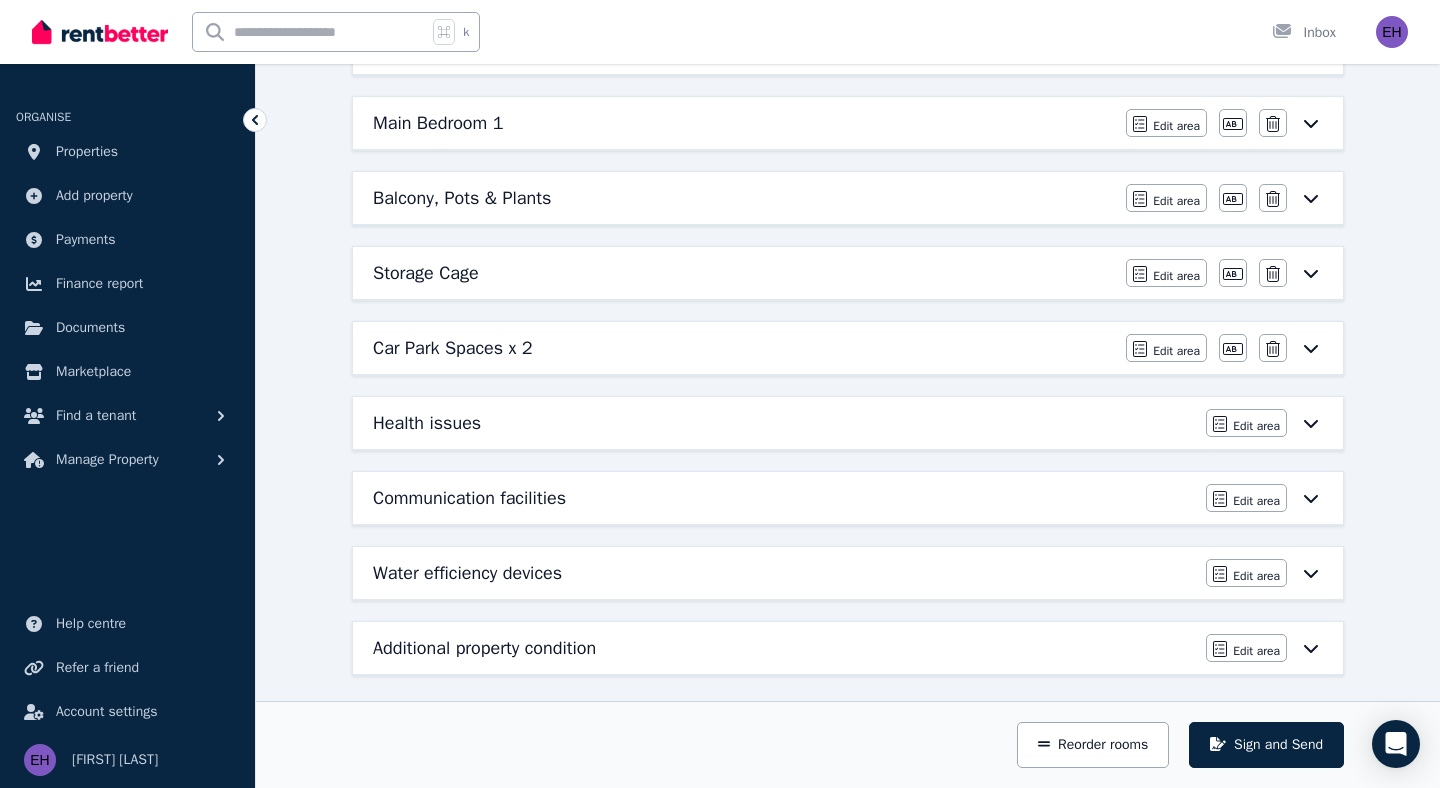 scroll, scrollTop: 944, scrollLeft: 0, axis: vertical 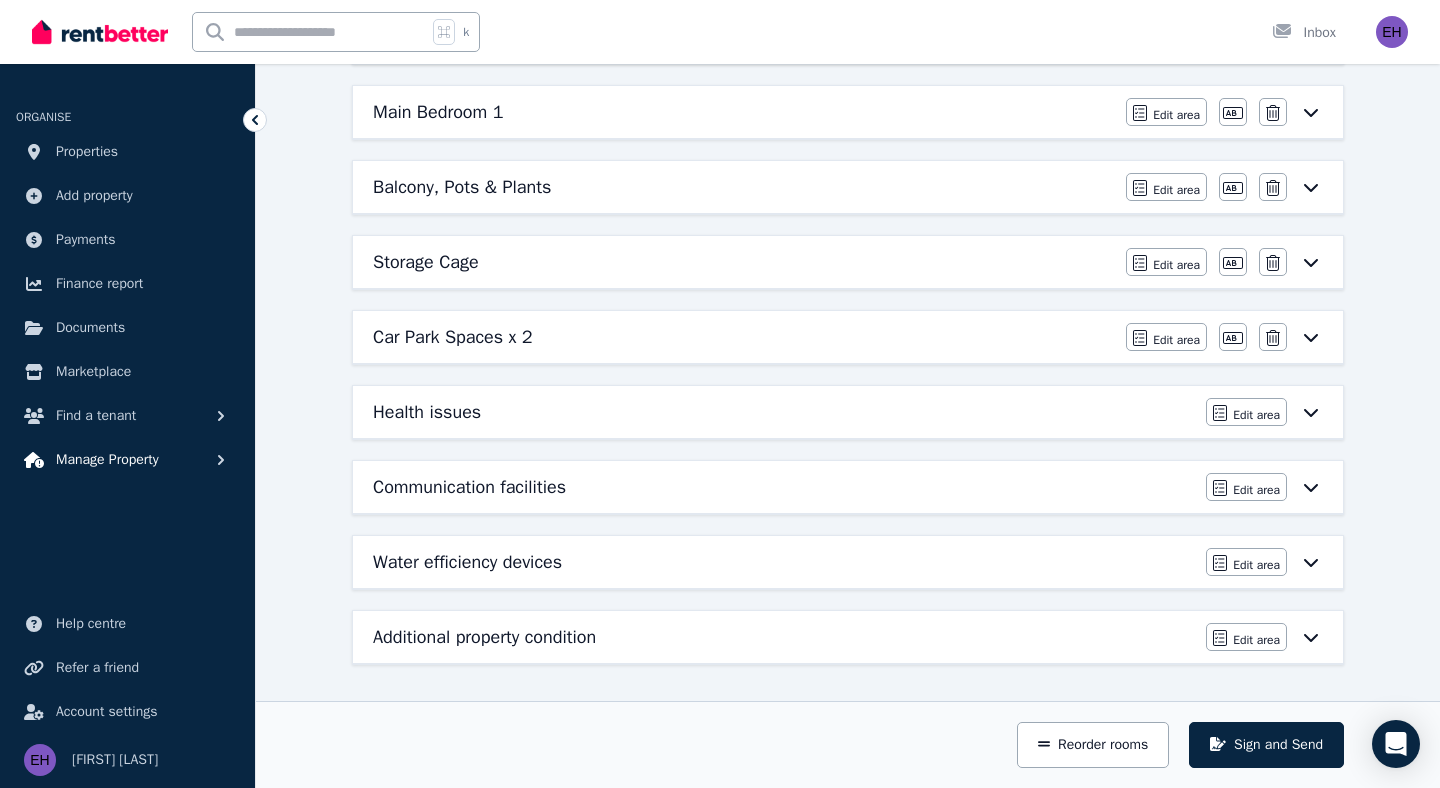 click 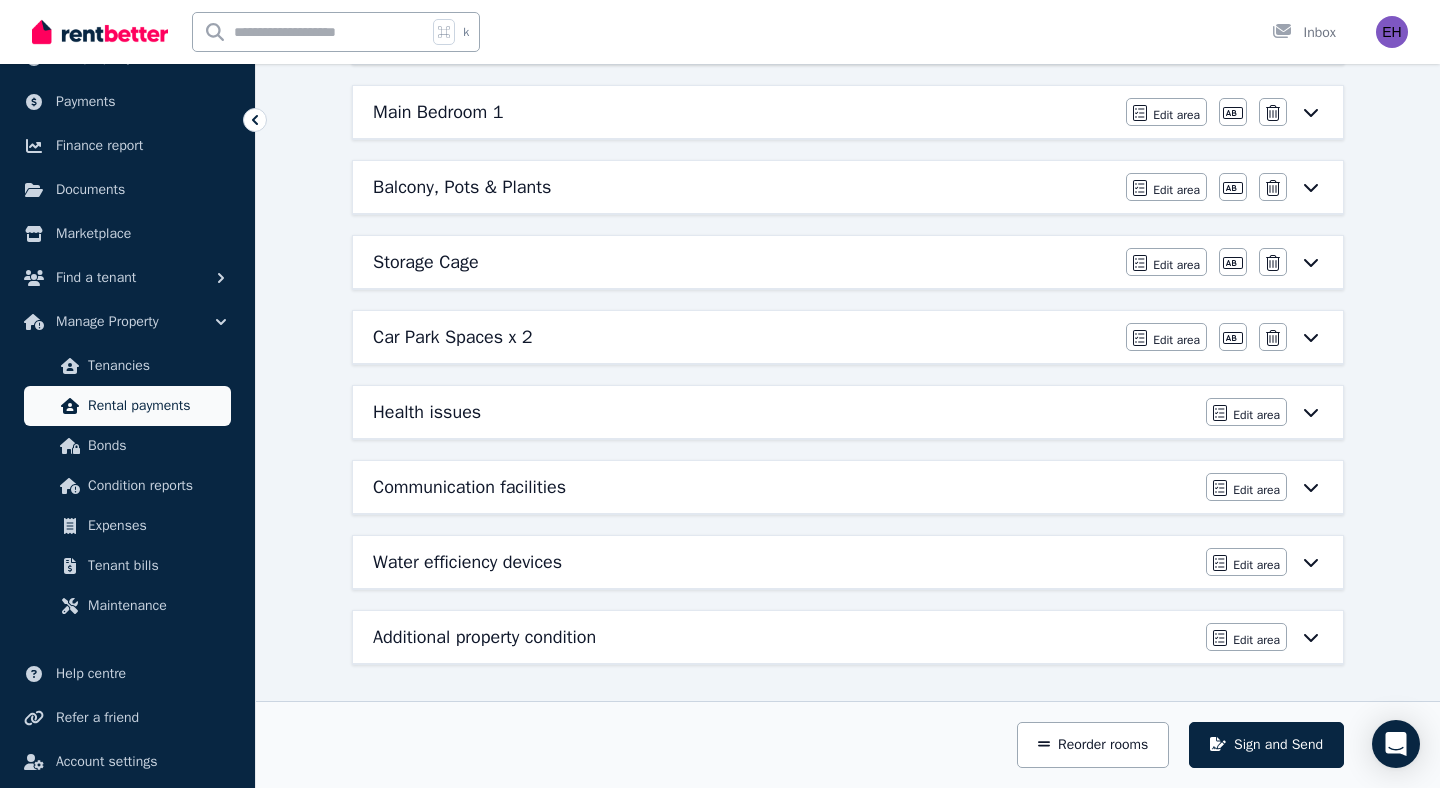 scroll, scrollTop: 148, scrollLeft: 0, axis: vertical 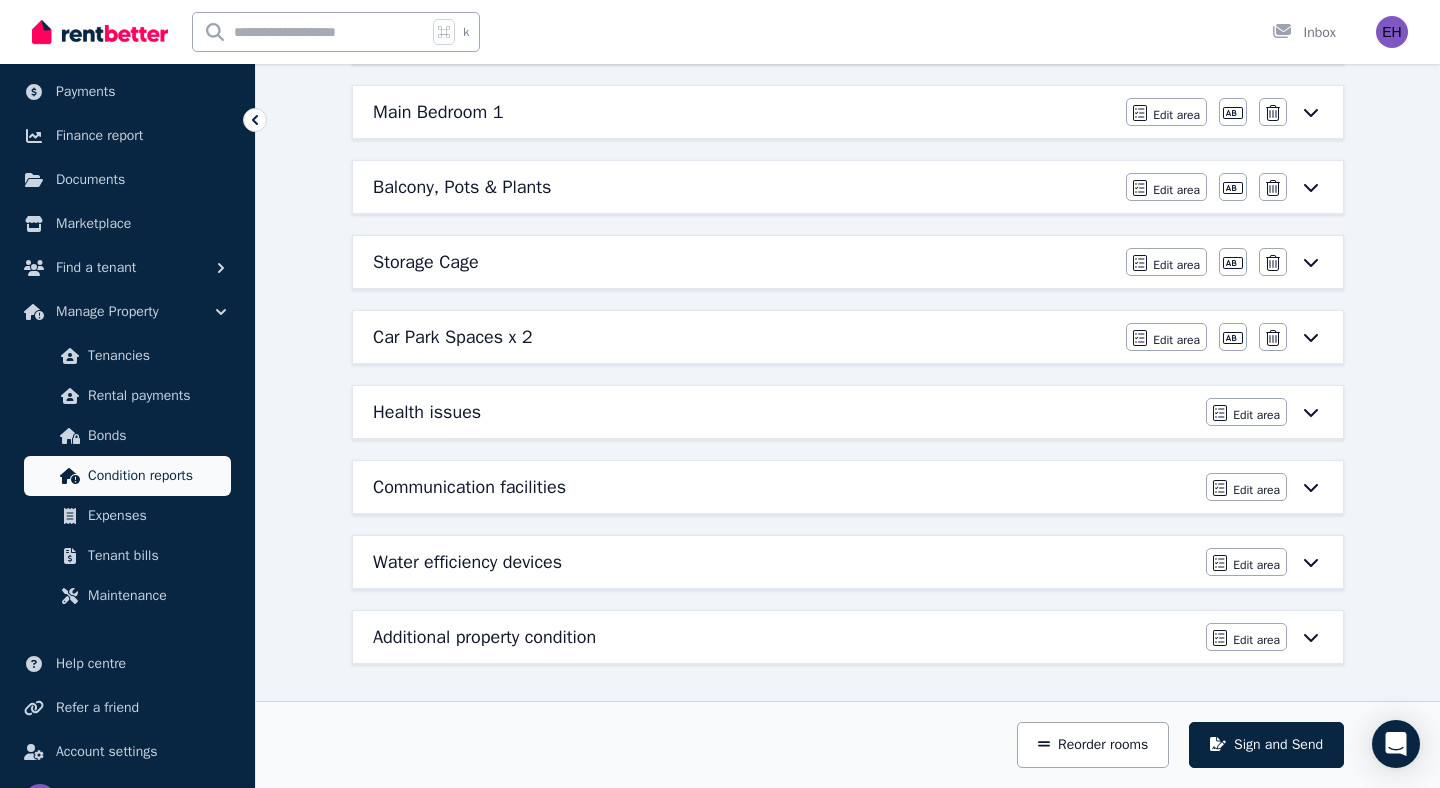 click on "Condition reports" at bounding box center [155, 476] 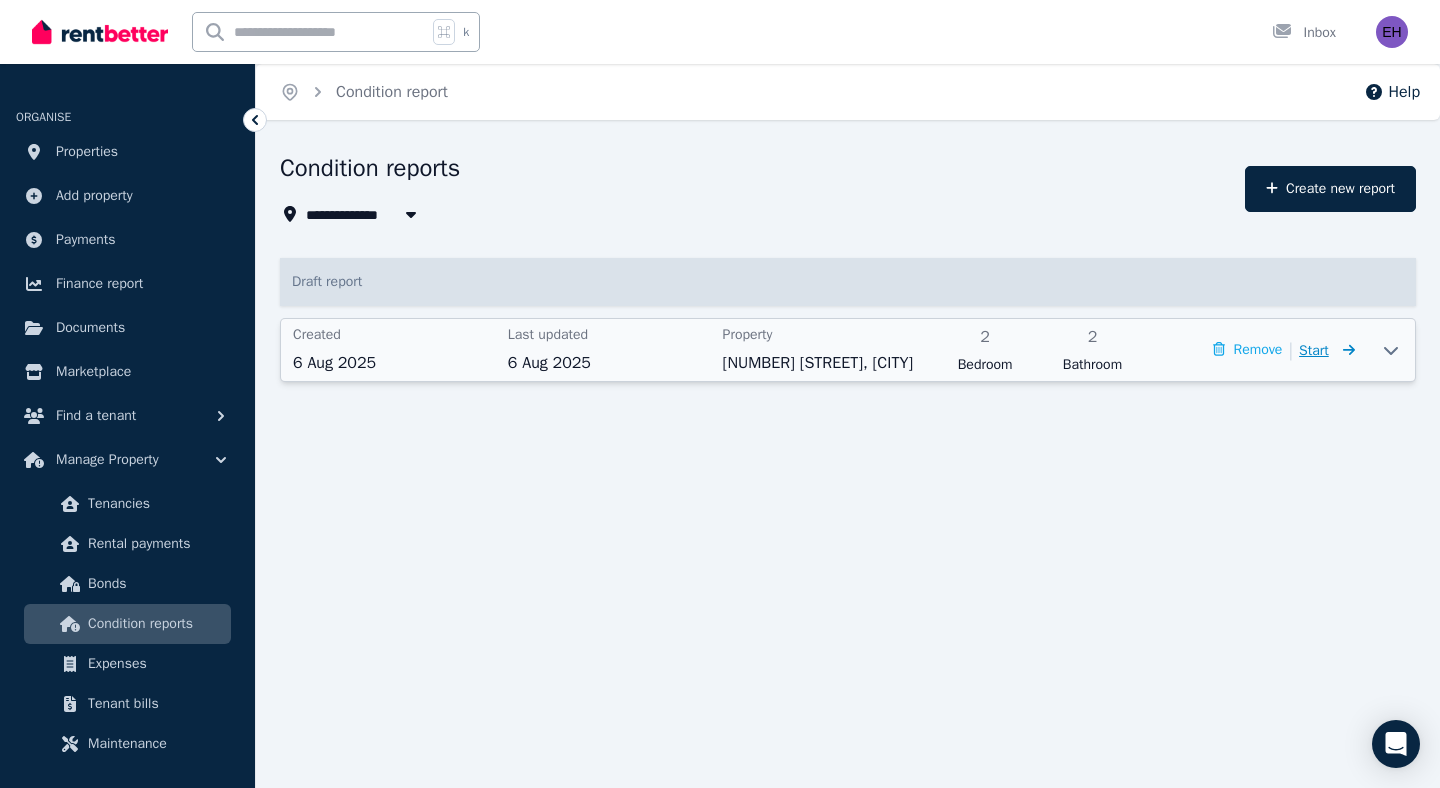 click on "Start" at bounding box center [1327, 350] 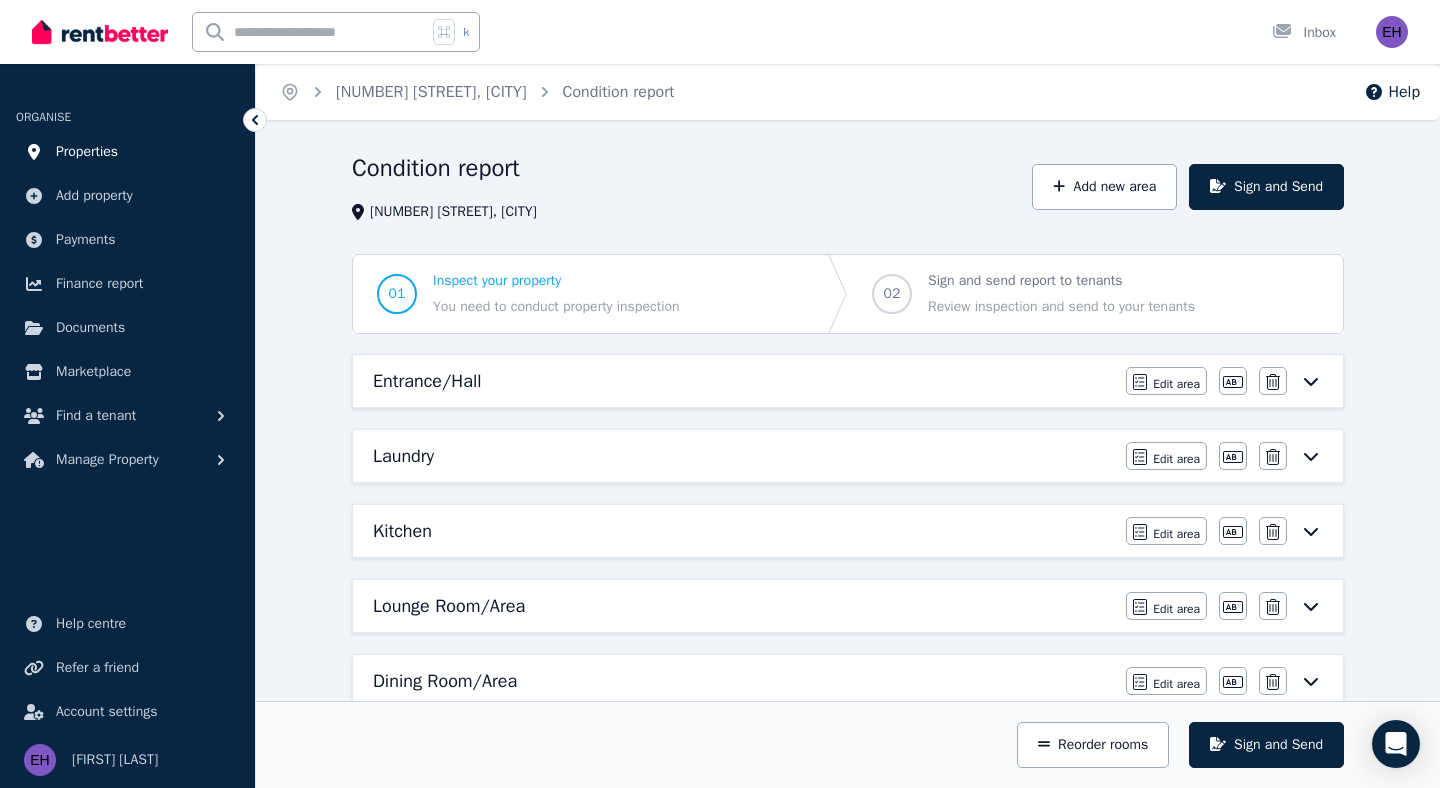 click on "Properties" at bounding box center (87, 152) 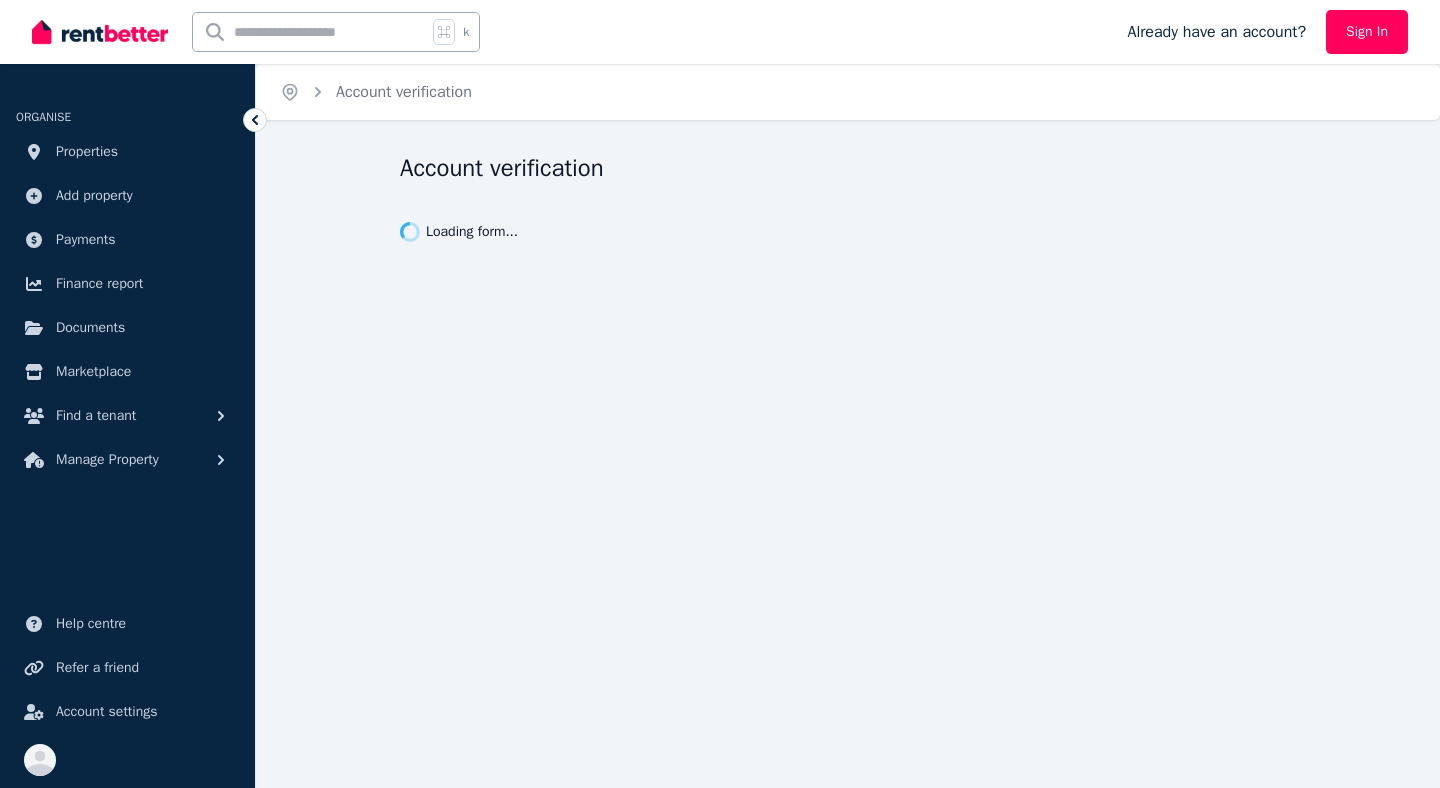 scroll, scrollTop: 0, scrollLeft: 0, axis: both 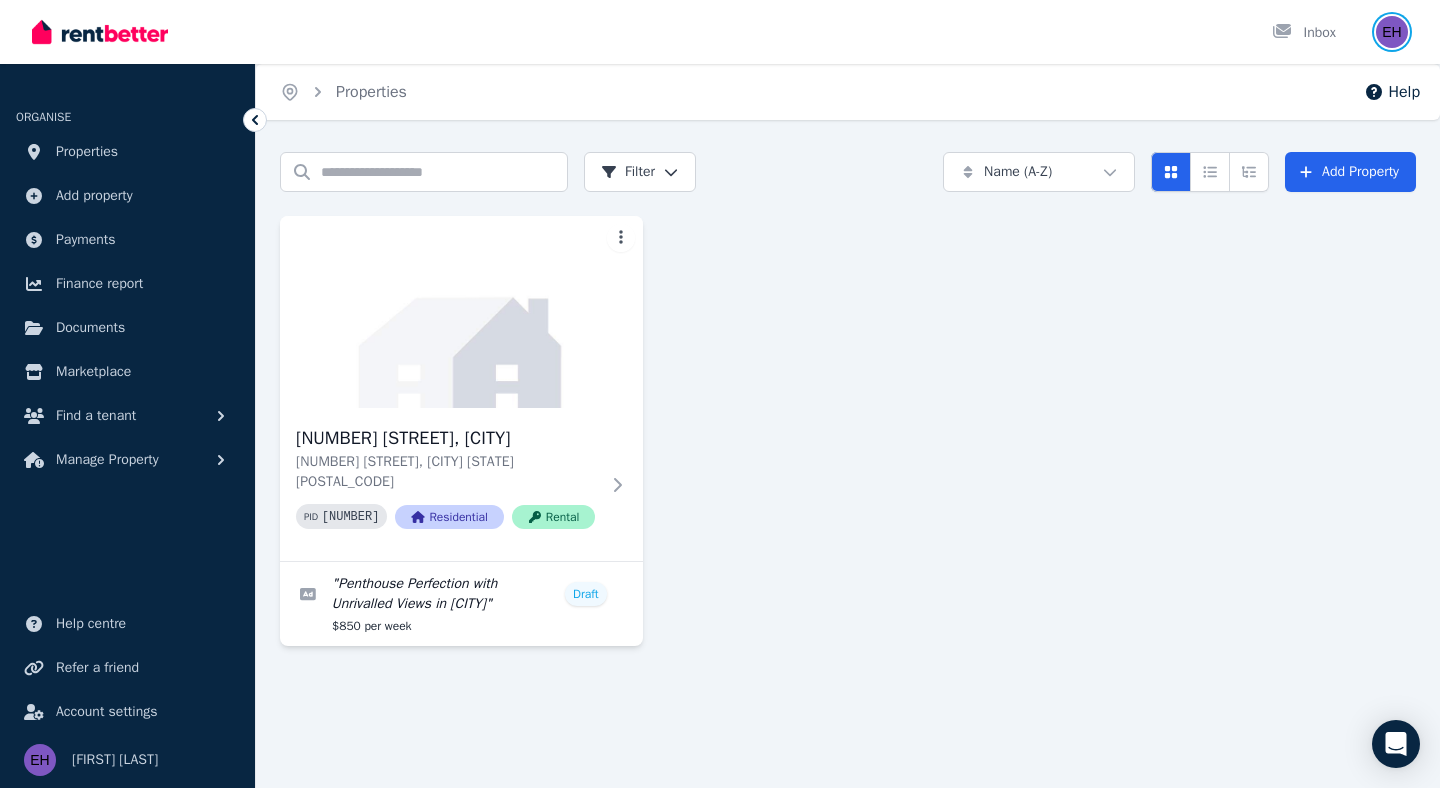 click at bounding box center [1392, 32] 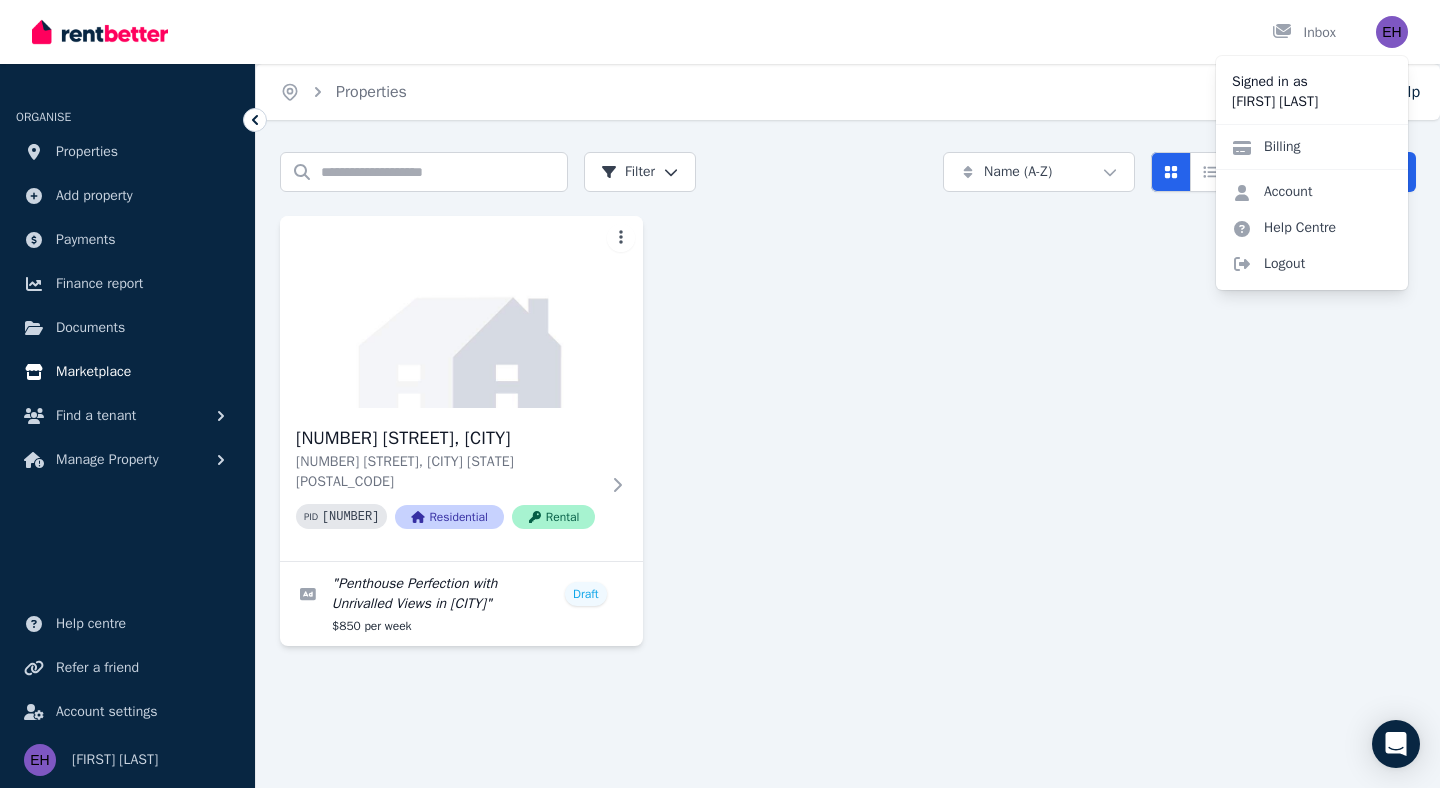 click on "Marketplace" at bounding box center [93, 372] 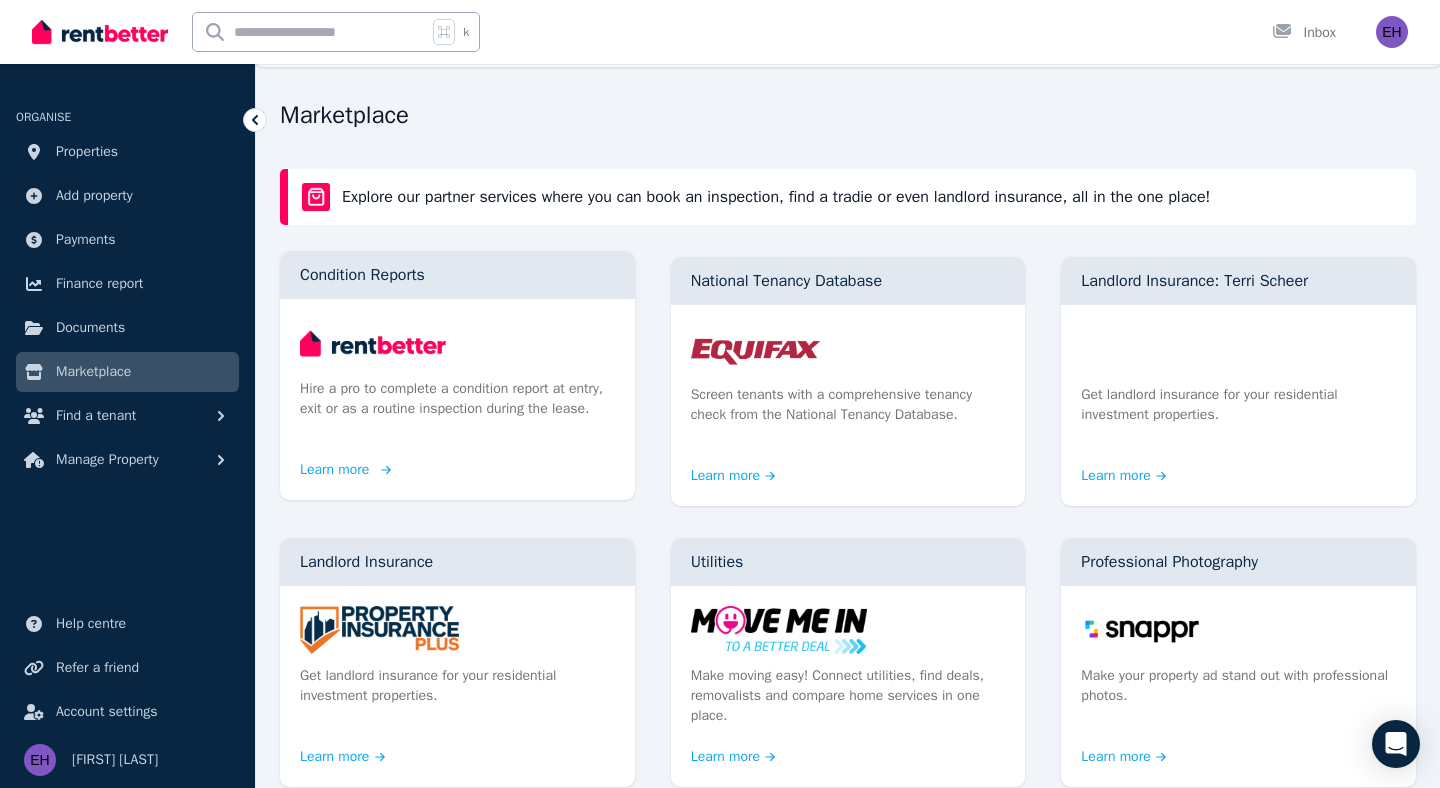 scroll, scrollTop: 49, scrollLeft: 0, axis: vertical 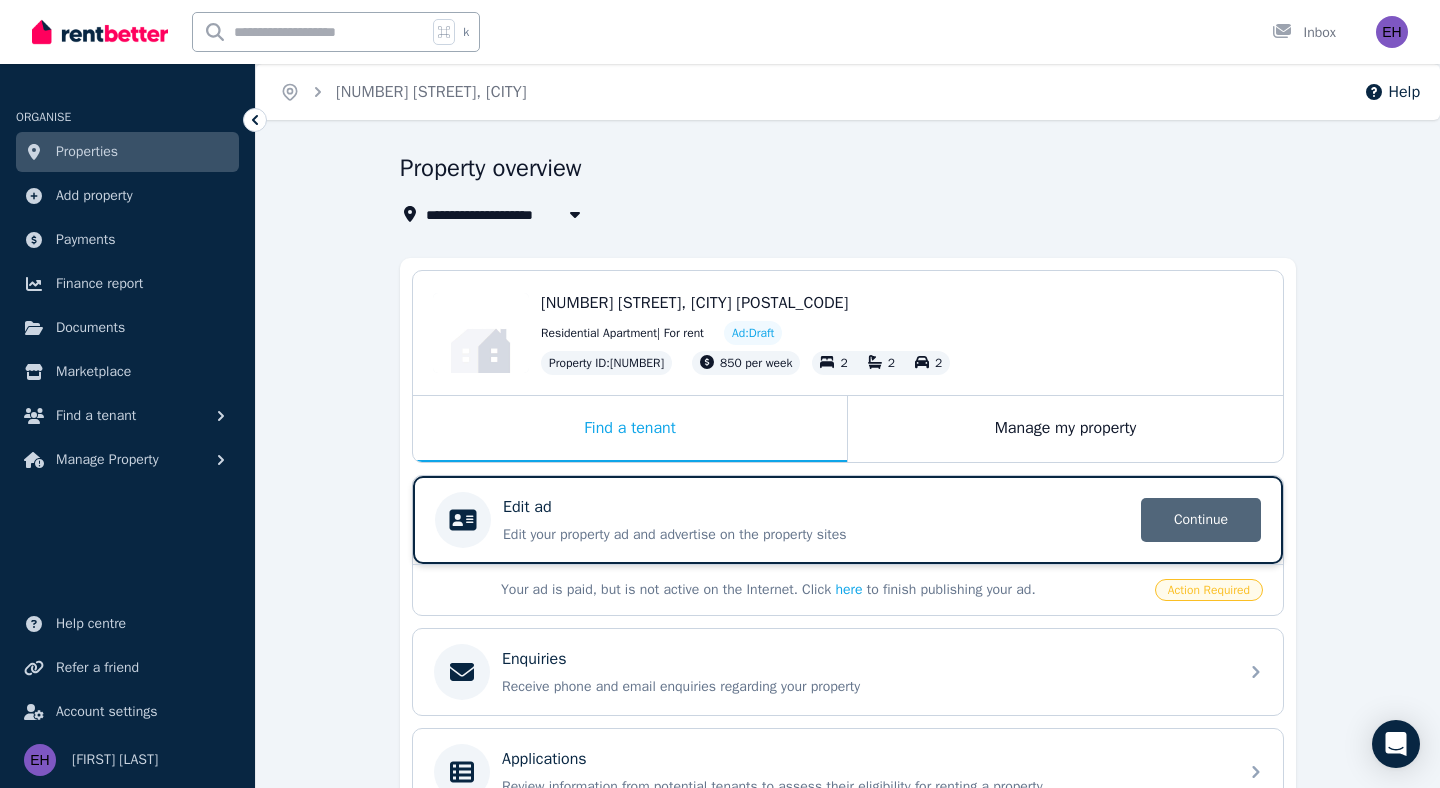 click on "Continue" at bounding box center (1201, 520) 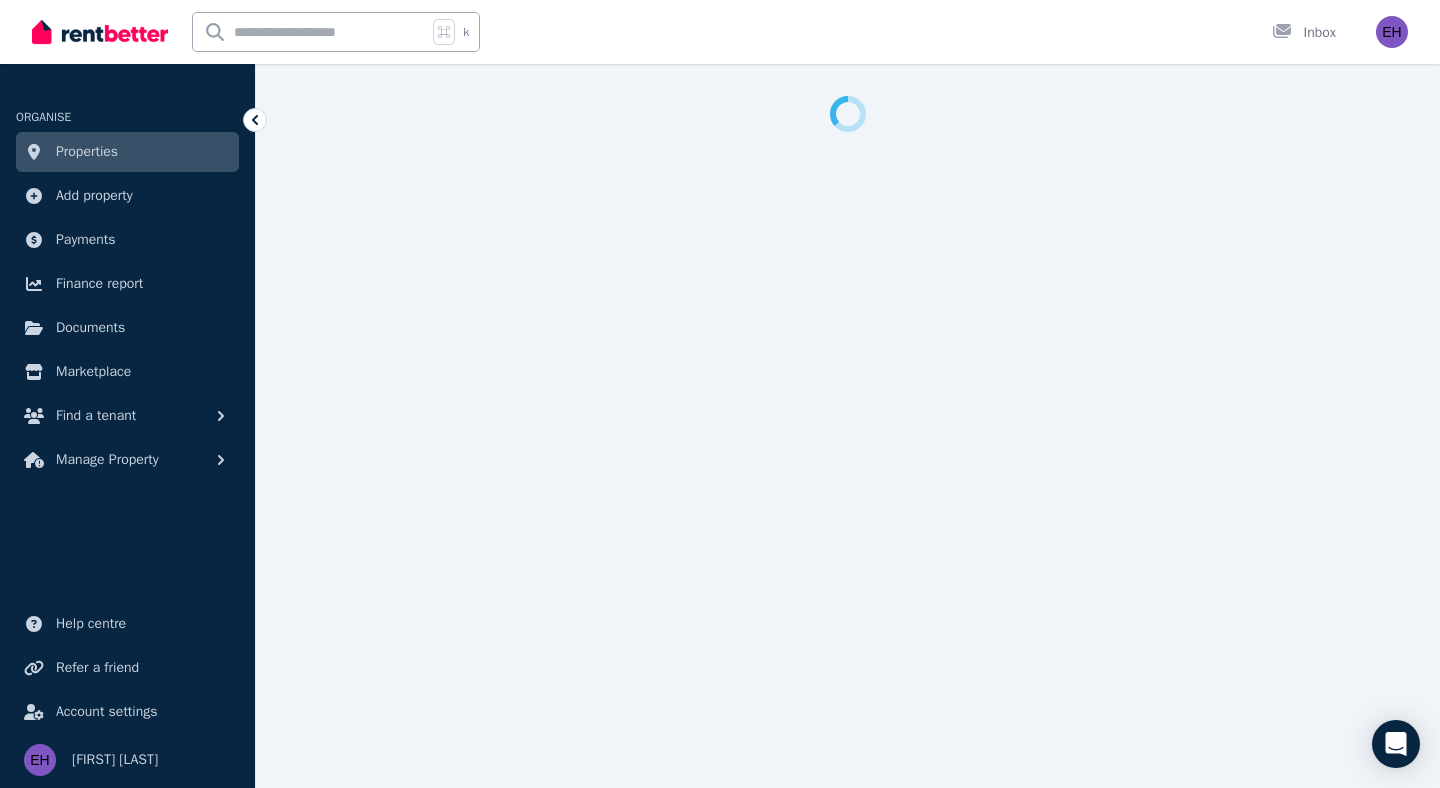 select on "***" 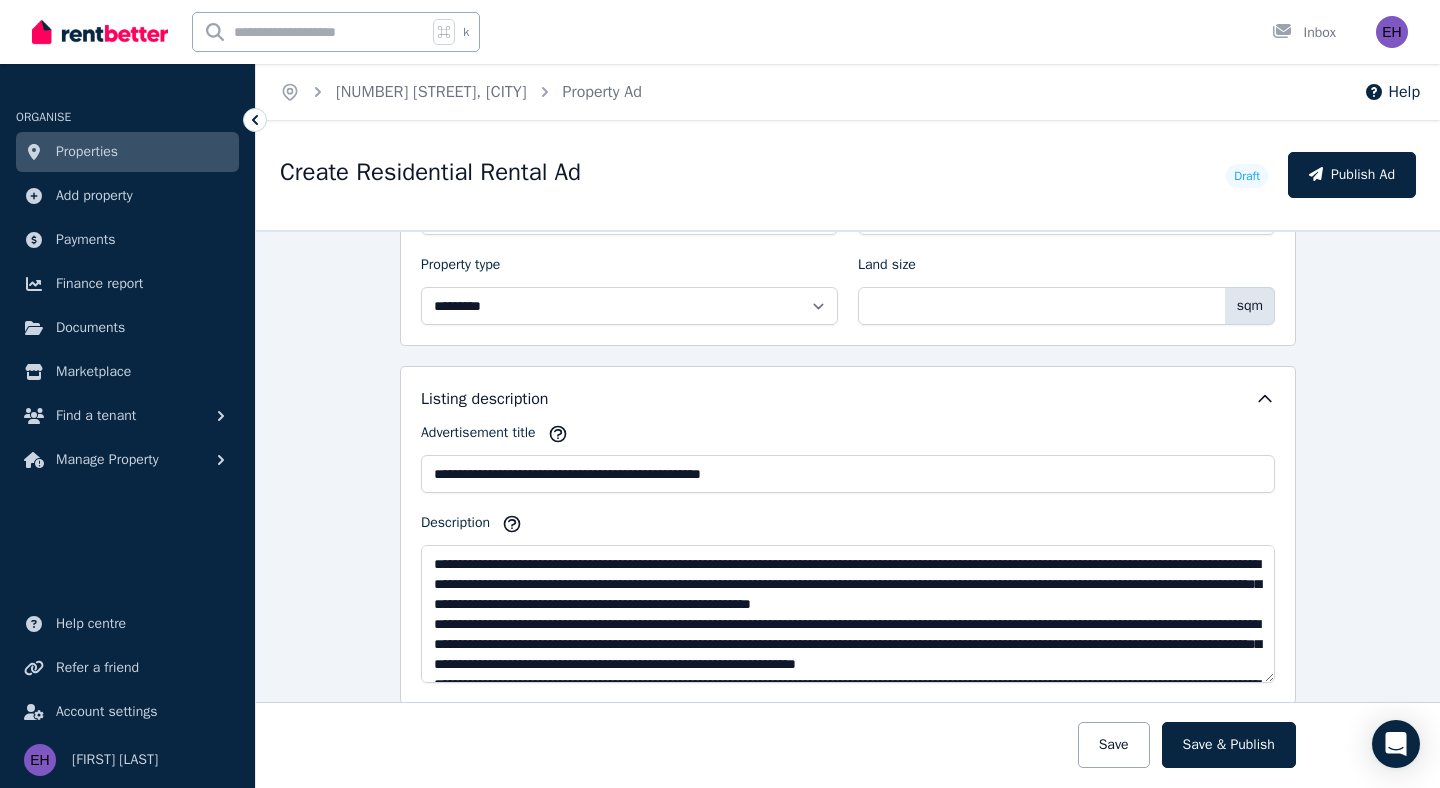 scroll, scrollTop: 1030, scrollLeft: 0, axis: vertical 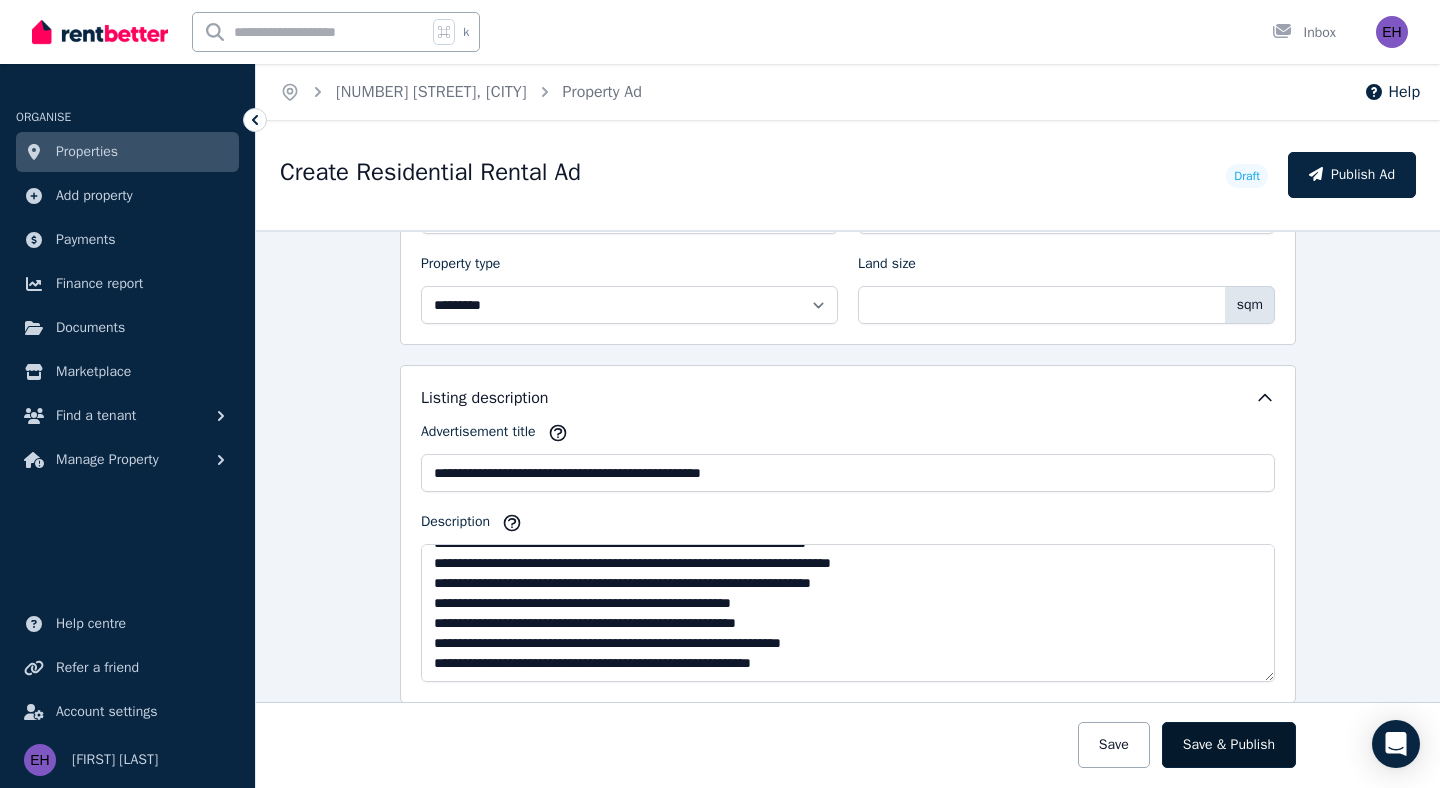 click on "Save & Publish" at bounding box center (1229, 745) 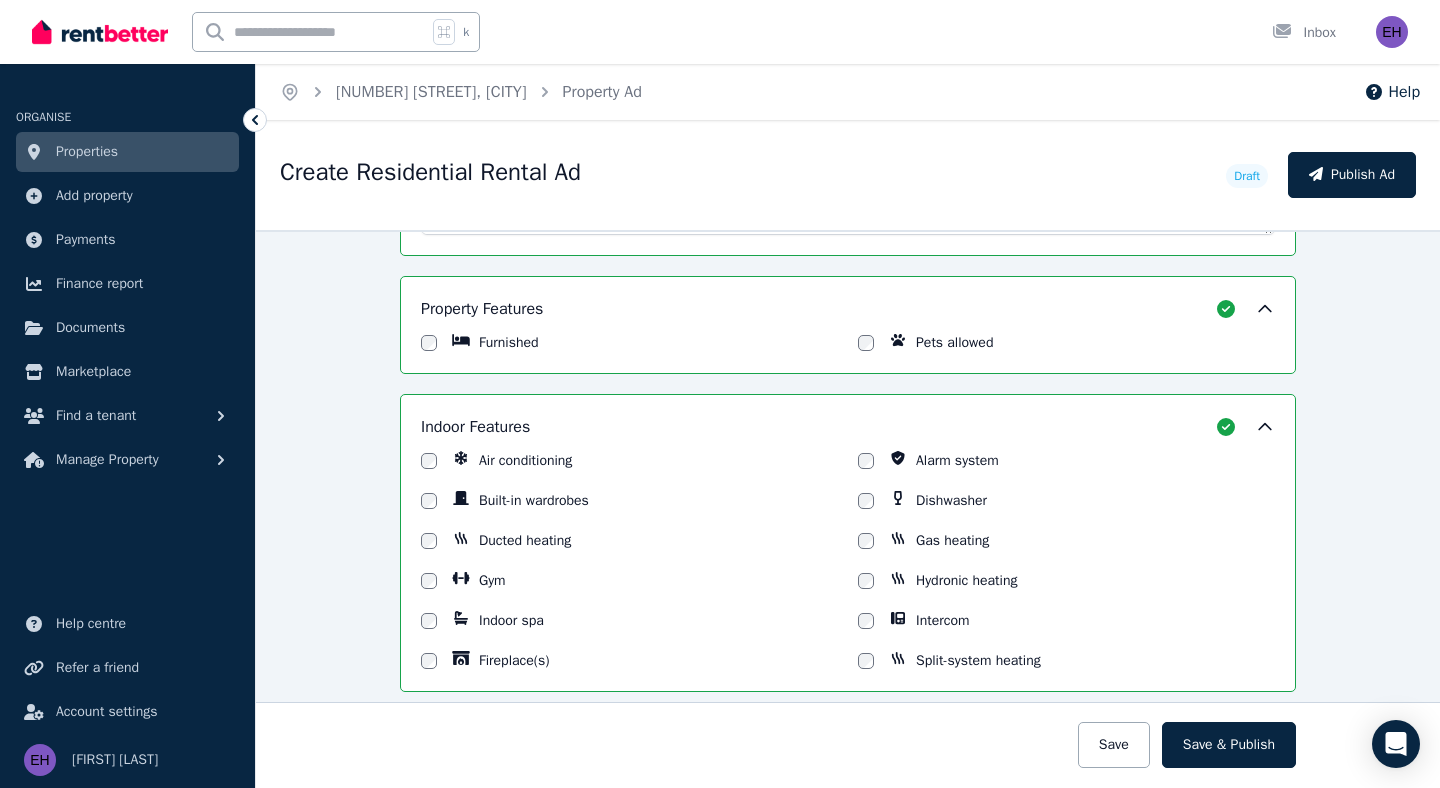 scroll, scrollTop: 1528, scrollLeft: 0, axis: vertical 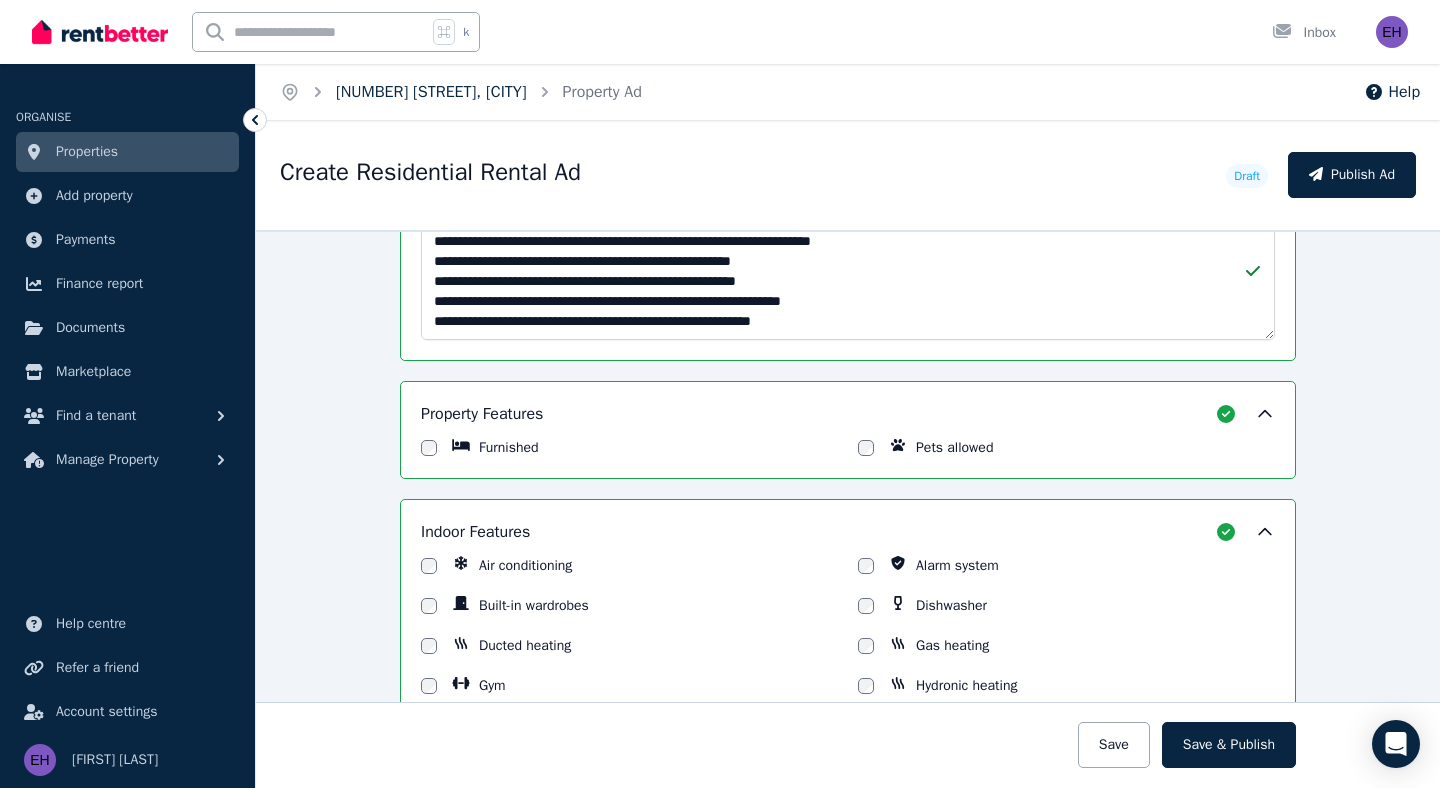 click on "[NUMBER] [STREET], [CITY]" at bounding box center (431, 92) 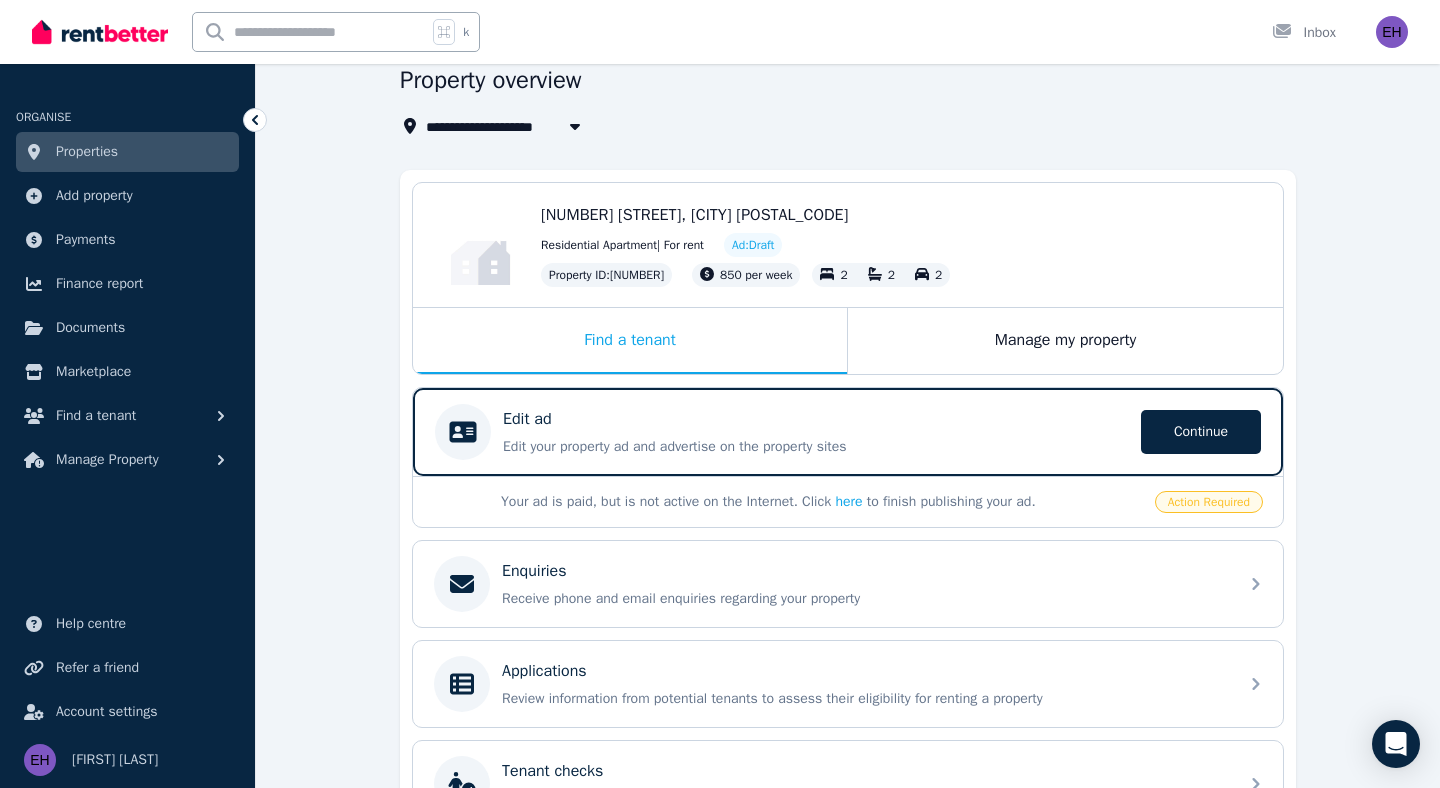scroll, scrollTop: 119, scrollLeft: 0, axis: vertical 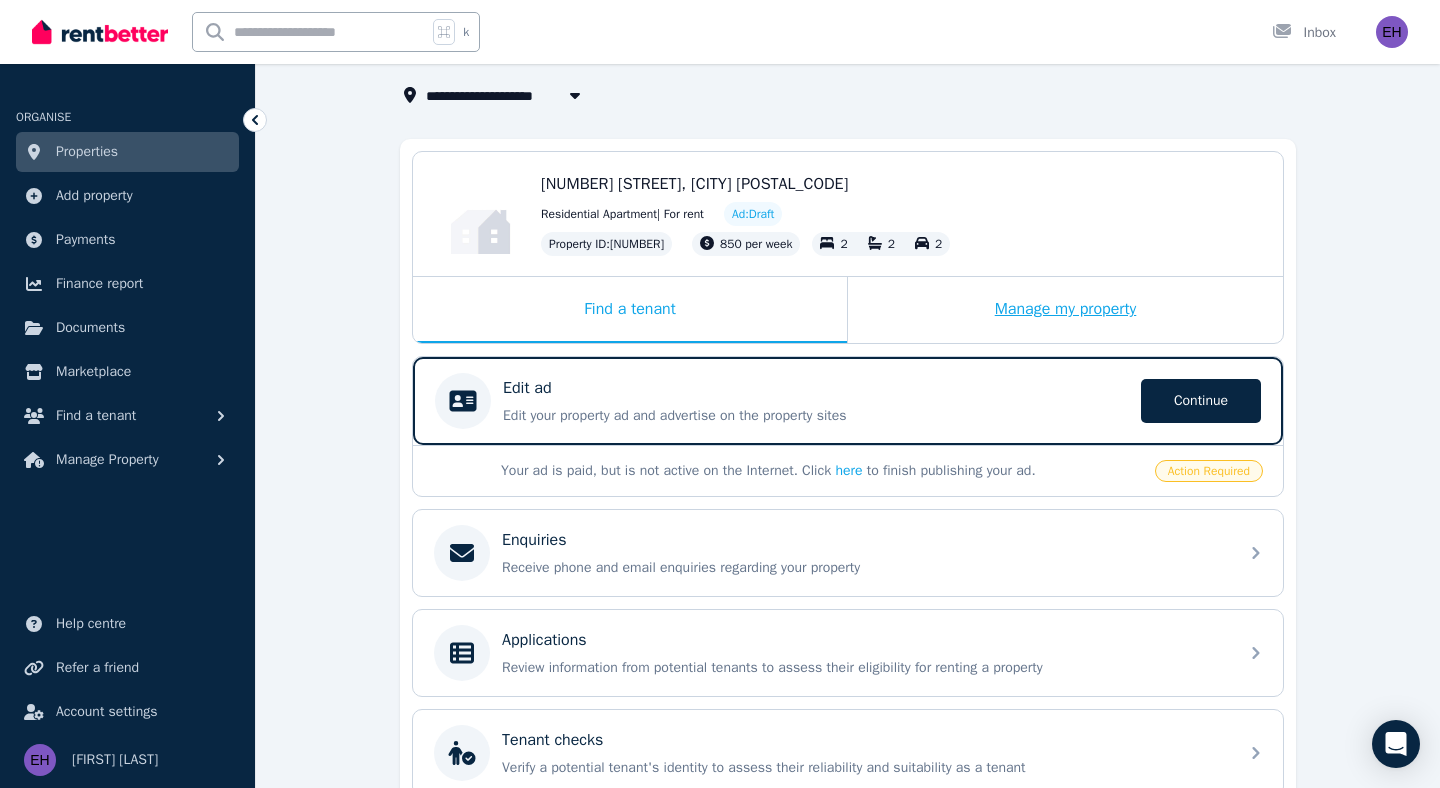 click on "Manage my property" at bounding box center (1065, 310) 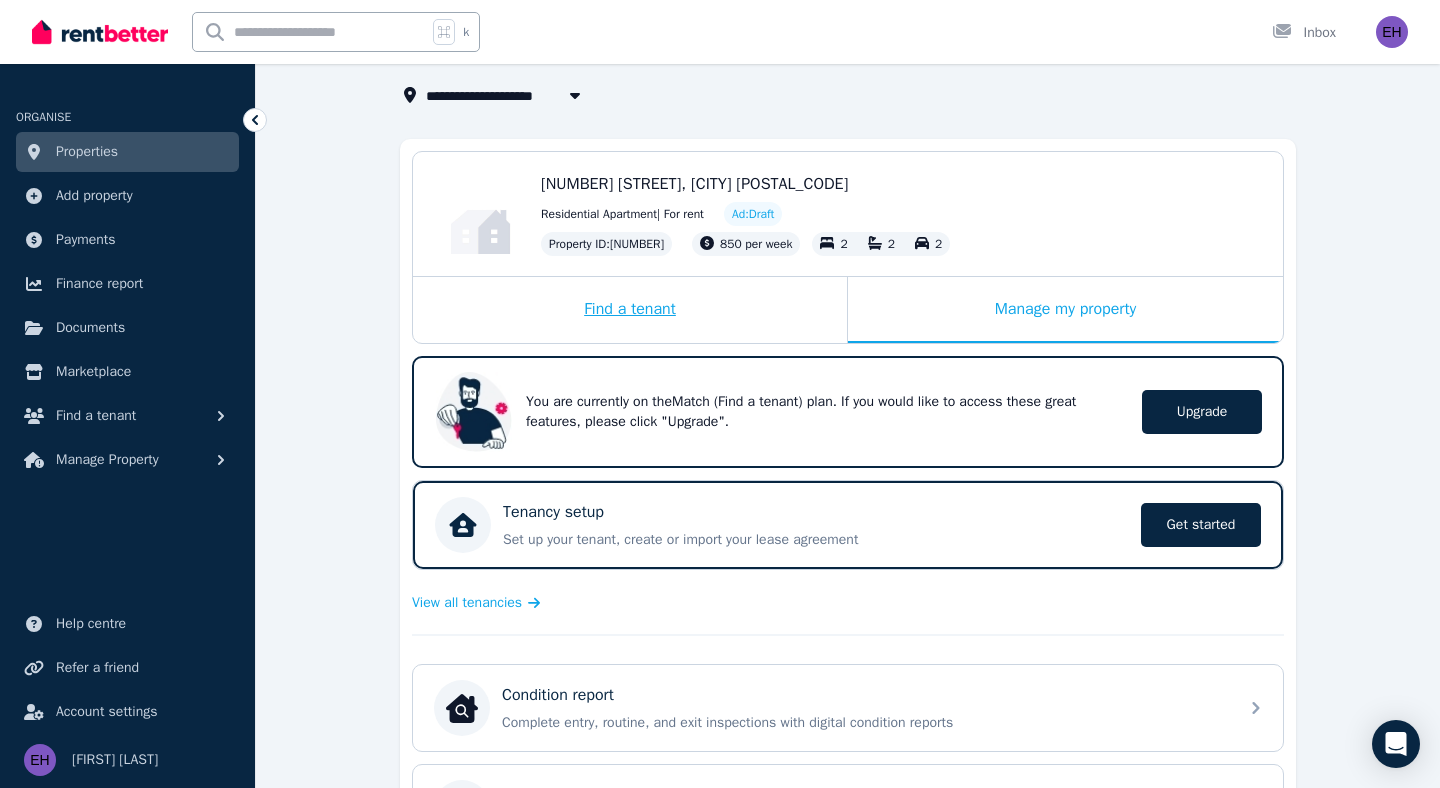 click on "Find a tenant" at bounding box center [630, 310] 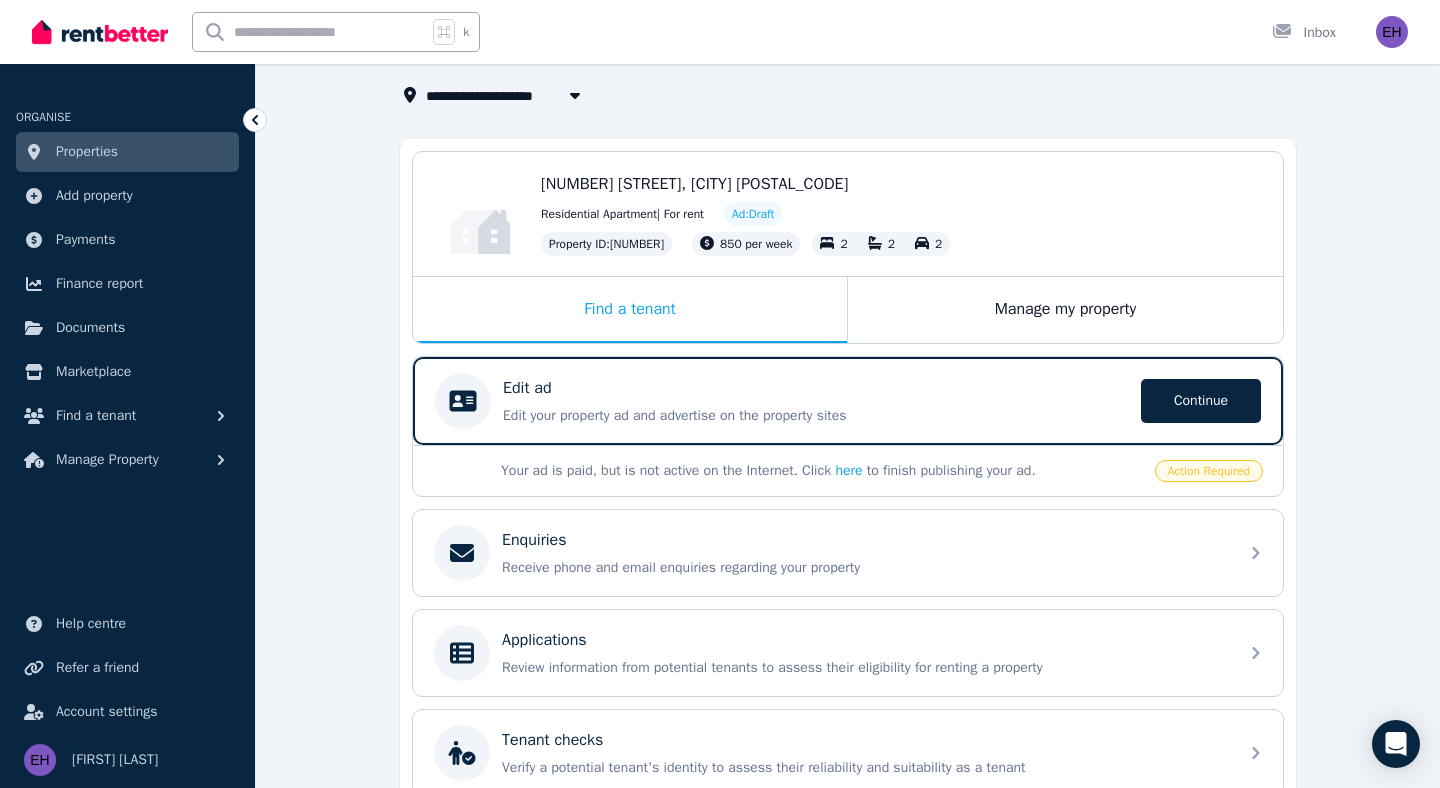 click on "Action Required" at bounding box center (1209, 471) 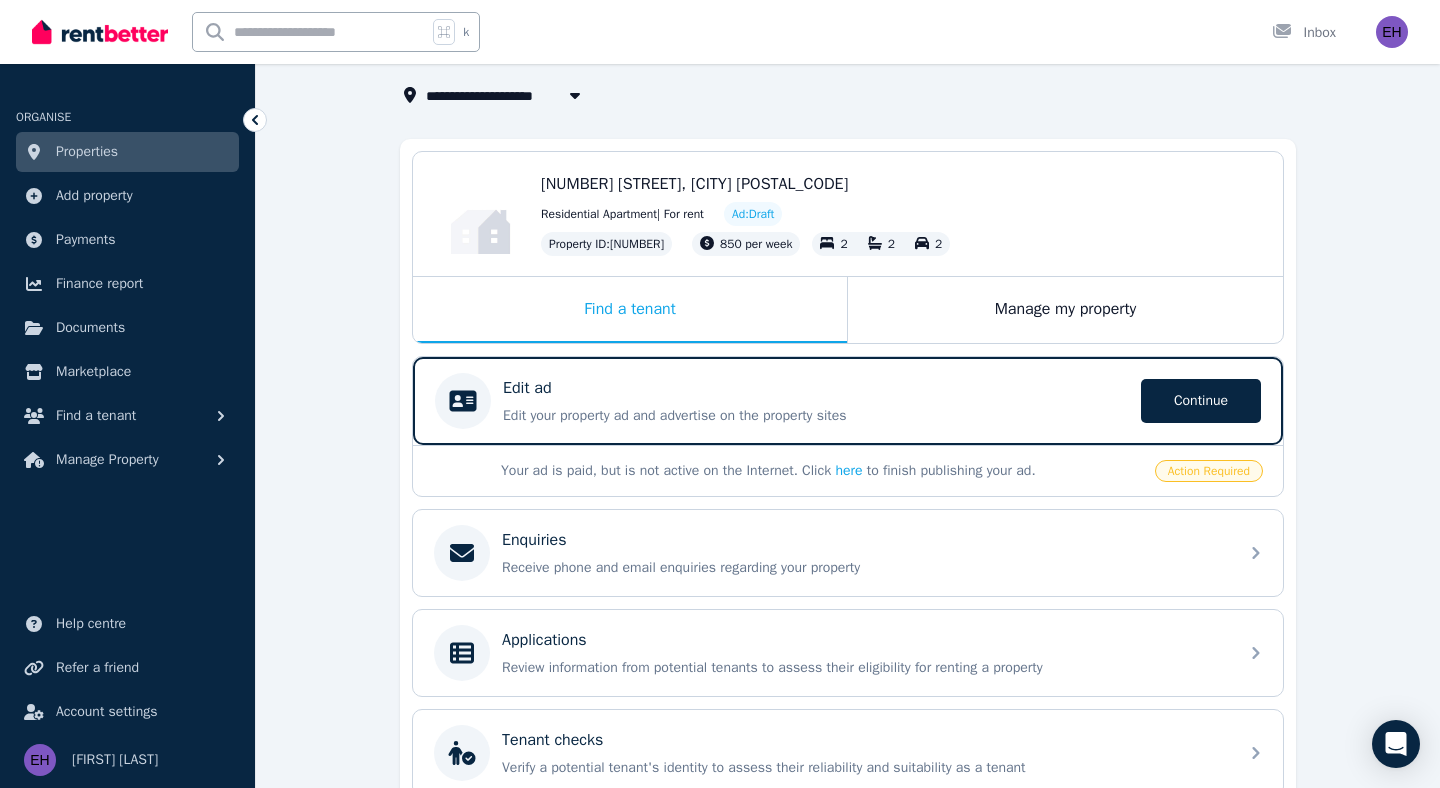 click on "Action Required" at bounding box center (1209, 471) 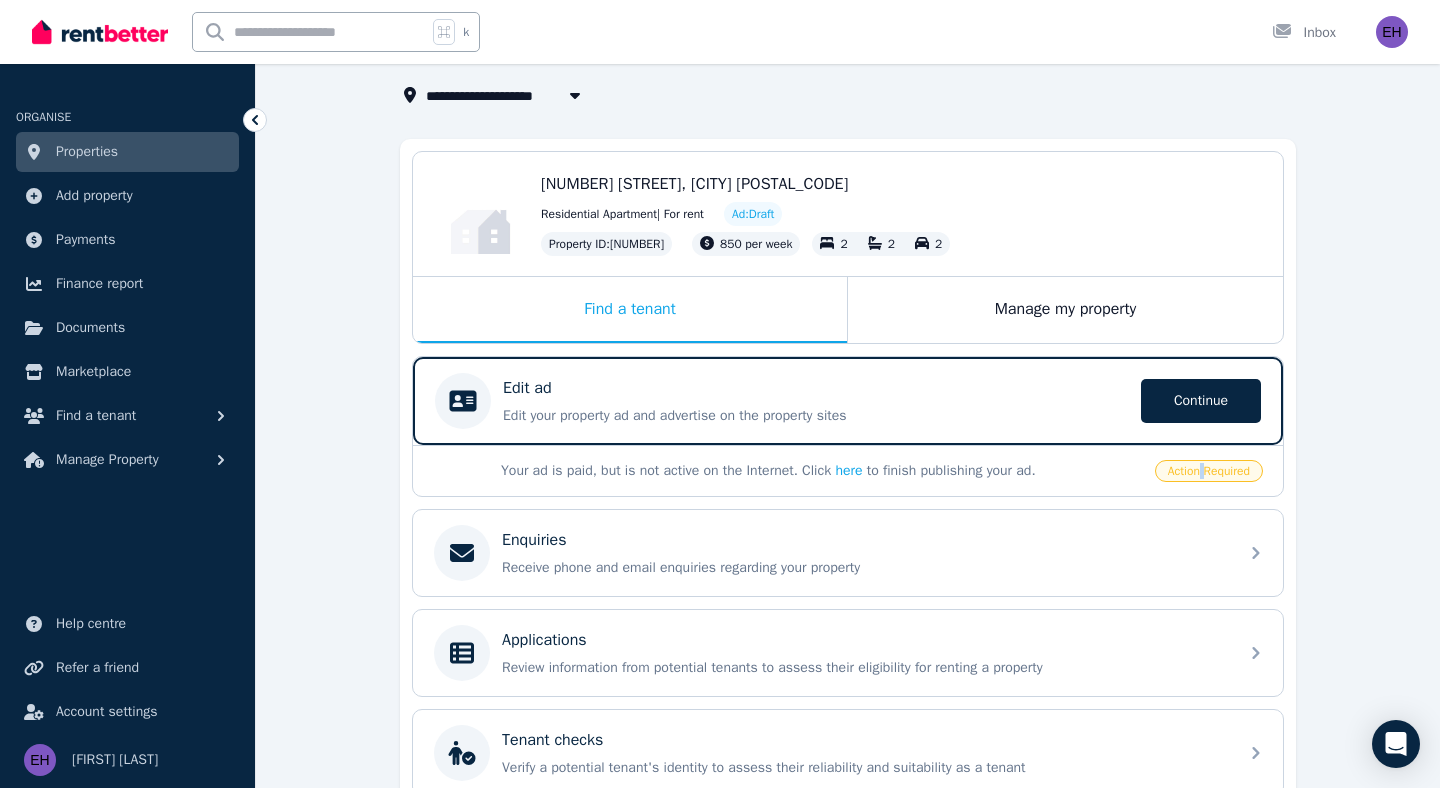 click on "Action Required" at bounding box center [1209, 471] 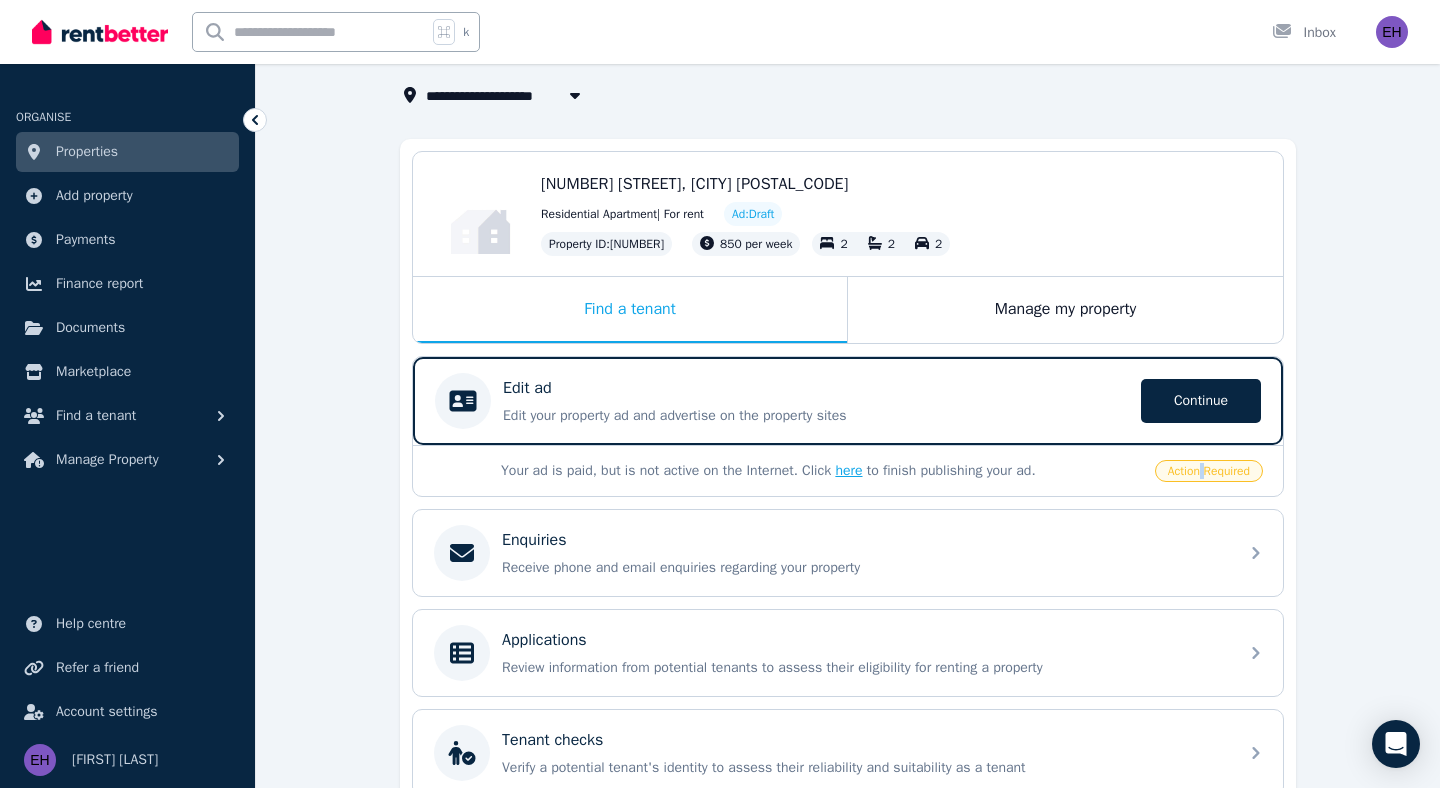 click on "here" at bounding box center [848, 470] 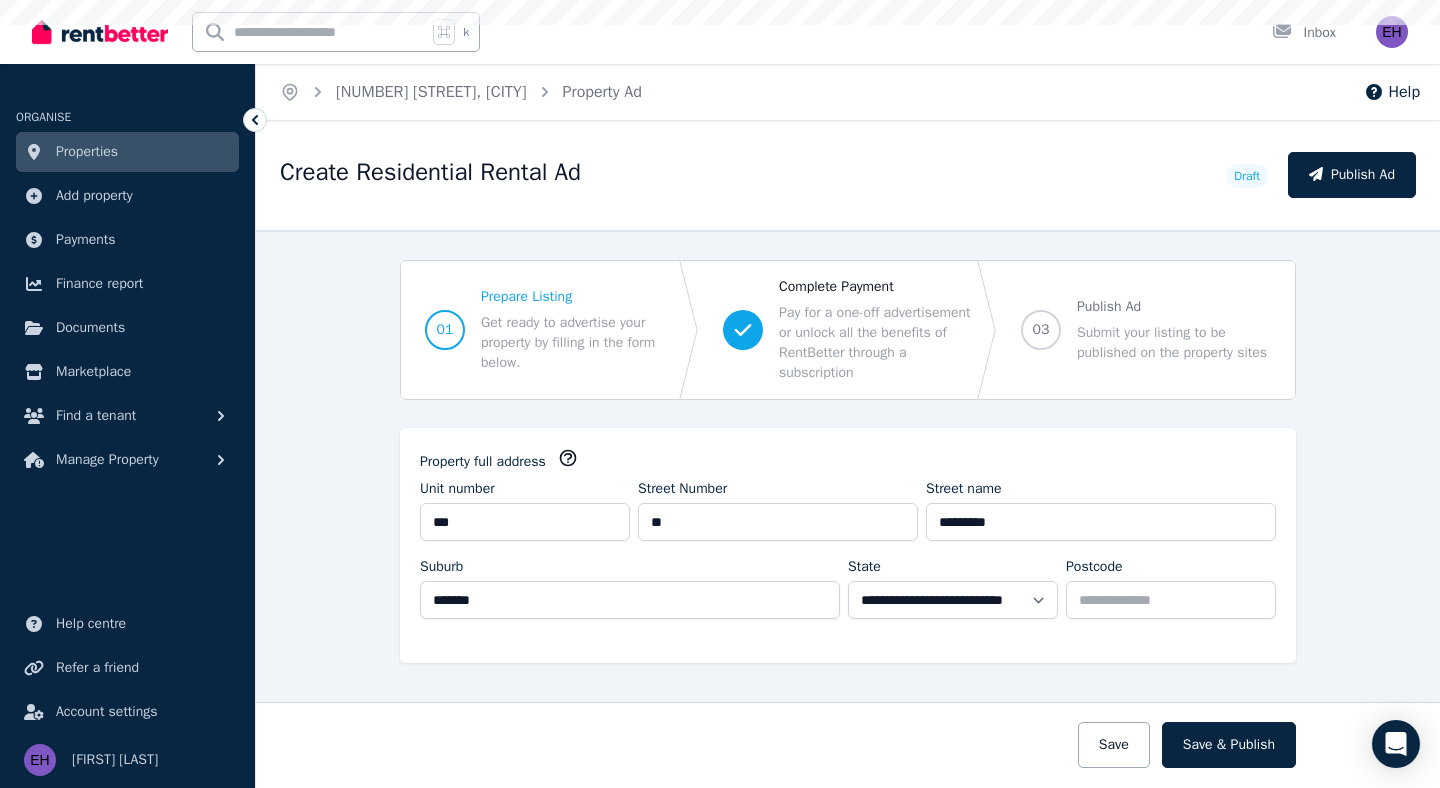 scroll, scrollTop: 0, scrollLeft: 0, axis: both 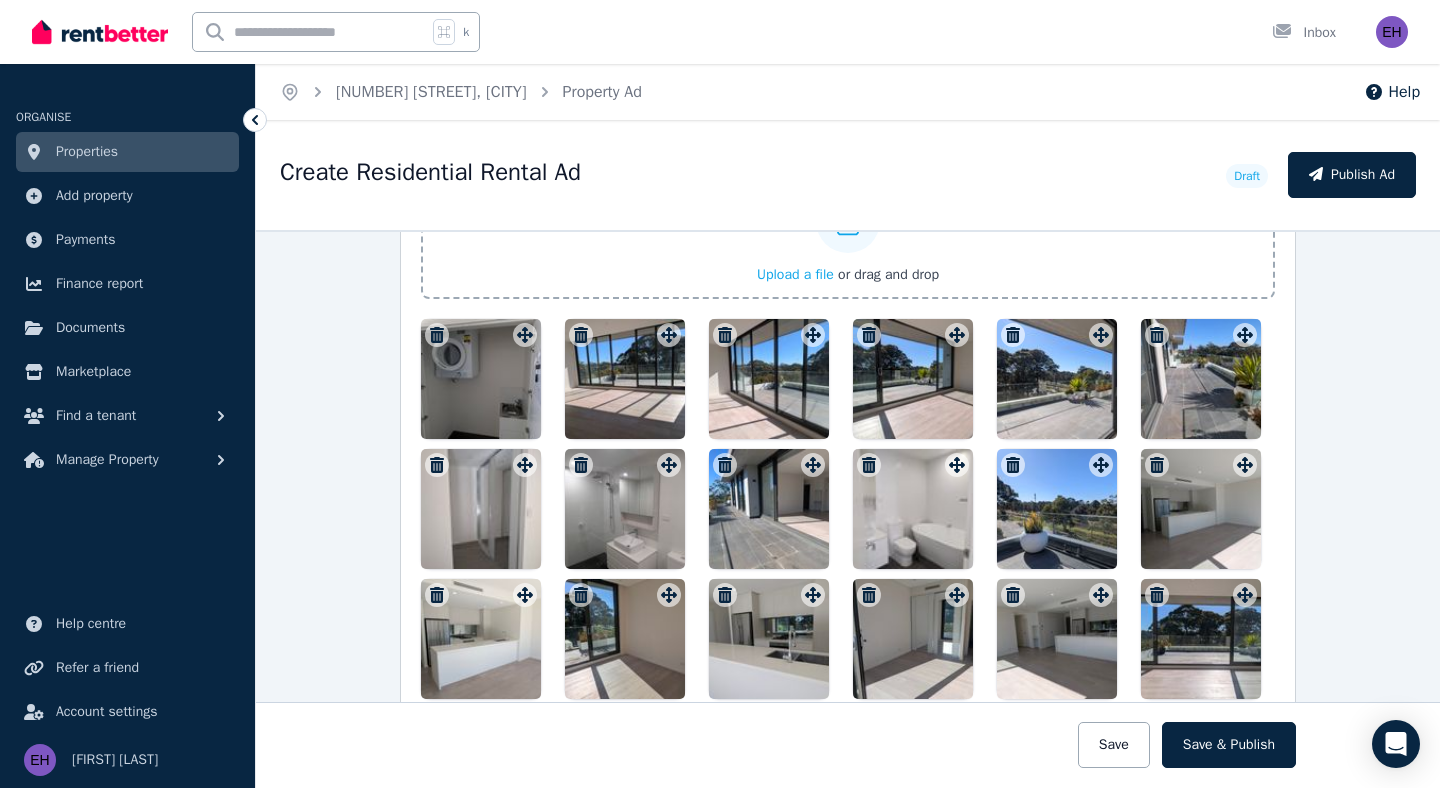 click at bounding box center (913, 379) 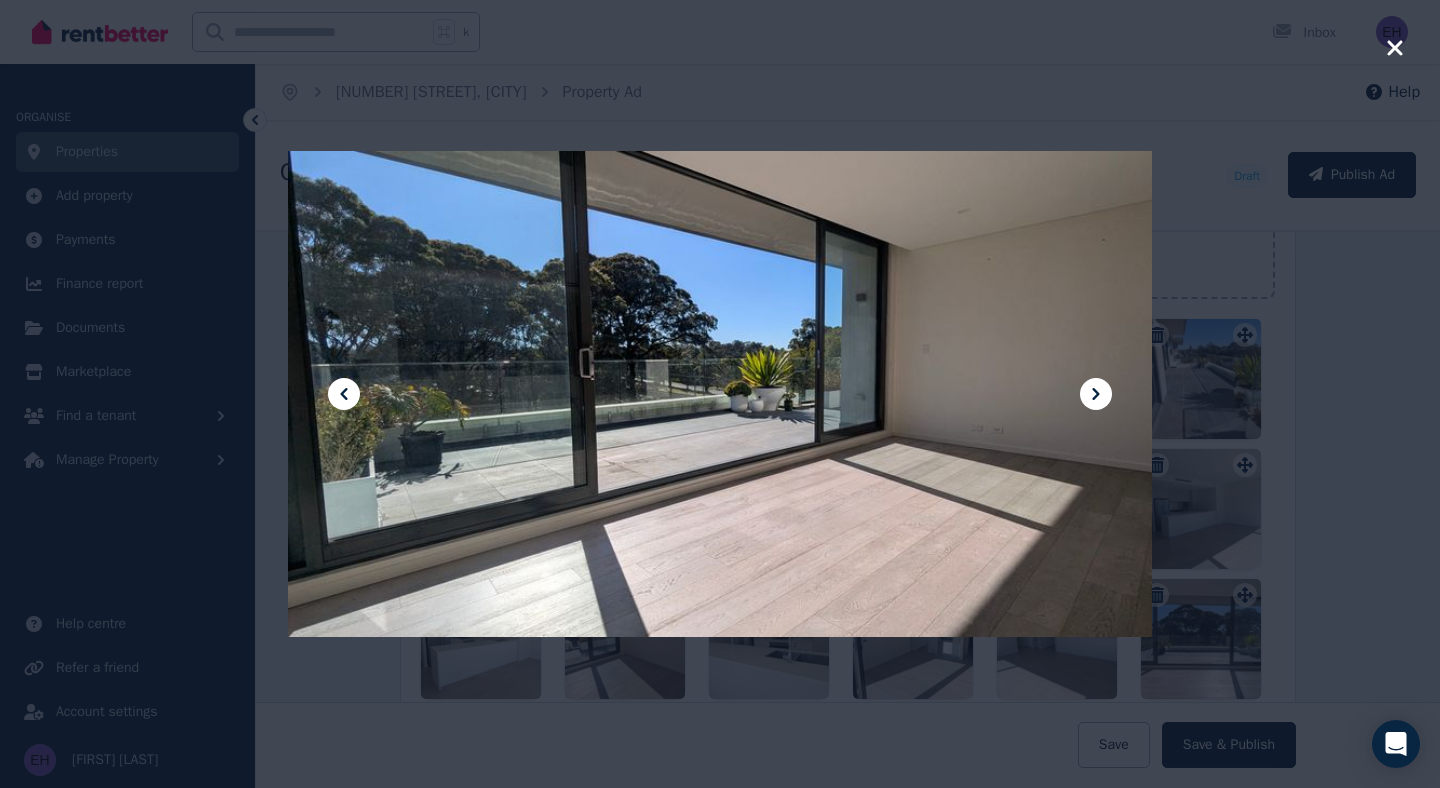 click 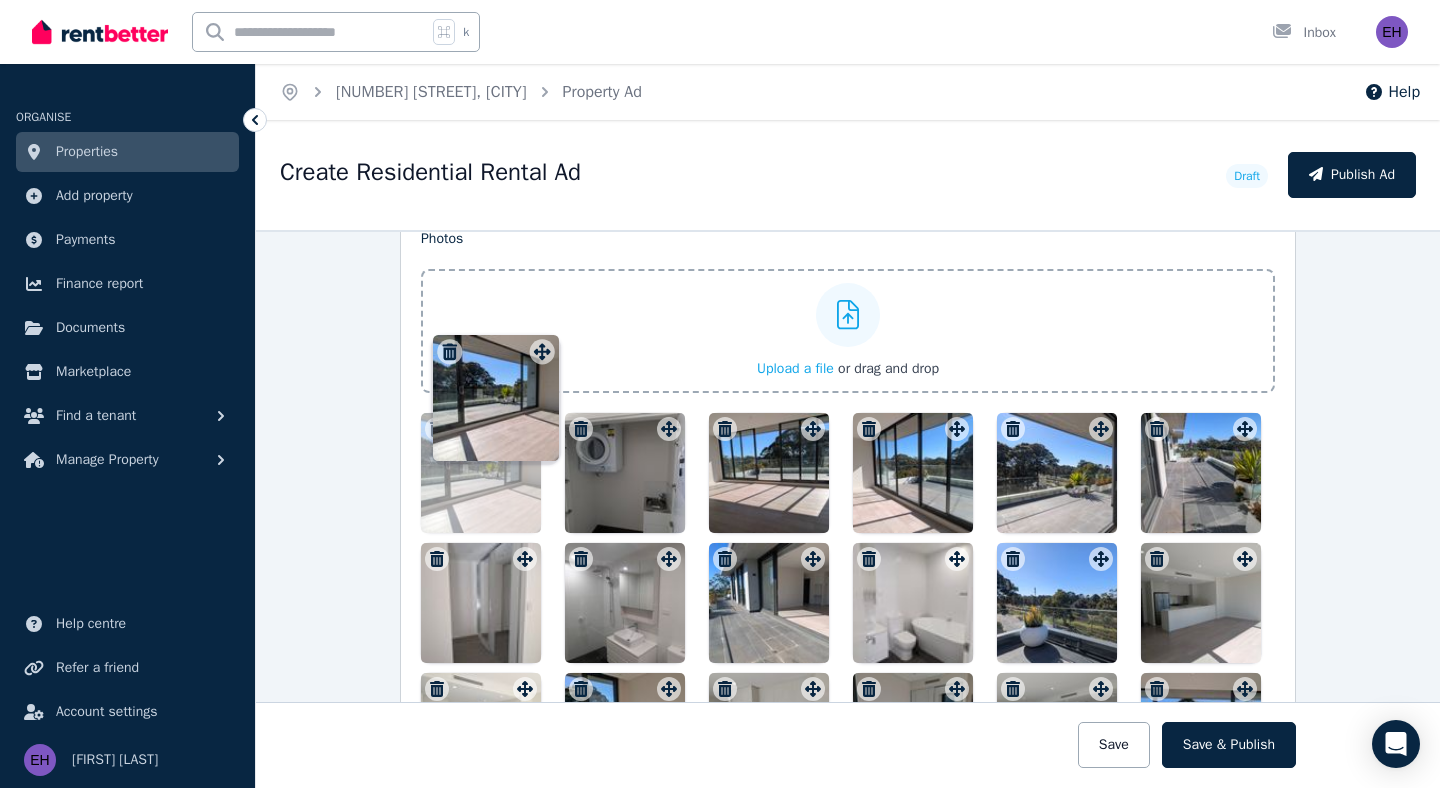 scroll, scrollTop: 2430, scrollLeft: 0, axis: vertical 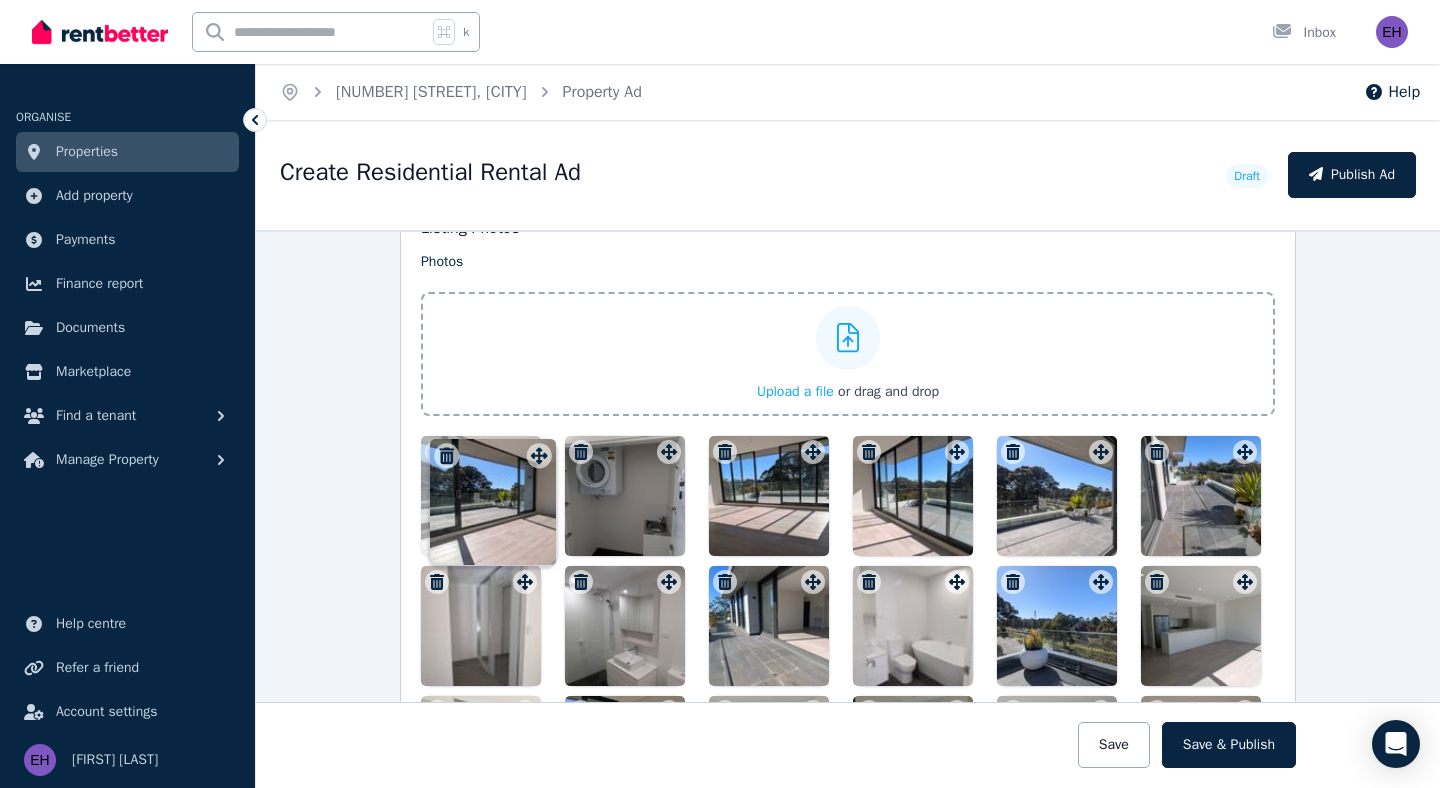 drag, startPoint x: 955, startPoint y: 331, endPoint x: 535, endPoint y: 435, distance: 432.68463 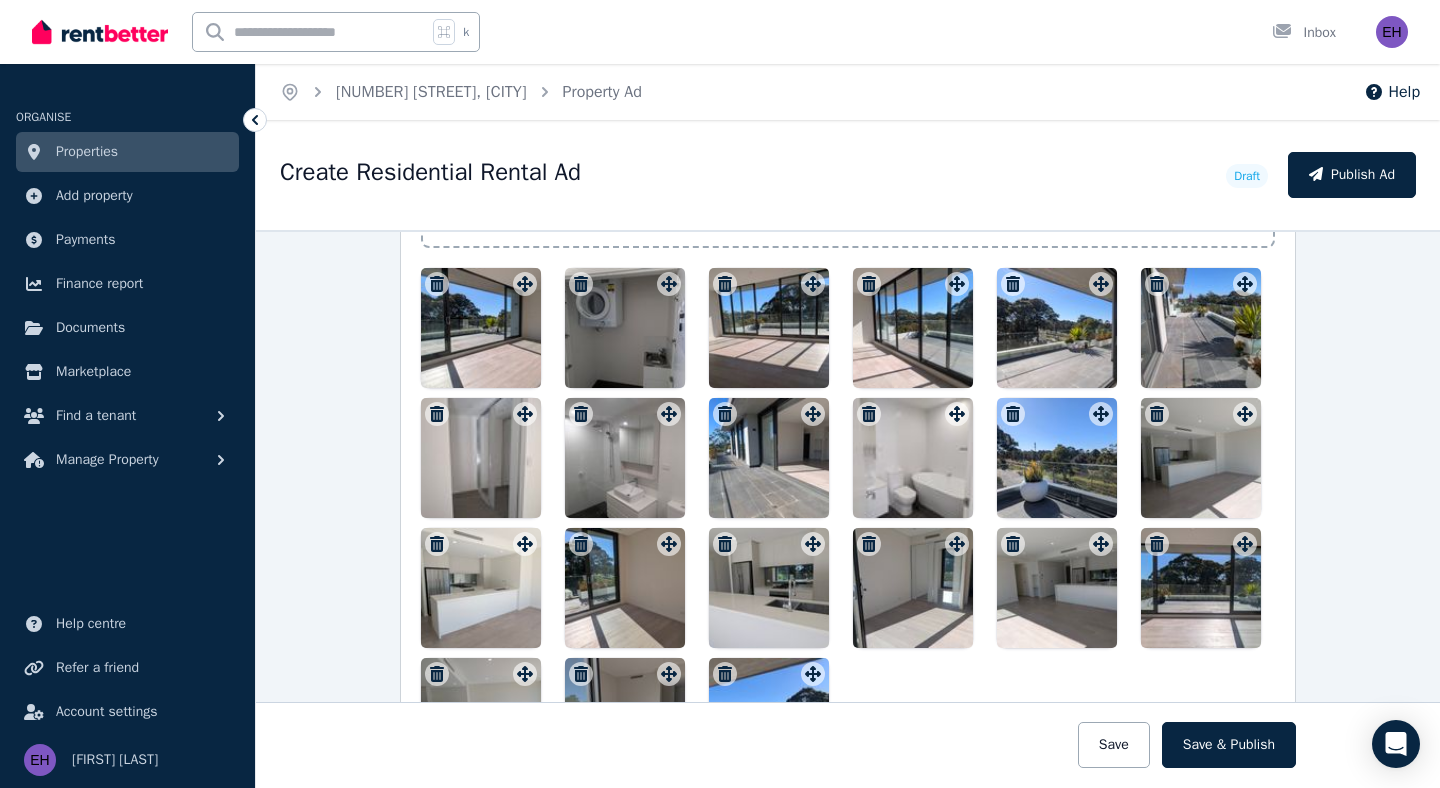 scroll, scrollTop: 2604, scrollLeft: 0, axis: vertical 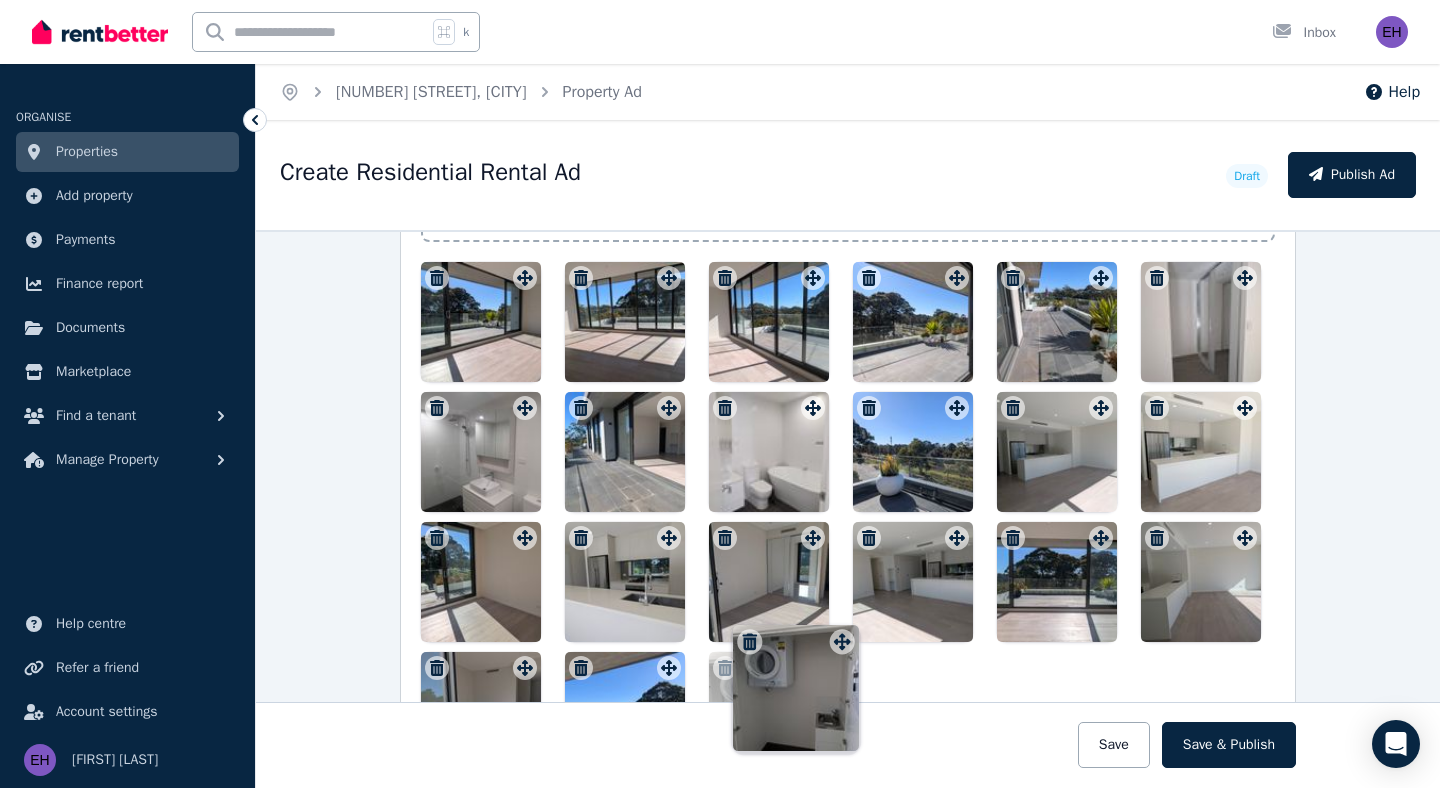 drag, startPoint x: 665, startPoint y: 275, endPoint x: 836, endPoint y: 622, distance: 386.84622 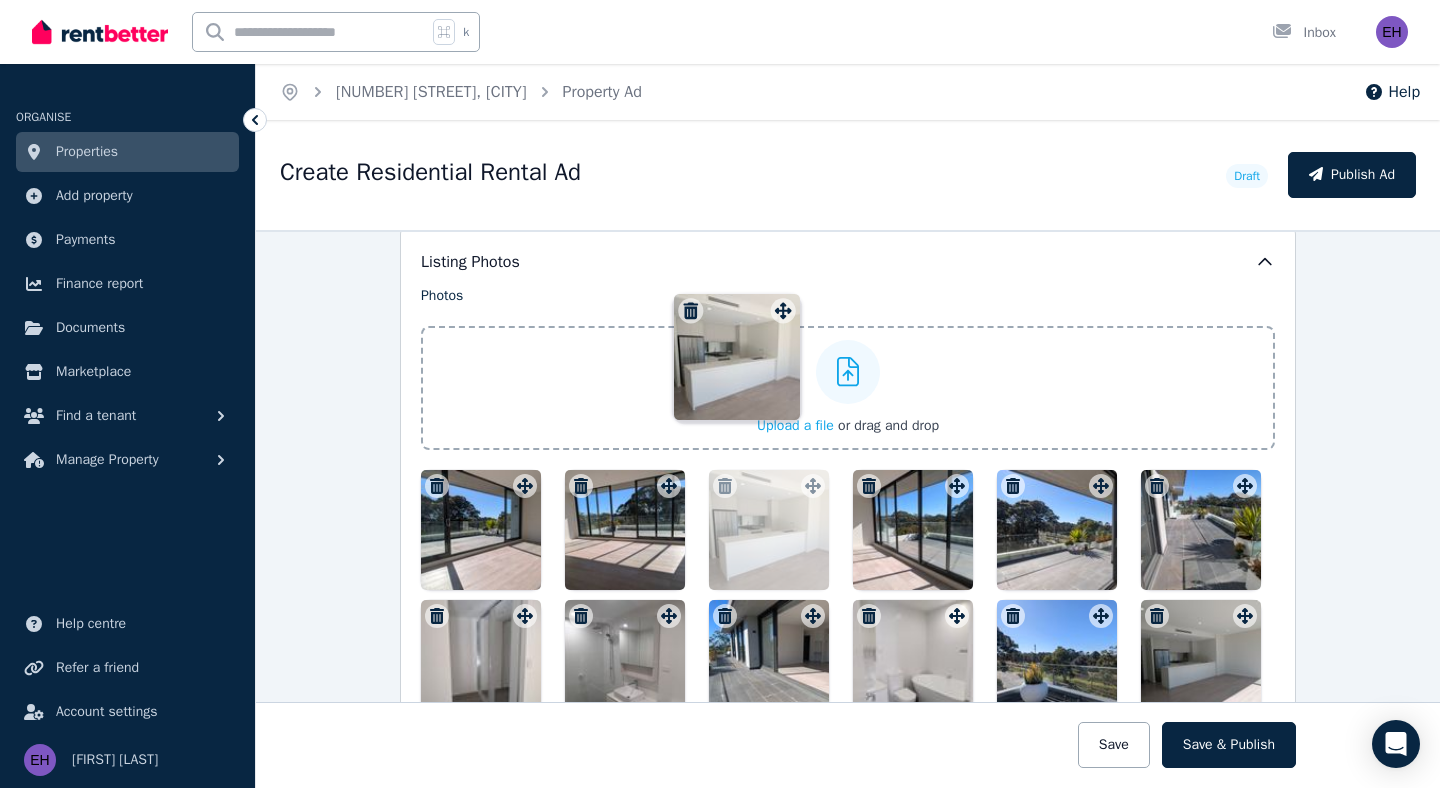 scroll, scrollTop: 2380, scrollLeft: 0, axis: vertical 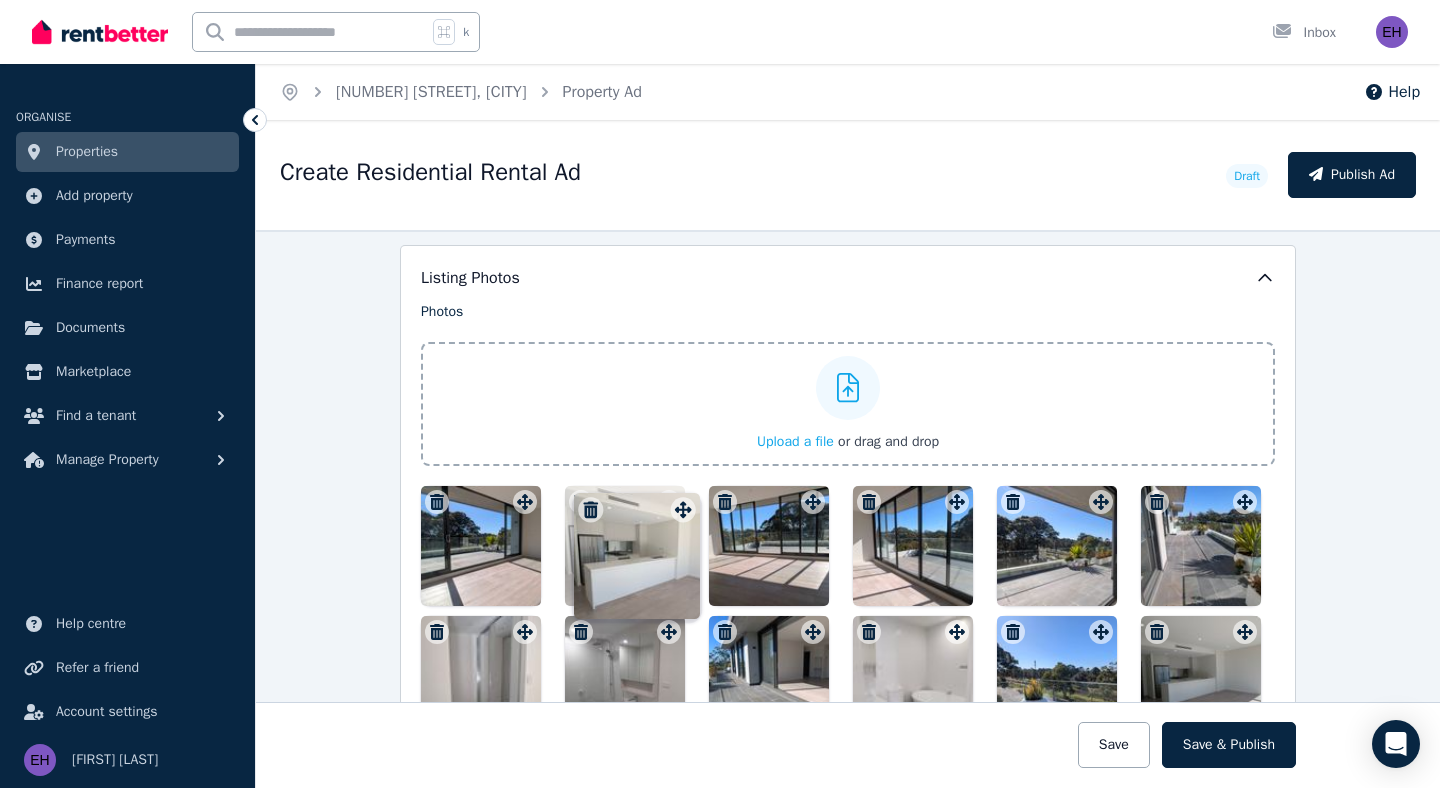 drag, startPoint x: 1244, startPoint y: 403, endPoint x: 680, endPoint y: 488, distance: 570.3692 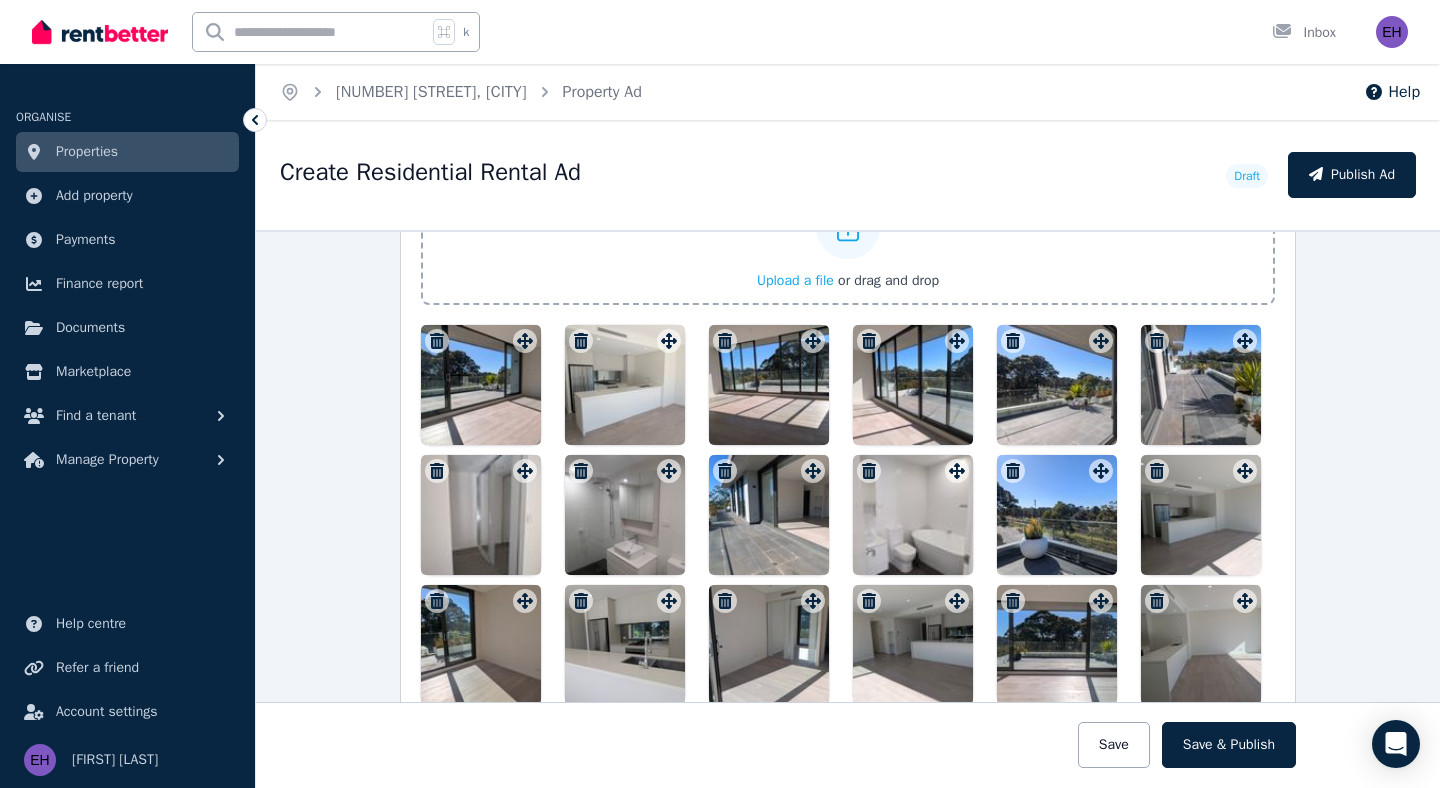 scroll, scrollTop: 2544, scrollLeft: 0, axis: vertical 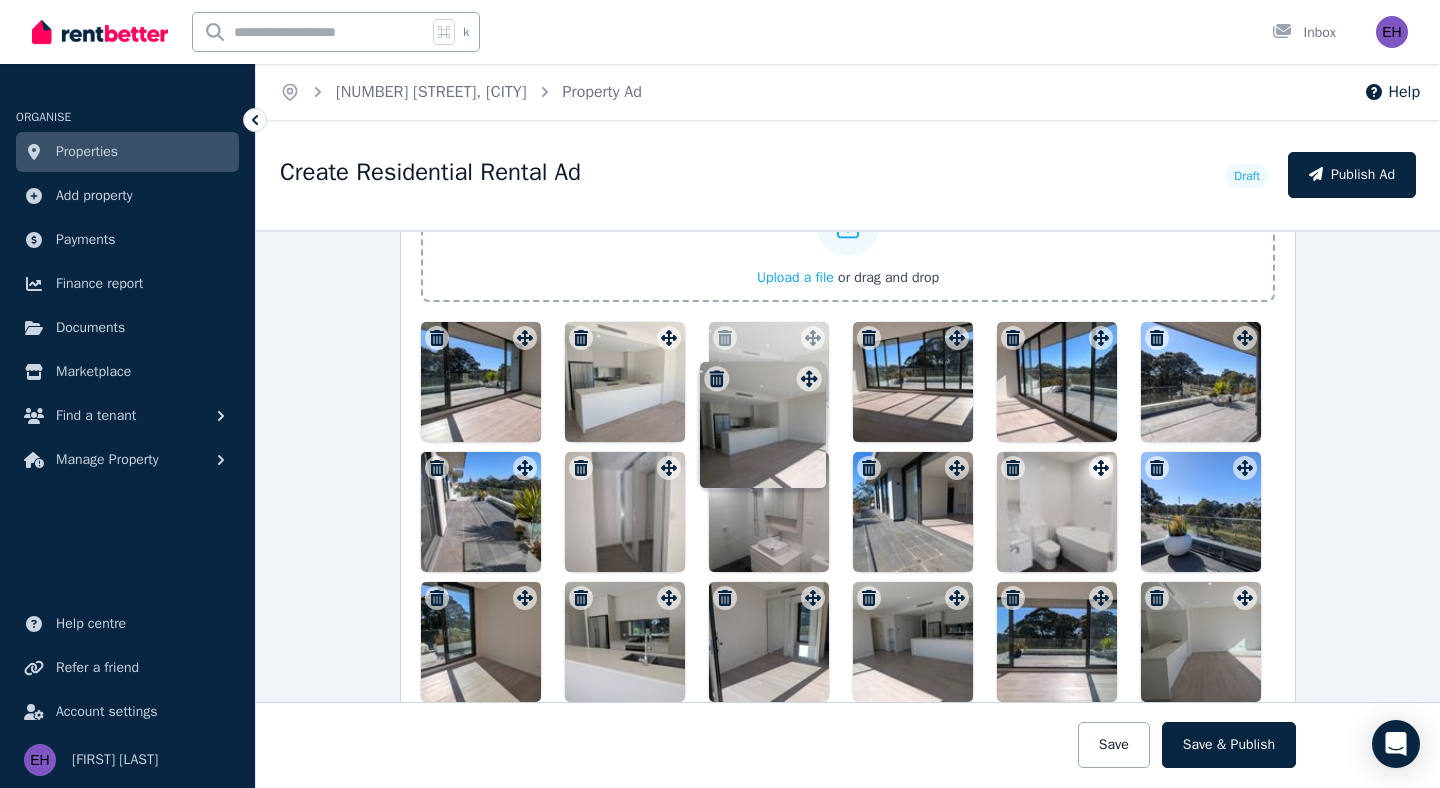 drag, startPoint x: 1242, startPoint y: 470, endPoint x: 805, endPoint y: 361, distance: 450.38873 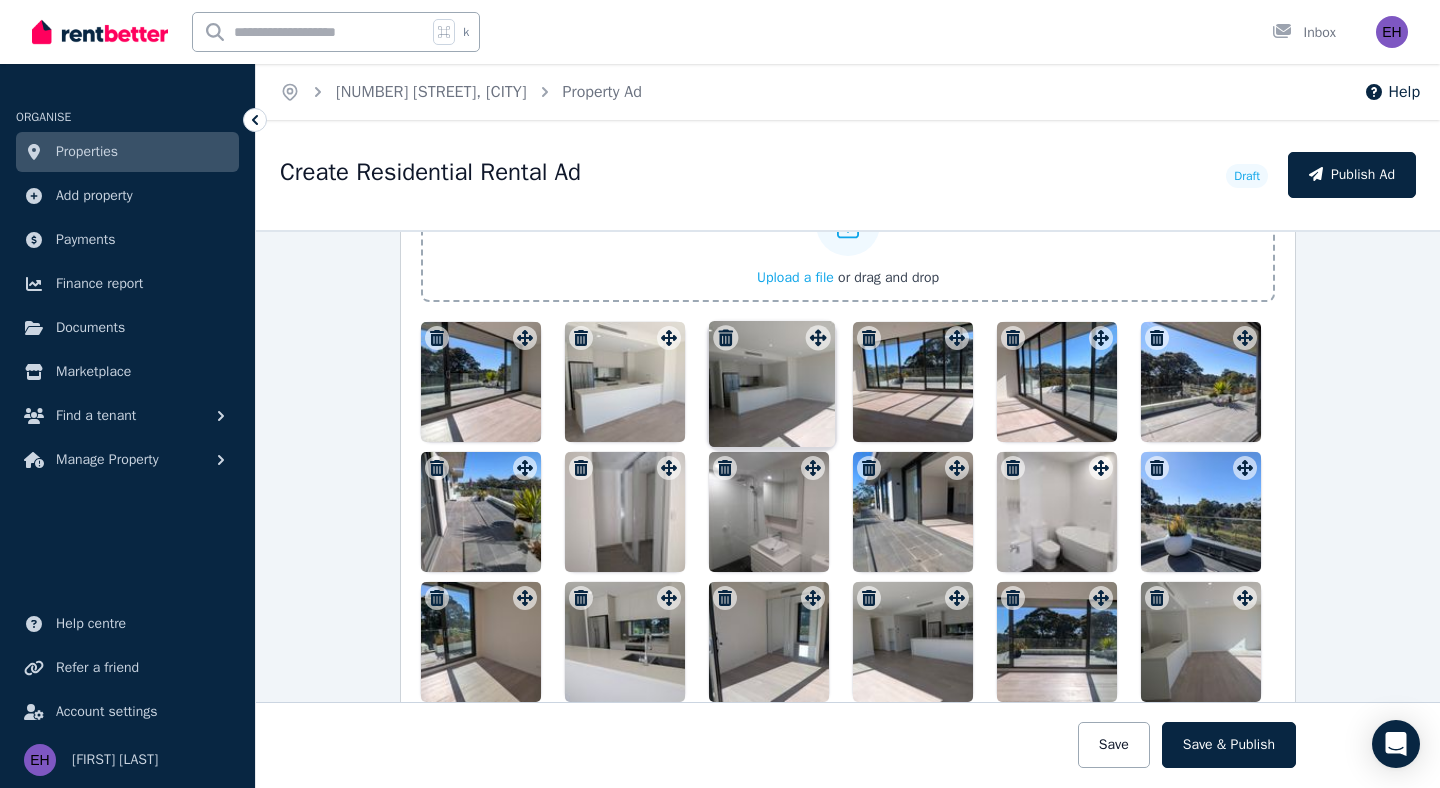 click on "Photos Upload a file   or drag and drop Uploaded   " [FILENAME] " Uploaded   " [FILENAME] " Uploaded   " [FILENAME] " Uploaded   " [FILENAME] " Uploaded   " [FILENAME] " Uploaded   " [FILENAME] " Uploaded   " [FILENAME] " Uploaded   " [FILENAME] " Uploaded   " [FILENAME] " Uploaded   " [FILENAME] " Uploaded   " [FILENAME] " Uploaded   " [FILENAME] " Uploaded   " [FILENAME] " Uploaded   " [FILENAME] " Uploaded   " [FILENAME] " Uploaded   " [FILENAME] " Uploaded   " [FILENAME] " Draggable item [UUID] was moved over droppable area [UUID]." at bounding box center [848, 485] 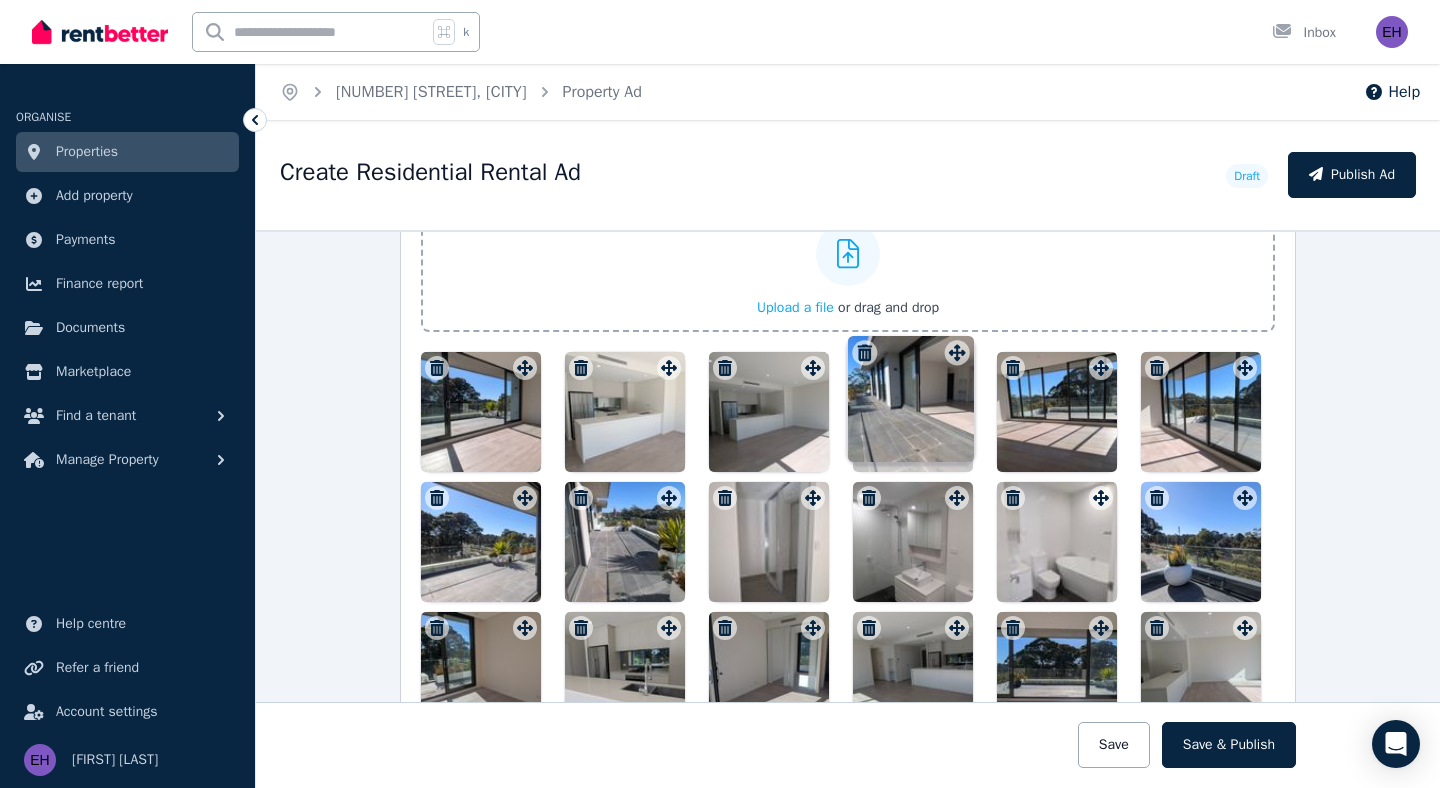 scroll, scrollTop: 2496, scrollLeft: 0, axis: vertical 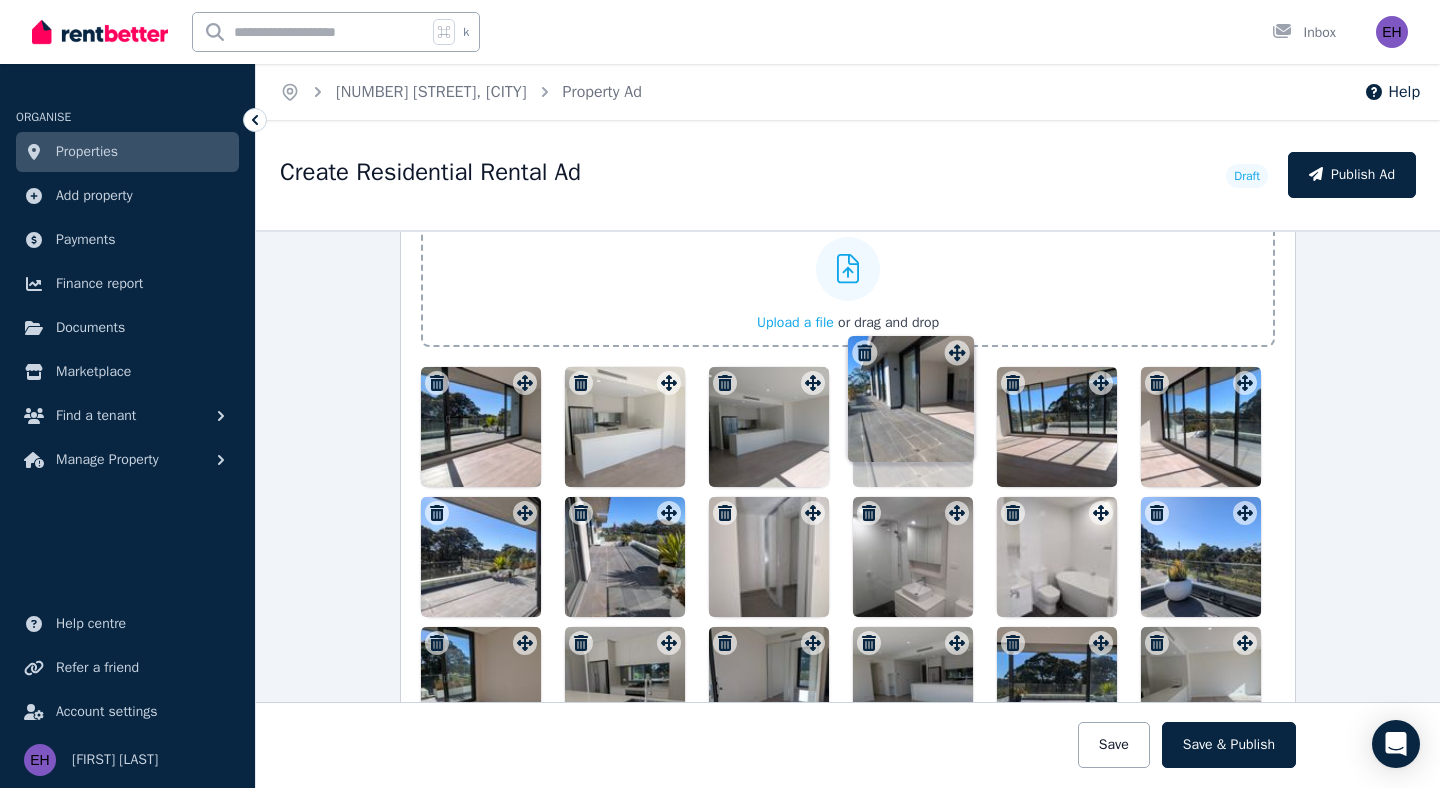 drag, startPoint x: 958, startPoint y: 467, endPoint x: 956, endPoint y: 335, distance: 132.01515 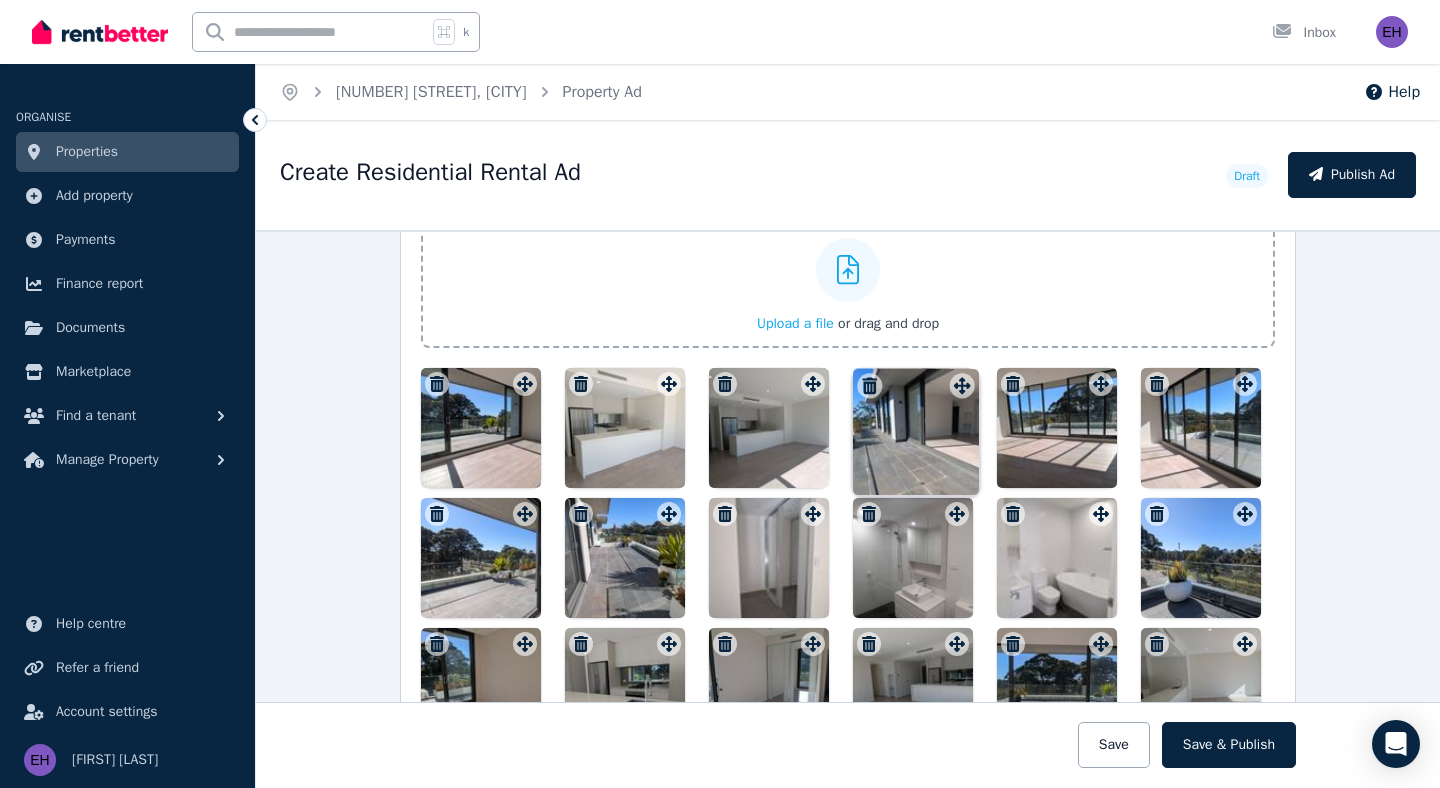 click on "Photos Upload a file   or drag and drop Uploaded   " PXL_[DATE]_[TIME].jpg " Uploaded   " PXL_[DATE]_[TIME].jpg " Uploaded   " PXL_[DATE]_[TIME].jpg " Uploaded   " PXL_[DATE]_[TIME].jpg " Uploaded   " PXL_[DATE]_[TIME].jpg " Uploaded   " PXL_[DATE]_[TIME].jpg " Uploaded   " PXL_[DATE]_[TIME].jpg " Uploaded   " PXL_[DATE]_[TIME].jpg " Uploaded   " PXL_[DATE]_[TIME].jpg " Uploaded   " PXL_[DATE]_[TIME].jpg " Uploaded   " PXL_[DATE]_[TIME].jpg " Uploaded   " PXL_[DATE]_[TIME].jpg " Uploaded   " PXL_[DATE]_[TIME].jpg " Uploaded   " PXL_[DATE]_[TIME].jpg " Uploaded   " PXL_[DATE]_[TIME].jpg " Uploaded   " PXL_[DATE]_[TIME].jpg " Uploaded   " PXL_[DATE]_[TIME].jpg " Uploaded   " PXL_[DATE]_[TIME].jpg " Uploaded   " PXL_[DATE]_[TIME].jpg " Draggable item [UUID] was moved over droppable area [UUID]." at bounding box center (848, 531) 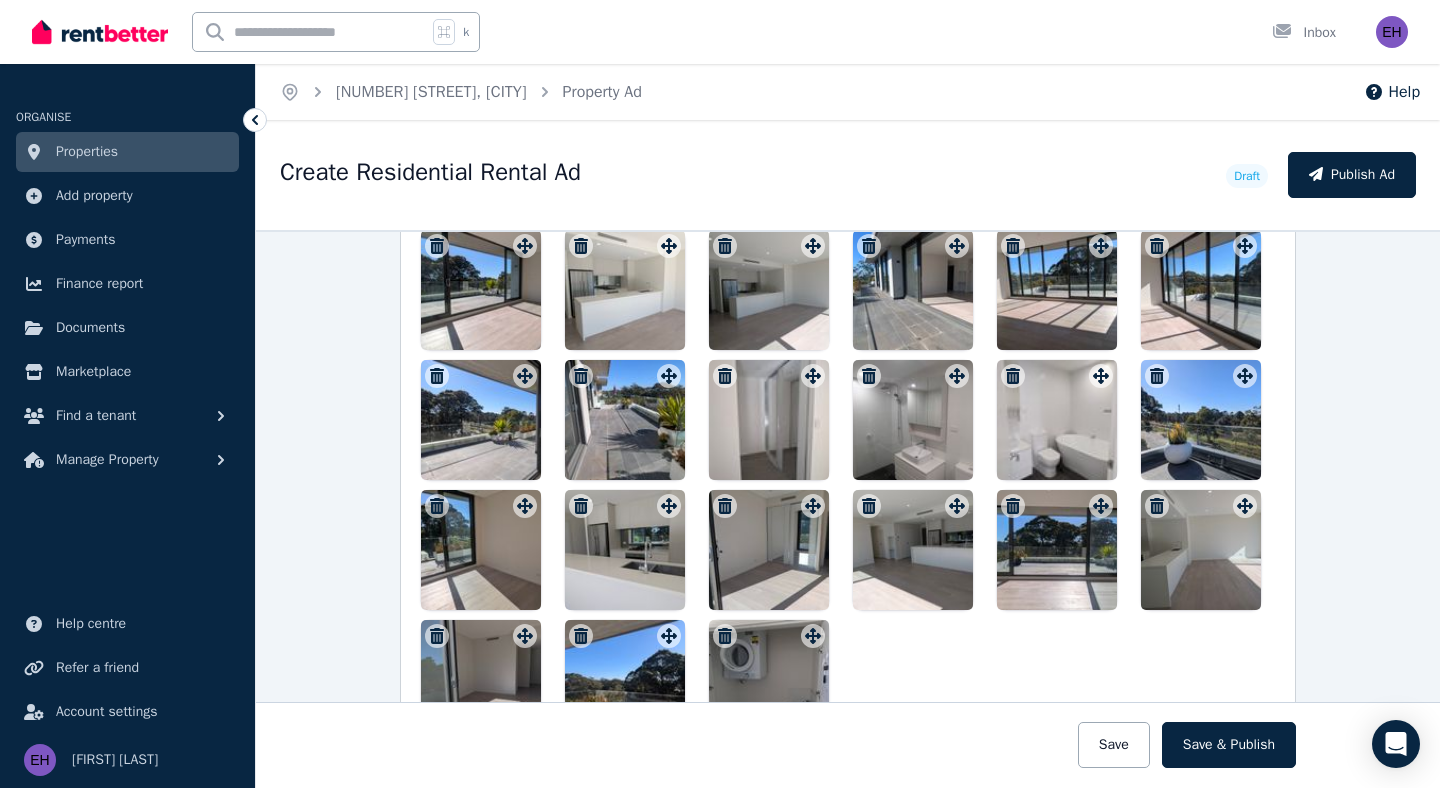 scroll, scrollTop: 2635, scrollLeft: 0, axis: vertical 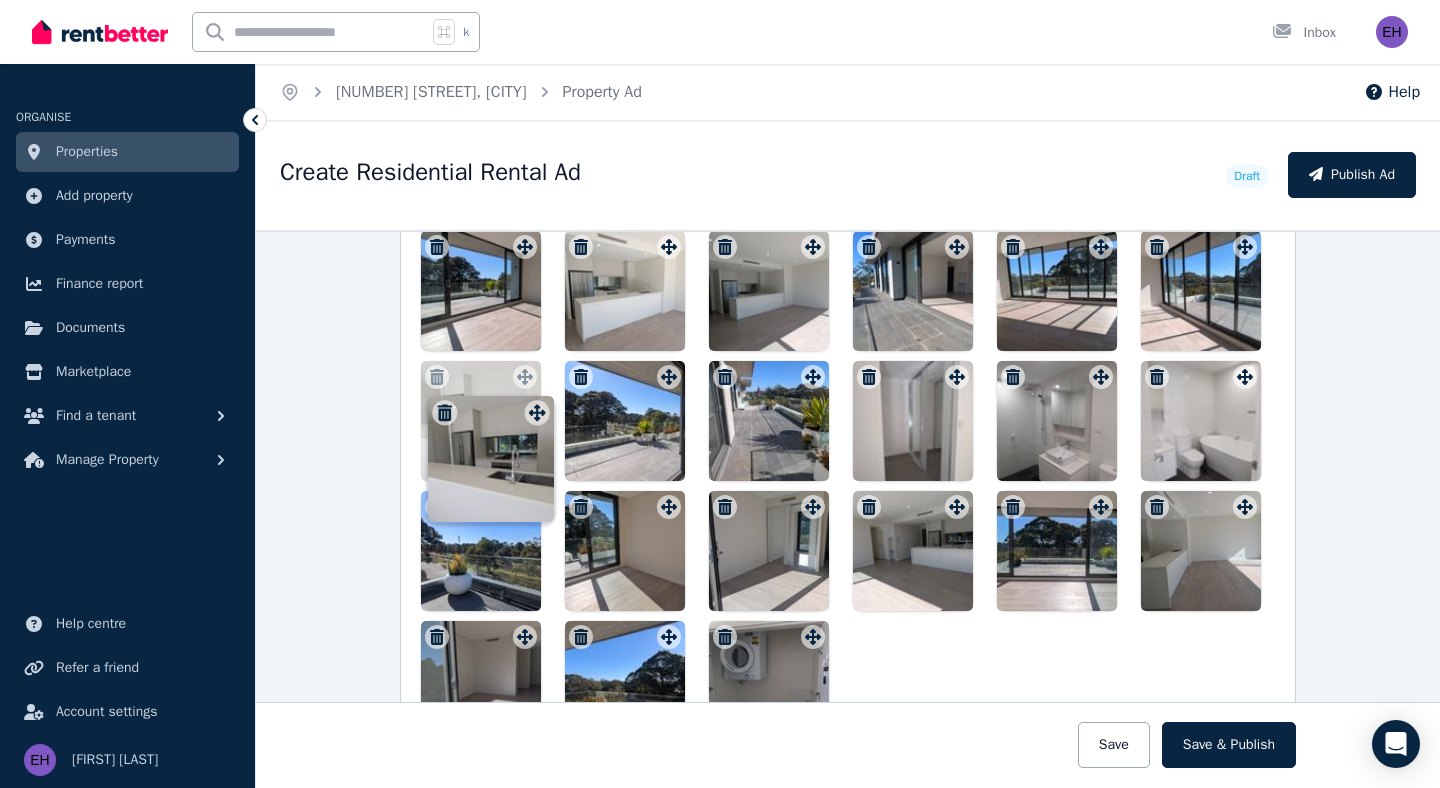 drag, startPoint x: 670, startPoint y: 504, endPoint x: 536, endPoint y: 393, distance: 174.00287 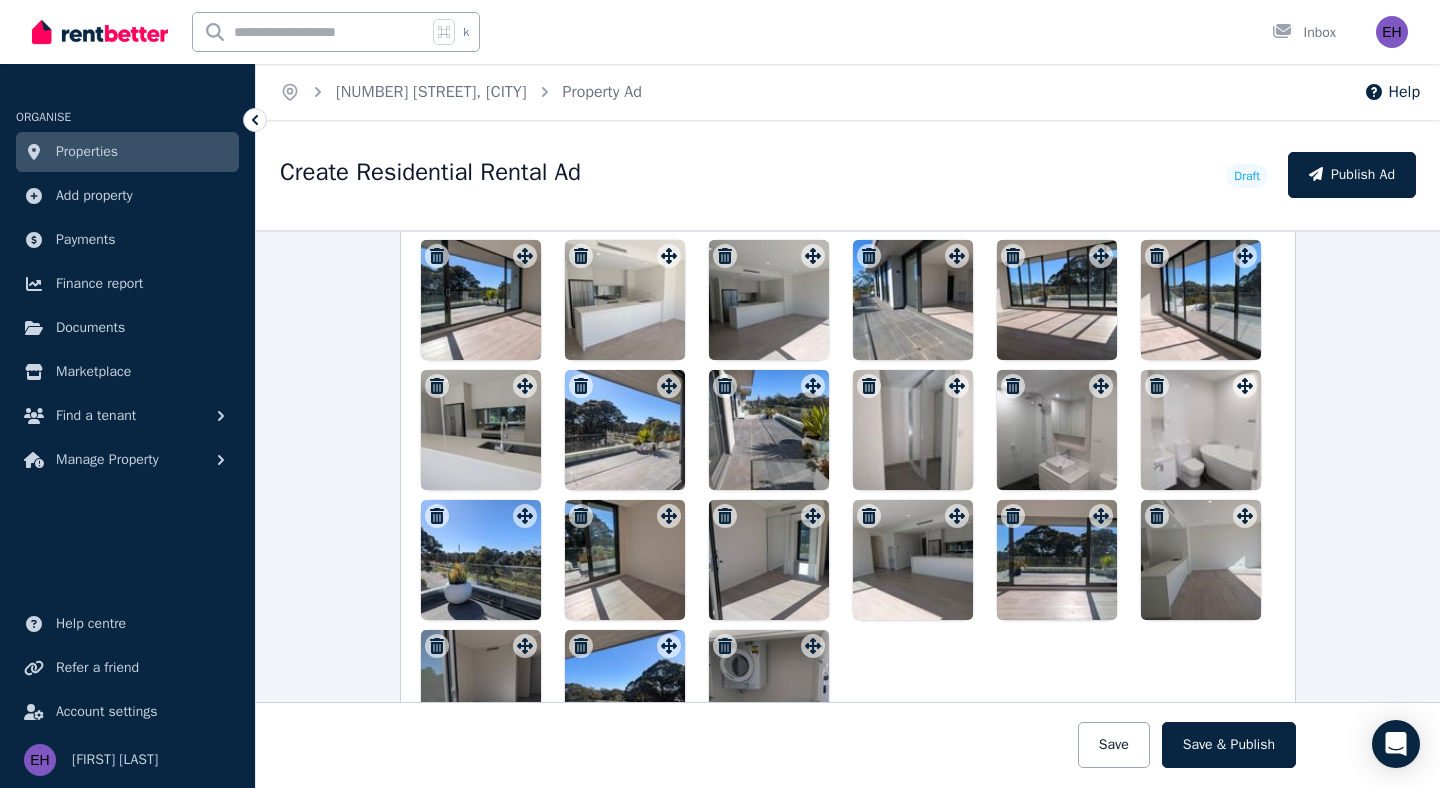 scroll, scrollTop: 2621, scrollLeft: 0, axis: vertical 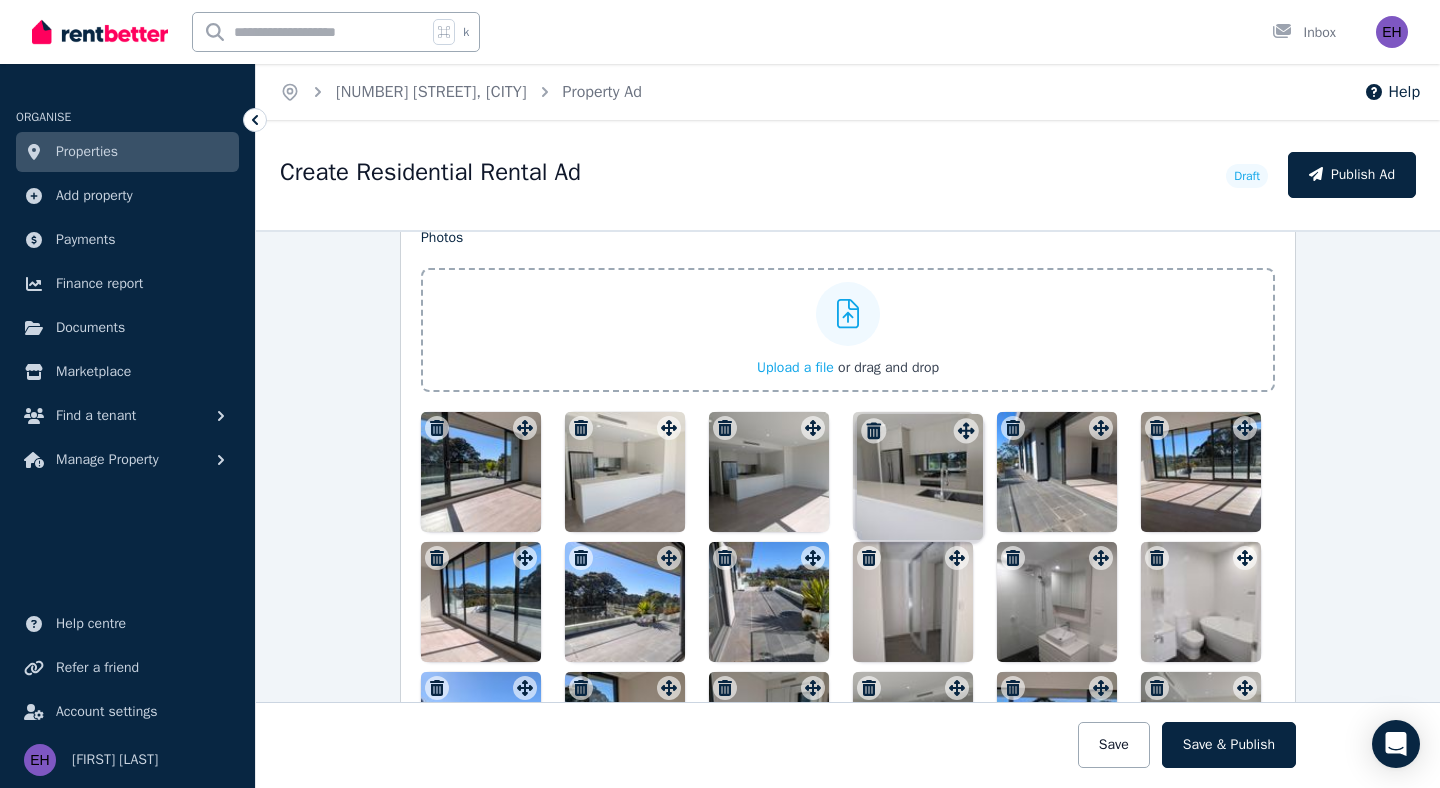 drag, startPoint x: 522, startPoint y: 389, endPoint x: 959, endPoint y: 411, distance: 437.55344 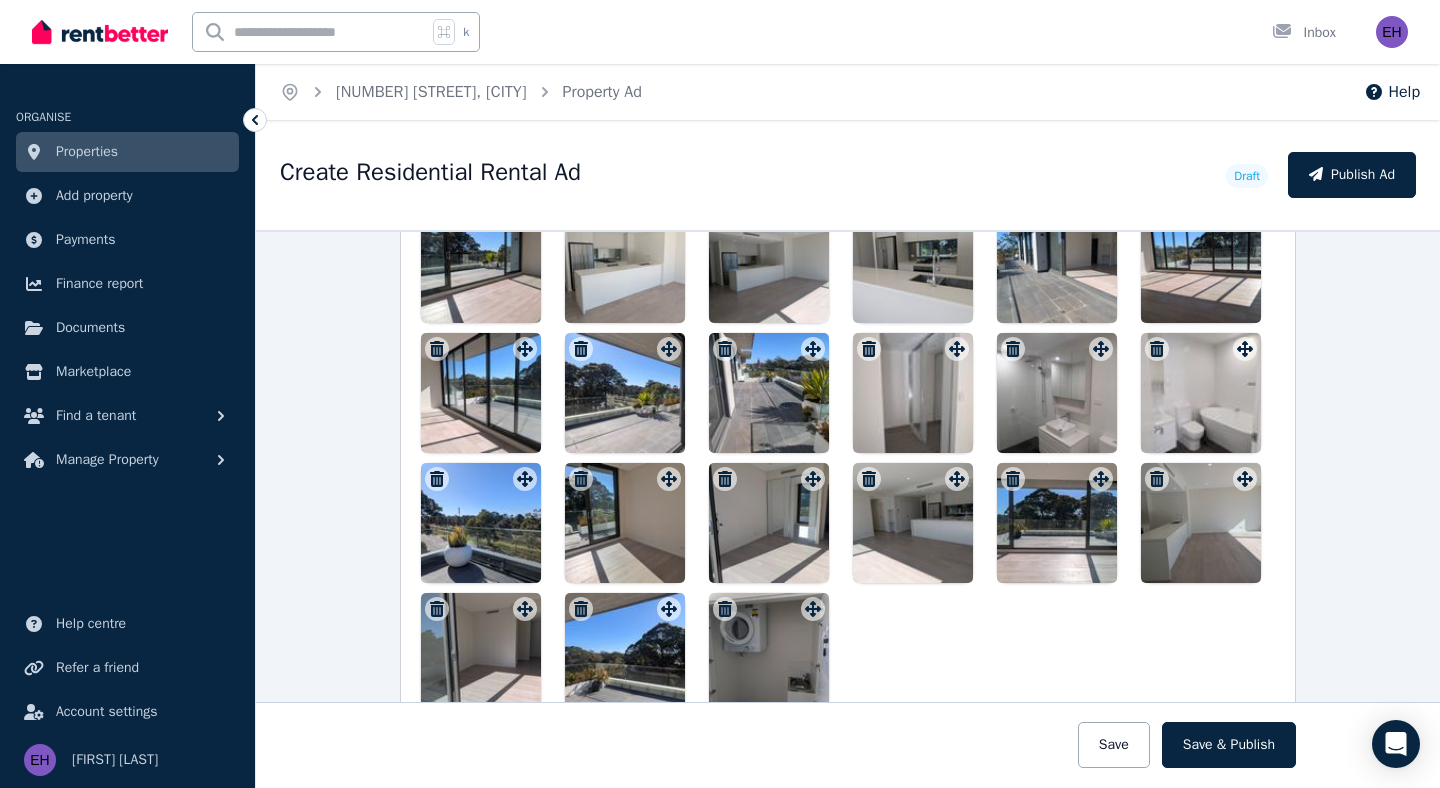 scroll, scrollTop: 2665, scrollLeft: 0, axis: vertical 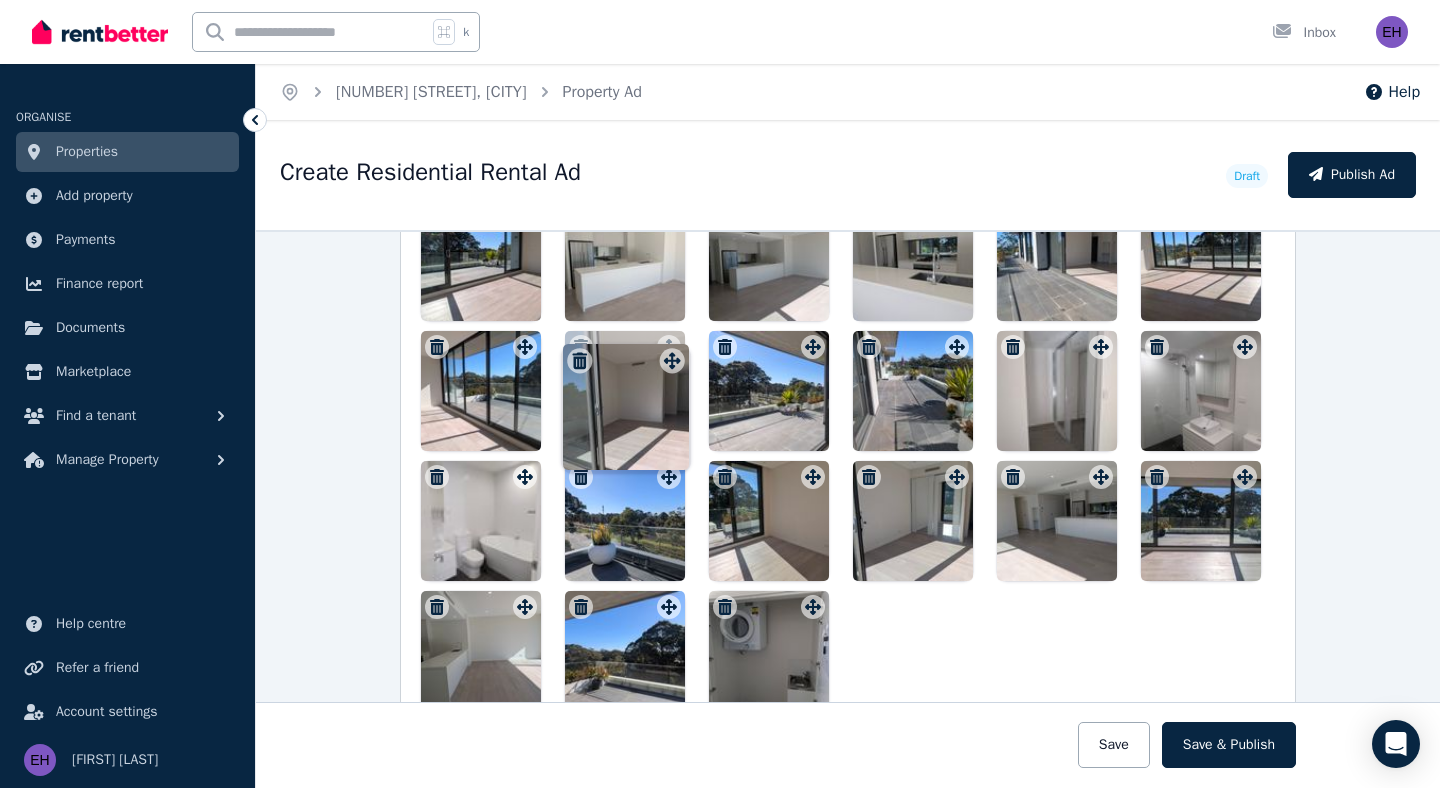 drag, startPoint x: 527, startPoint y: 606, endPoint x: 672, endPoint y: 343, distance: 300.32315 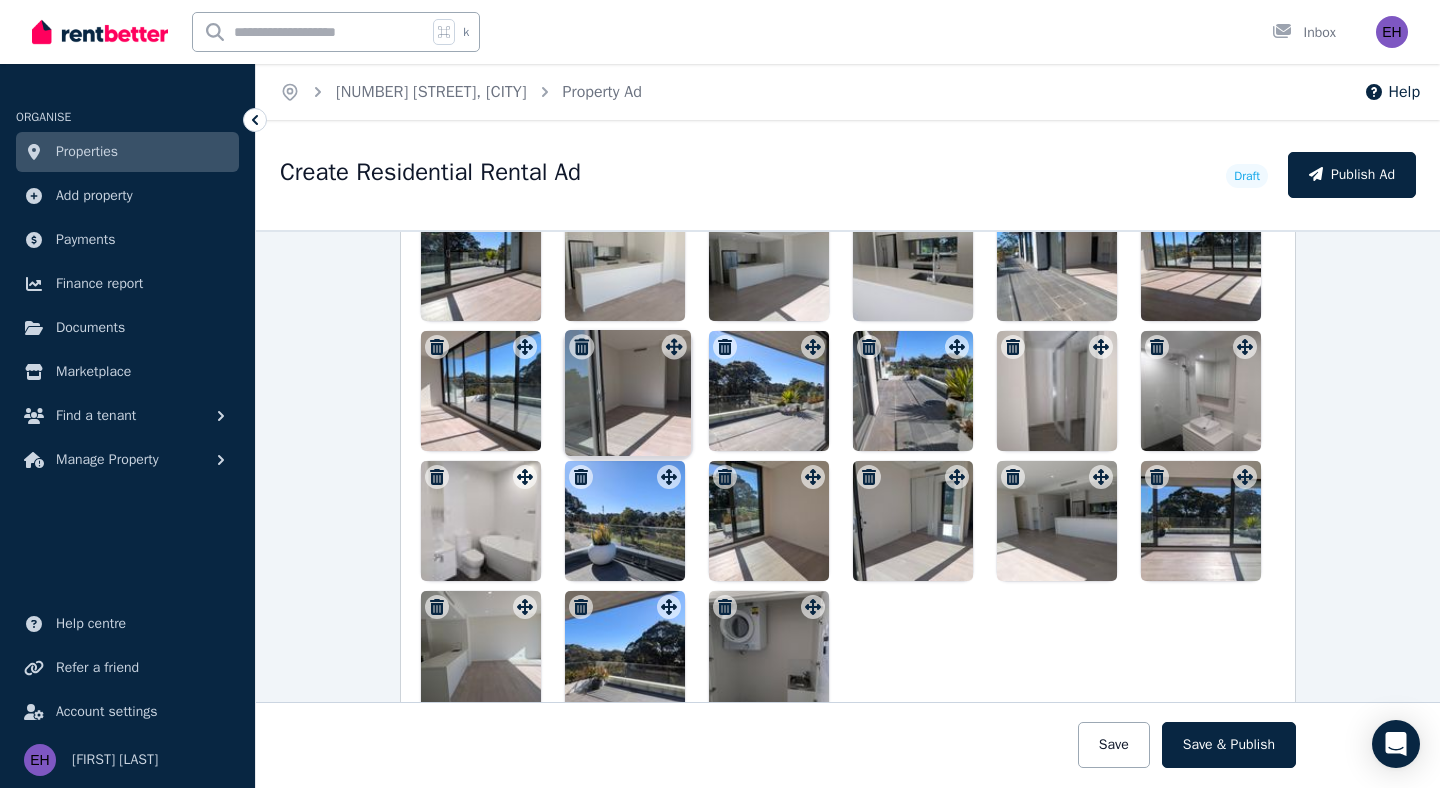 click on "Photos Upload a file   or drag and drop Uploaded   " PXL_[DATE]_[TIME].jpg " Uploaded   " PXL_[DATE]_[TIME].jpg " Uploaded   " PXL_[DATE]_[TIME].jpg " Uploaded   " PXL_[DATE]_[TIME].jpg " Uploaded   " PXL_[DATE]_[TIME].jpg " Uploaded   " PXL_[DATE]_[TIME].jpg " Uploaded   " PXL_[DATE]_[TIME].jpg " Uploaded   " PXL_[DATE]_[TIME].jpg " Uploaded   " PXL_[DATE]_[TIME].jpg " Uploaded   " PXL_[DATE]_[TIME].jpg " Uploaded   " PXL_[DATE]_[TIME].jpg " Uploaded   " PXL_[DATE]_[TIME].jpg " Uploaded   " PXL_[DATE]_[TIME].jpg " Uploaded   " PXL_[DATE]_[TIME].jpg " Uploaded   " PXL_[DATE]_[TIME].jpg " Uploaded   " PXL_[DATE]_[TIME].jpg " Uploaded   " PXL_[DATE]_[TIME].jpg " Uploaded   " PXL_[DATE]_[TIME].jpg " Uploaded   " PXL_[DATE]_[TIME].jpg " Uploaded   " PXL_[DATE]_[TIME].jpg " Draggable item [UUID] was moved over droppable area [UUID]." at bounding box center (848, 364) 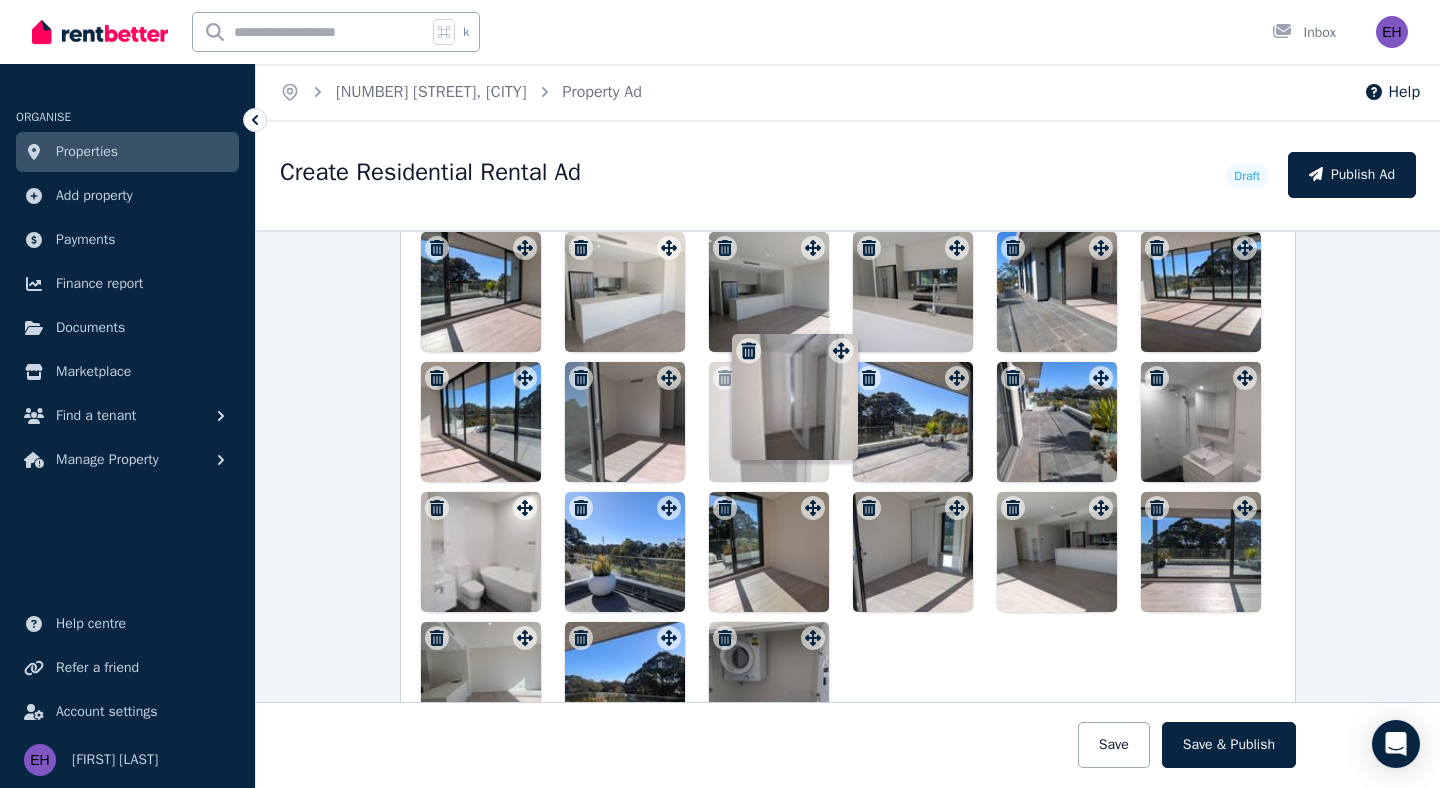 drag, startPoint x: 1106, startPoint y: 347, endPoint x: 844, endPoint y: 334, distance: 262.32233 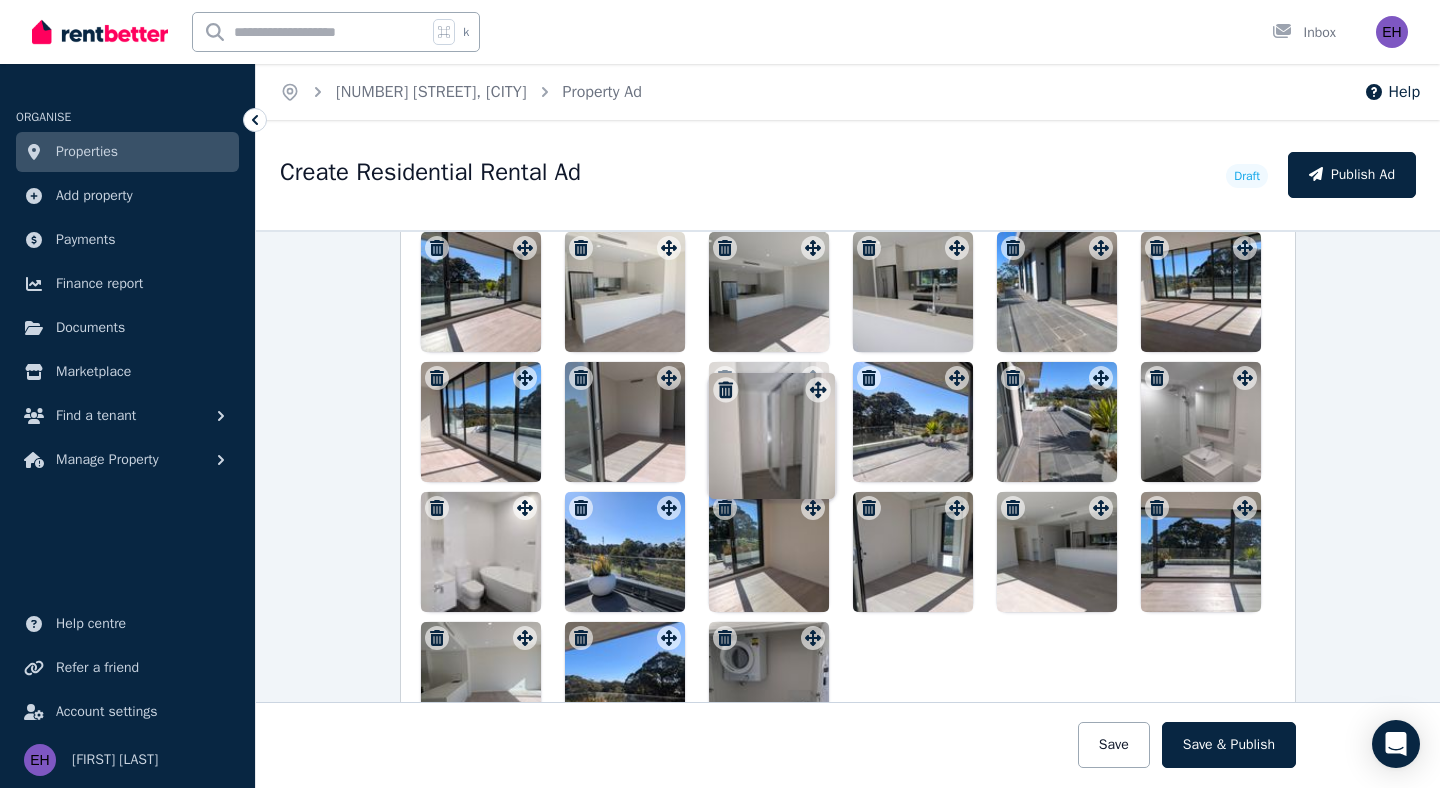 click on "Photos Upload a file   or drag and drop Uploaded   " [FILENAME] " Uploaded   " [FILENAME] " Uploaded   " [FILENAME] " Uploaded   " [FILENAME] " Uploaded   " [FILENAME] " Uploaded   " [FILENAME] " Uploaded   " [FILENAME] " Uploaded   " [FILENAME] " Uploaded   " [FILENAME] " Uploaded   " [FILENAME] " Uploaded   " [FILENAME] " Uploaded   " [FILENAME] " Uploaded   " [FILENAME] " Uploaded   " [FILENAME] " Uploaded   " [FILENAME] " Uploaded   " [FILENAME] " Draggable item [UUID] was moved over droppable area [UUID]." at bounding box center (848, 395) 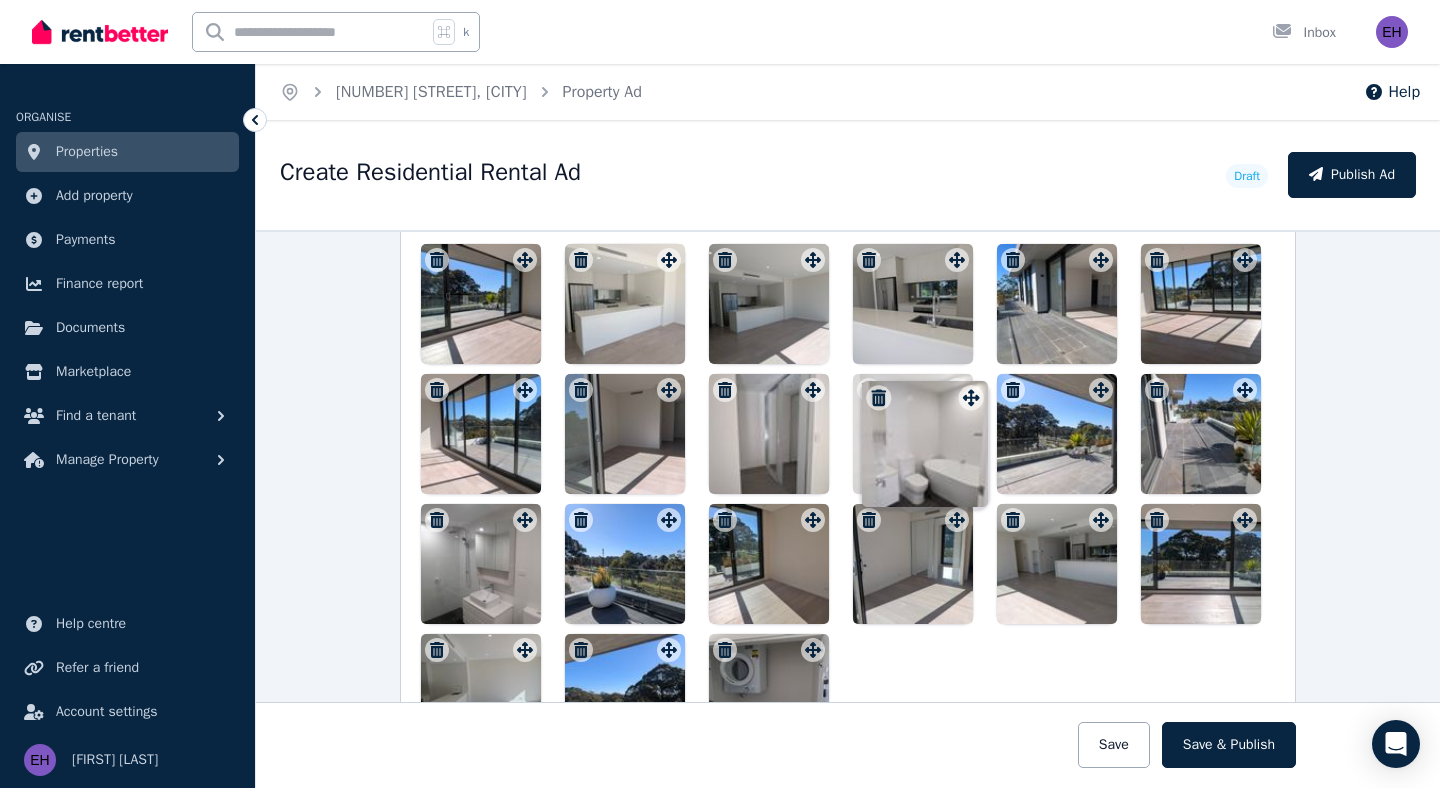 drag, startPoint x: 521, startPoint y: 513, endPoint x: 965, endPoint y: 374, distance: 465.2494 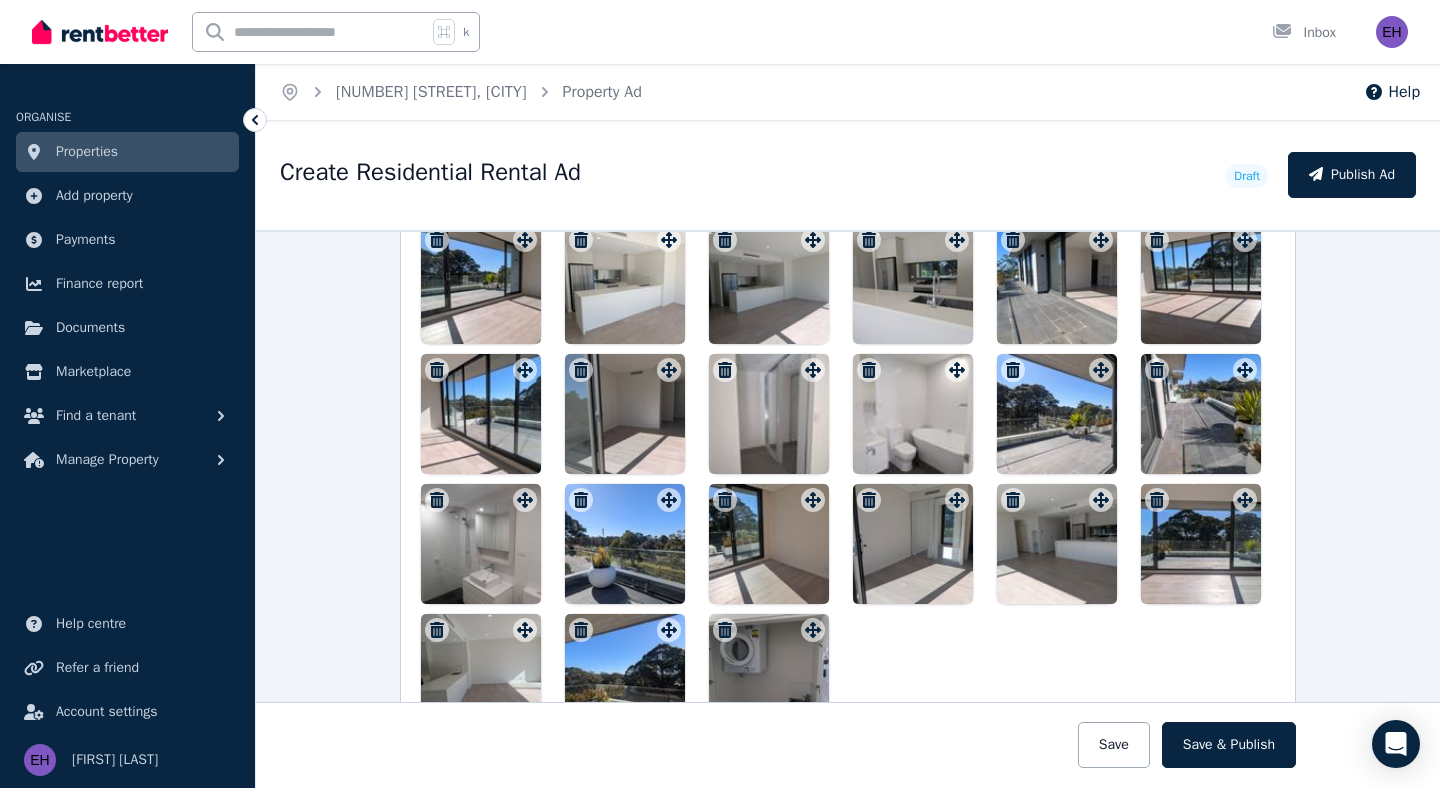 scroll, scrollTop: 2637, scrollLeft: 0, axis: vertical 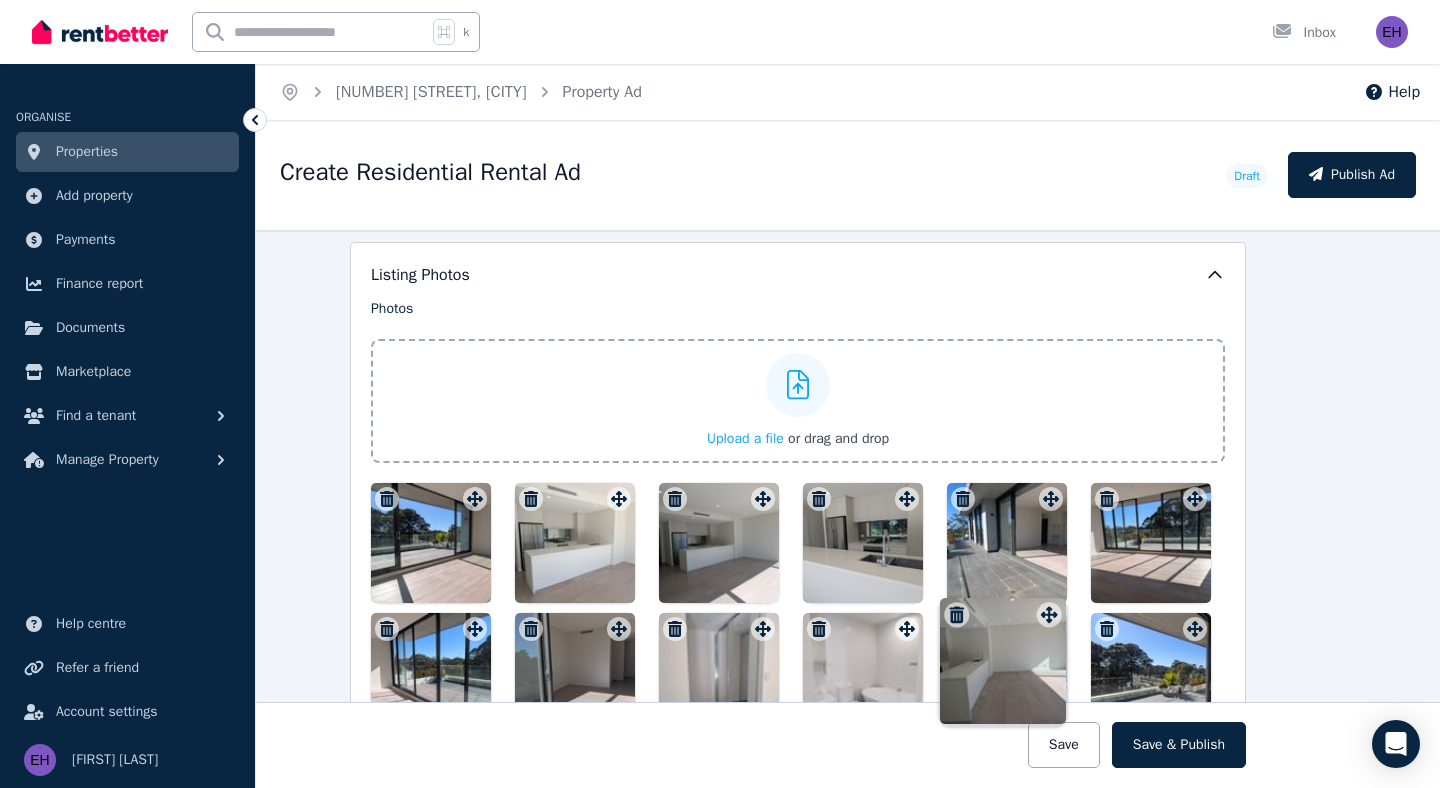 drag, startPoint x: 522, startPoint y: 634, endPoint x: 1044, endPoint y: 600, distance: 523.1061 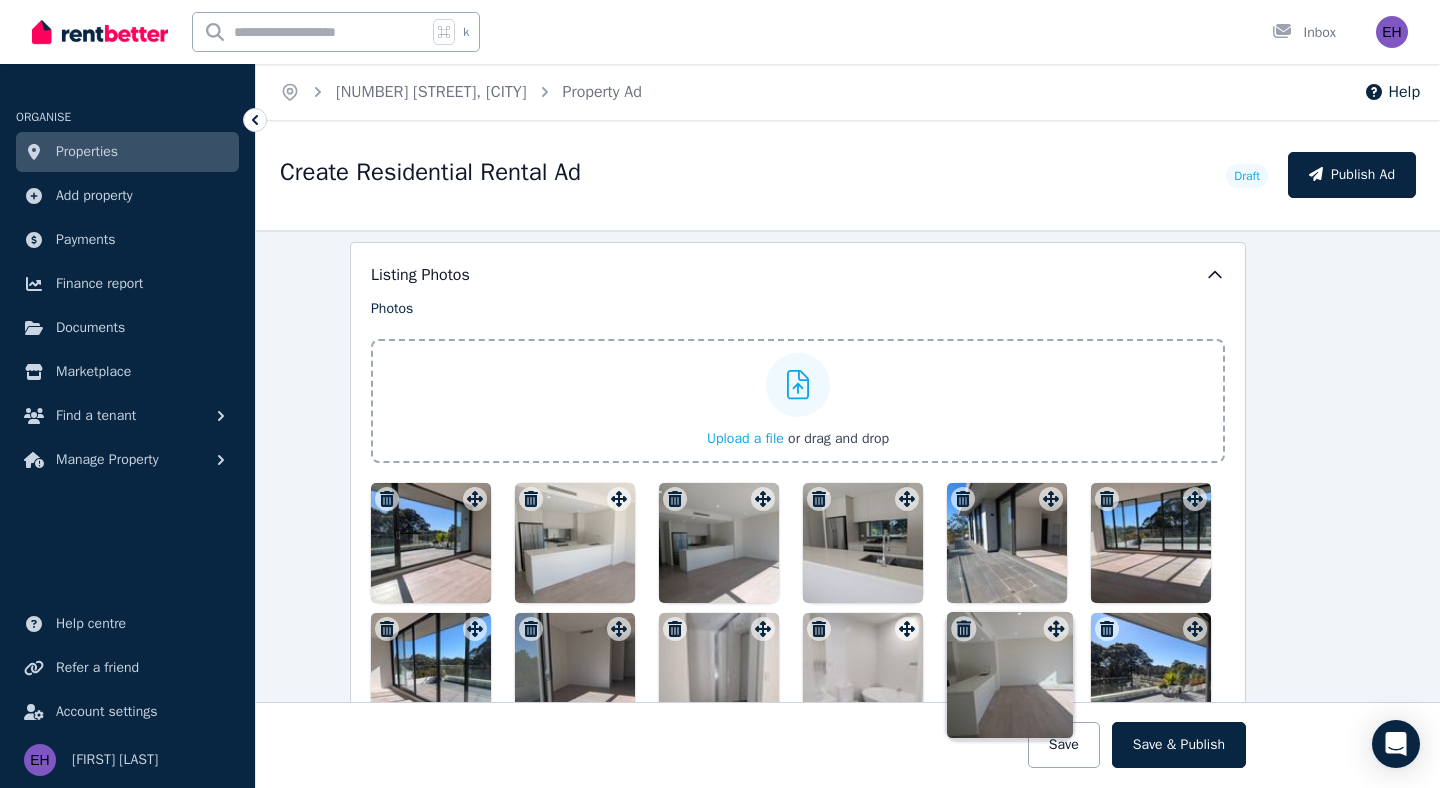 click on "Photos Upload a file   or drag and drop Uploaded   " PXL_[DATE]_[TIME].jpg " Uploaded   " PXL_[DATE]_[TIME].jpg " Uploaded   " PXL_[DATE]_[TIME].jpg " Uploaded   " PXL_[DATE]_[TIME].jpg " Uploaded   " PXL_[DATE]_[TIME].jpg " Uploaded   " PXL_[DATE]_[TIME].jpg " Uploaded   " PXL_[DATE]_[TIME].jpg " Uploaded   " PXL_[DATE]_[TIME].jpg " Uploaded   " PXL_[DATE]_[TIME].jpg " Uploaded   " PXL_[DATE]_[TIME].jpg " Uploaded   " PXL_[DATE]_[TIME].jpg " Uploaded   " PXL_[DATE]_[TIME].jpg " Uploaded   " PXL_[DATE]_[TIME].jpg " Uploaded   " PXL_[DATE]_[TIME].jpg " Uploaded   " PXL_[DATE]_[TIME].jpg " Uploaded   " PXL_[DATE]_[TIME].jpg " Uploaded   " PXL_[DATE]_[TIME].jpg " Uploaded   " PXL_[DATE]_[TIME].jpg " Uploaded   " PXL_[DATE]_[TIME].jpg " Draggable item [UUID] was moved over droppable area [UUID]." at bounding box center (798, 646) 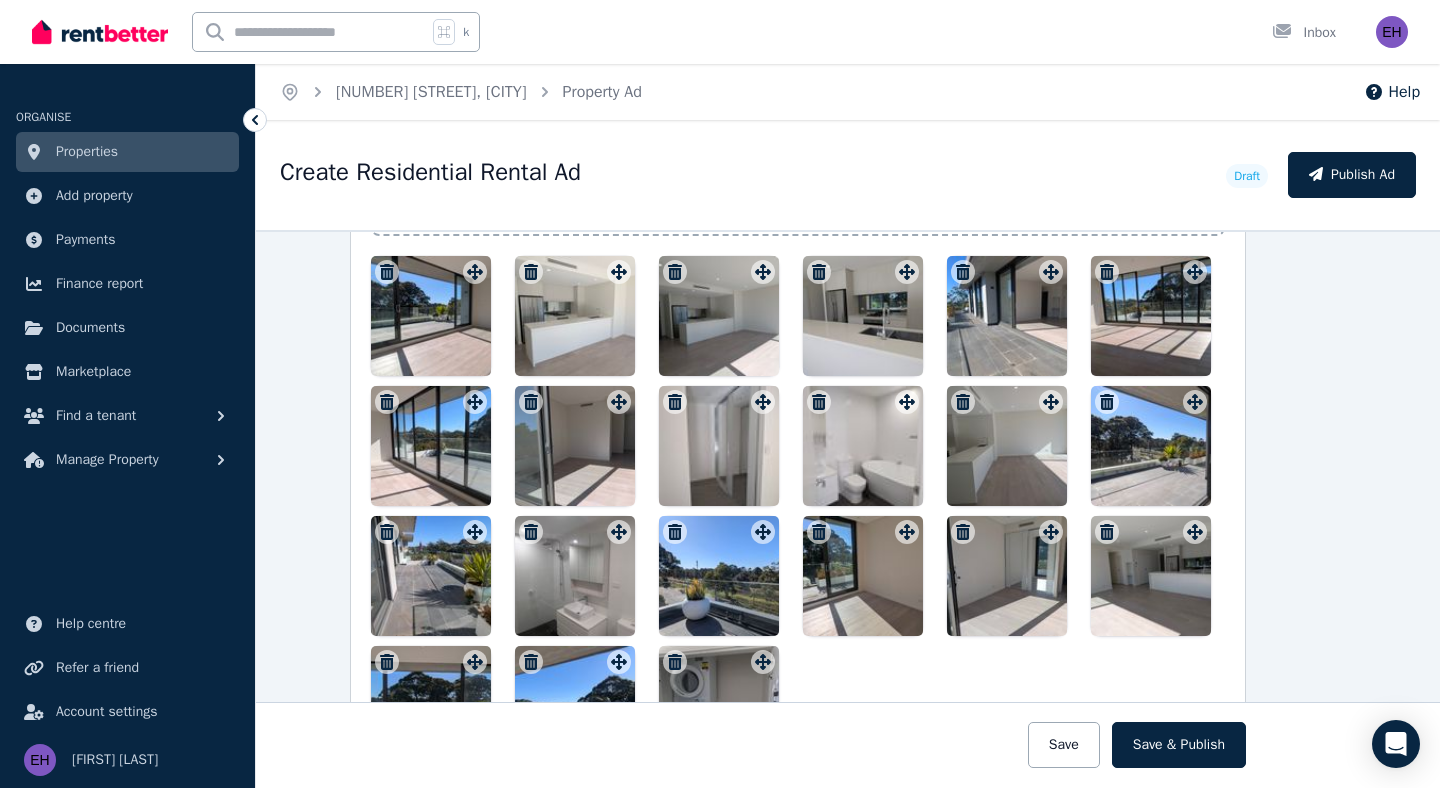 scroll, scrollTop: 2636, scrollLeft: 50, axis: both 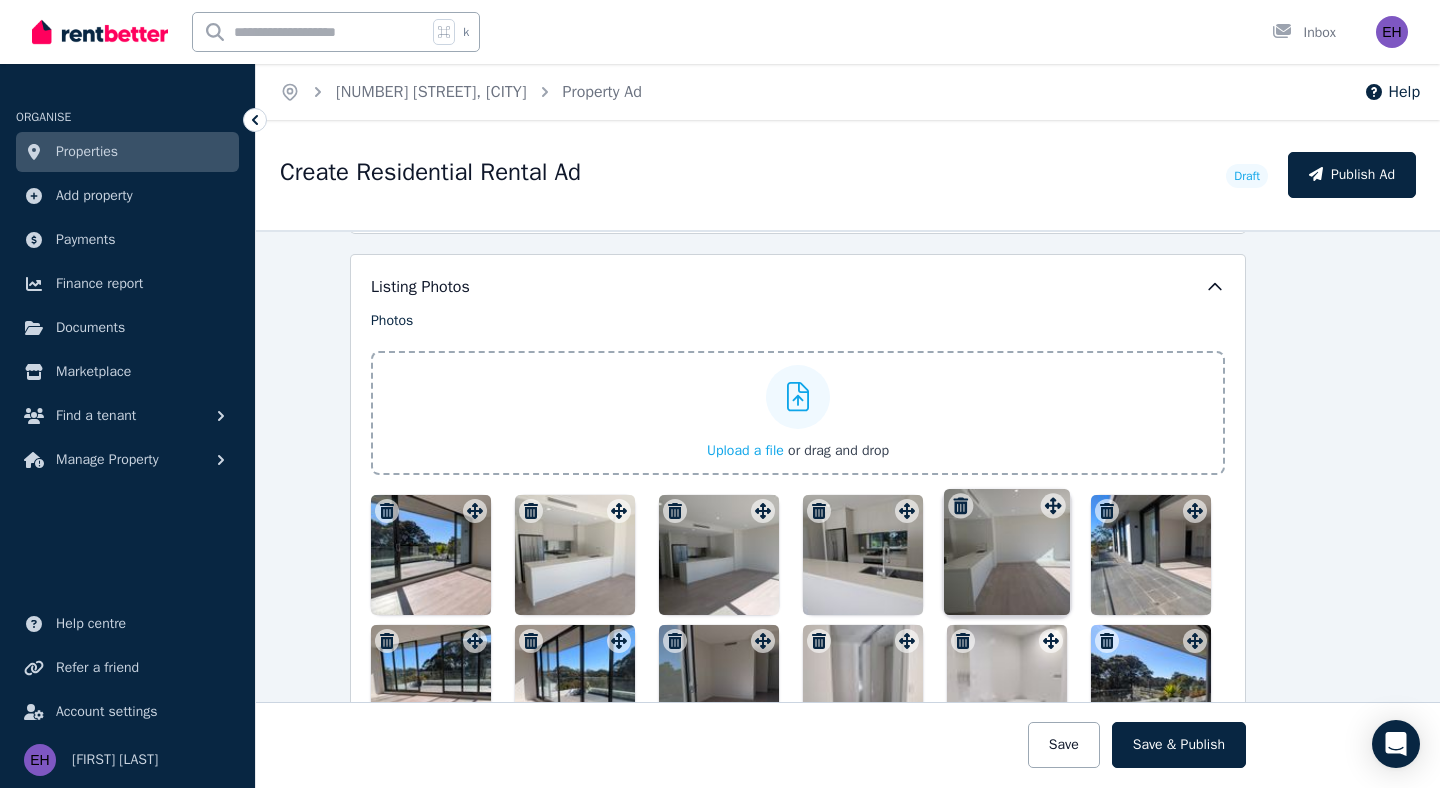 drag, startPoint x: 1054, startPoint y: 374, endPoint x: 1055, endPoint y: 490, distance: 116.00431 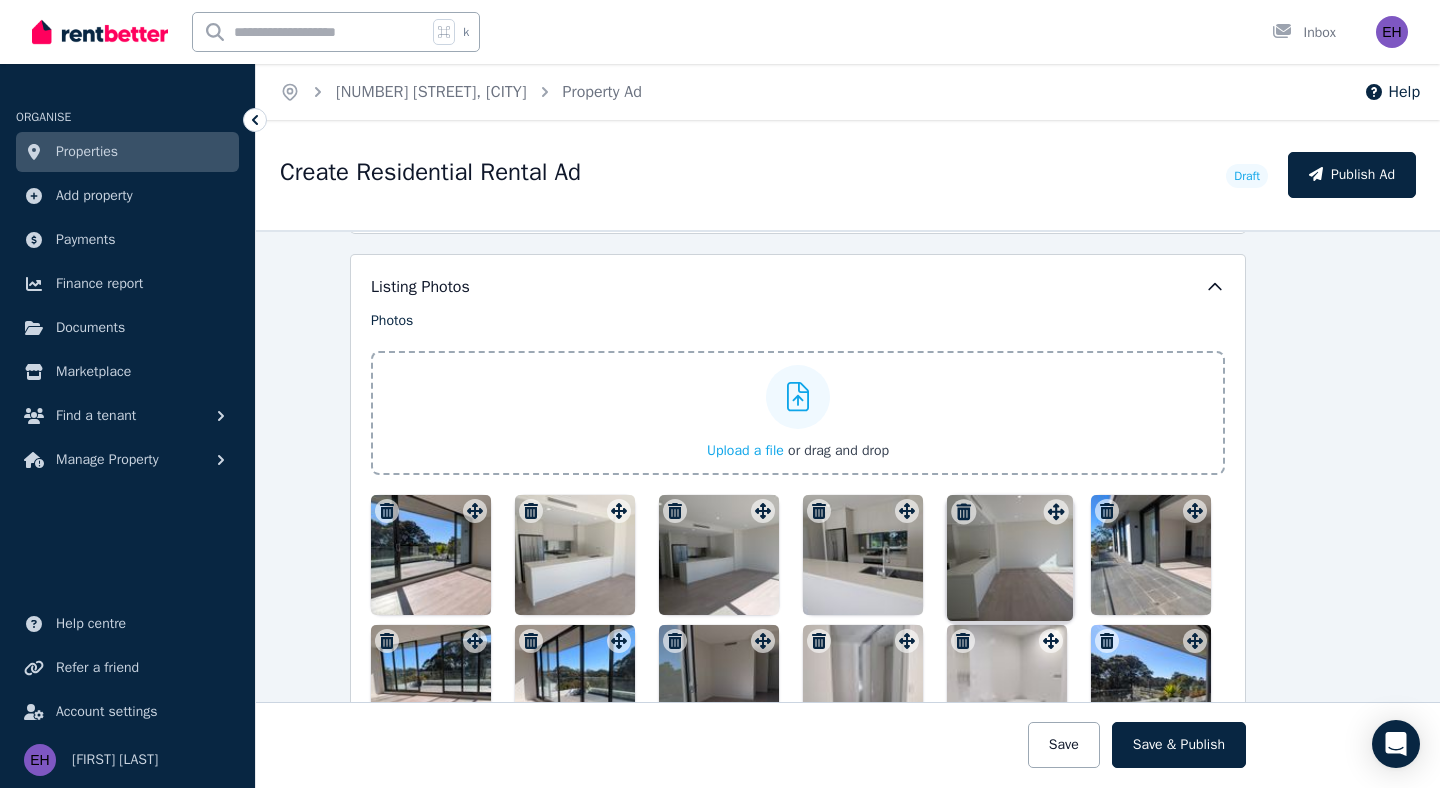 click on "Photos Upload a file   or drag and drop Uploaded   " PXL_[DATE]_[TIME].jpg " Uploaded   " PXL_[DATE]_[TIME].jpg " Uploaded   " PXL_[DATE]_[TIME].jpg " Uploaded   " PXL_[DATE]_[TIME].jpg " Uploaded   " PXL_[DATE]_[TIME].jpg " Uploaded   " PXL_[DATE]_[TIME].jpg " Uploaded   " PXL_[DATE]_[TIME].jpg " Uploaded   " PXL_[DATE]_[TIME].jpg " Uploaded   " PXL_[DATE]_[TIME].jpg " Uploaded   " PXL_[DATE]_[TIME].jpg " Uploaded   " PXL_[DATE]_[TIME].jpg " Uploaded   " PXL_[DATE]_[TIME].jpg " Uploaded   " PXL_[DATE]_[TIME].jpg " Uploaded   " PXL_[DATE]_[TIME].jpg " Uploaded   " PXL_[DATE]_[TIME].jpg " Uploaded   " PXL_[DATE]_[TIME].jpg " Uploaded   " PXL_[DATE]_[TIME].jpg " Uploaded   " PXL_[DATE]_[TIME].jpg " Uploaded   " PXL_[DATE]_[TIME].jpg " Uploaded   " PXL_[DATE]_[TIME].jpg " Uploaded   " PXL_[DATE]_[TIME].jpg " Draggable item [UUID] was moved over droppable area [UUID]." at bounding box center [798, 658] 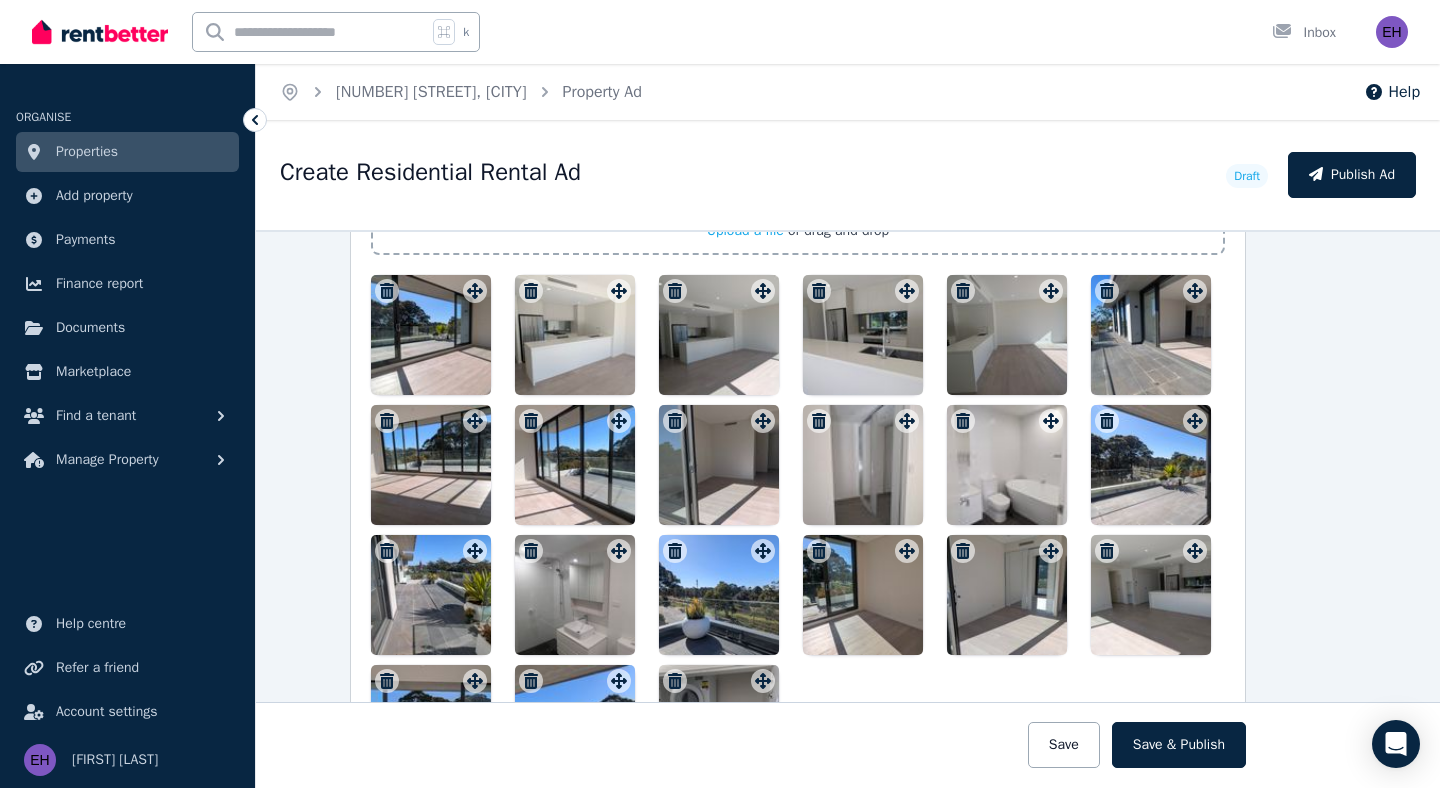 scroll, scrollTop: 2589, scrollLeft: 50, axis: both 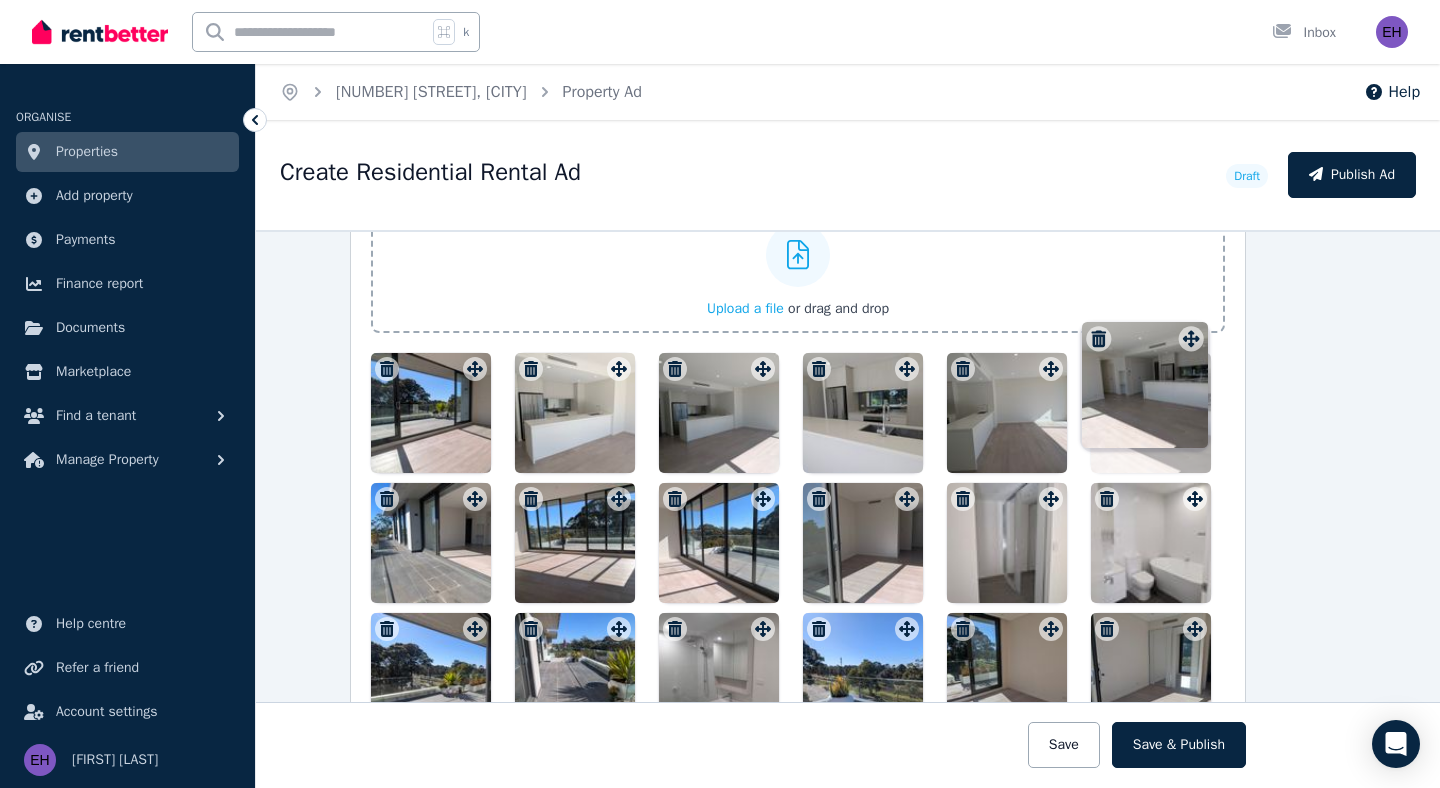 drag, startPoint x: 1193, startPoint y: 555, endPoint x: 1187, endPoint y: 324, distance: 231.07791 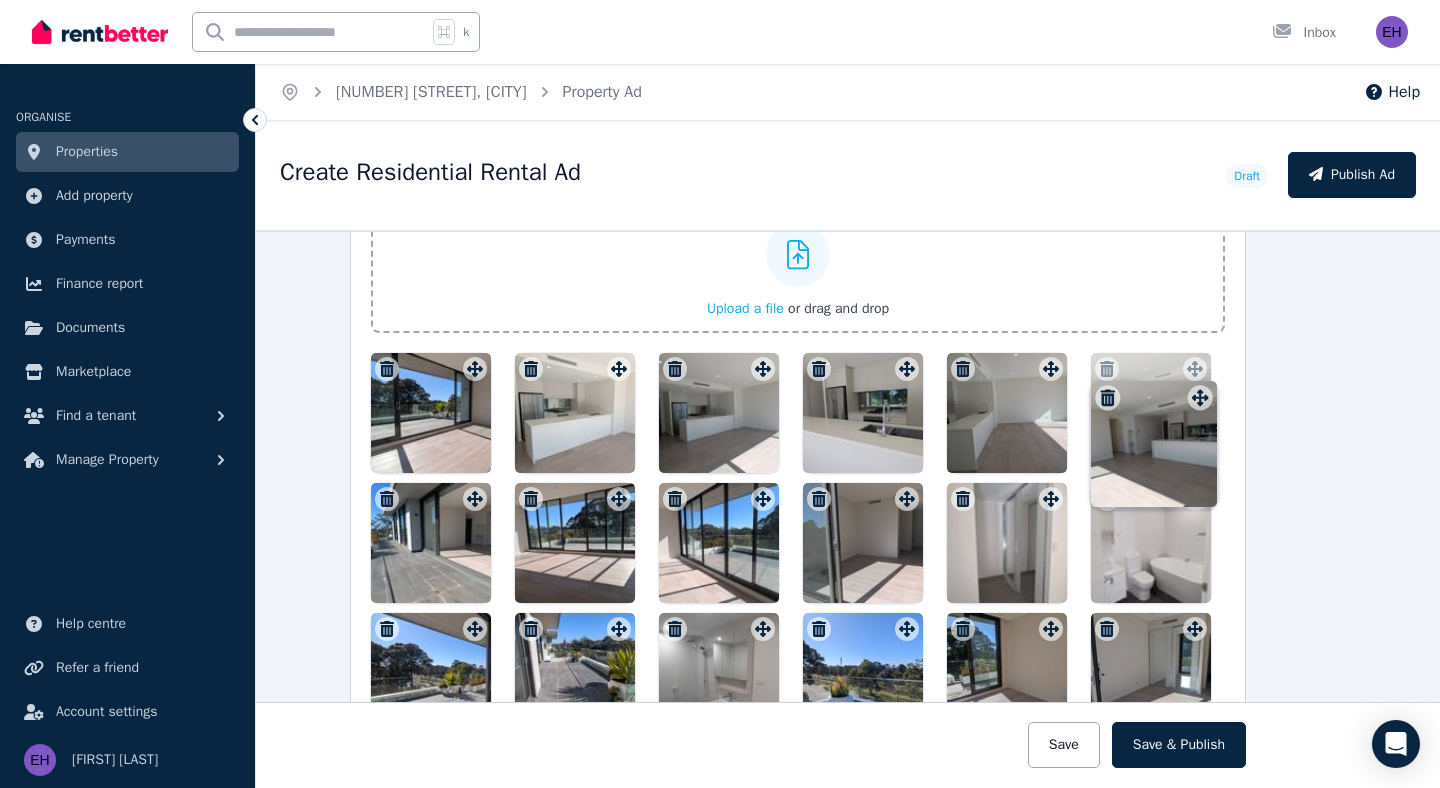 click on "Photos Upload a file   or drag and drop Uploaded   " PXL_[DATE]_[TIME].jpg " Uploaded   " PXL_[DATE]_[TIME].jpg " Uploaded   " PXL_[DATE]_[TIME].jpg " Uploaded   " PXL_[DATE]_[TIME].jpg " Uploaded   " PXL_[DATE]_[TIME].jpg " Uploaded   " PXL_[DATE]_[TIME].jpg " Uploaded   " PXL_[DATE]_[TIME].jpg " Uploaded   " PXL_[DATE]_[TIME].jpg " Uploaded   " PXL_[DATE]_[TIME].jpg " Uploaded   " PXL_[DATE]_[TIME].jpg " Uploaded   " PXL_[DATE]_[TIME].jpg " Uploaded   " PXL_[DATE]_[TIME].jpg " Uploaded   " PXL_[DATE]_[TIME].jpg " Uploaded   " PXL_[DATE]_[TIME].jpg " Uploaded   " PXL_[DATE]_[TIME].jpg " Uploaded   " PXL_[DATE]_[TIME].jpg " Uploaded   " PXL_[DATE]_[TIME].jpg " Uploaded   " PXL_[DATE]_[TIME].jpg " Uploaded   " PXL_[DATE]_[TIME].jpg " Uploaded   " PXL_[DATE]_[TIME].jpg " Draggable item [UUID] was moved over droppable area [UUID]." at bounding box center (798, 516) 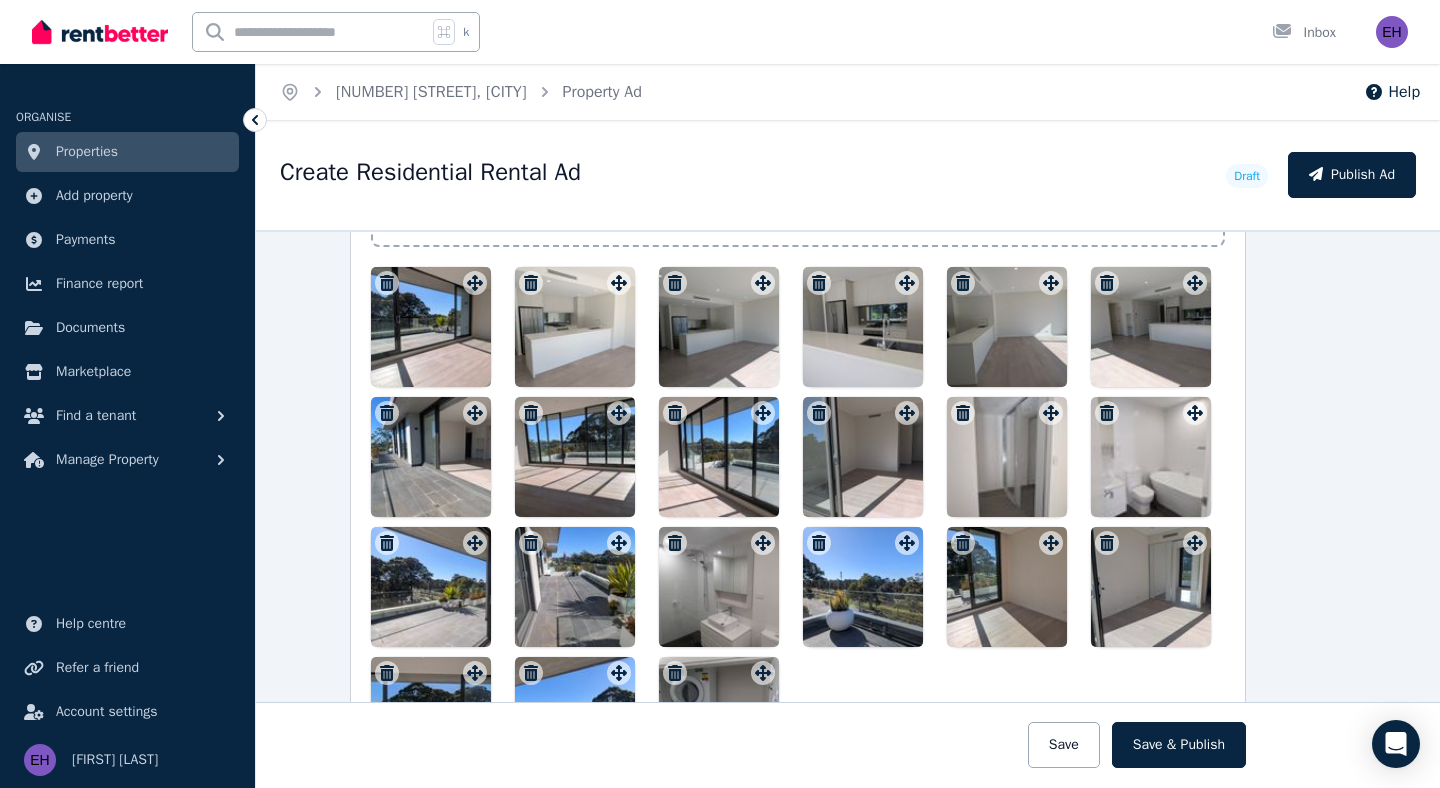 scroll, scrollTop: 2594, scrollLeft: 50, axis: both 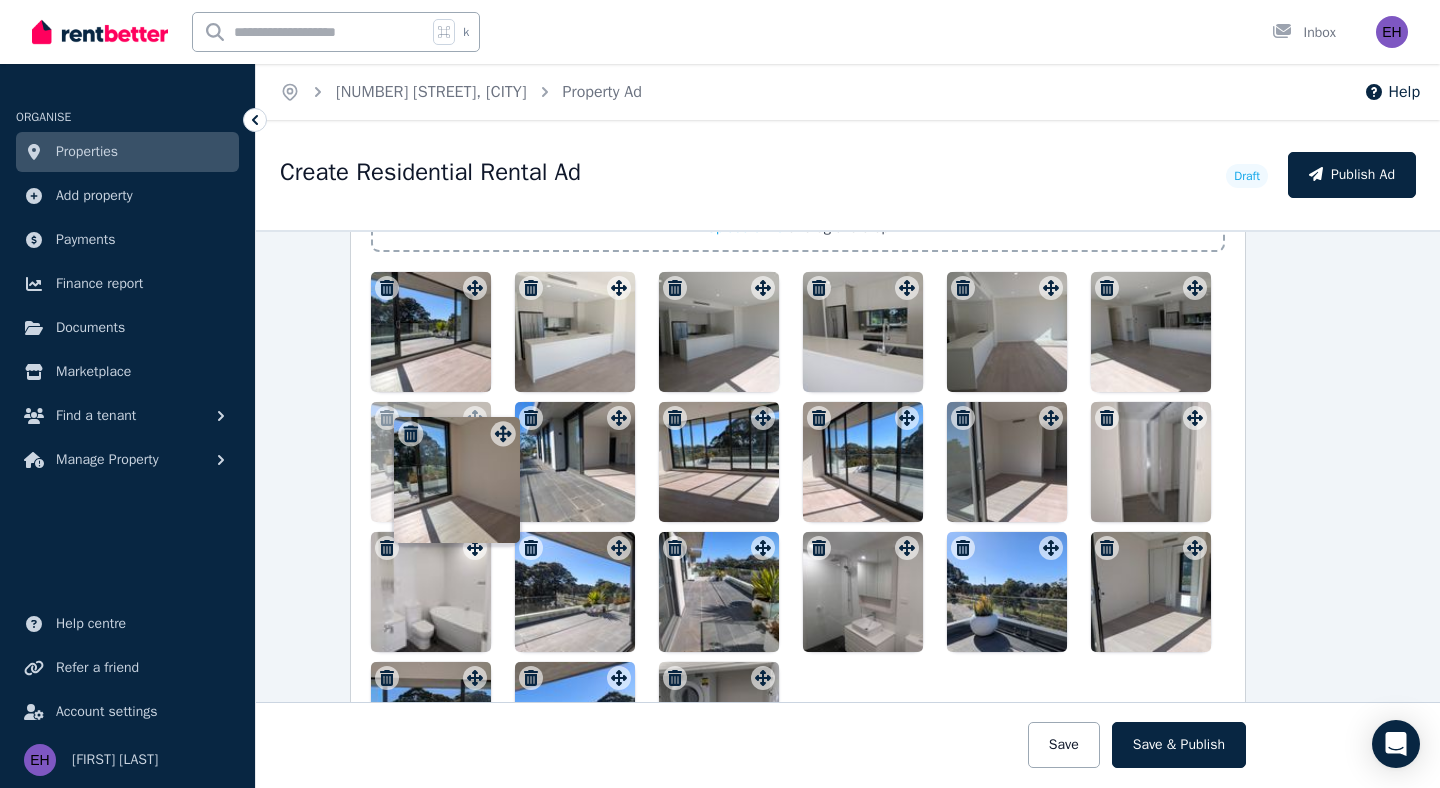 drag, startPoint x: 1049, startPoint y: 549, endPoint x: 499, endPoint y: 418, distance: 565.3857 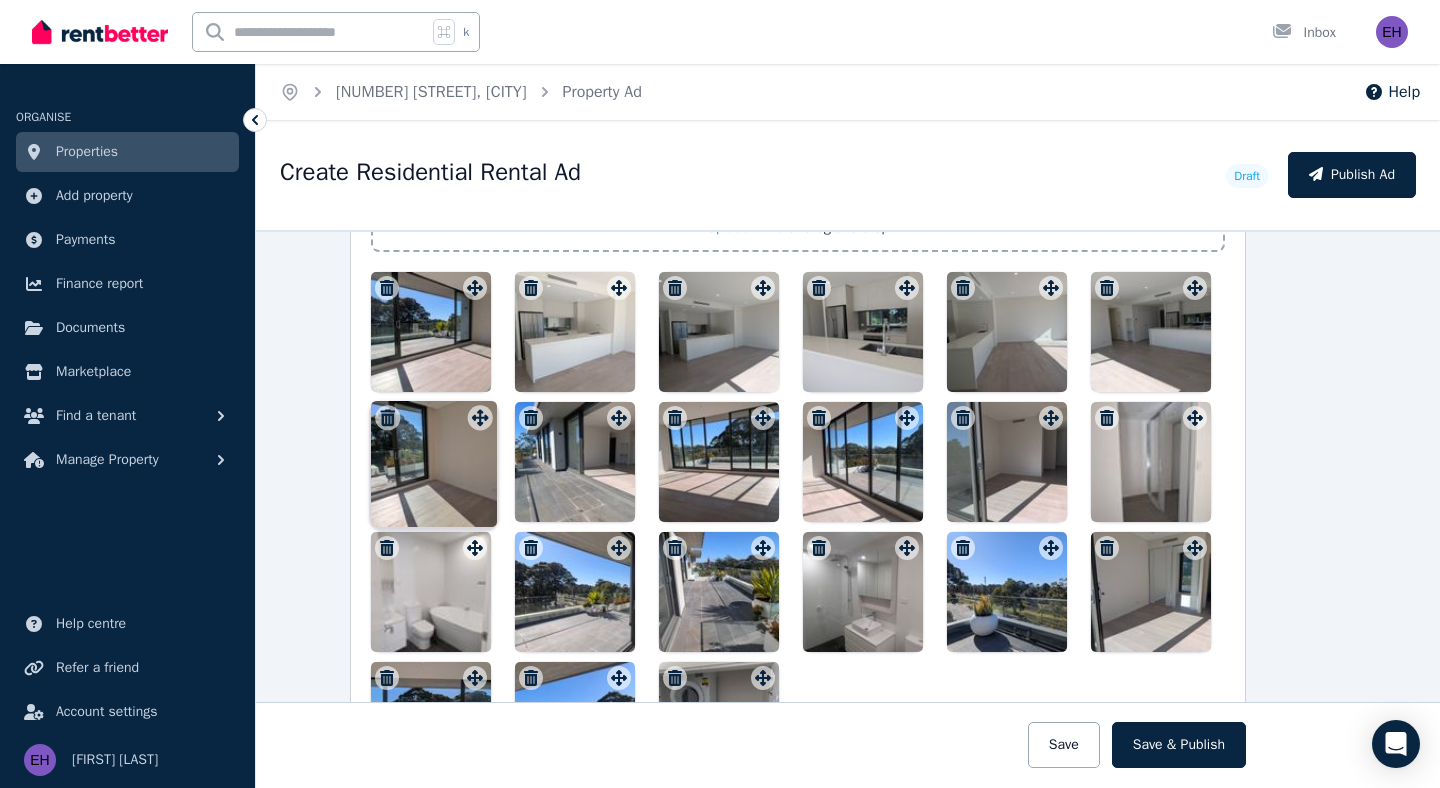 click on "Photos Upload a file   or drag and drop Uploaded   " [FILENAME] " Uploaded   " [FILENAME] " Uploaded   " [FILENAME] " Uploaded   " [FILENAME] " Uploaded   " [FILENAME] " Uploaded   " [FILENAME] " Uploaded   " [FILENAME] " Uploaded   " [FILENAME] " Uploaded   " [FILENAME] " Uploaded   " [FILENAME] " Uploaded   " [FILENAME] " Uploaded   " [FILENAME] " Uploaded   " [FILENAME] " Uploaded   " [FILENAME] " Uploaded   " [FILENAME] " Uploaded   " [FILENAME] " Uploaded   " [FILENAME] " Uploaded   " [FILENAME] " Draggable item [UUID] was moved over droppable area [UUID]." at bounding box center [798, 435] 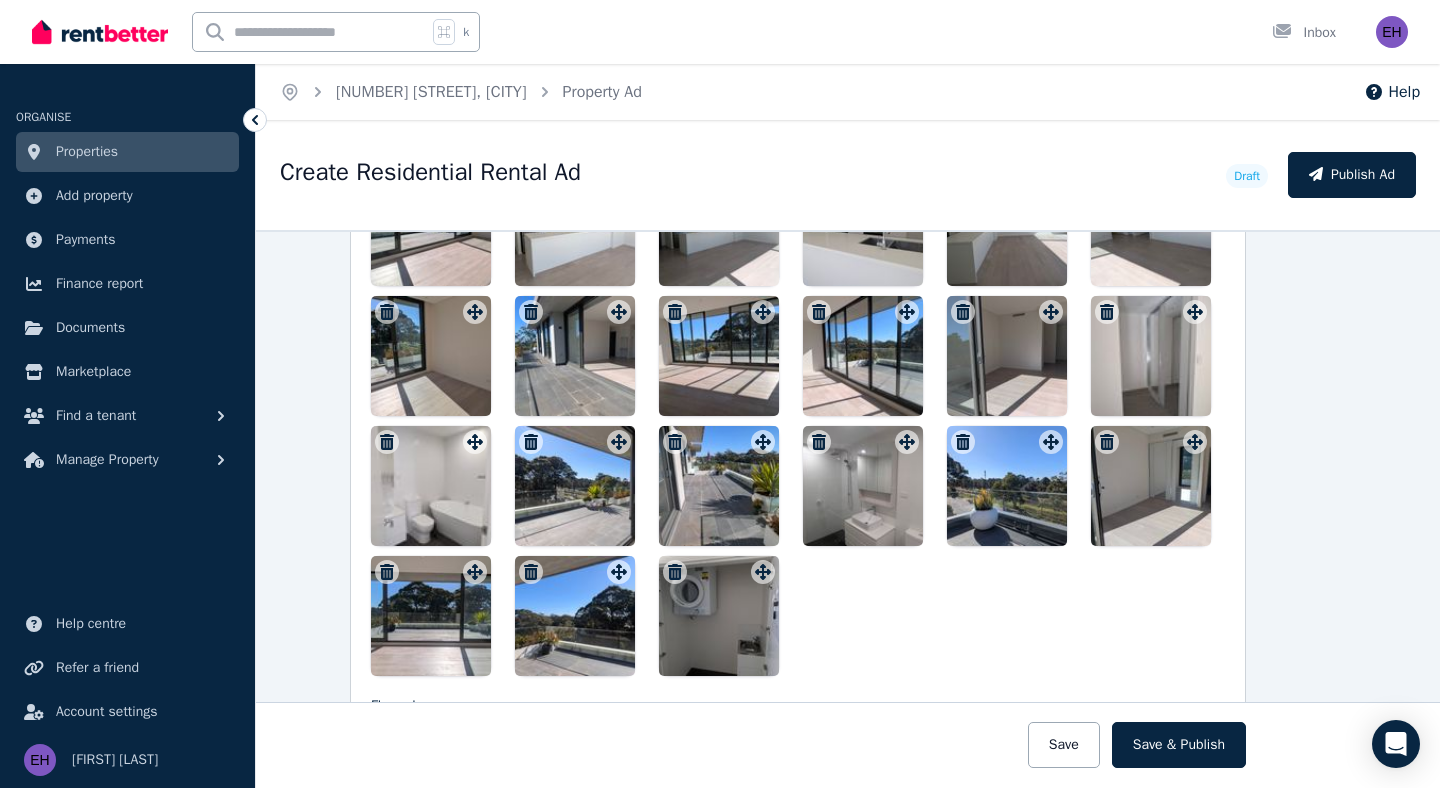 scroll, scrollTop: 2705, scrollLeft: 50, axis: both 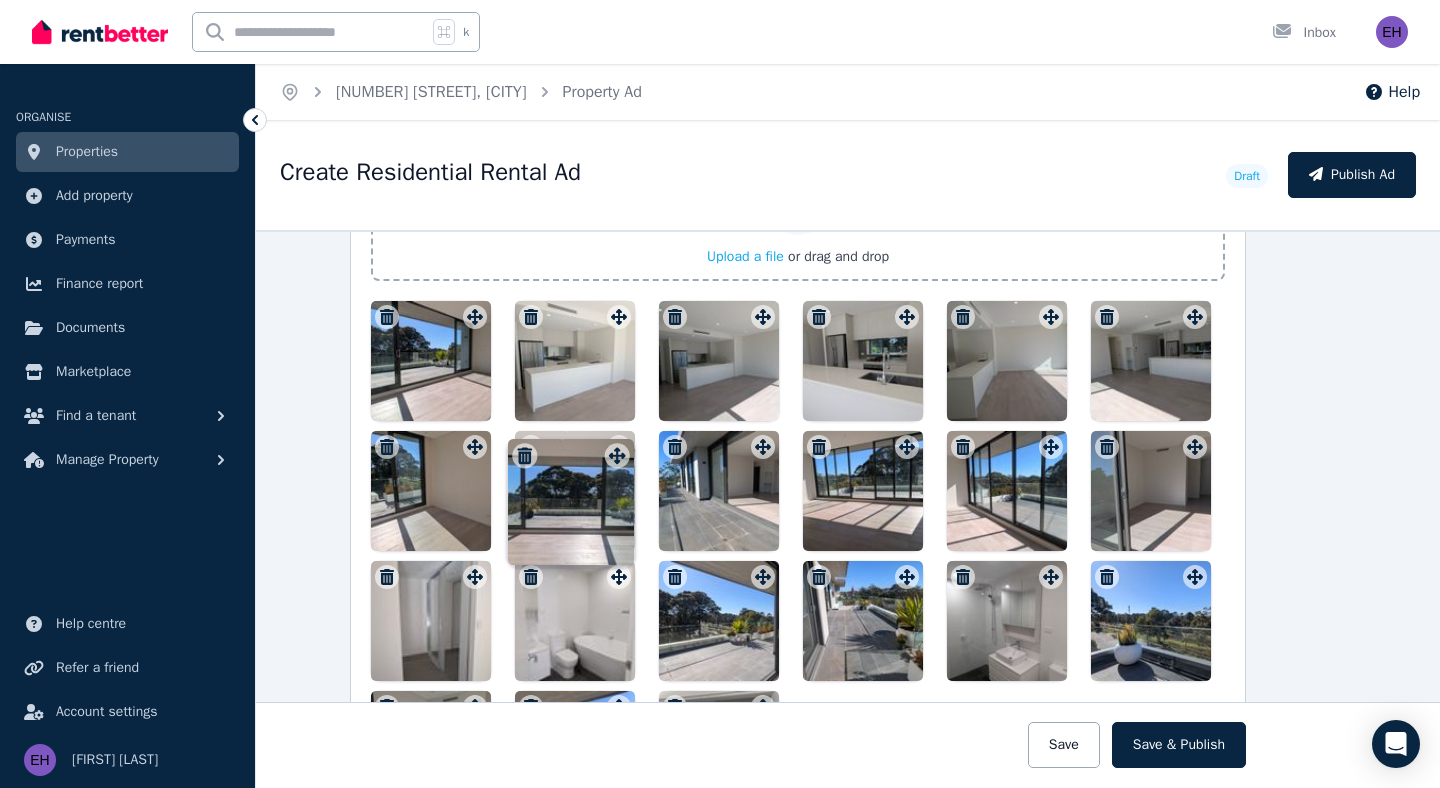 drag, startPoint x: 472, startPoint y: 566, endPoint x: 612, endPoint y: 438, distance: 189.69449 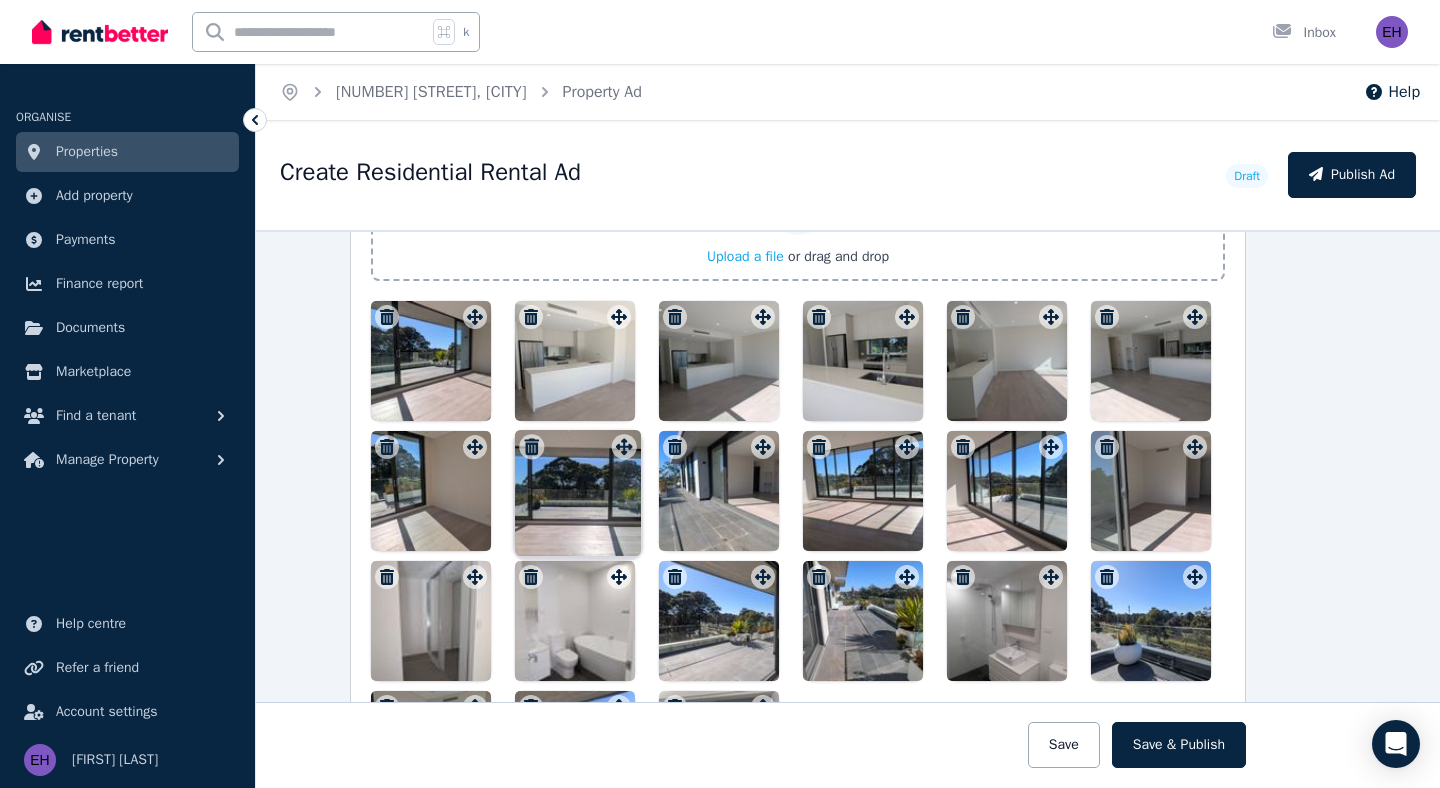 click on "Photos Upload a file   or drag and drop Uploaded   " PXL_[DATE]_[TIME].jpg " Uploaded   " PXL_[DATE]_[TIME].jpg " Uploaded   " PXL_[DATE]_[TIME].jpg " Uploaded   " PXL_[DATE]_[TIME].jpg " Uploaded   " PXL_[DATE]_[TIME].jpg " Uploaded   " PXL_[DATE]_[TIME].jpg " Uploaded   " PXL_[DATE]_[TIME].jpg " Uploaded   " PXL_[DATE]_[TIME].jpg " Uploaded   " PXL_[DATE]_[TIME].jpg " Uploaded   " PXL_[DATE]_[TIME].jpg " Uploaded   " PXL_[DATE]_[TIME].jpg " Uploaded   " PXL_[DATE]_[TIME].jpg " Uploaded   " PXL_[DATE]_[TIME].jpg " Uploaded   " PXL_[DATE]_[TIME].jpg " Uploaded   " PXL_[DATE]_[TIME].jpg " Uploaded   " PXL_[DATE]_[TIME].jpg " Uploaded   " PXL_[DATE]_[TIME].jpg " Uploaded   " PXL_[DATE]_[TIME].jpg " Uploaded   " PXL_[DATE]_[TIME].jpg " Uploaded   " PXL_[DATE]_[TIME].jpg " Uploaded   " PXL_[DATE]_[TIME].jpg " Draggable item [UUID] was moved over droppable area [UUID]." at bounding box center (798, 464) 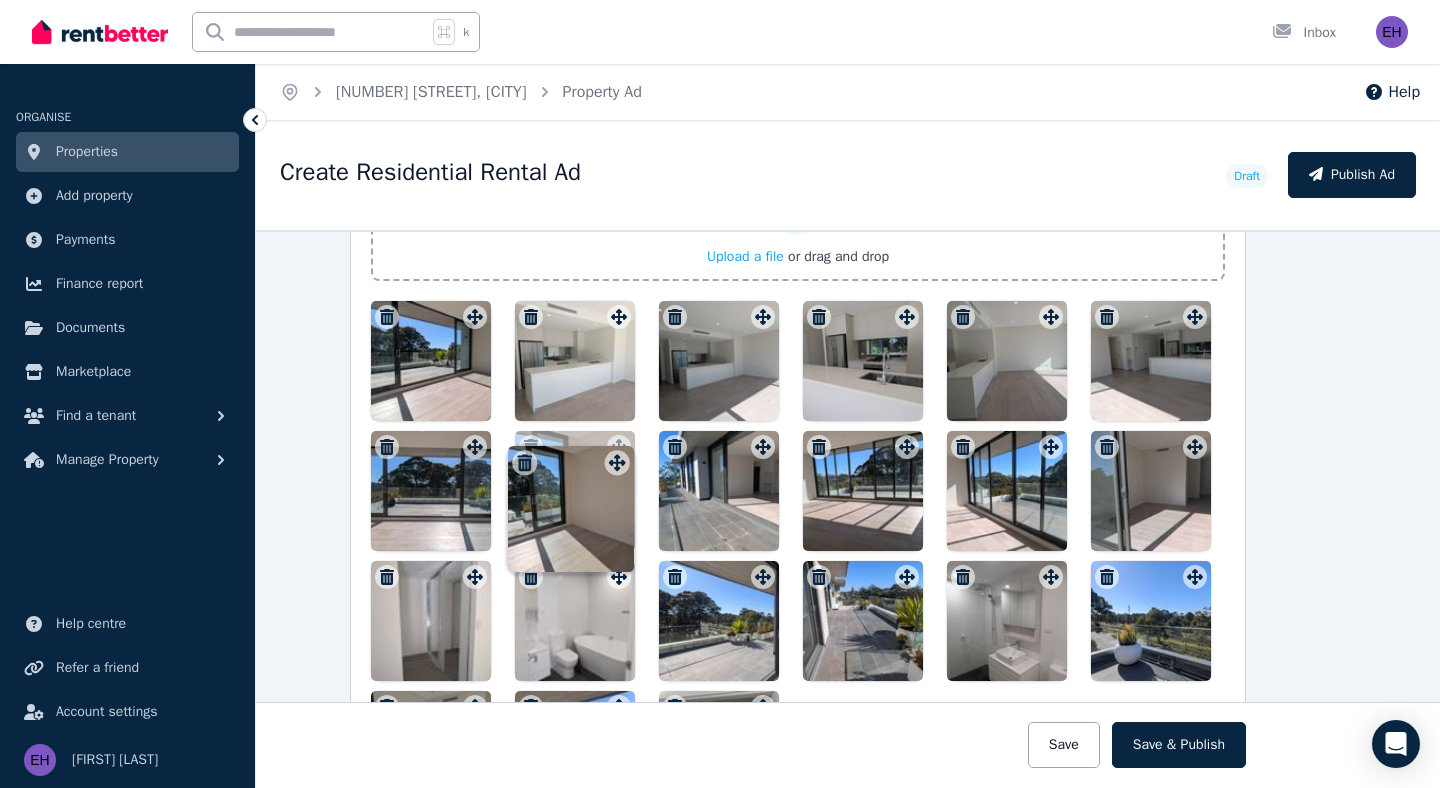 drag, startPoint x: 470, startPoint y: 437, endPoint x: 607, endPoint y: 435, distance: 137.0146 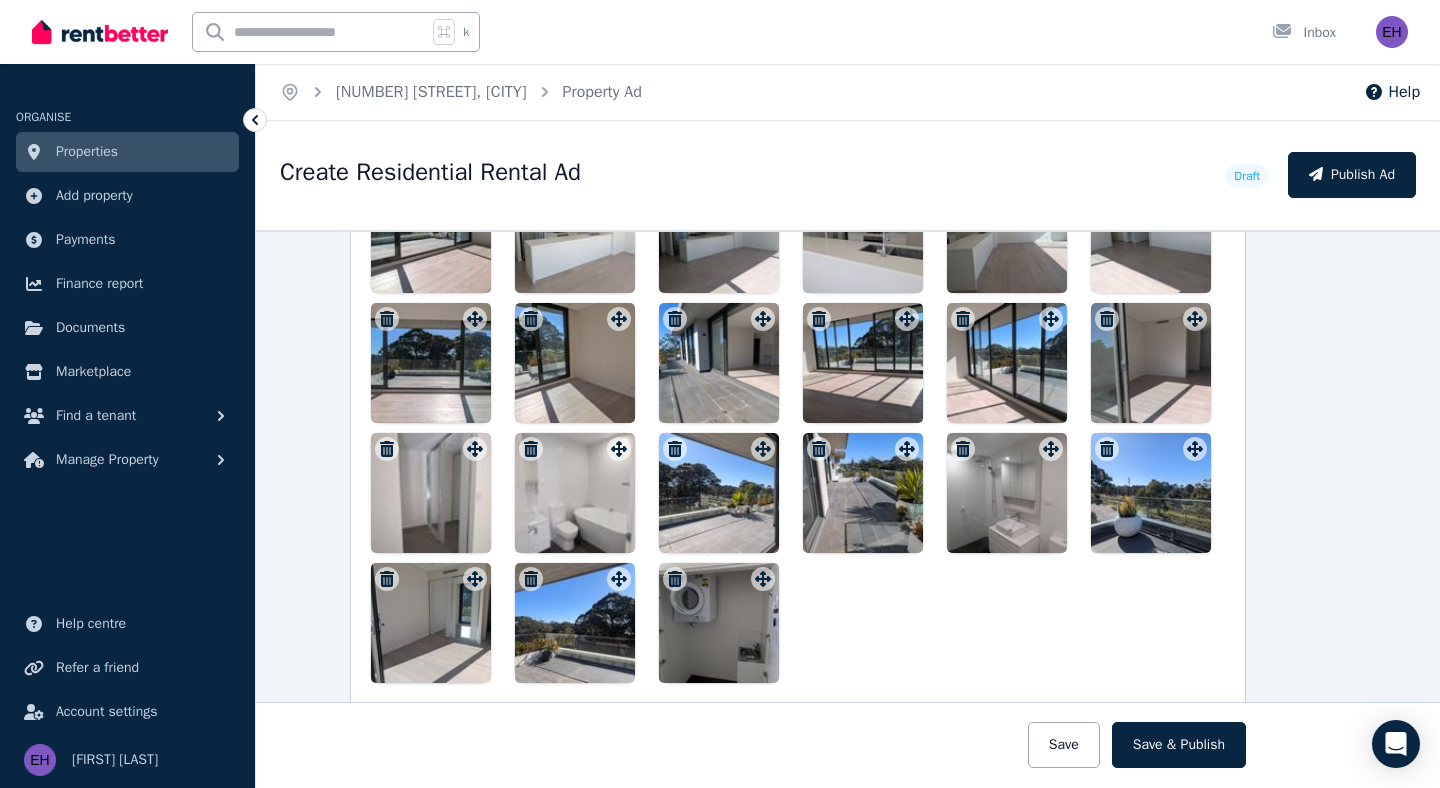 scroll, scrollTop: 2695, scrollLeft: 50, axis: both 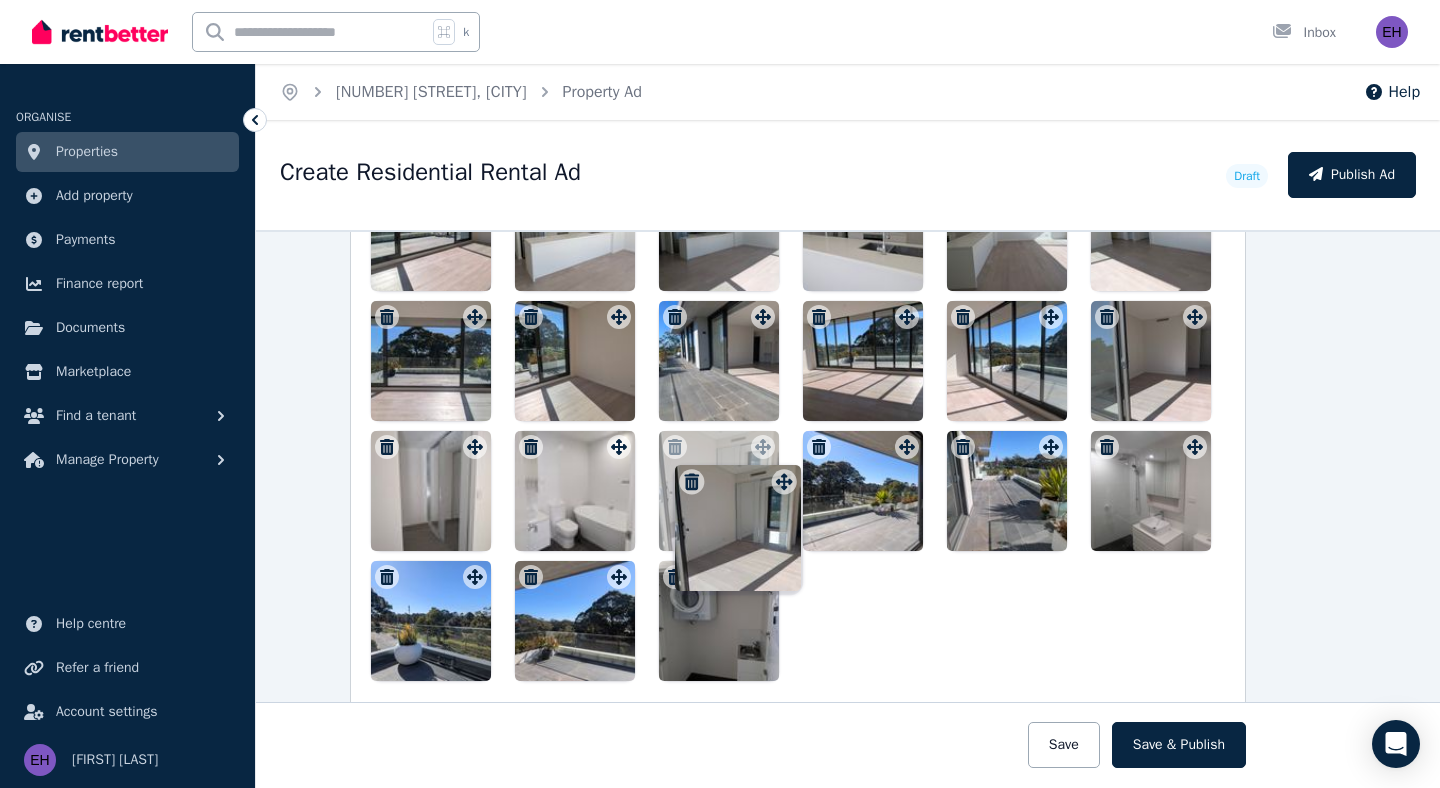 drag, startPoint x: 475, startPoint y: 577, endPoint x: 783, endPoint y: 464, distance: 328.07468 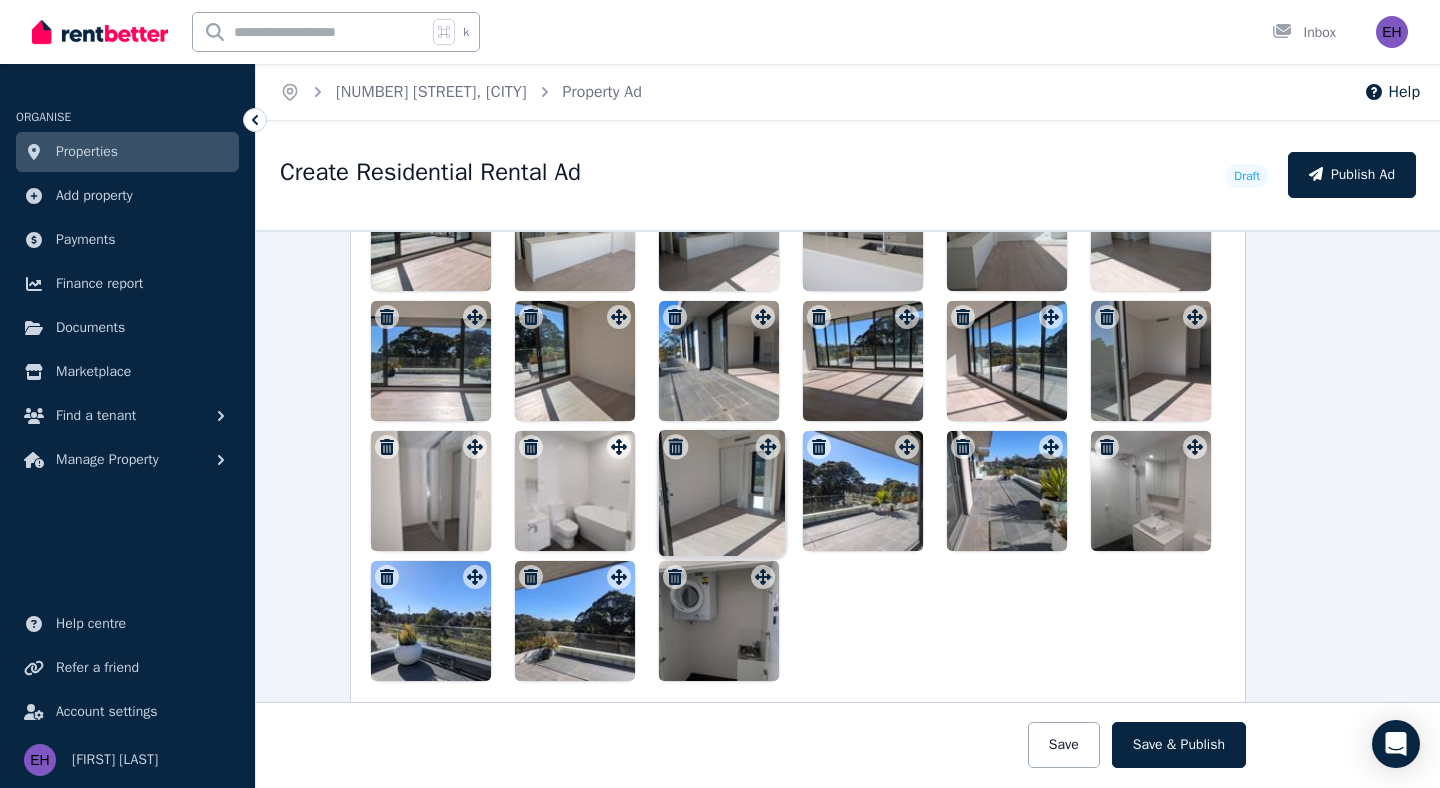 click on "Photos Upload a file   or drag and drop Uploaded   " [FILENAME] " Uploaded   " [FILENAME] " Uploaded   " [FILENAME] " Uploaded   " [FILENAME] " Uploaded   " [FILENAME] " Uploaded   " [FILENAME] " Uploaded   " [FILENAME] " Uploaded   " [FILENAME] " Uploaded   " [FILENAME] " Uploaded   " [FILENAME] " Uploaded   " [FILENAME] " Uploaded   " [FILENAME] " Uploaded   " [FILENAME] " Uploaded   " [FILENAME] " Uploaded   " [FILENAME] " Uploaded   " [FILENAME] " Draggable item [UUID] was moved over droppable area [UUID]." at bounding box center [798, 334] 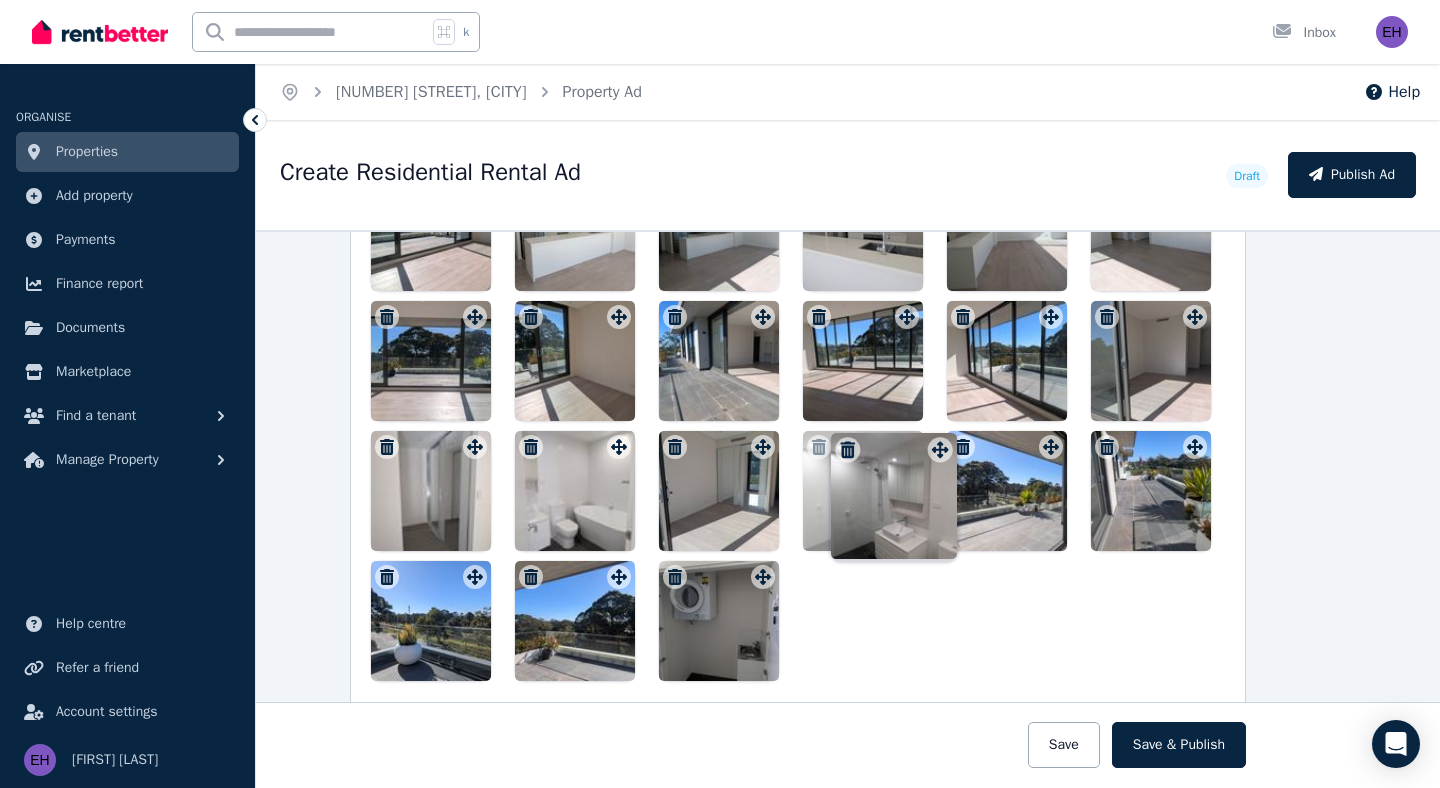 drag, startPoint x: 1192, startPoint y: 446, endPoint x: 935, endPoint y: 432, distance: 257.38104 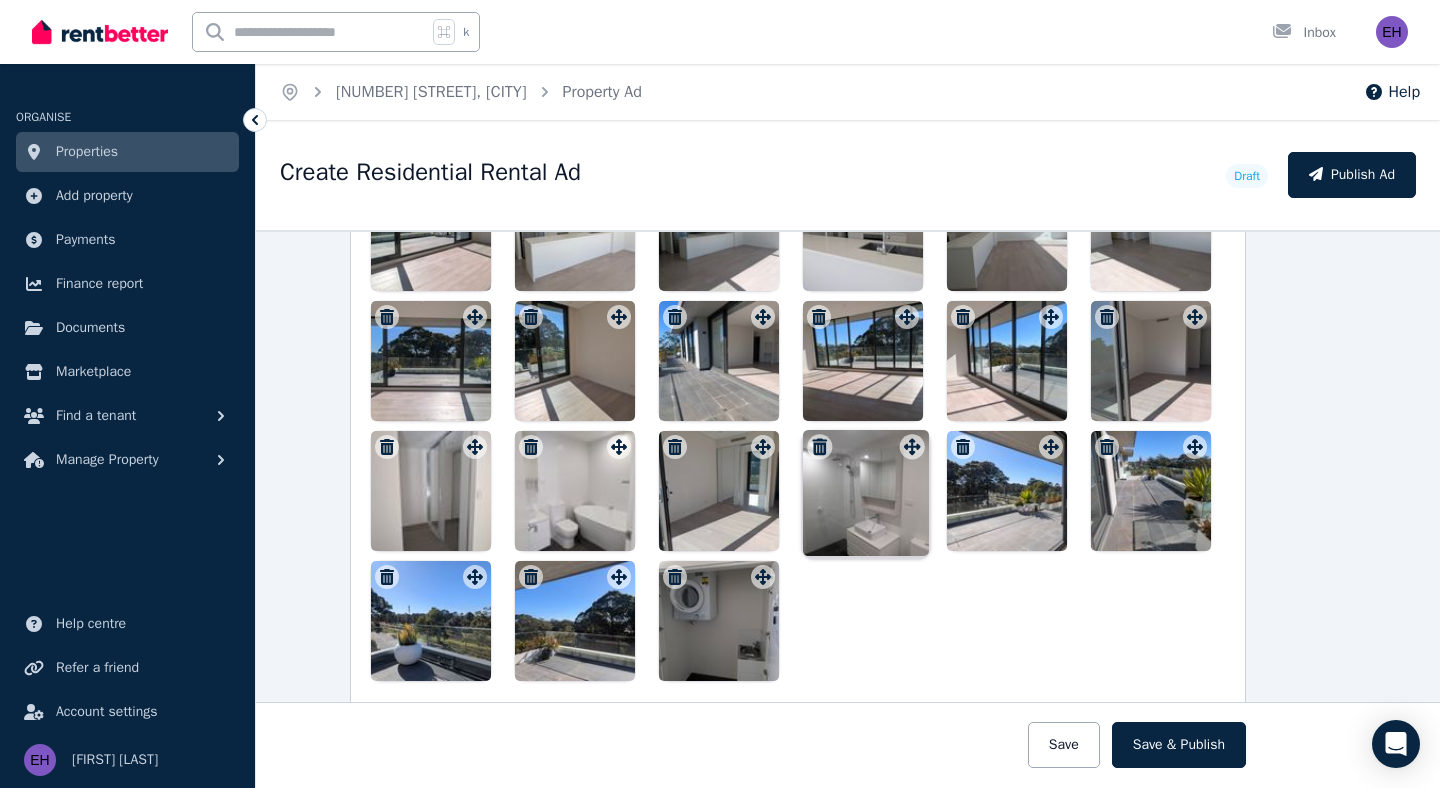click on "Photos Upload a file   or drag and drop Uploaded   " [FILENAME] " Uploaded   " [FILENAME] " Uploaded   " [FILENAME] " Uploaded   " [FILENAME] " Uploaded   " [FILENAME] " Uploaded   " [FILENAME] " Uploaded   " [FILENAME] " Uploaded   " [FILENAME] " Uploaded   " [FILENAME] " Uploaded   " [FILENAME] " Uploaded   " [FILENAME] " Uploaded   " [FILENAME] " Uploaded   " [FILENAME] " Uploaded   " [FILENAME] " Uploaded   " [FILENAME] " Uploaded   " [FILENAME] " Uploaded   " [FILENAME] " Uploaded   " [FILENAME] " Draggable item [UUID] was moved over droppable area [UUID]." at bounding box center [798, 334] 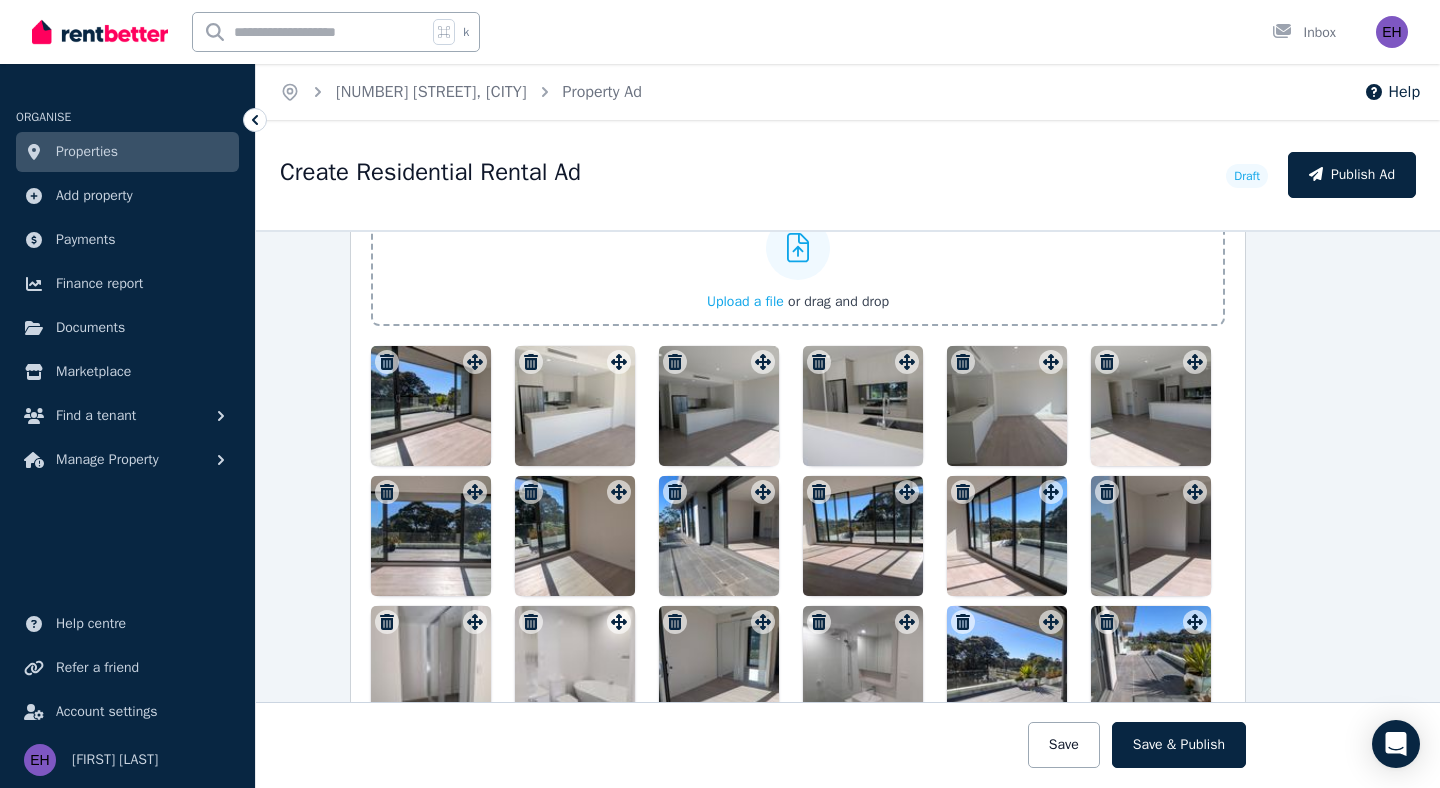 scroll, scrollTop: 2485, scrollLeft: 50, axis: both 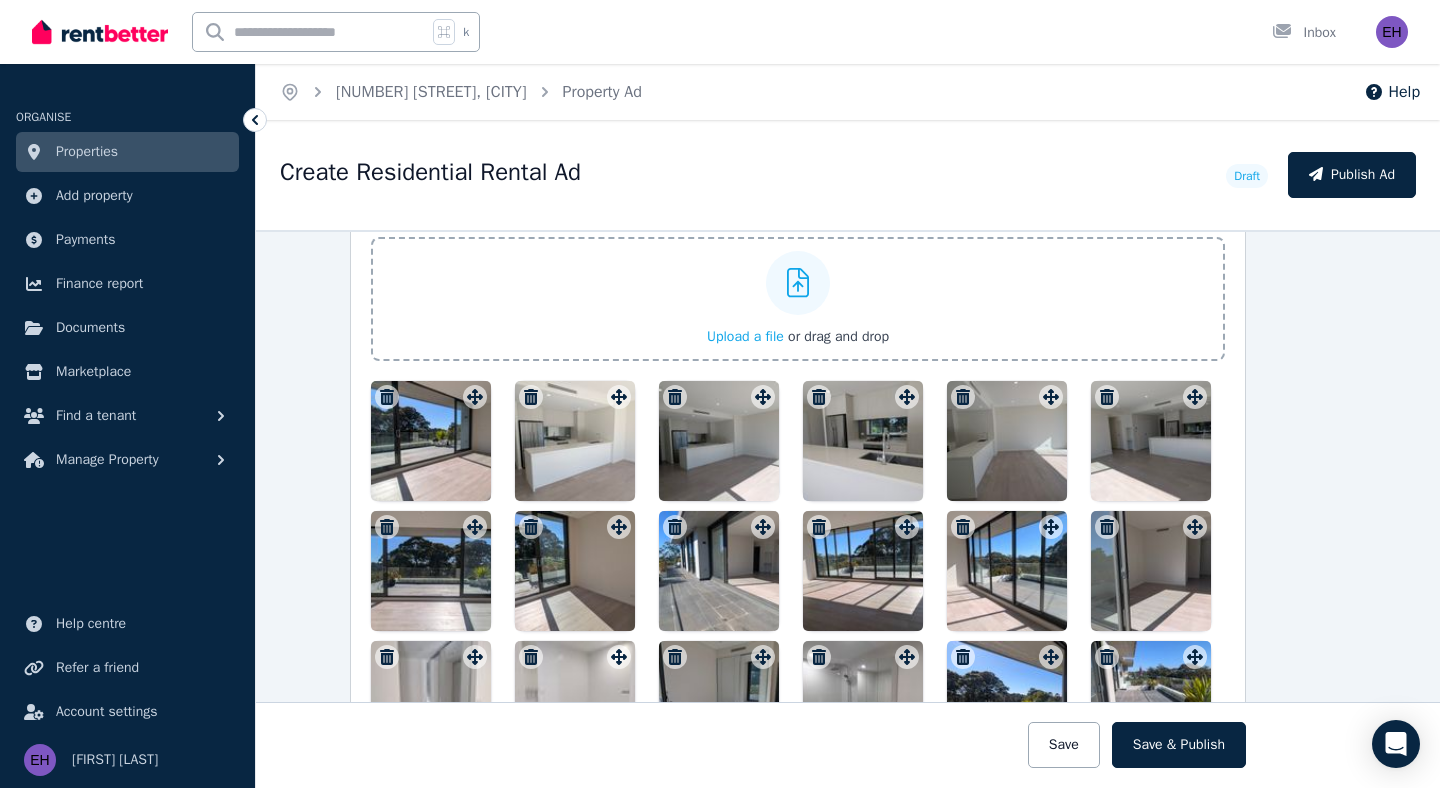 click at bounding box center (431, 441) 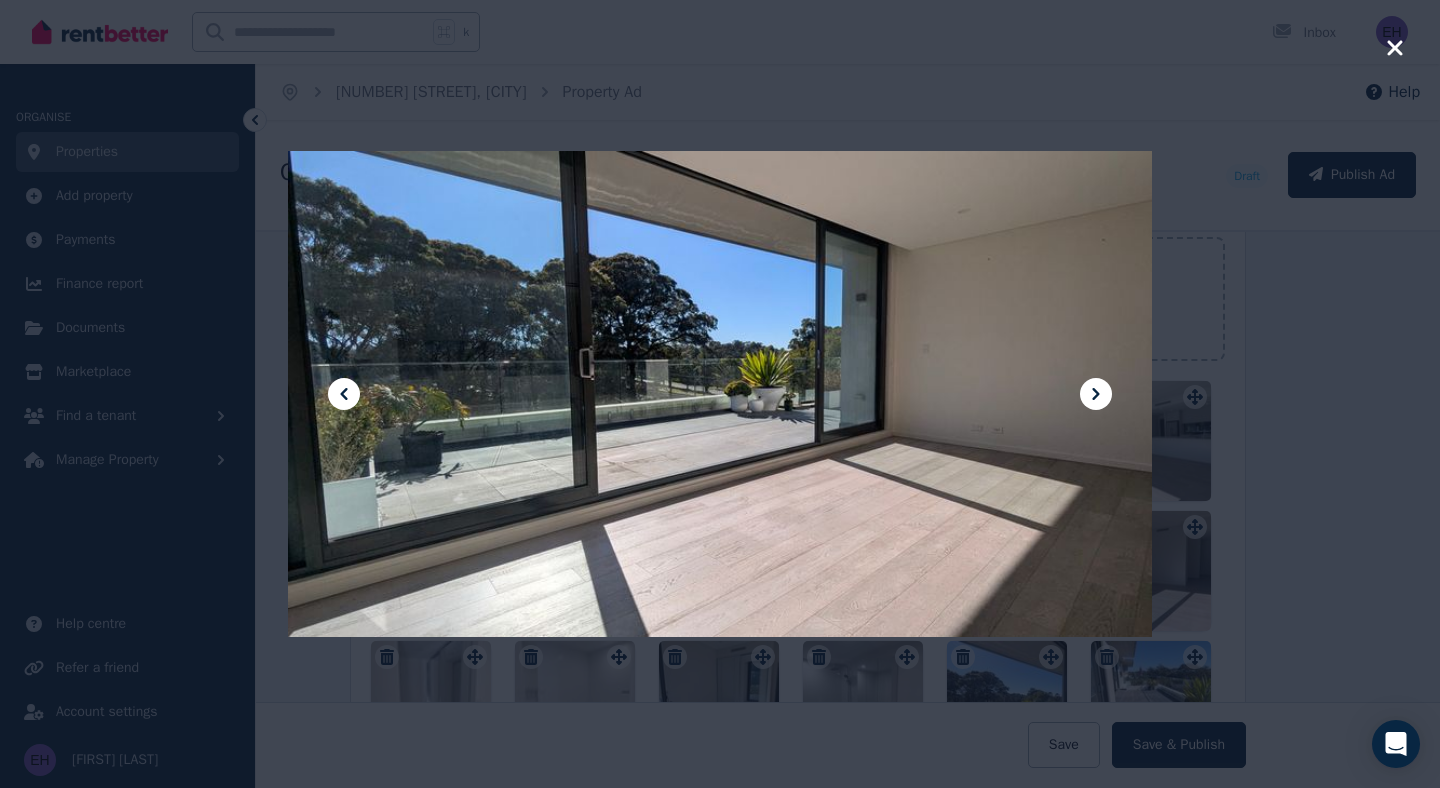 click 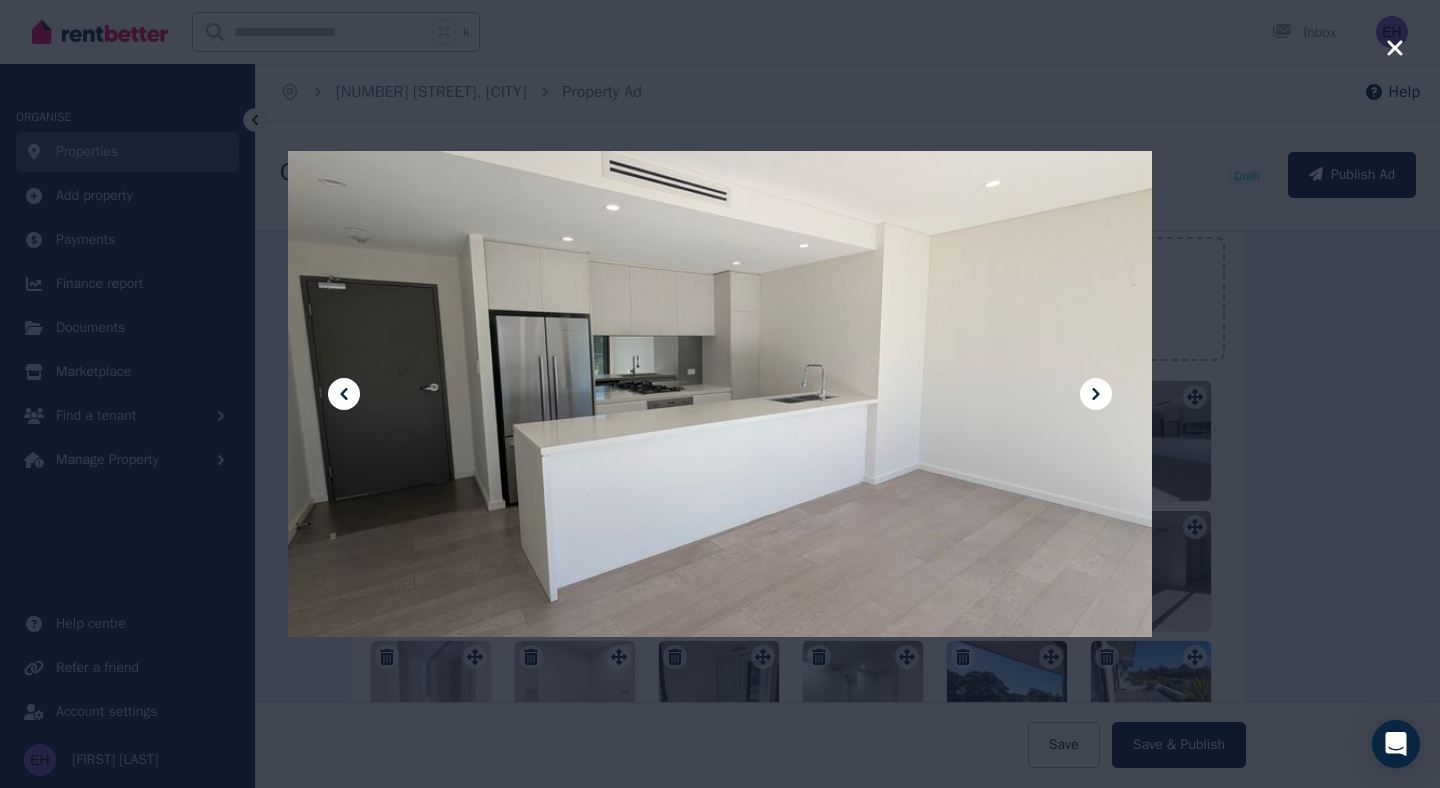click 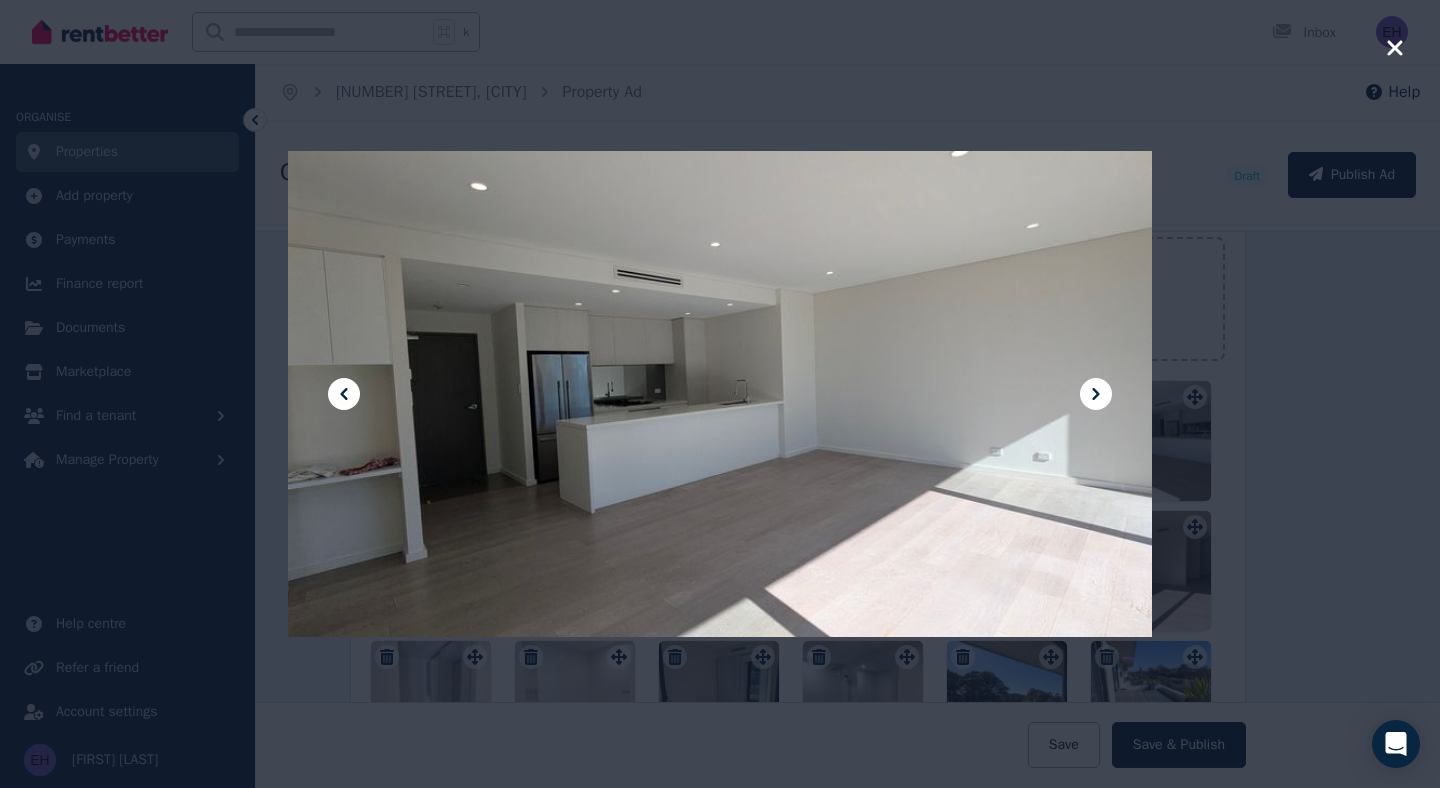 click 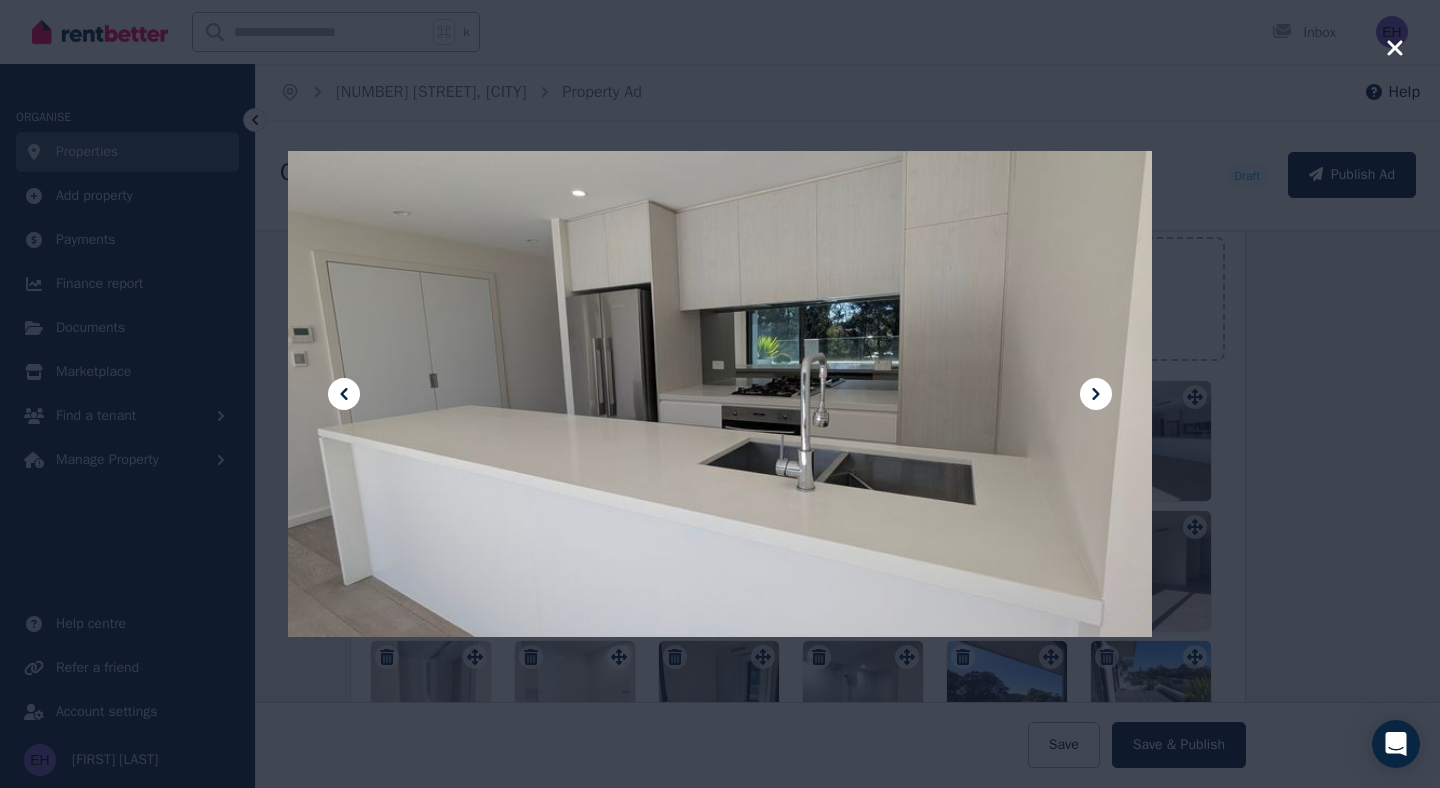 click 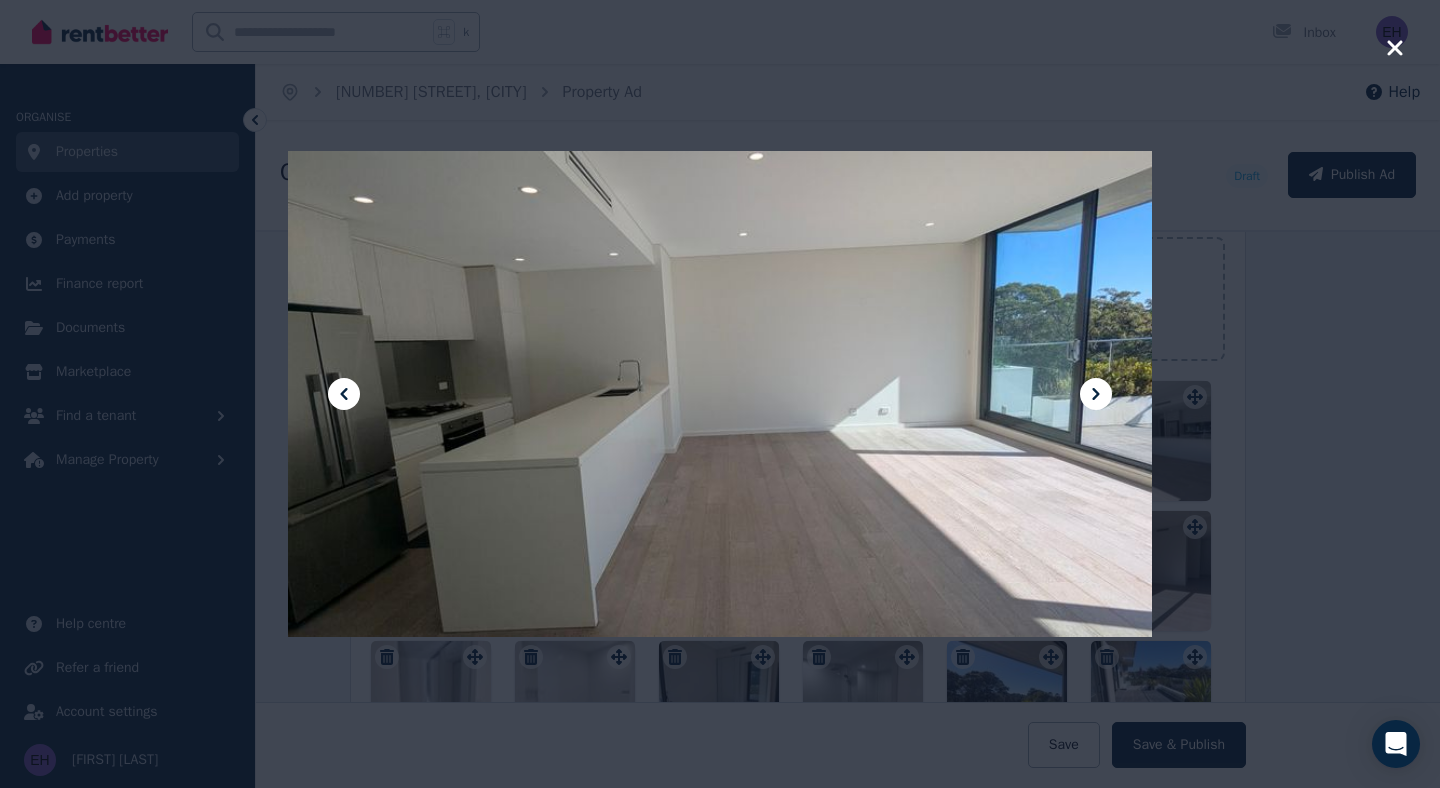click 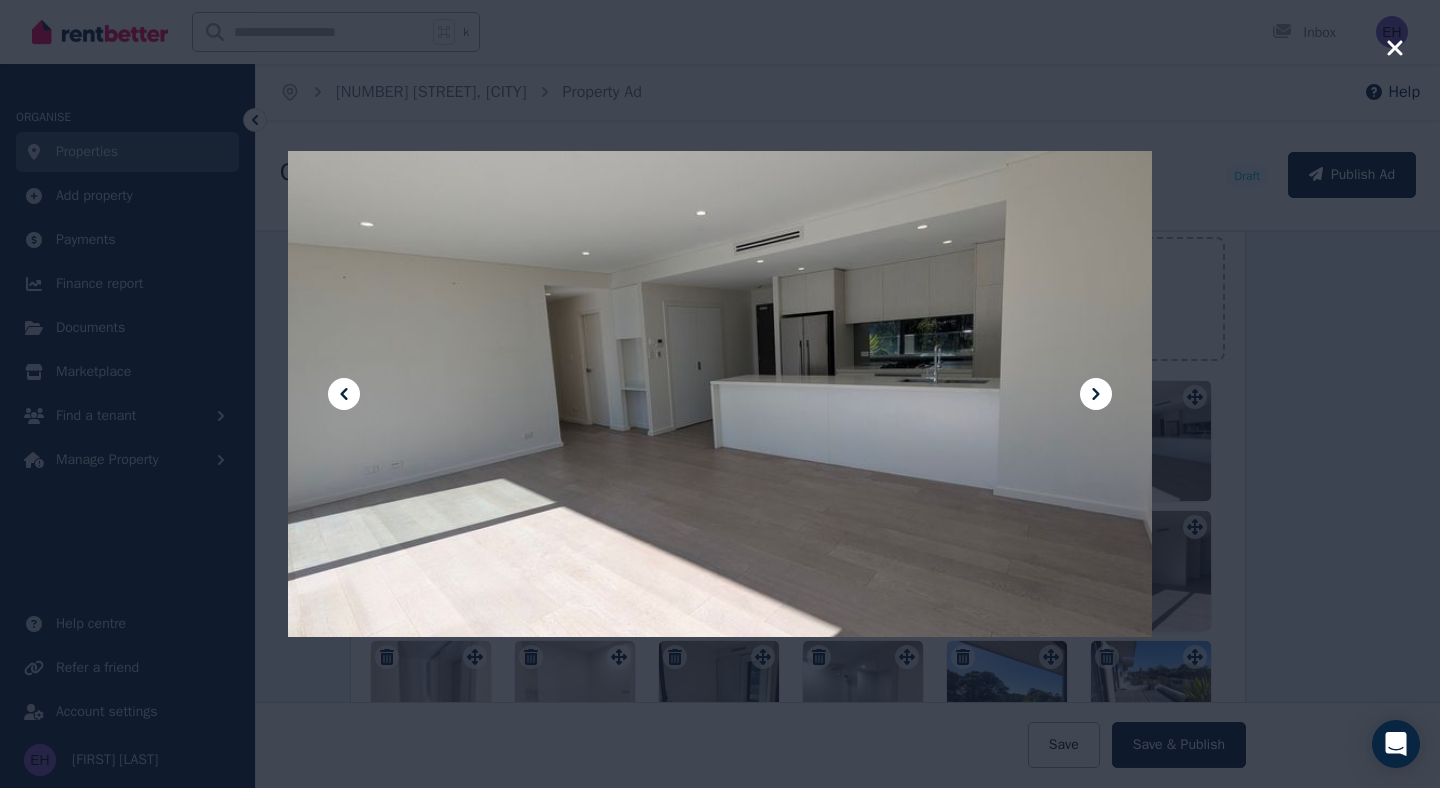 click 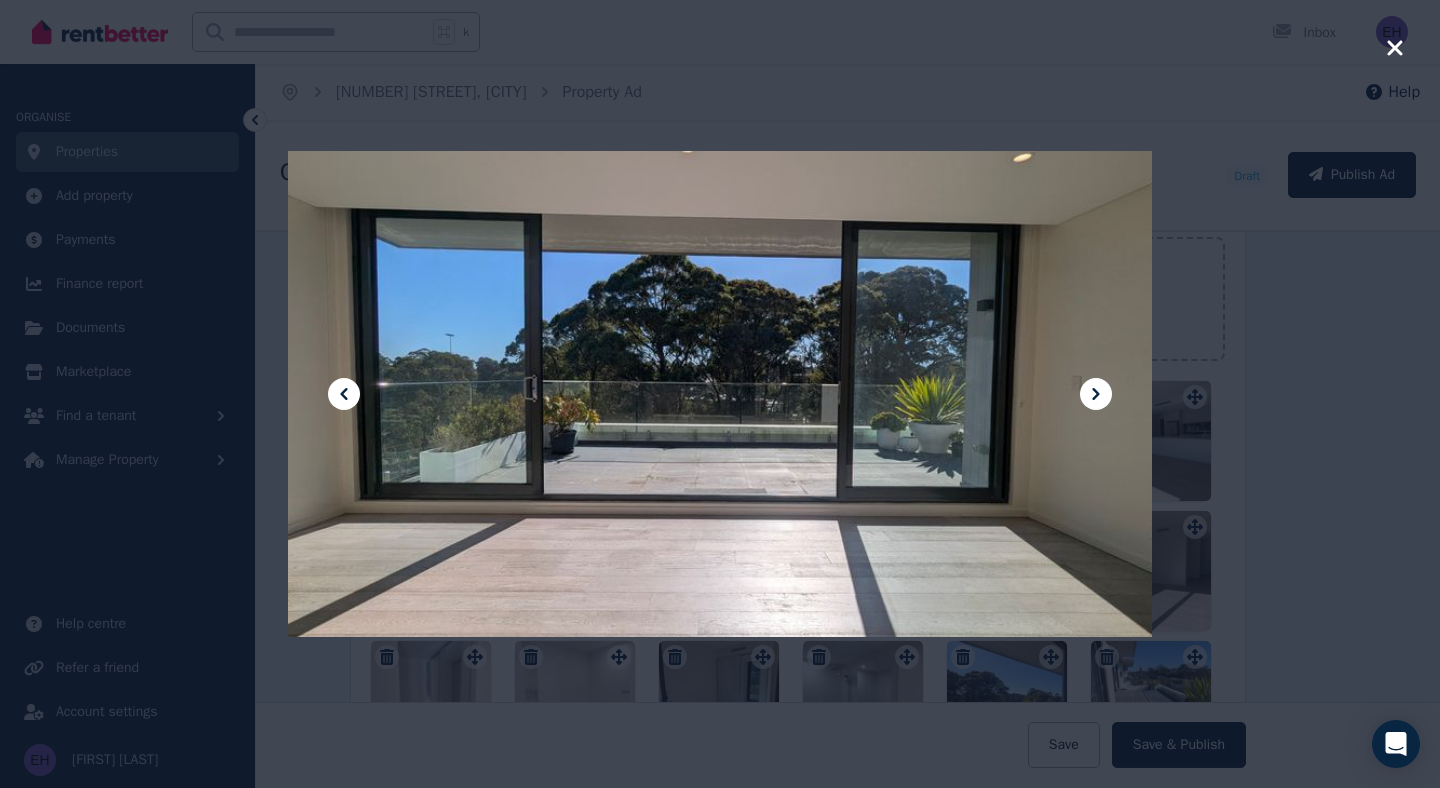 click 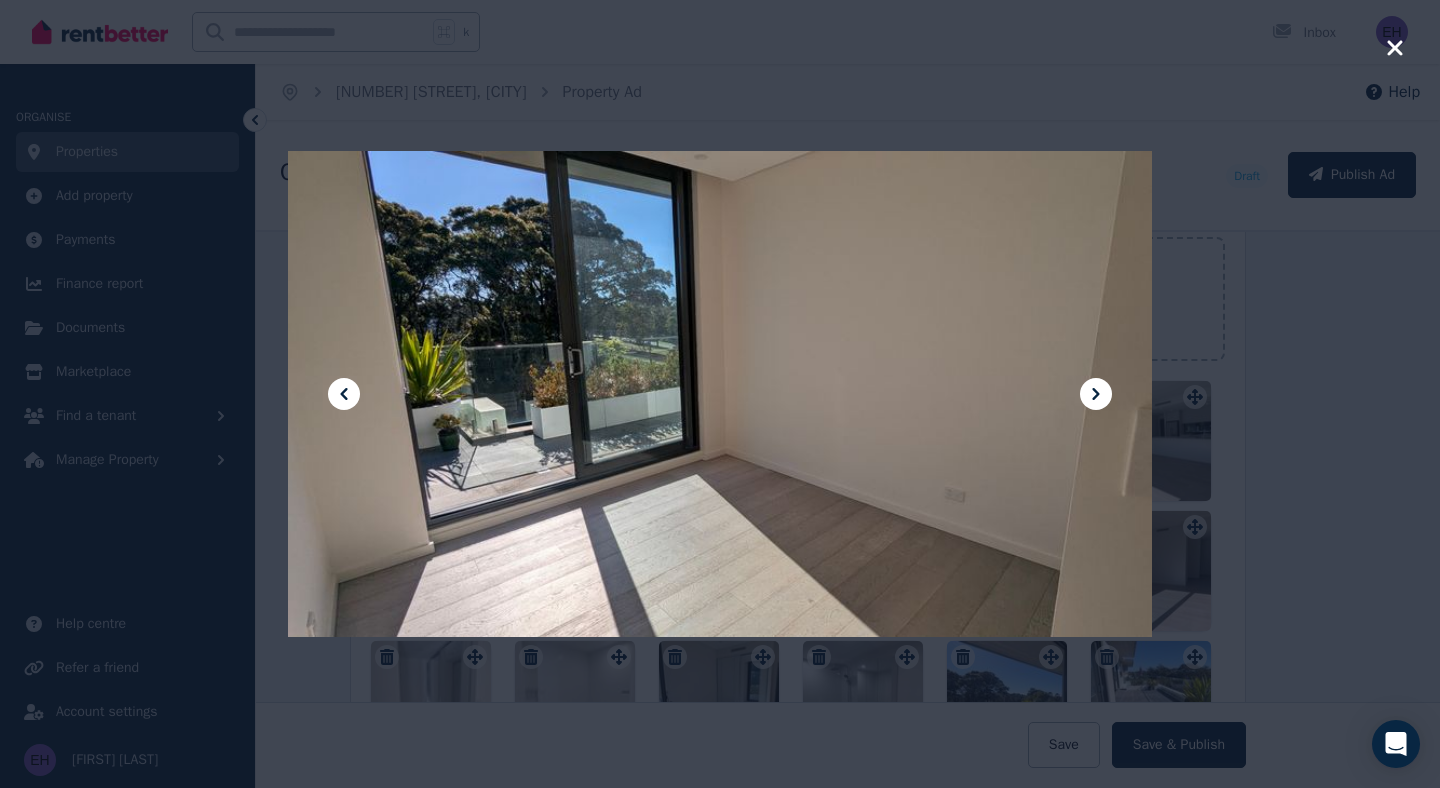 click 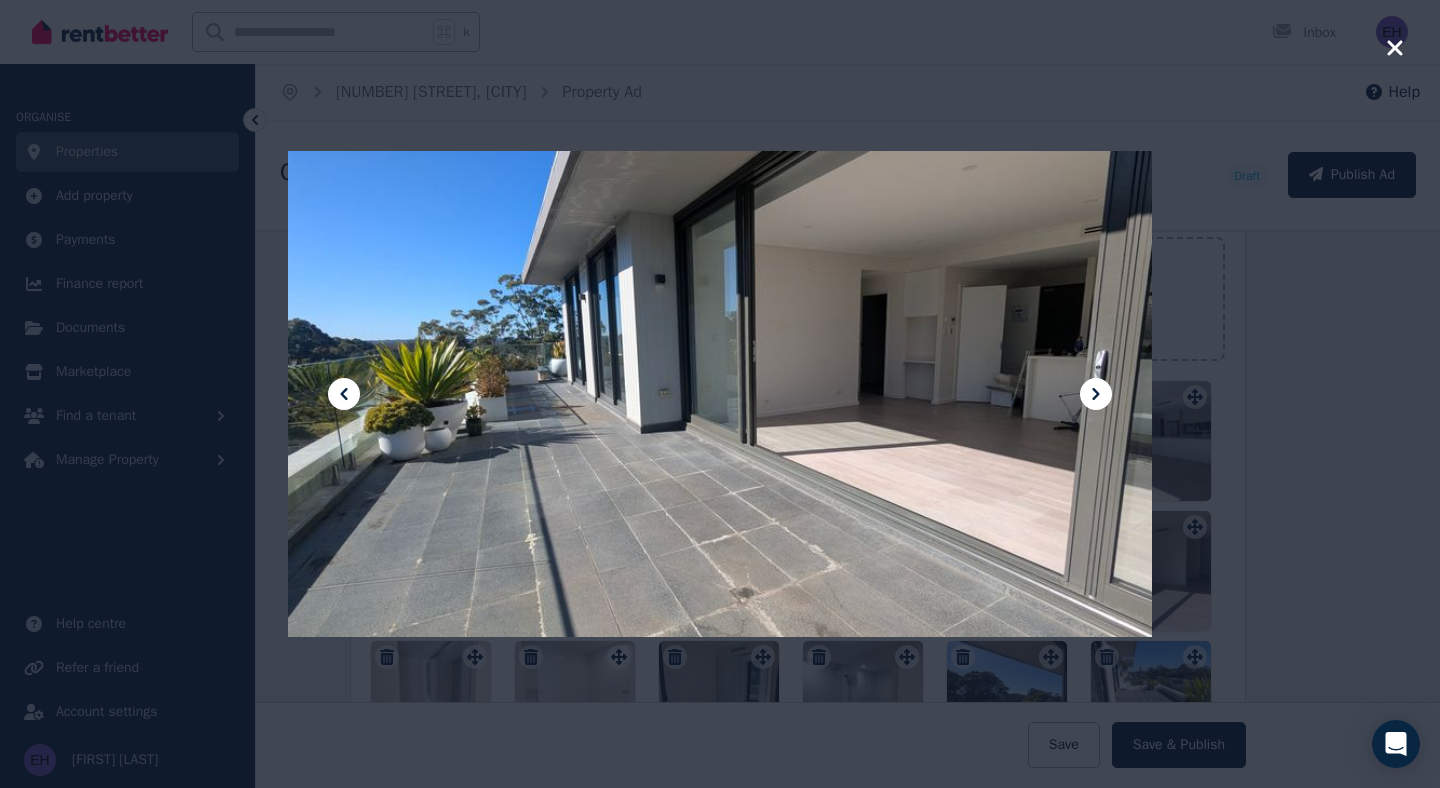 click 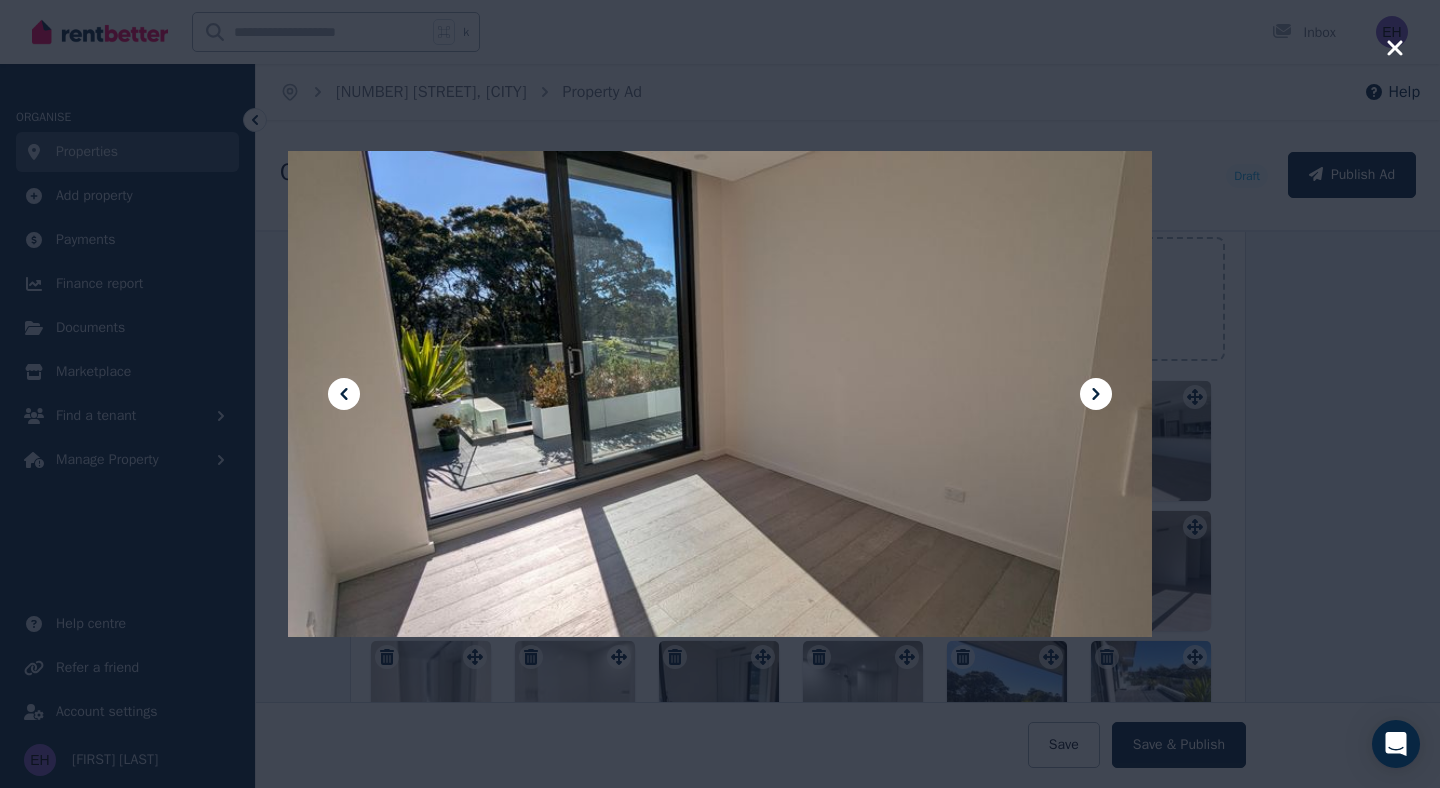 type 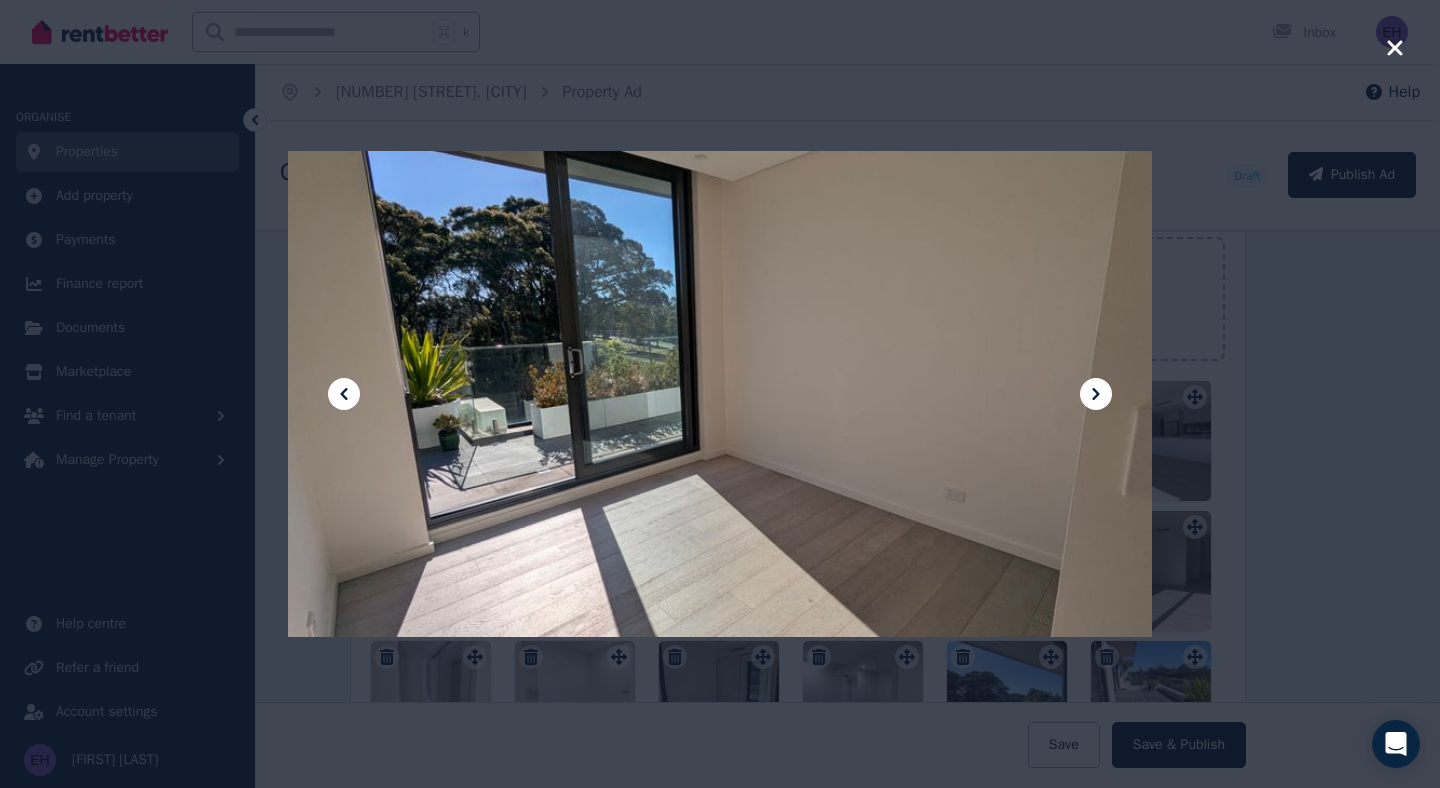 click 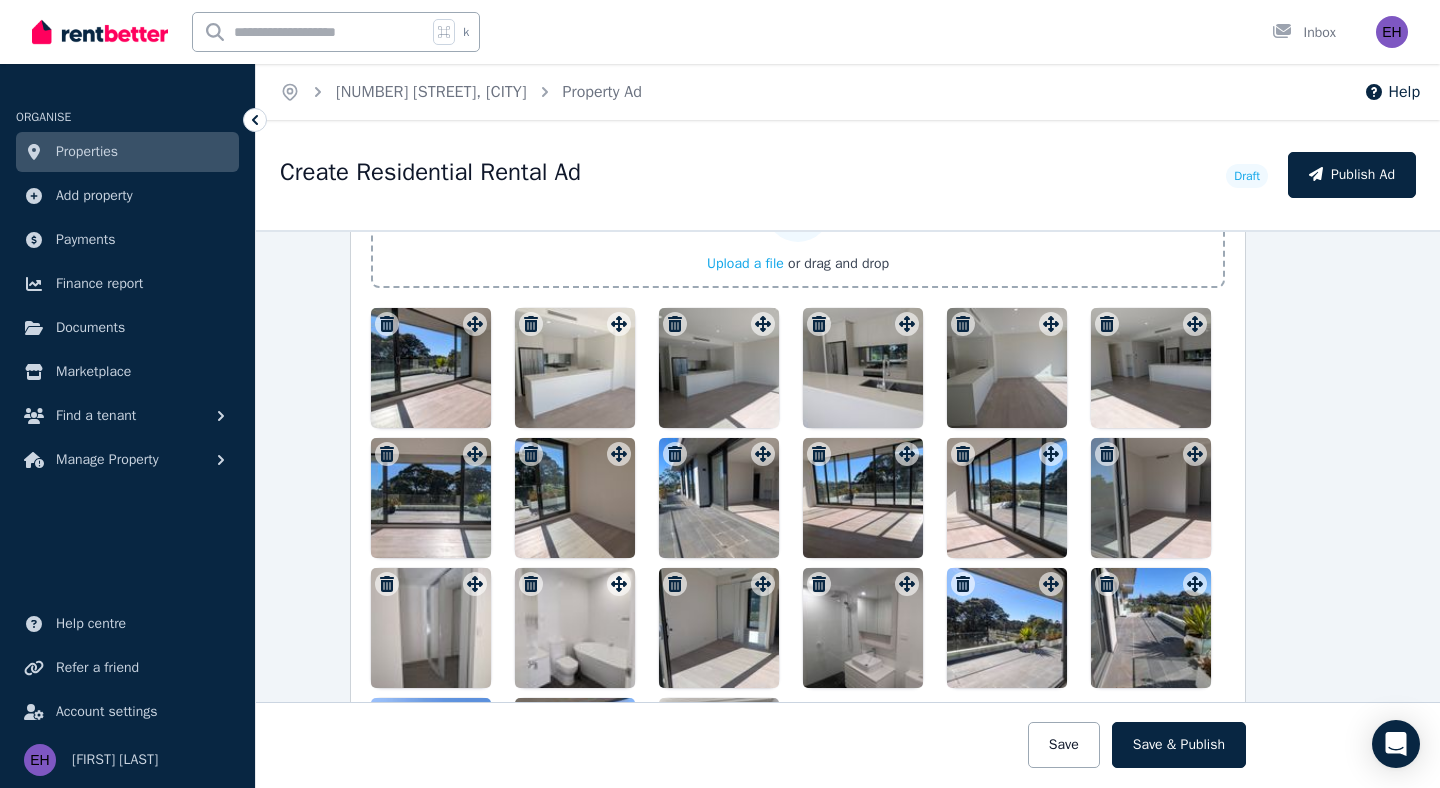 scroll, scrollTop: 2564, scrollLeft: 50, axis: both 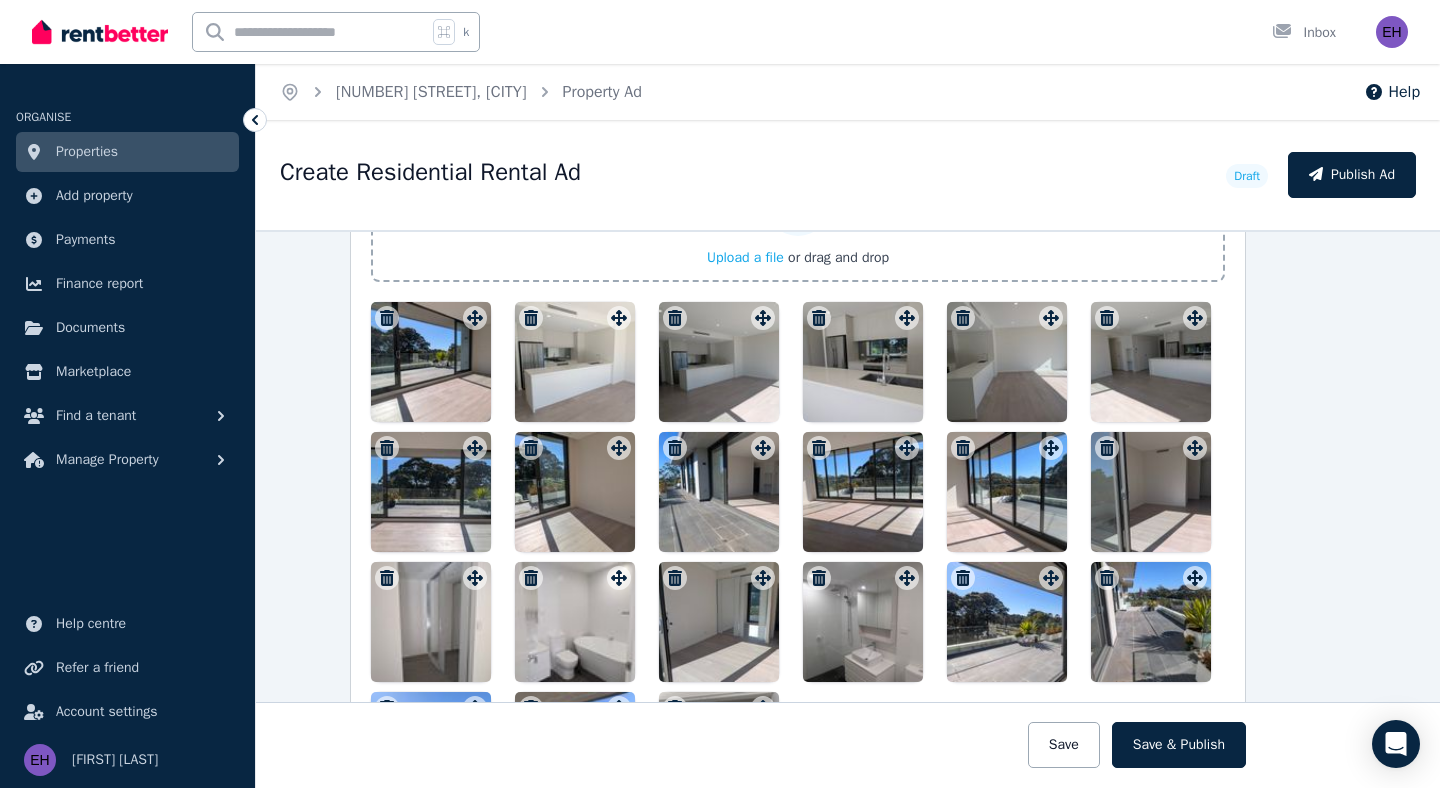 click at bounding box center [575, 492] 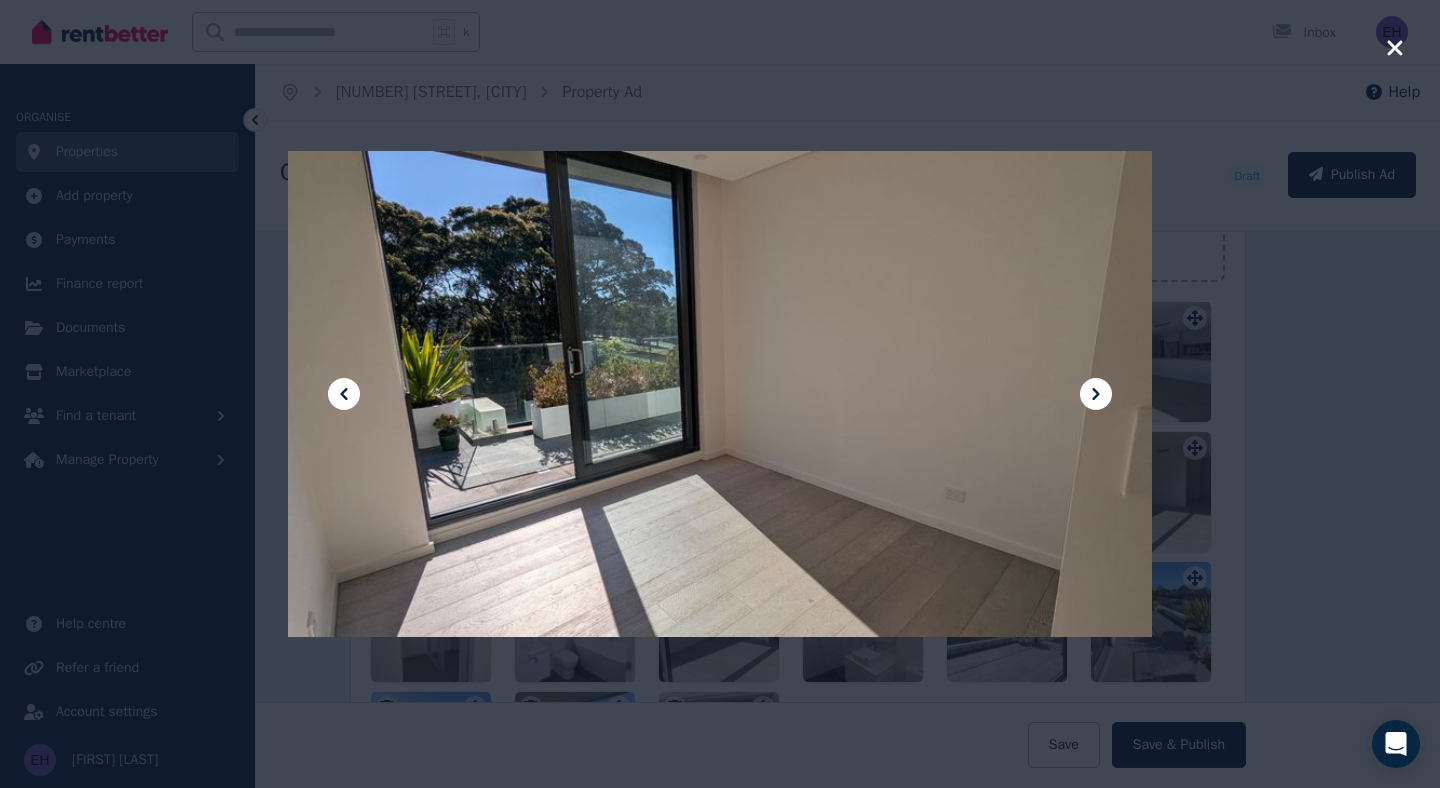 click 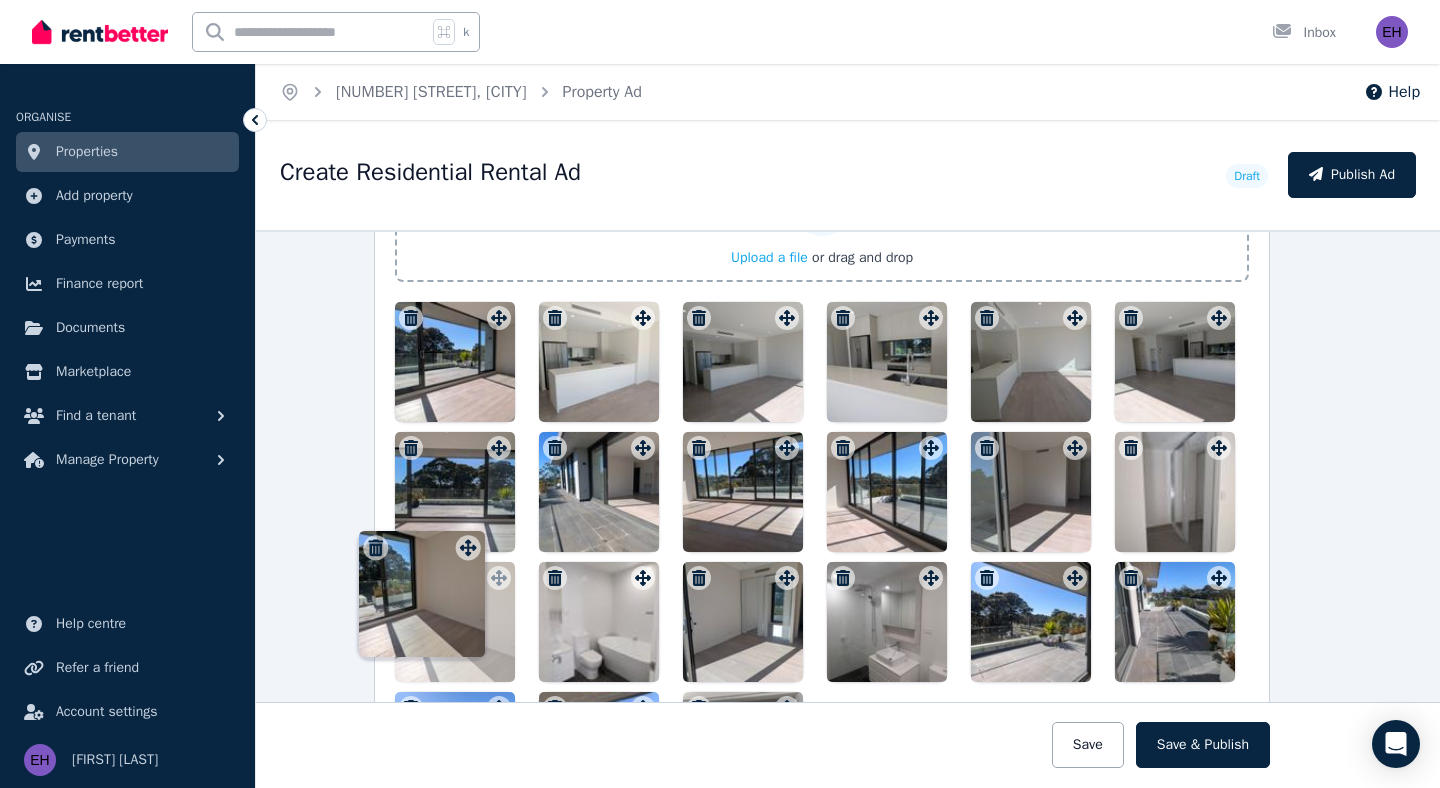 scroll, scrollTop: 2564, scrollLeft: 0, axis: vertical 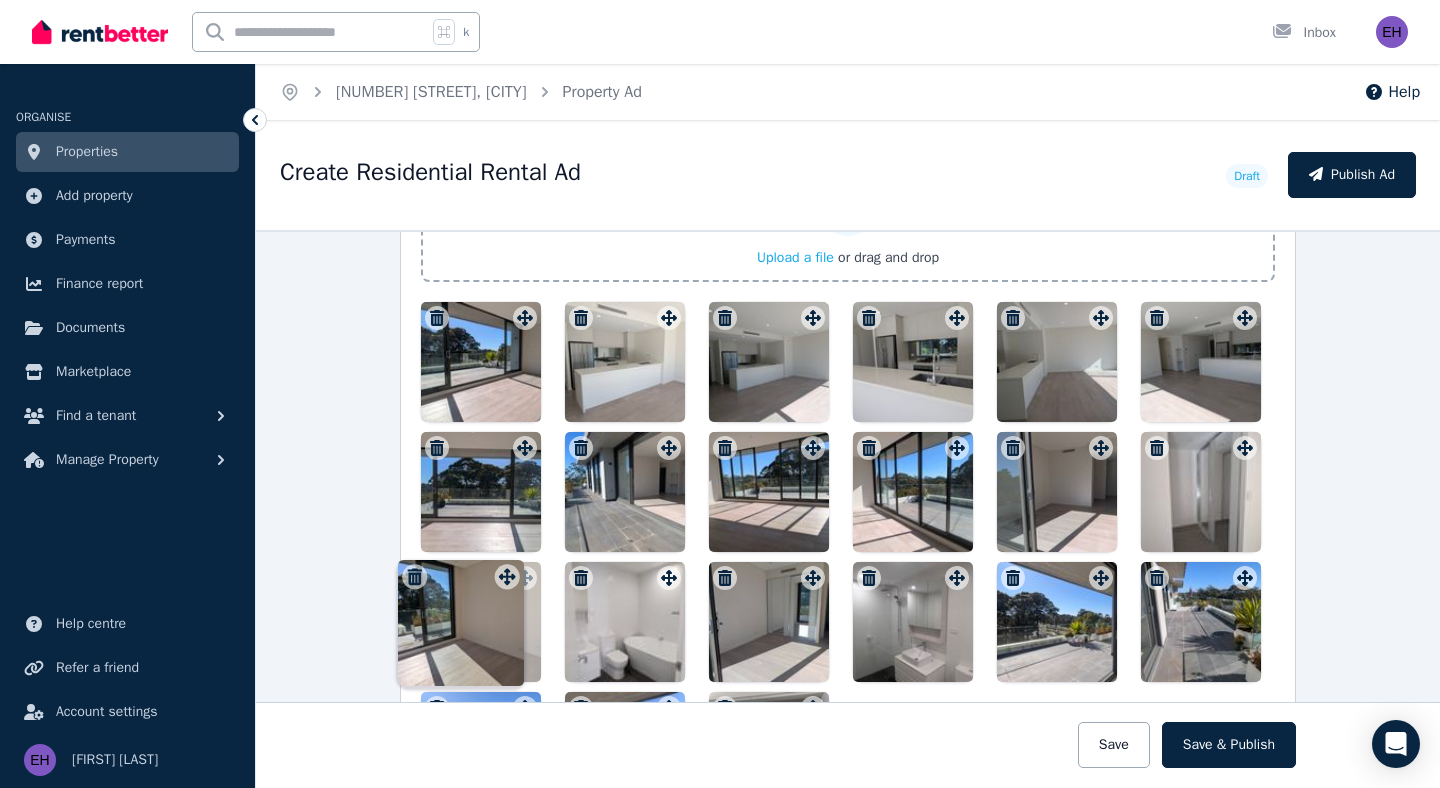 drag, startPoint x: 619, startPoint y: 446, endPoint x: 505, endPoint y: 558, distance: 159.8124 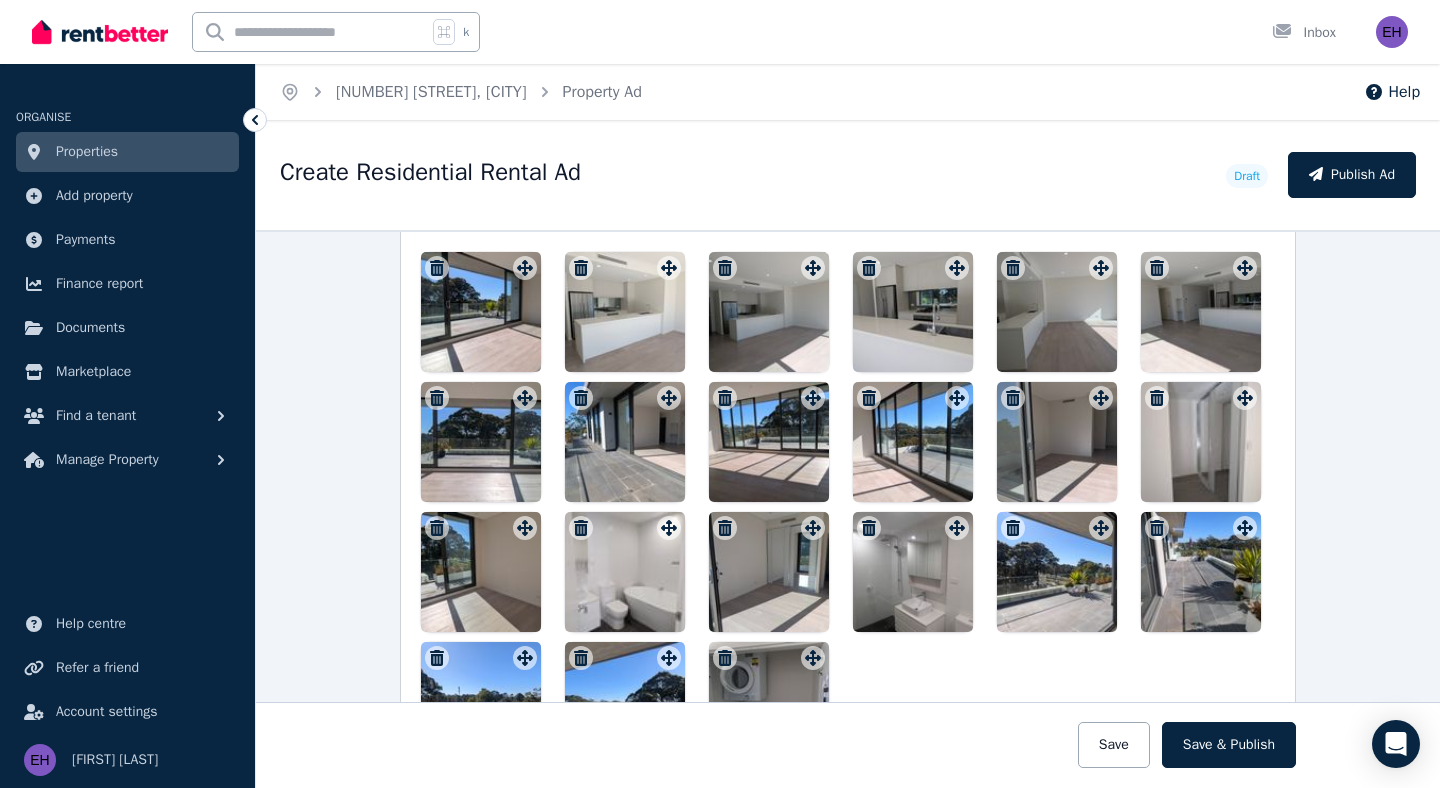 scroll, scrollTop: 2618, scrollLeft: 0, axis: vertical 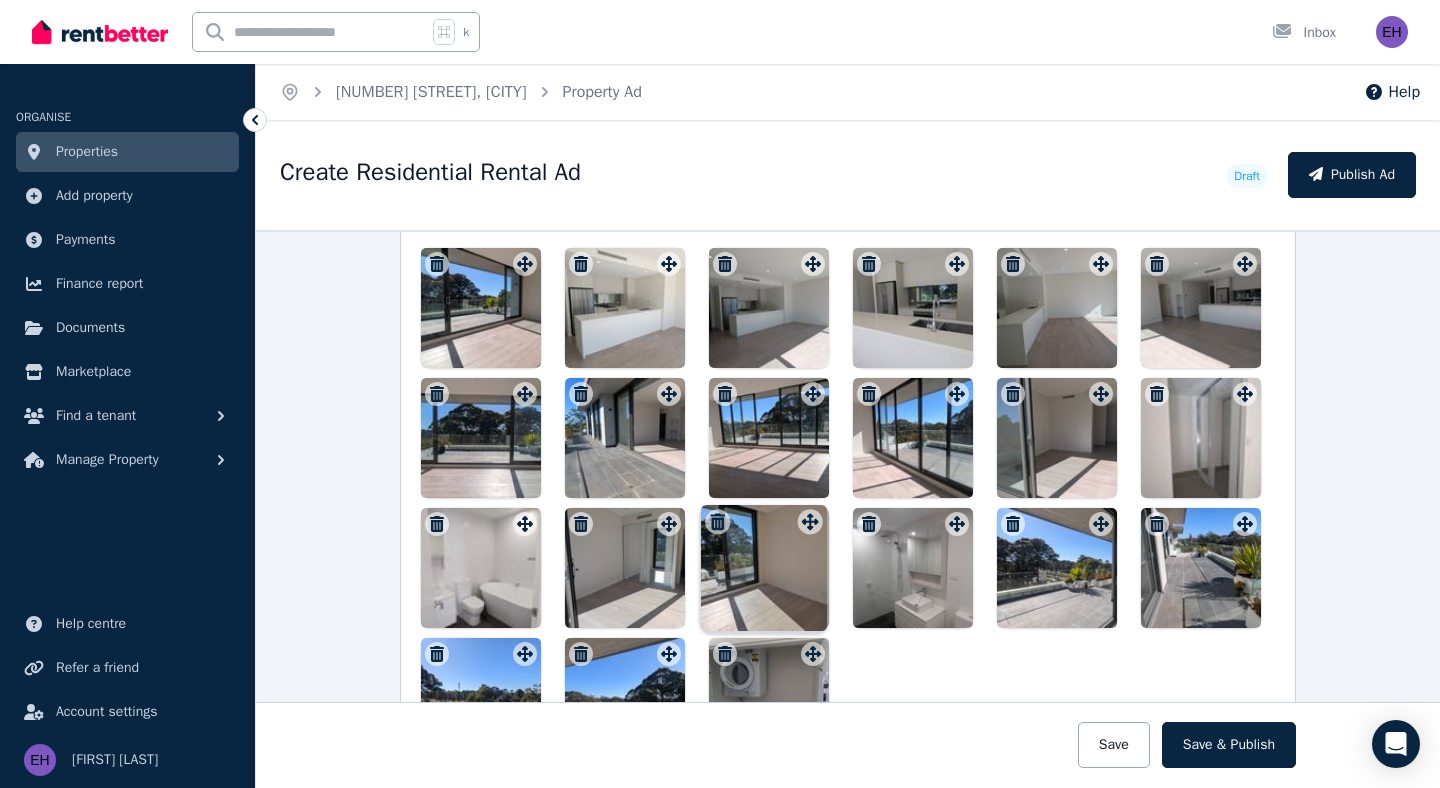 drag, startPoint x: 523, startPoint y: 523, endPoint x: 806, endPoint y: 504, distance: 283.6371 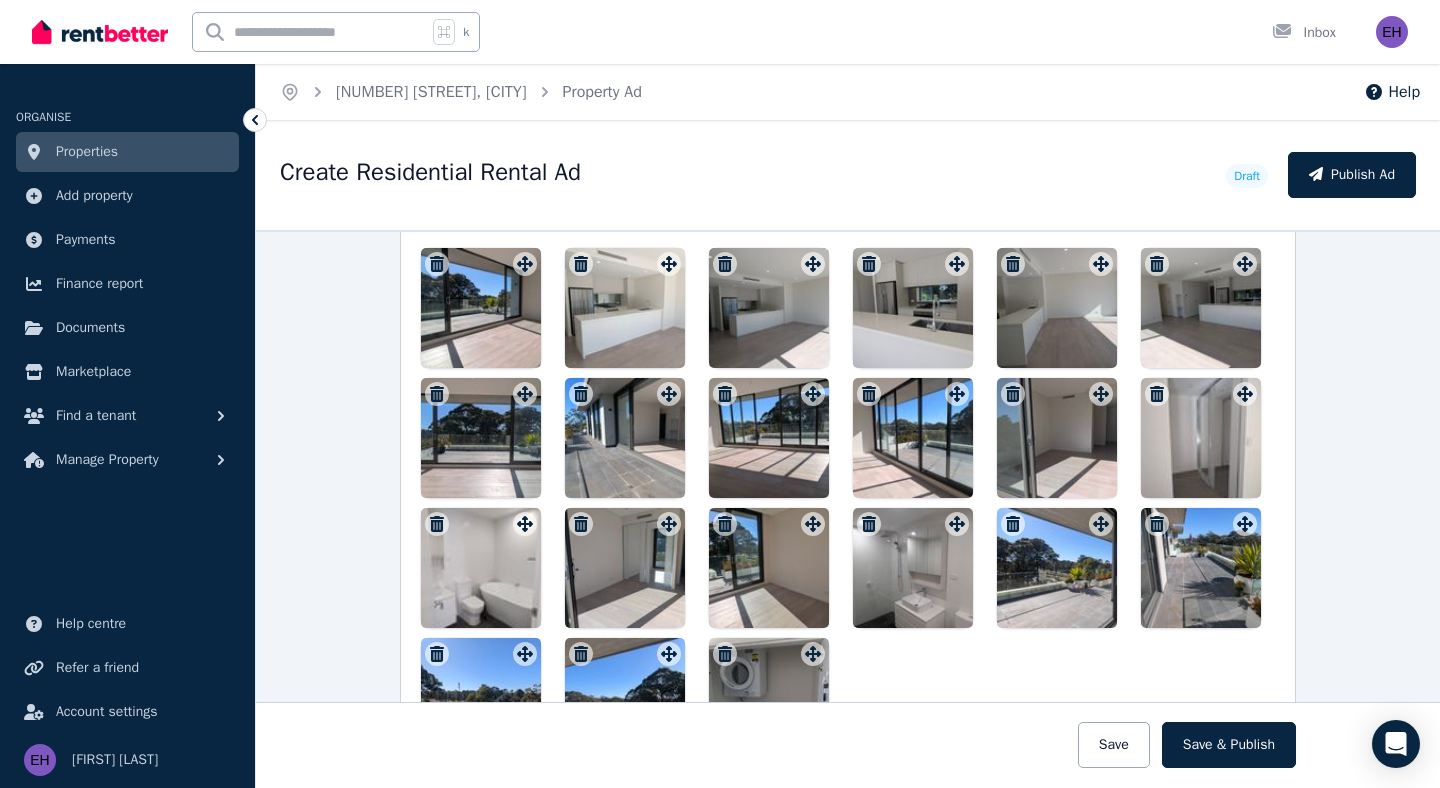 click at bounding box center [481, 308] 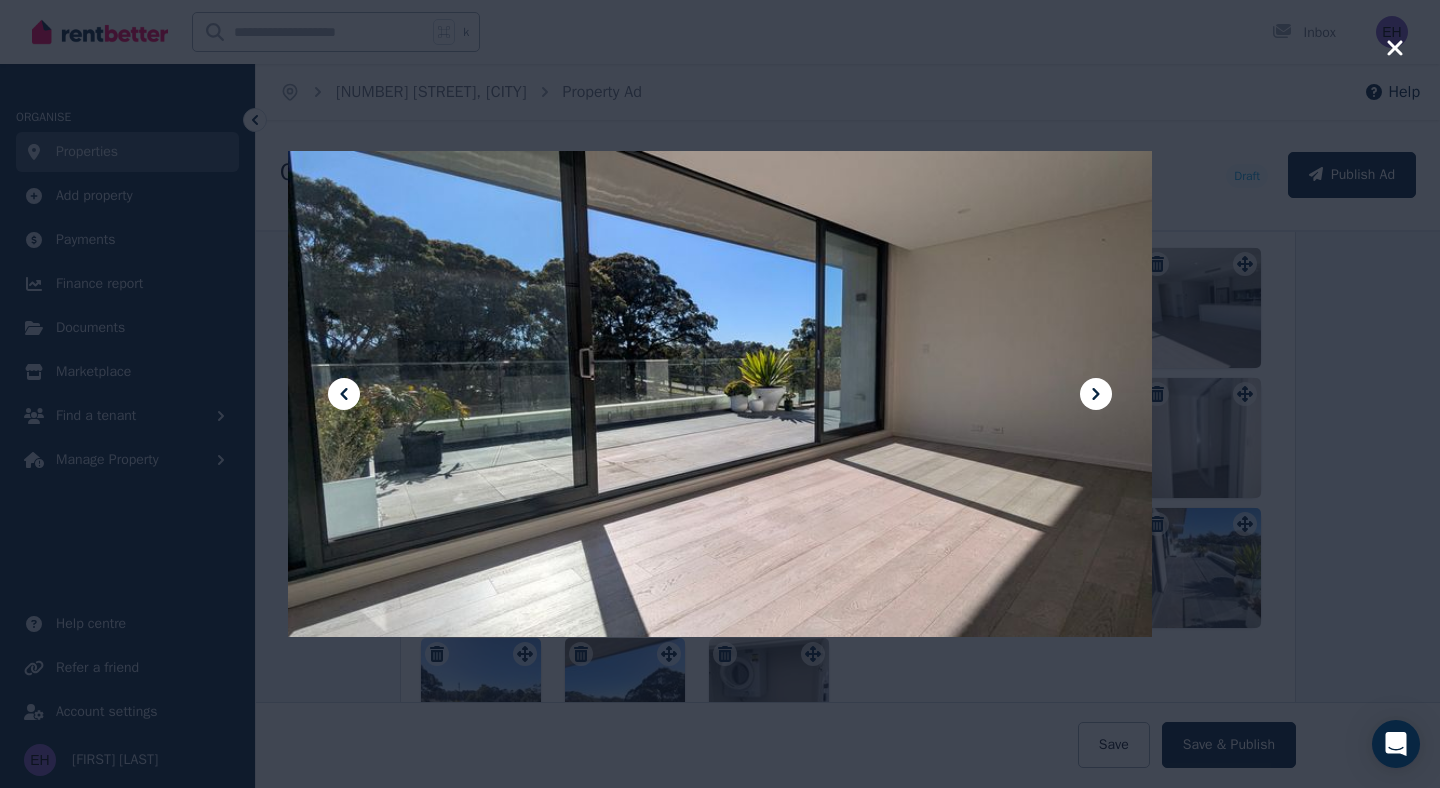 click 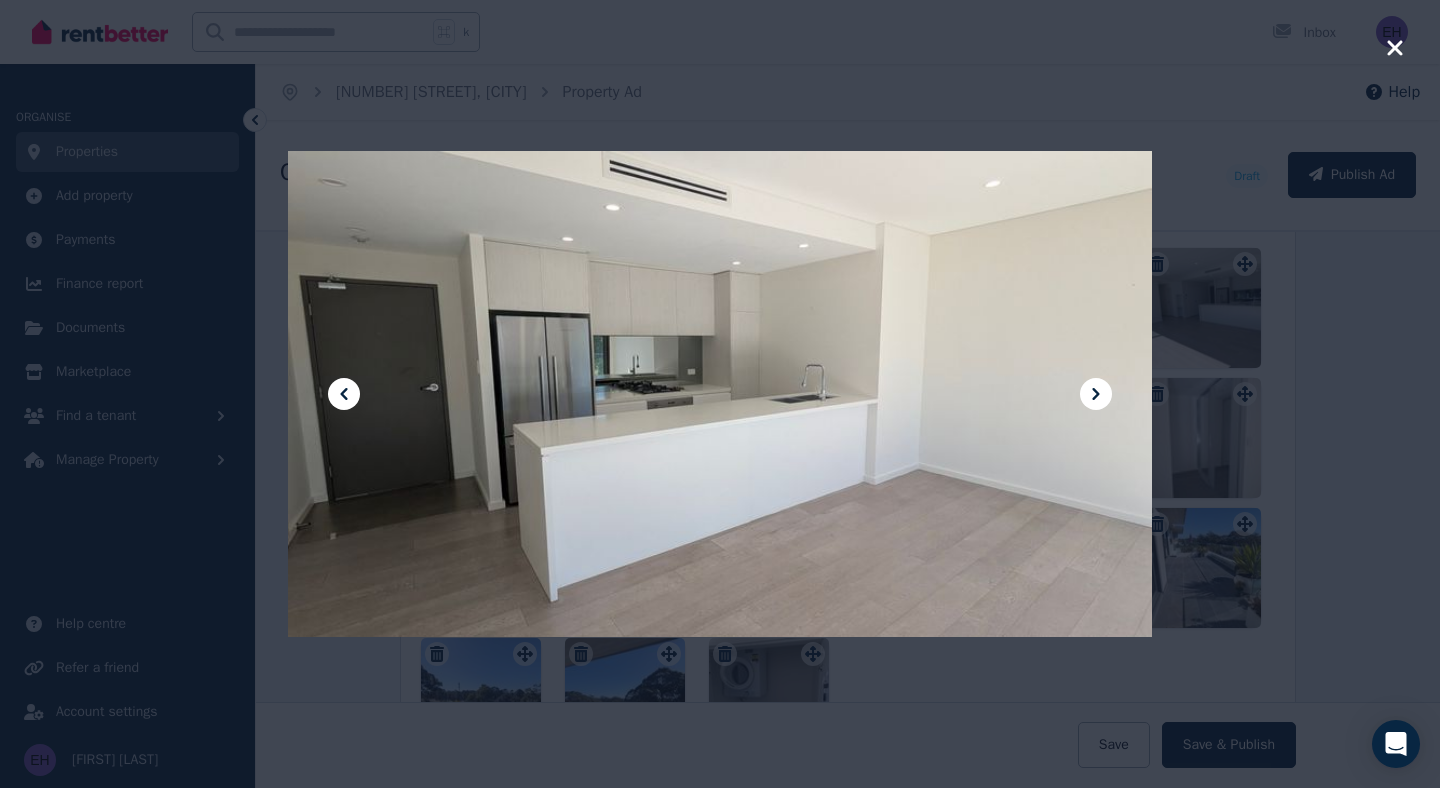click 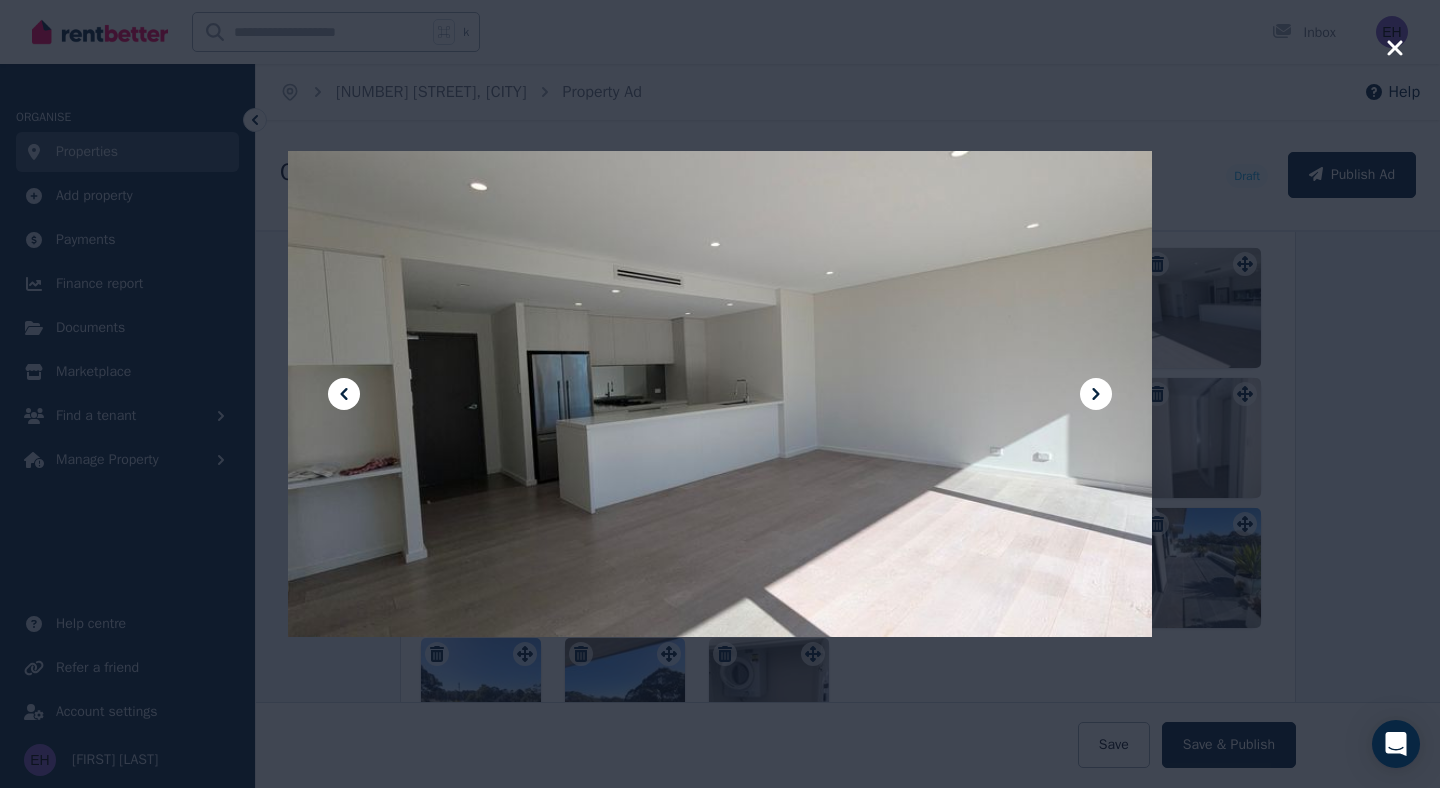 click 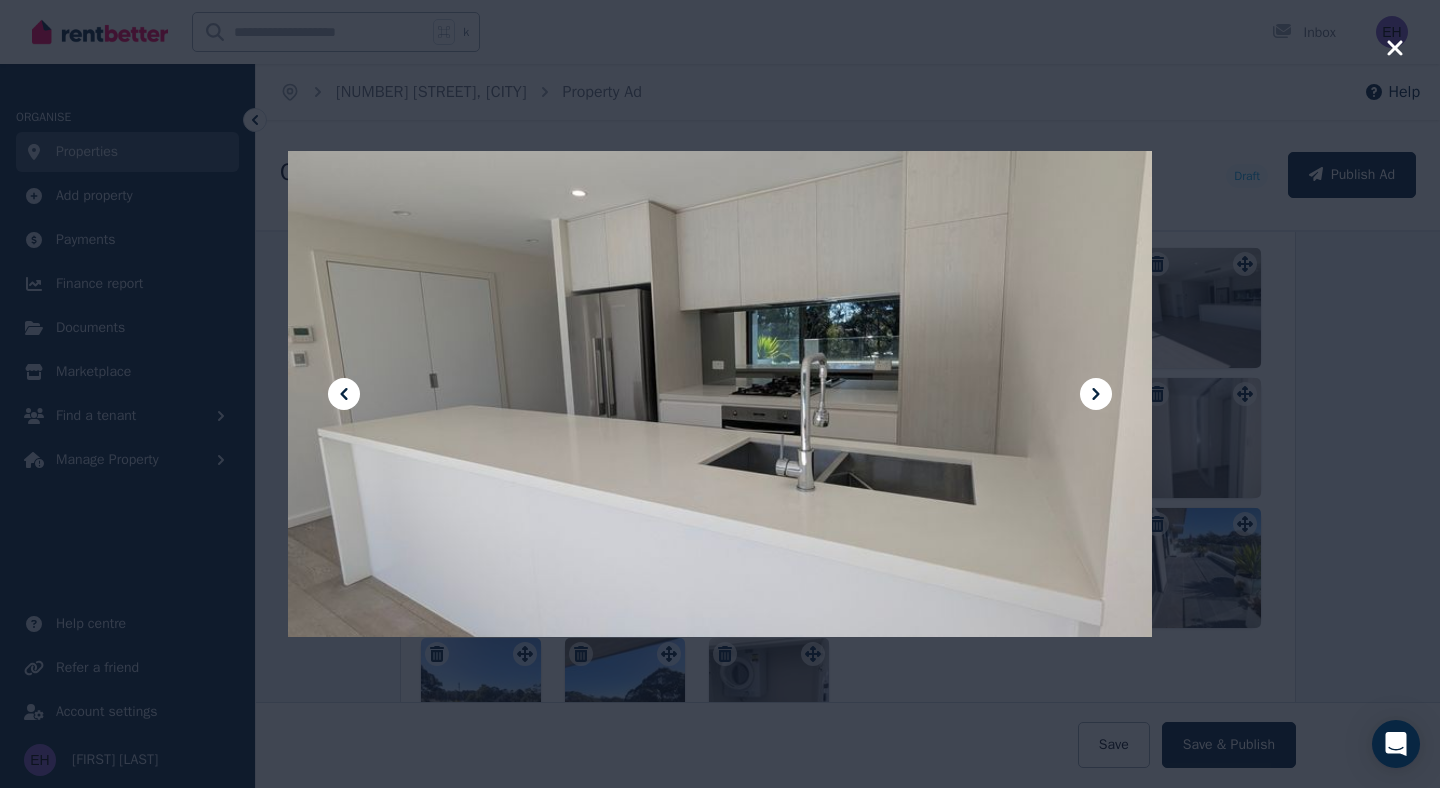 click 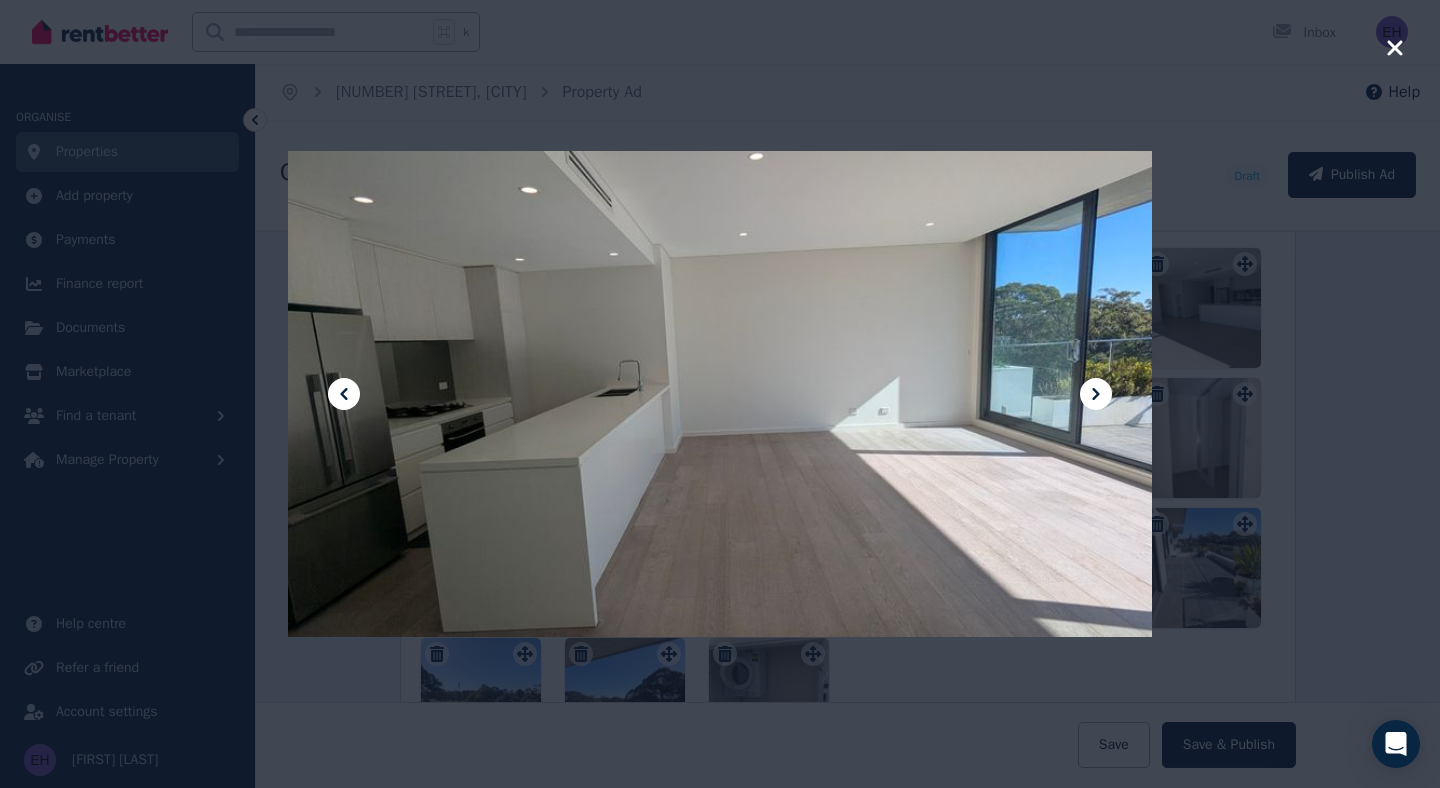 click 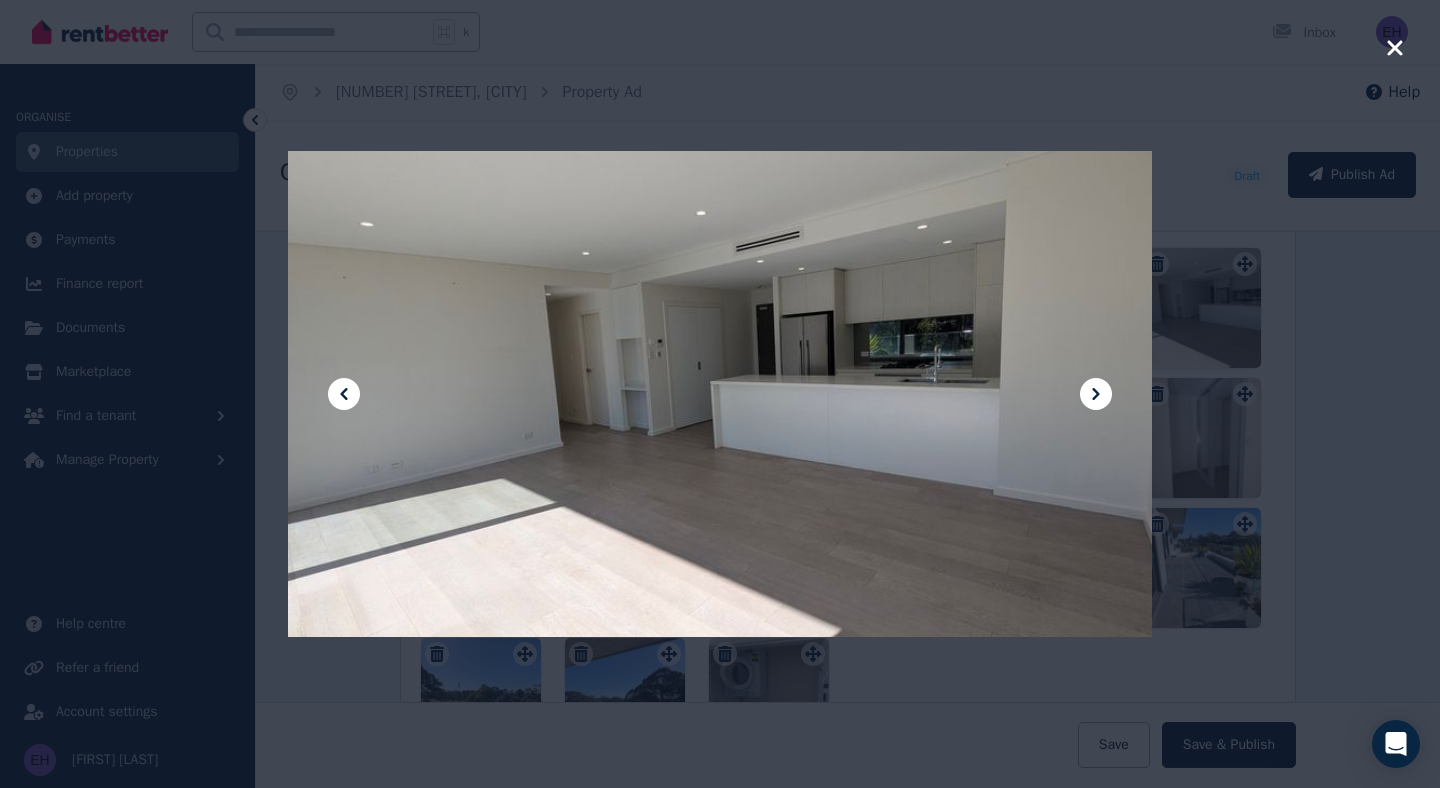 click 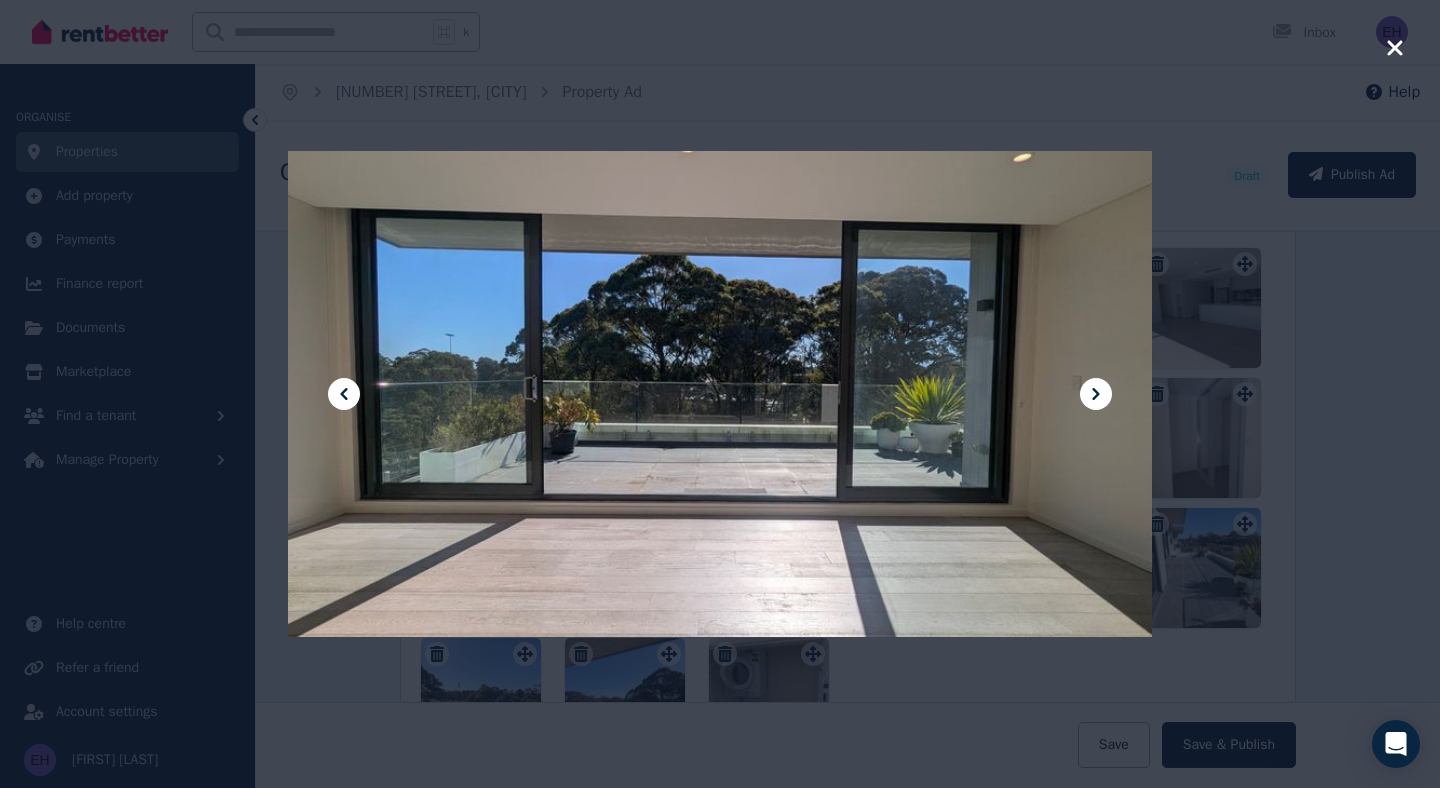 click 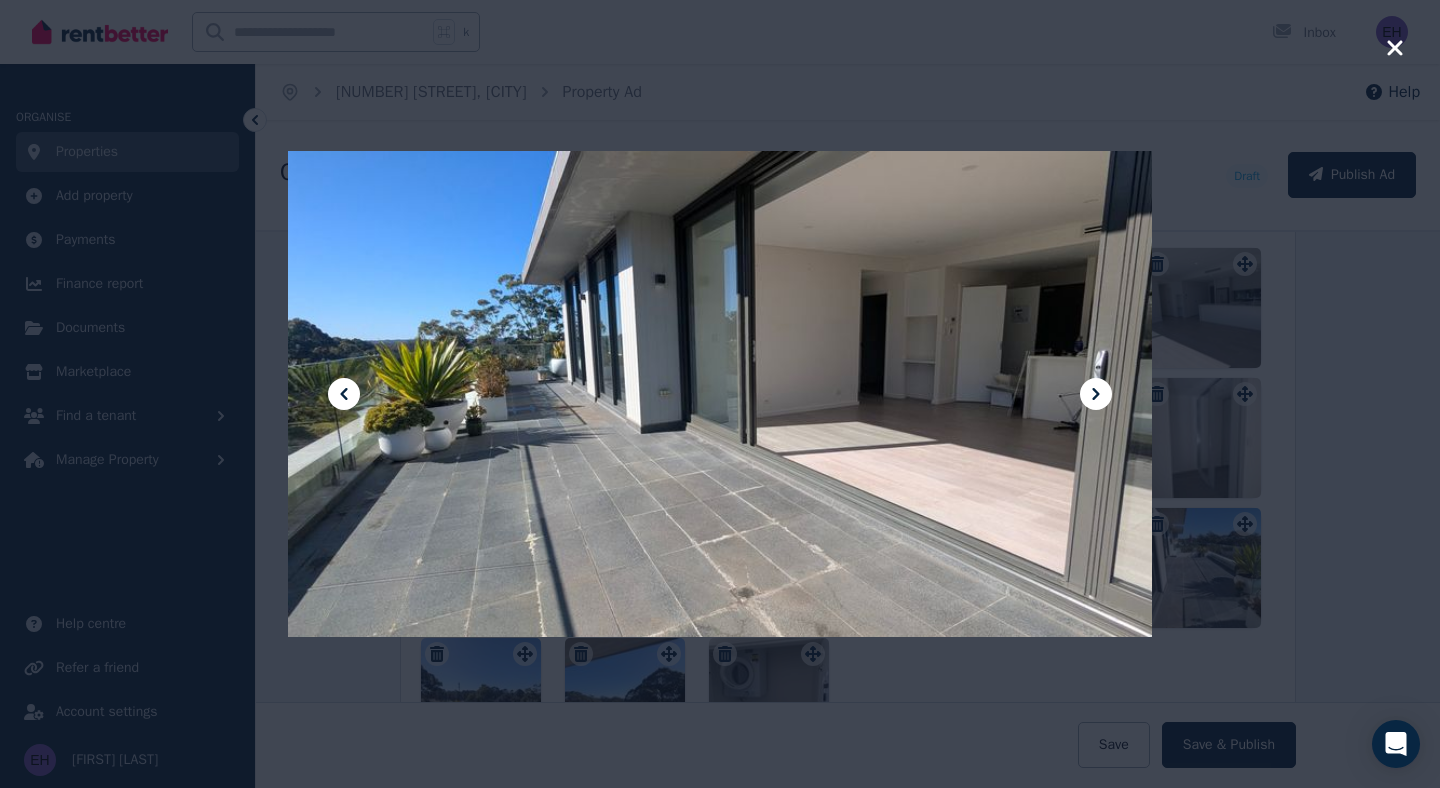 click 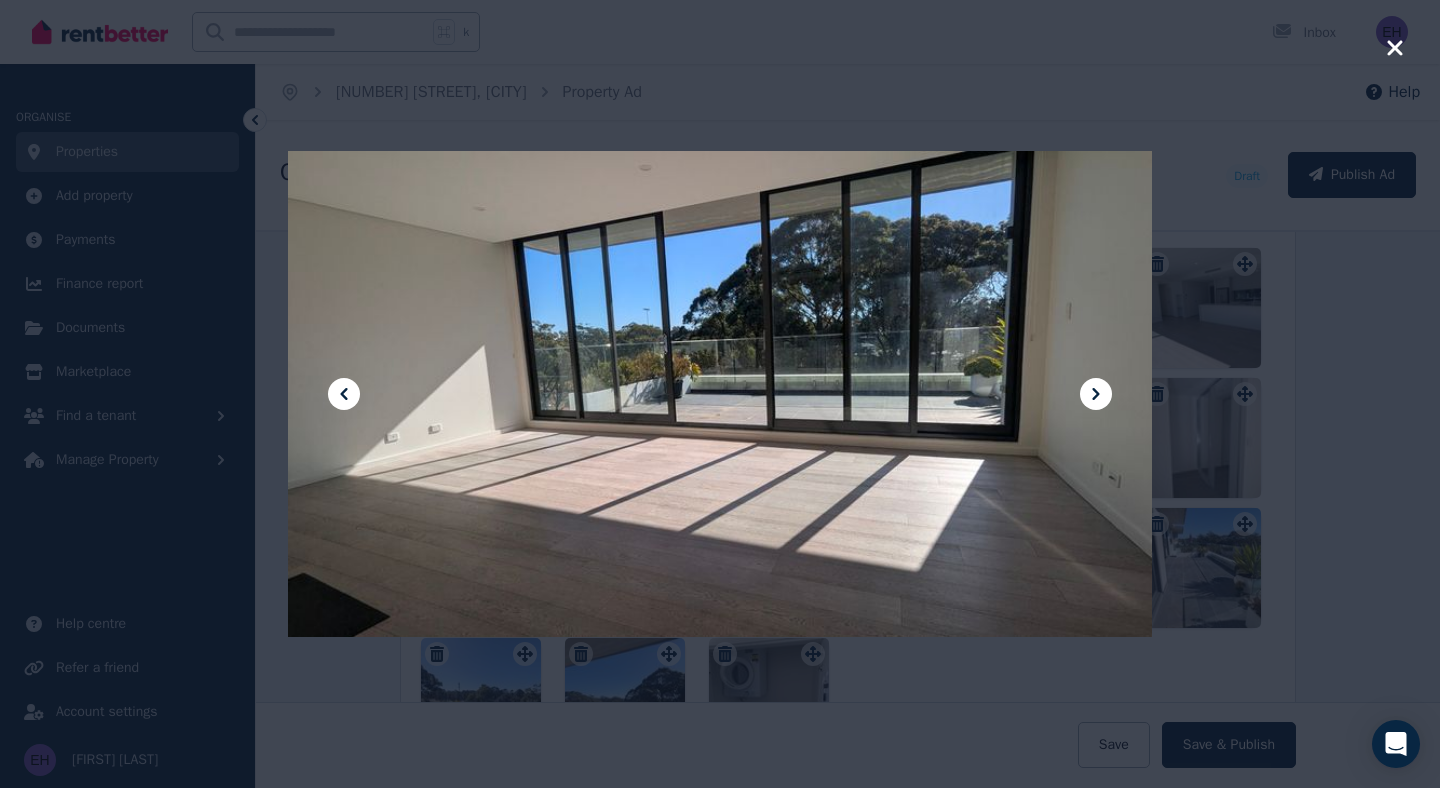 click 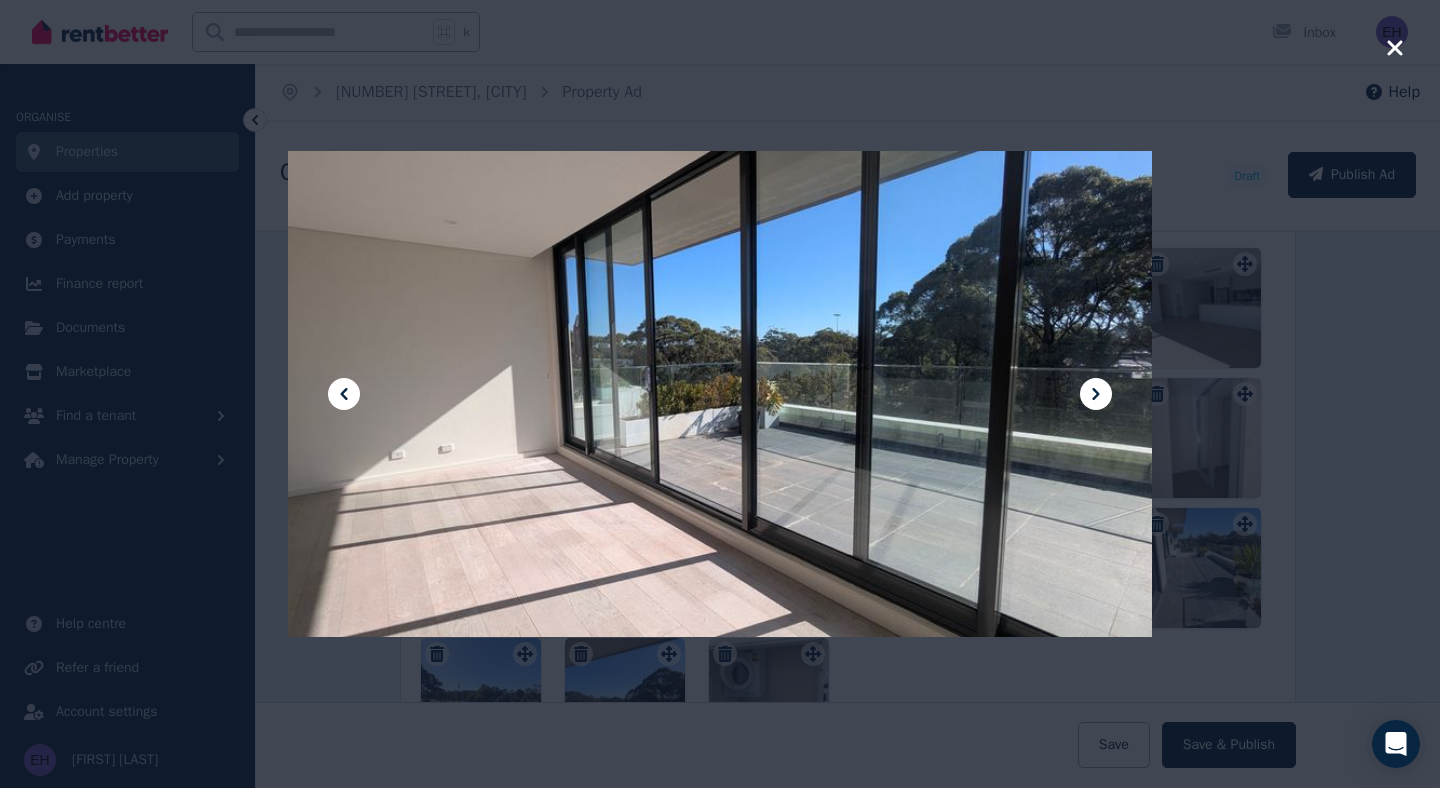 click 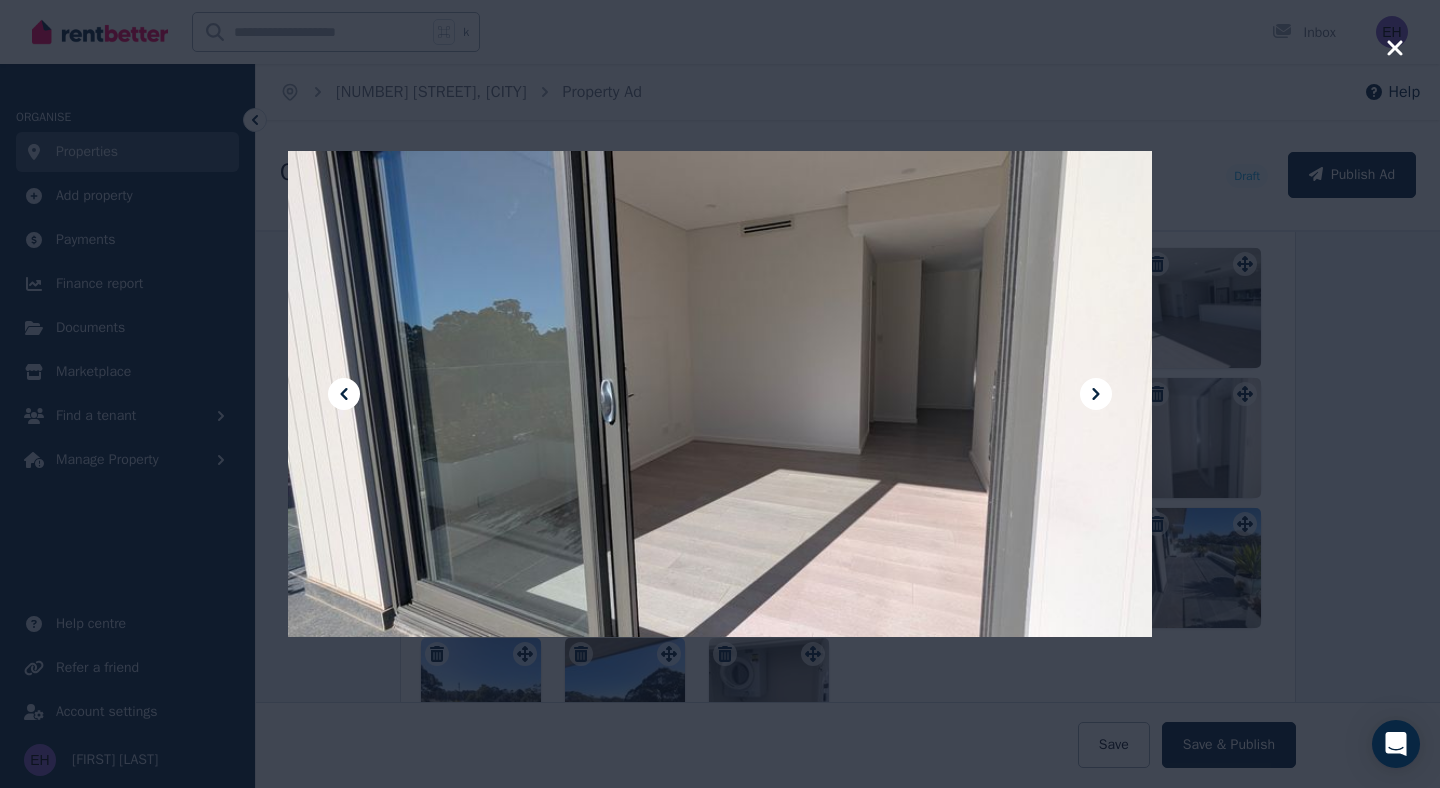click 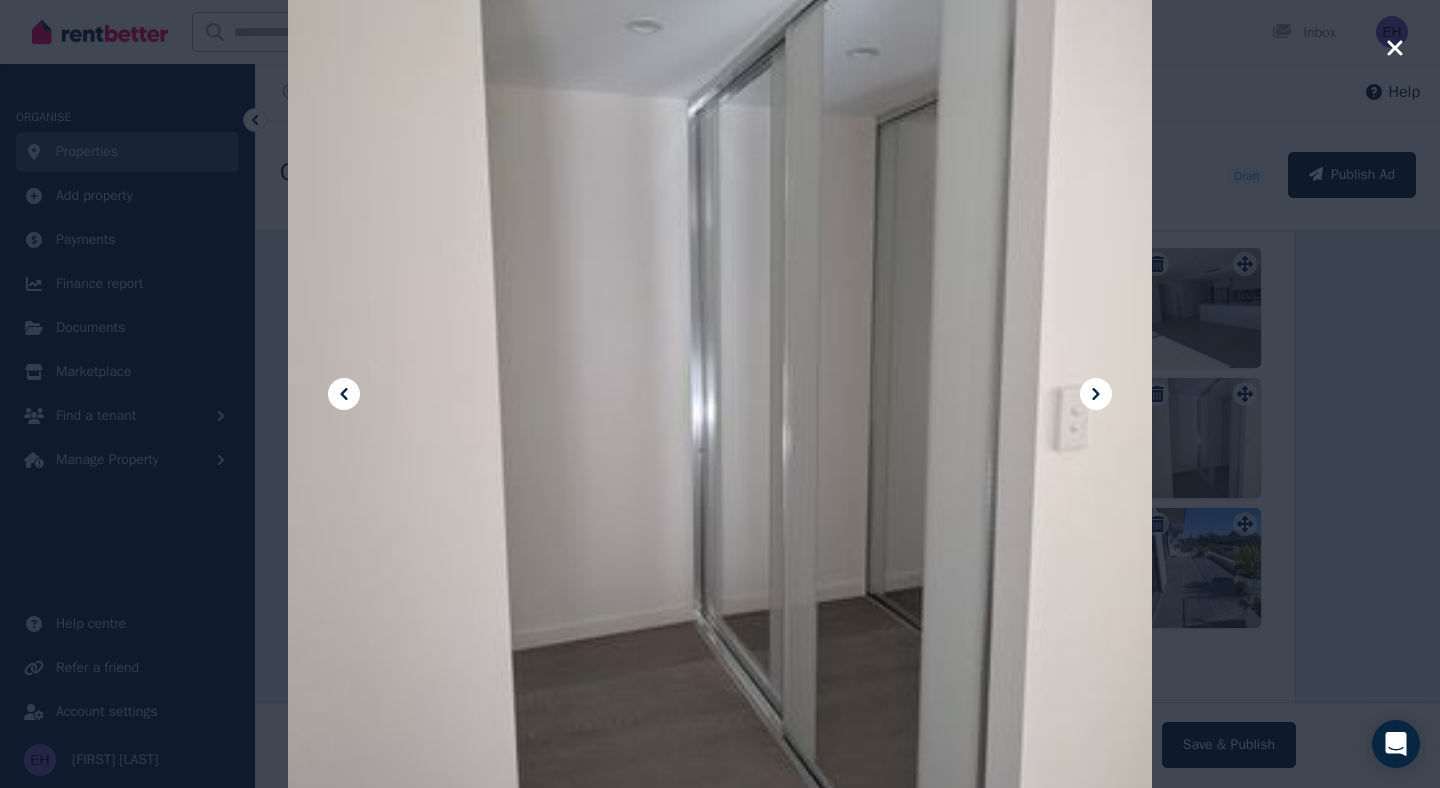 click 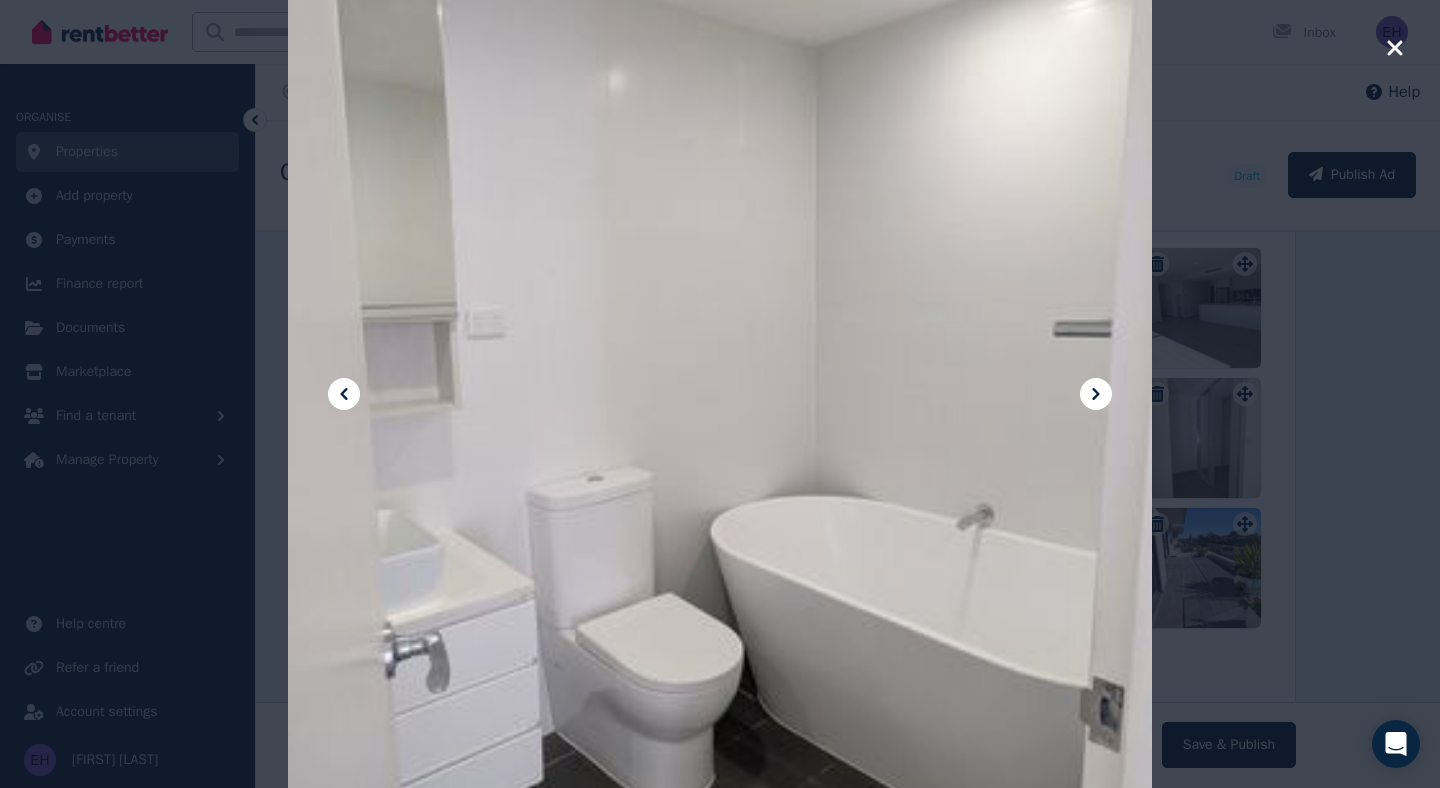 click 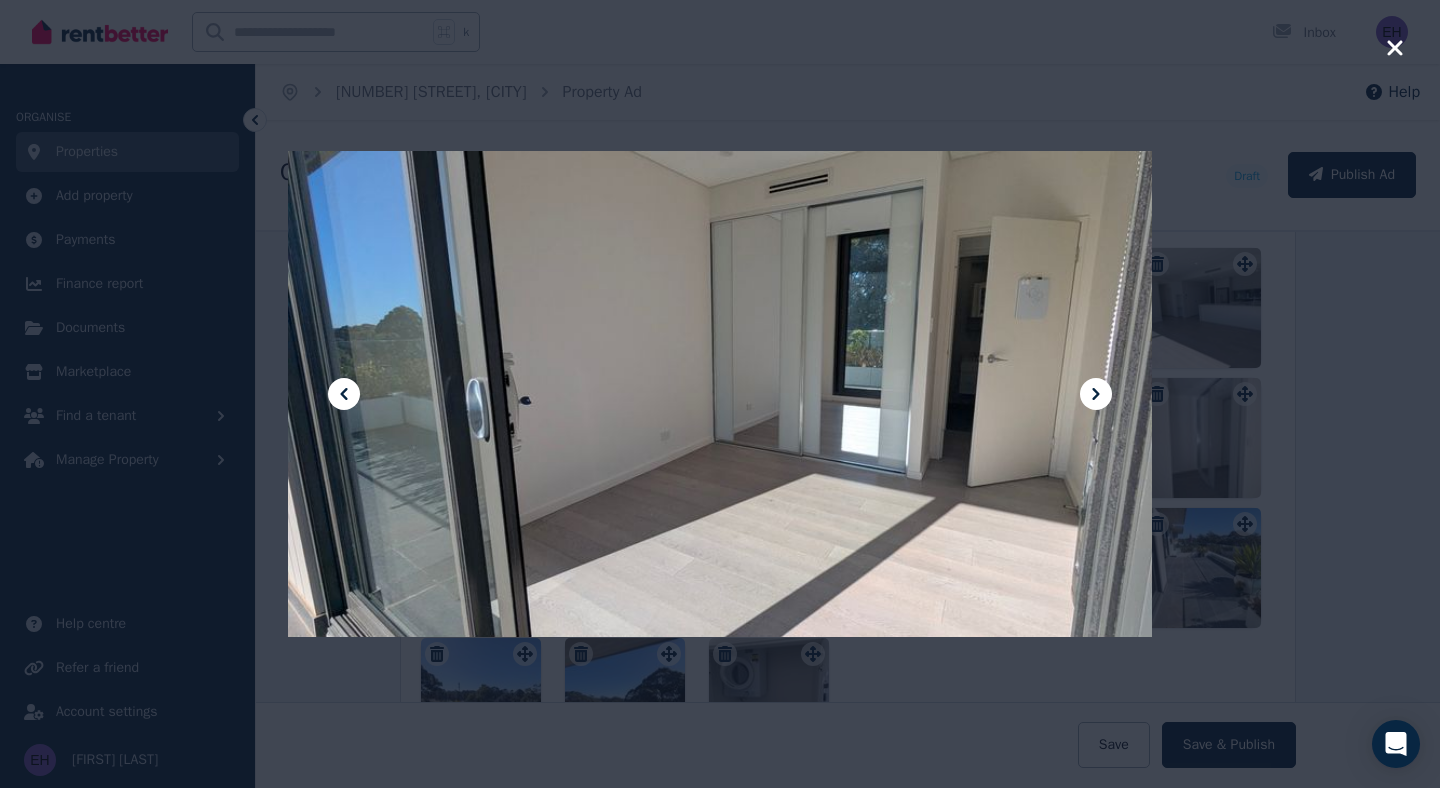 click 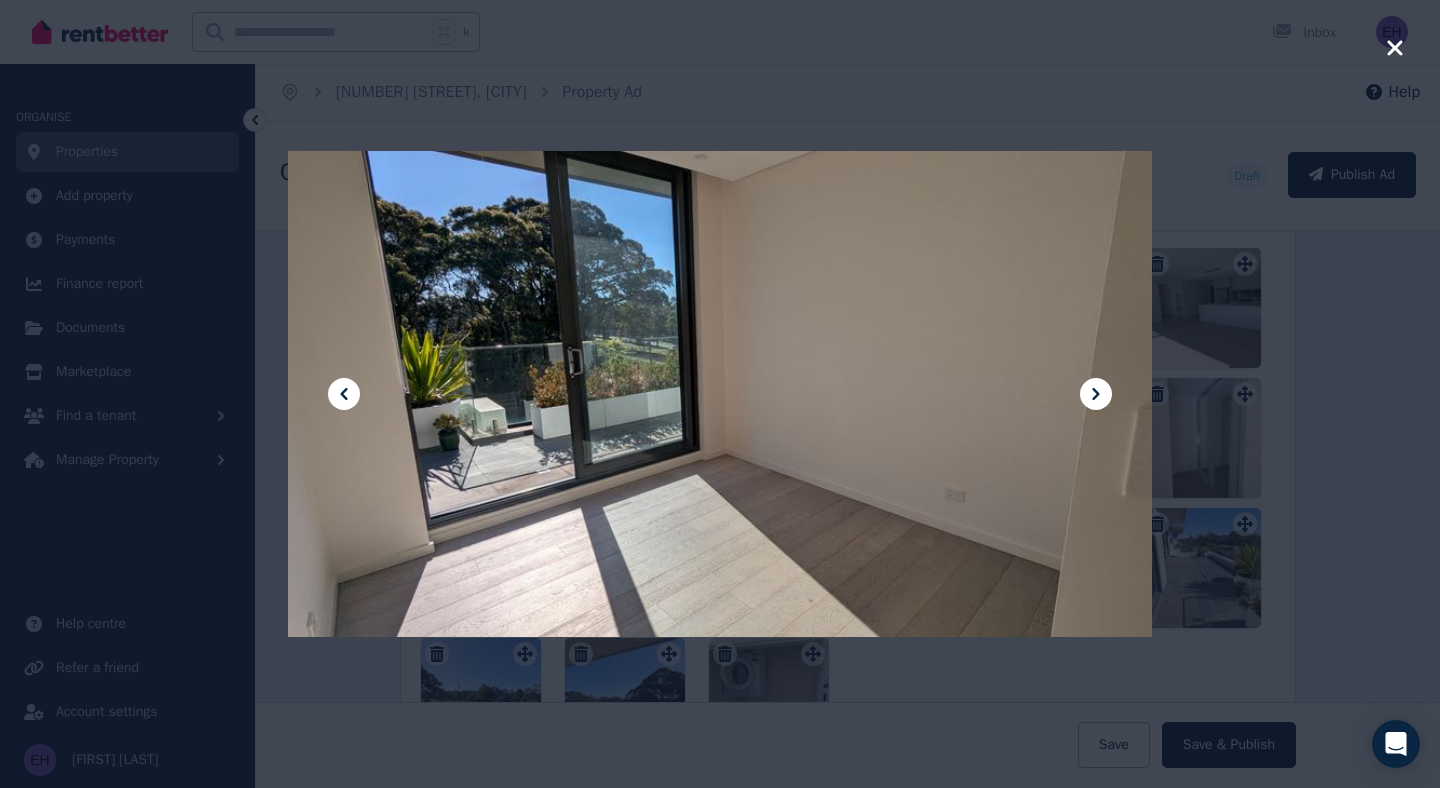 click 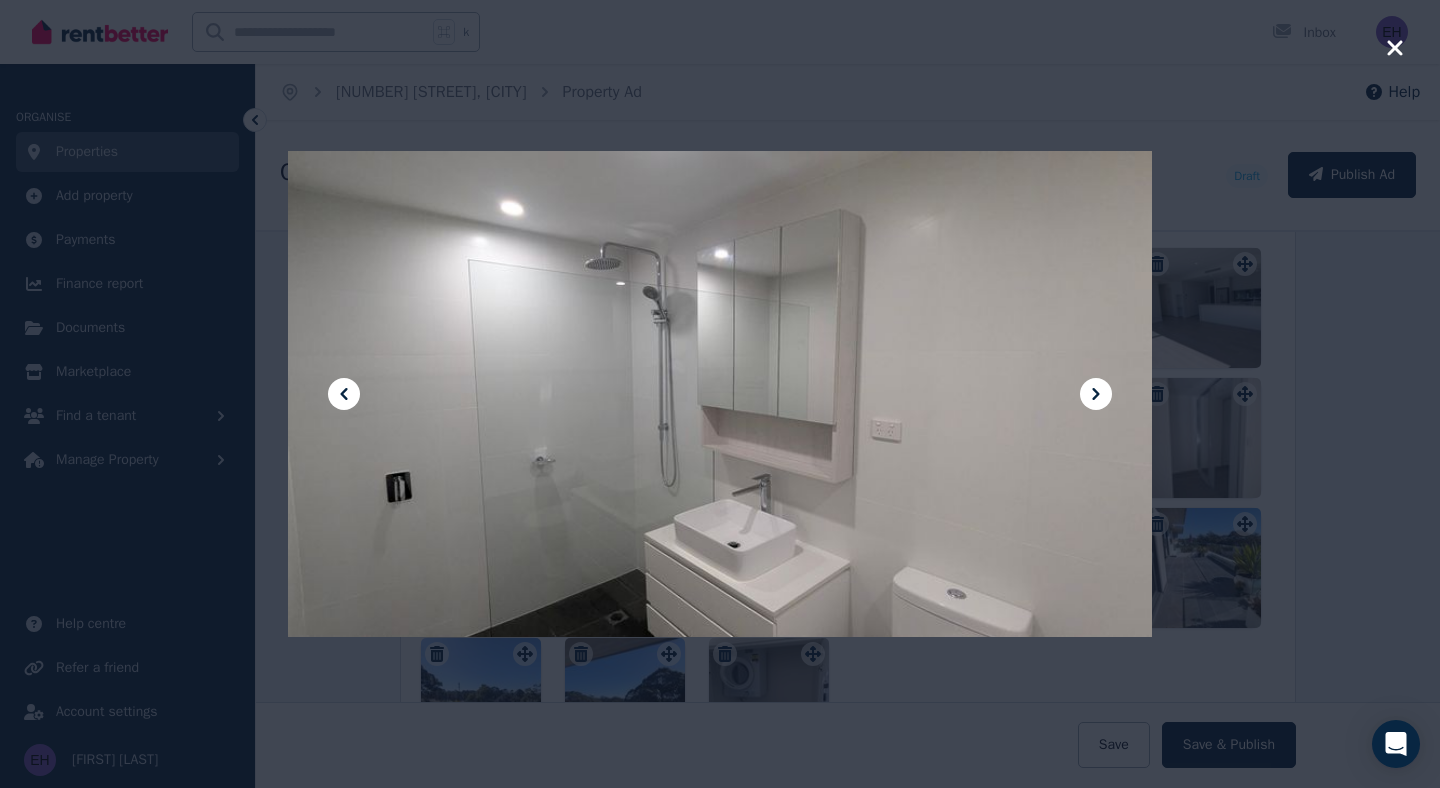 click 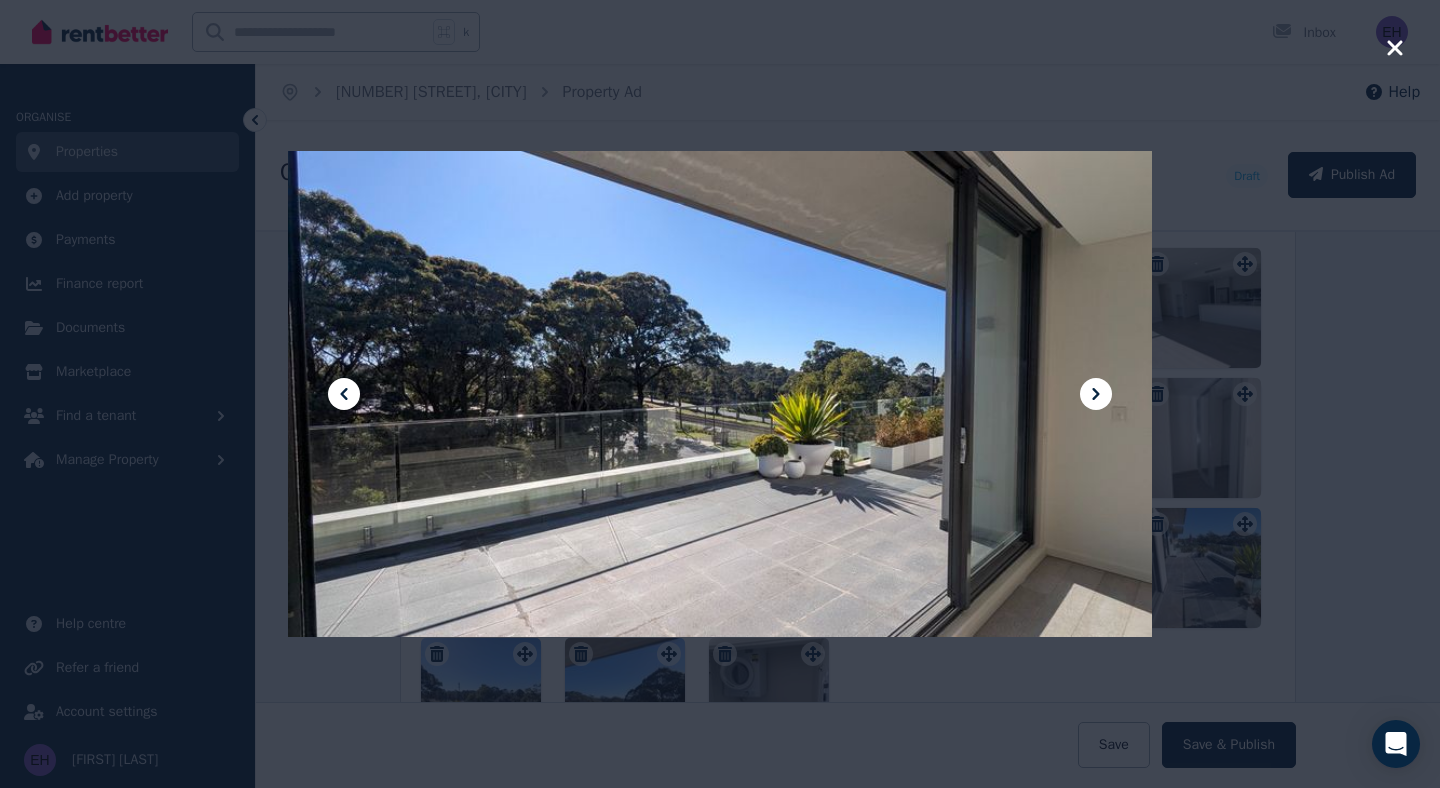 click 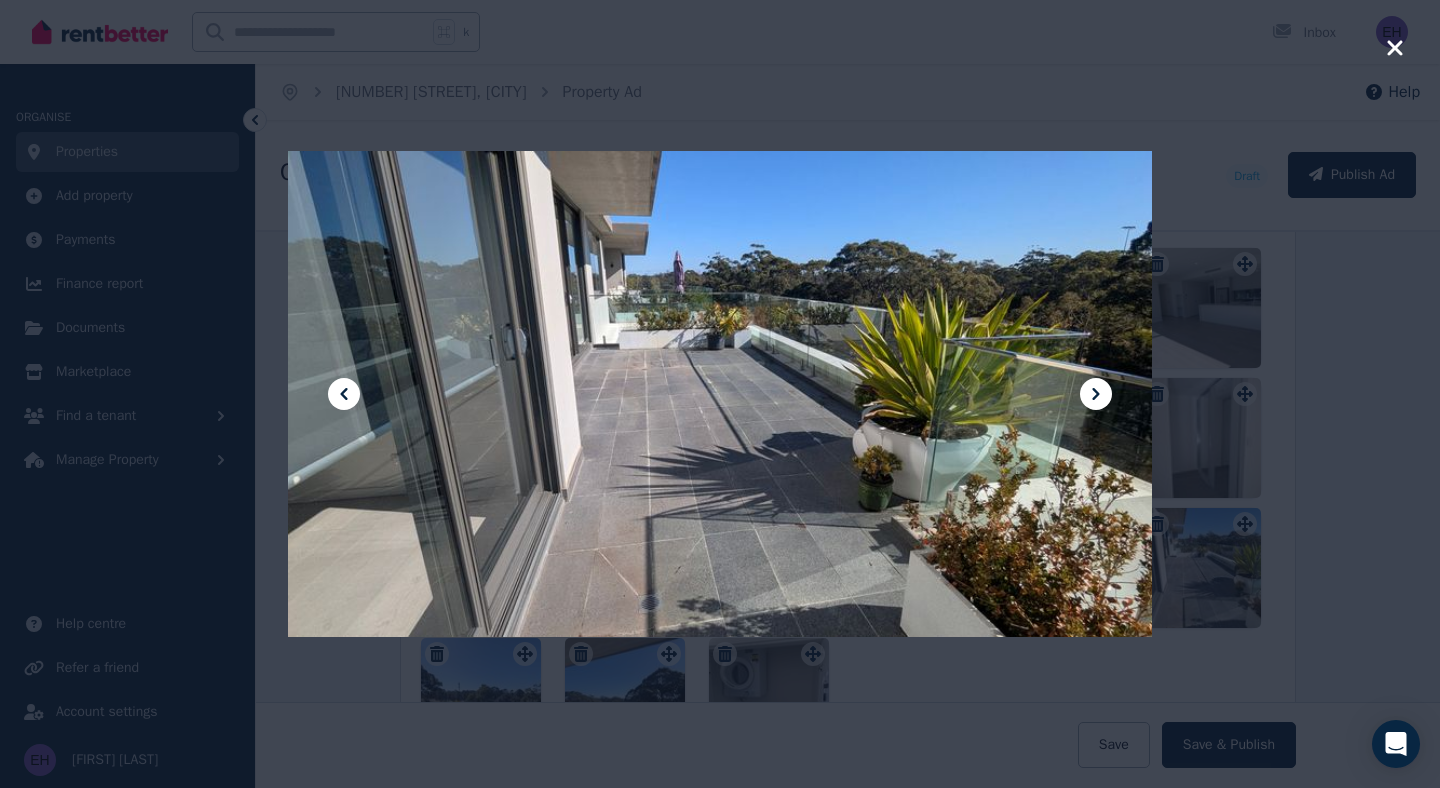 click 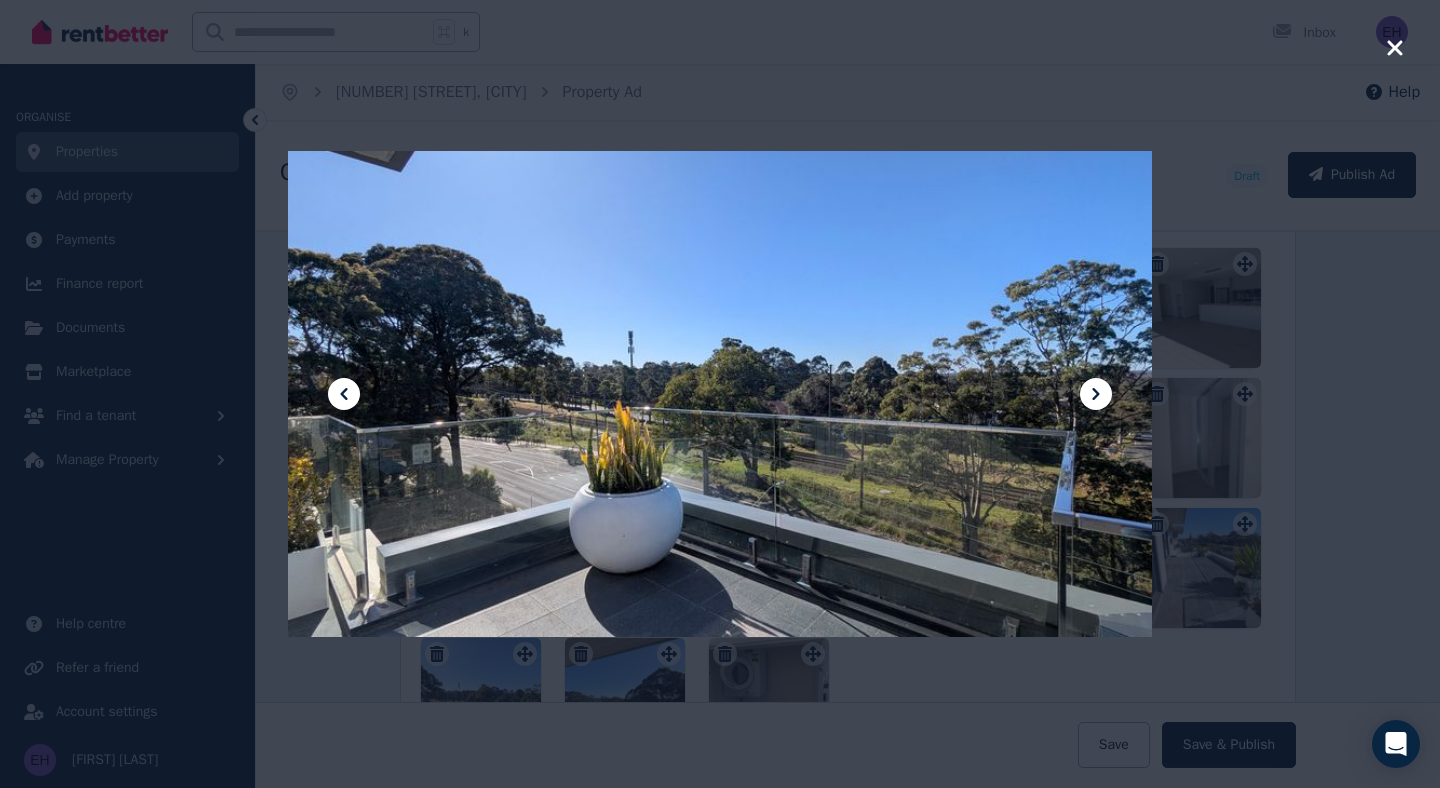 click 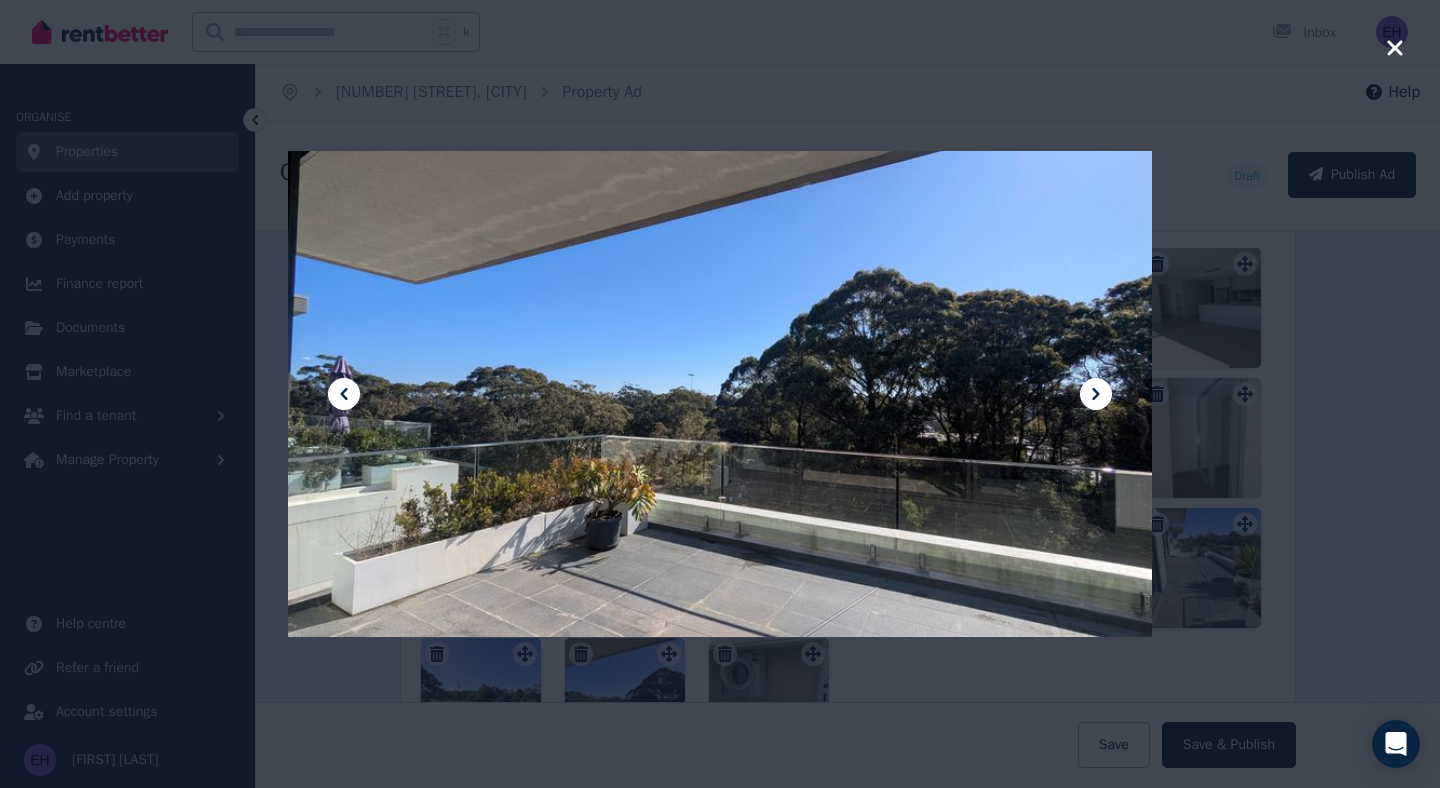 click 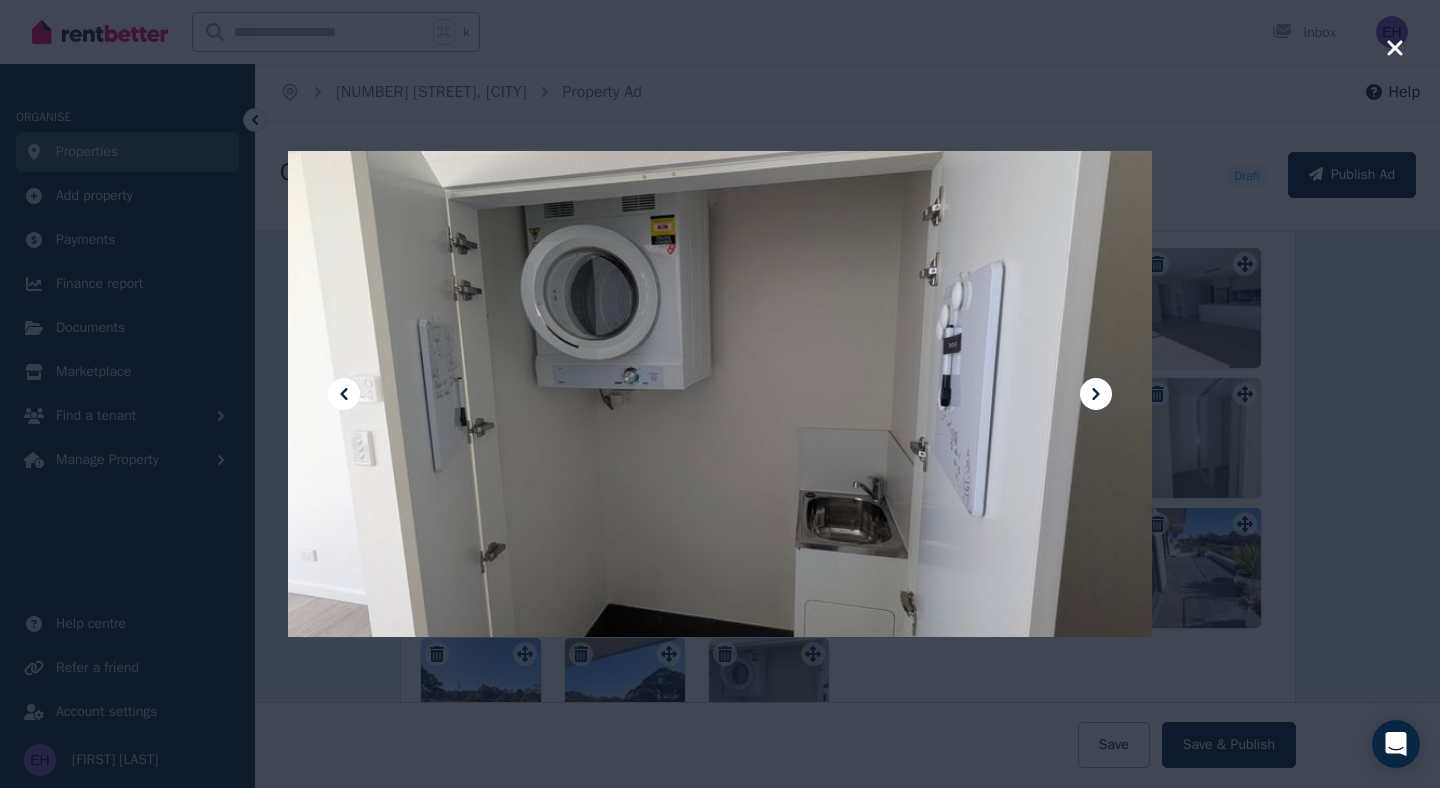 click 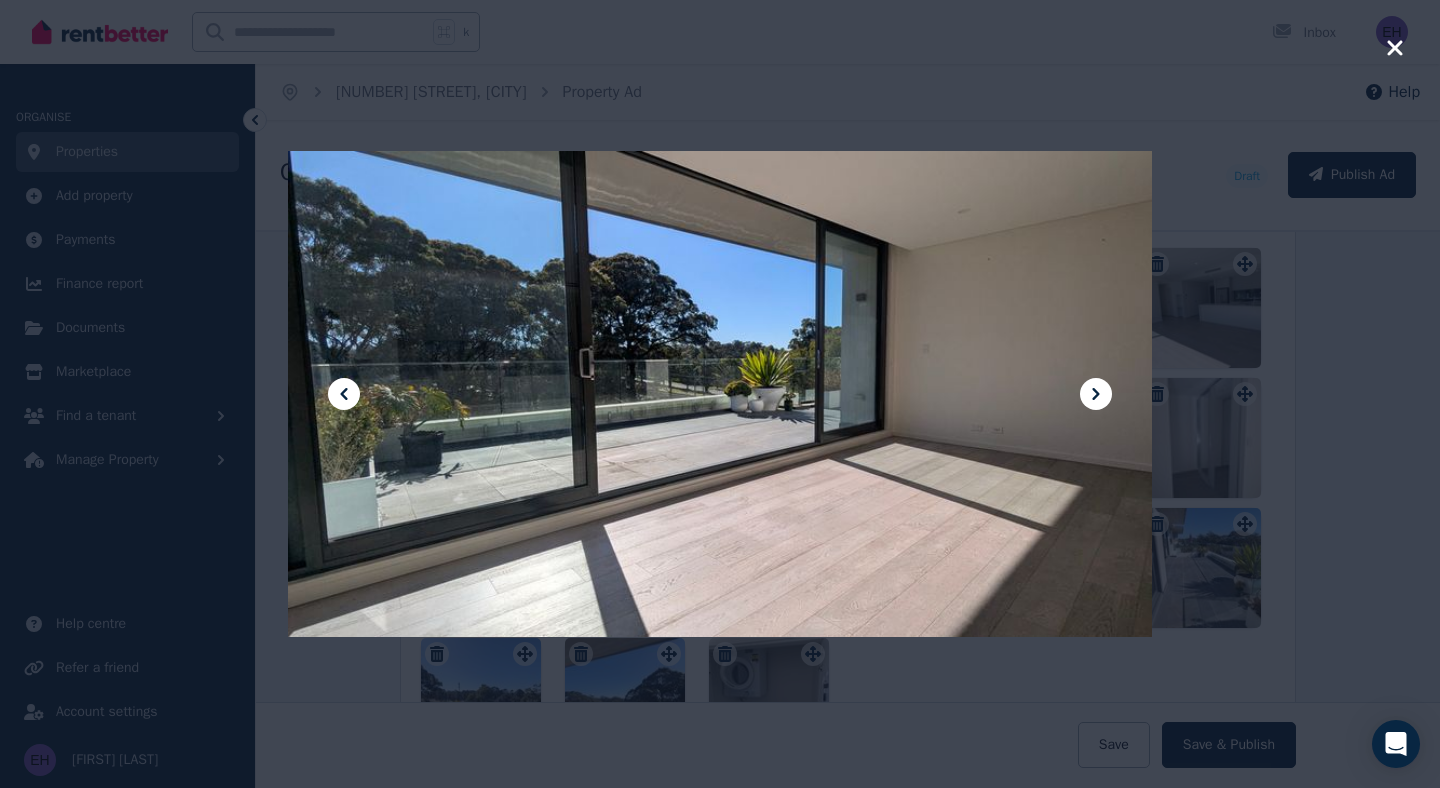 click 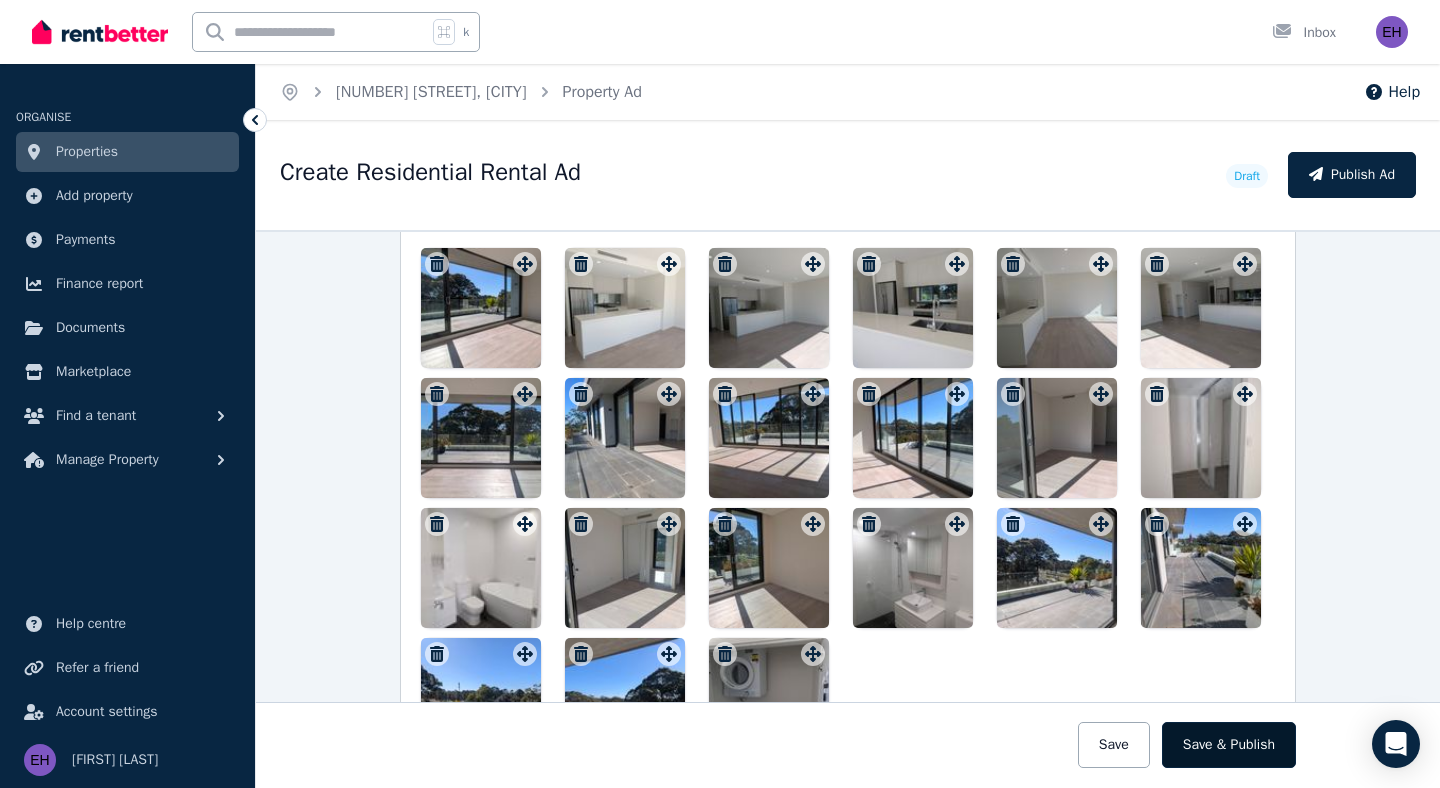 click on "Save & Publish" at bounding box center [1229, 745] 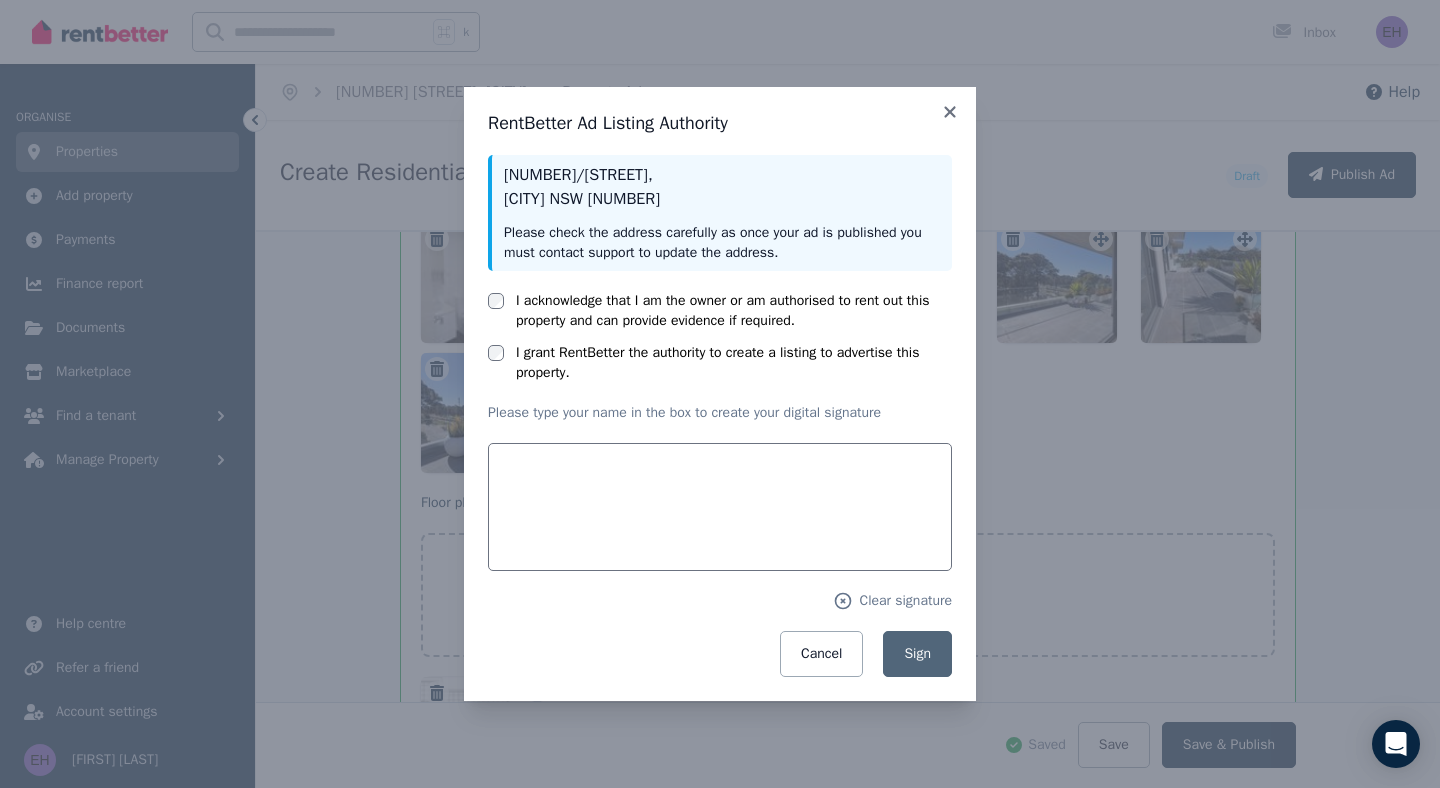 scroll, scrollTop: 3060, scrollLeft: 0, axis: vertical 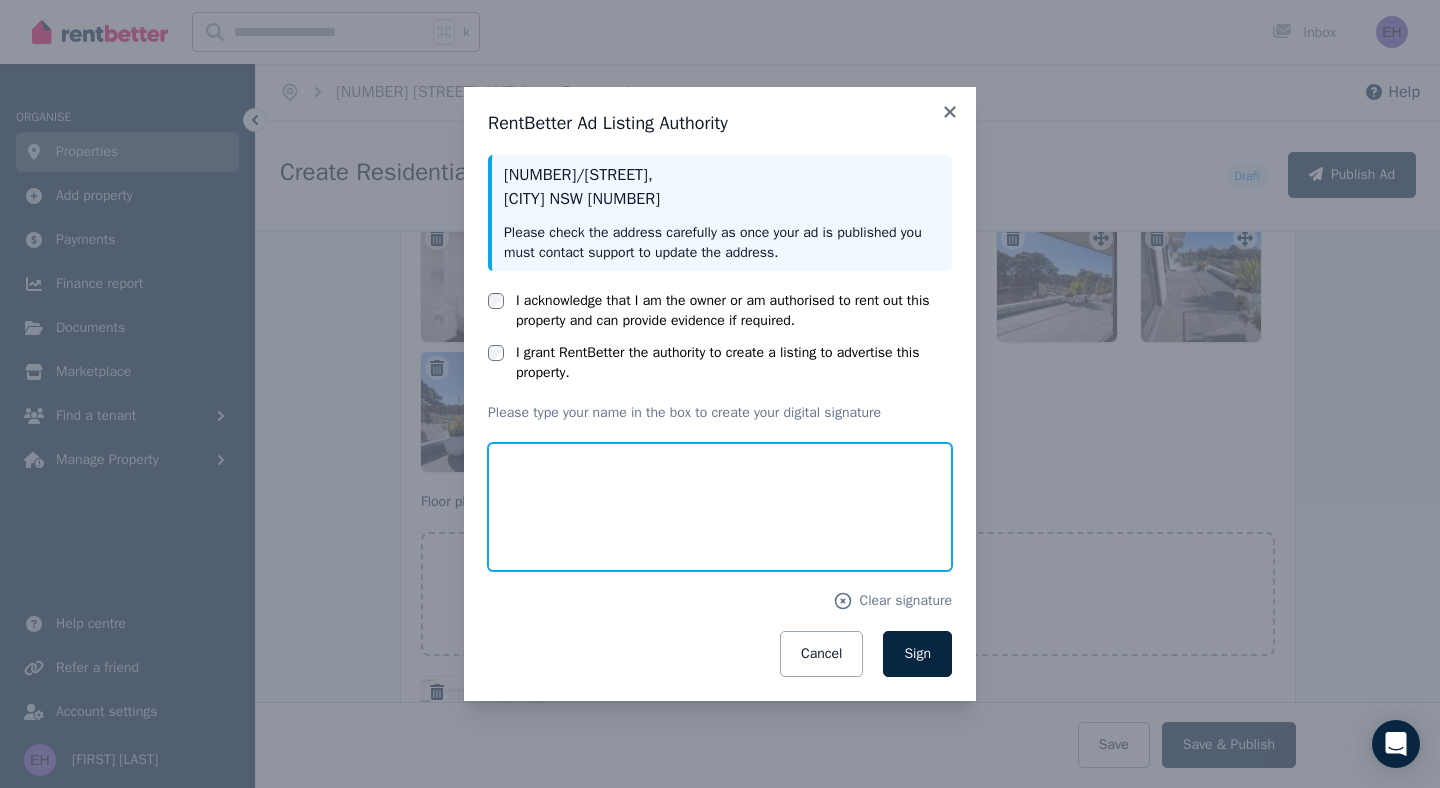 click at bounding box center [720, 507] 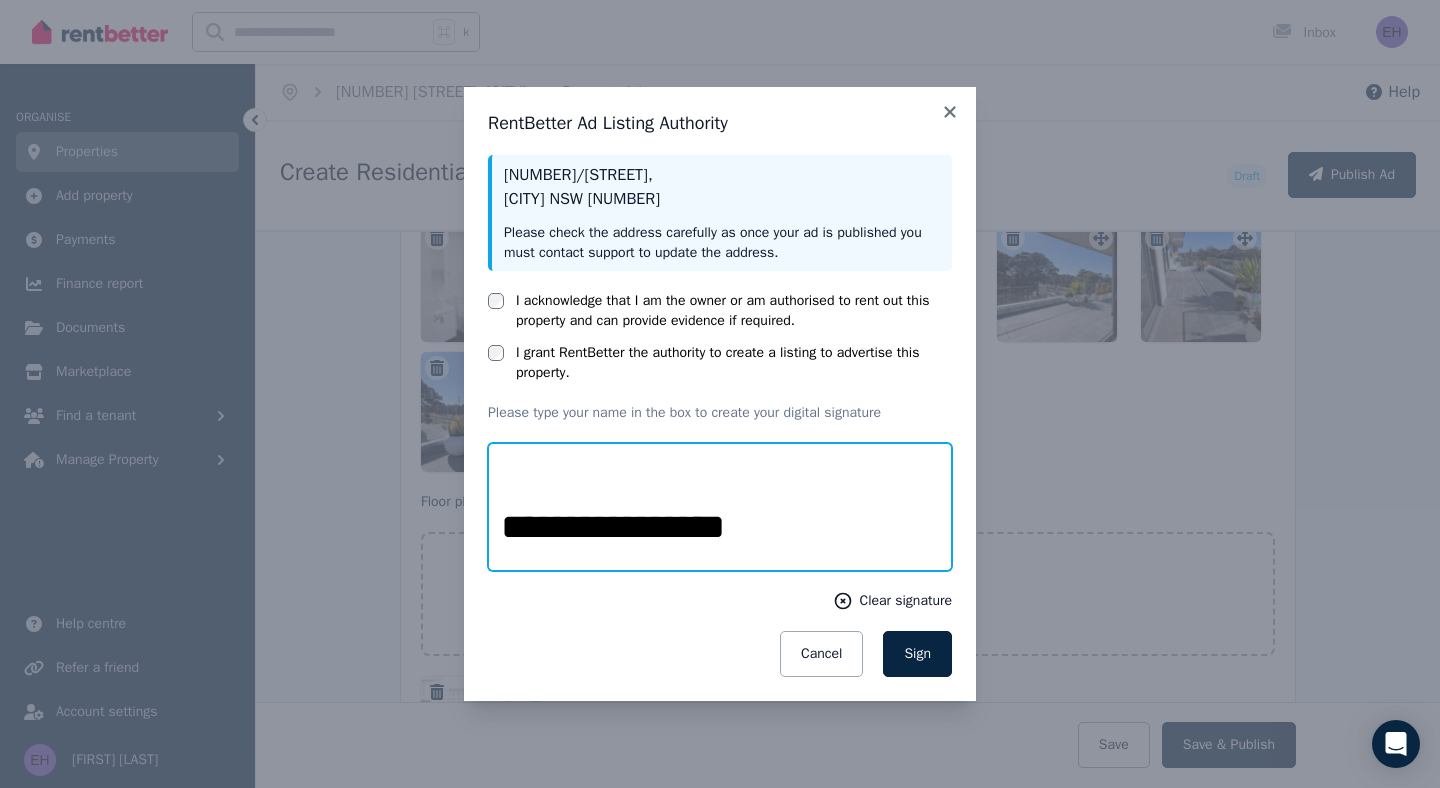 type on "**********" 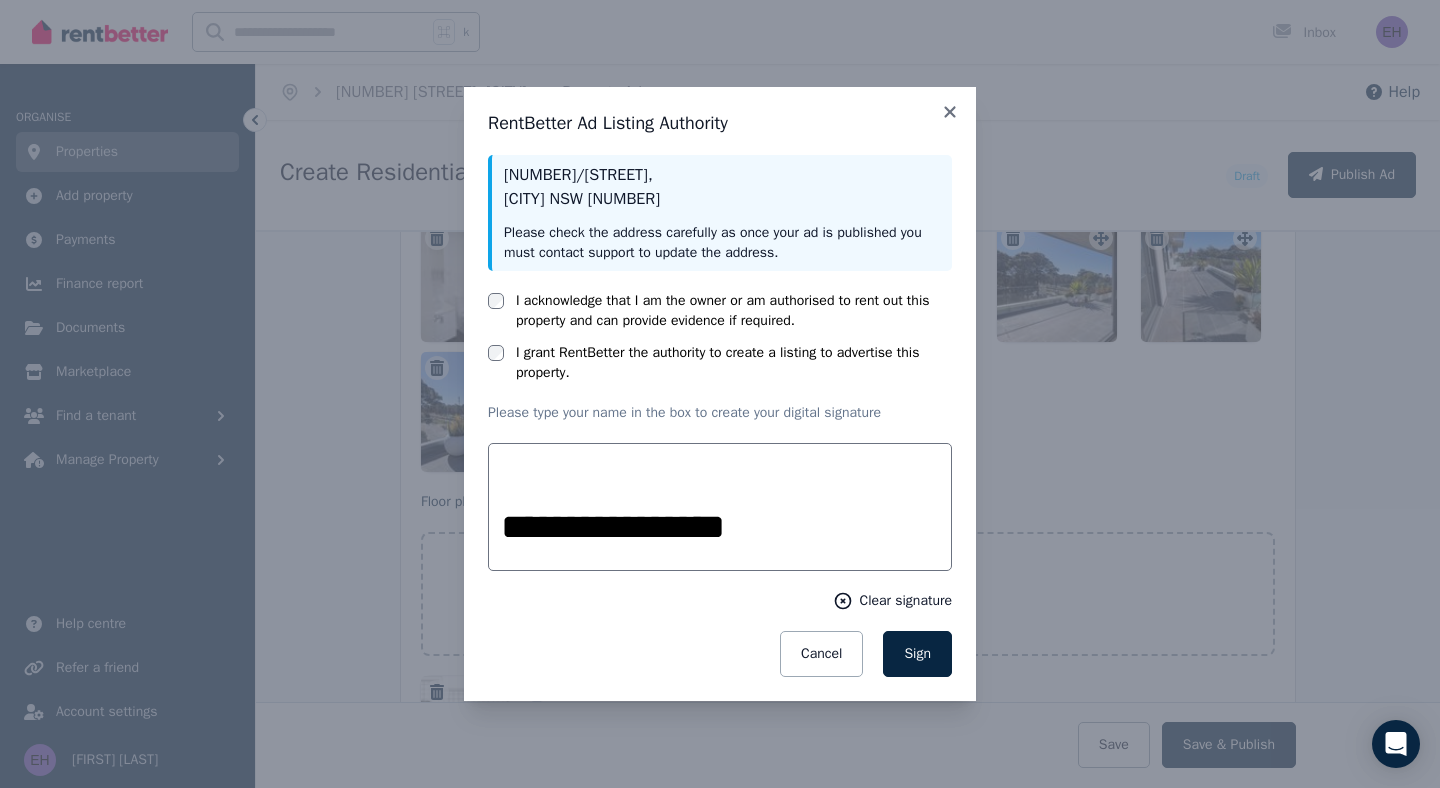 click on "Clear signature" at bounding box center [905, 601] 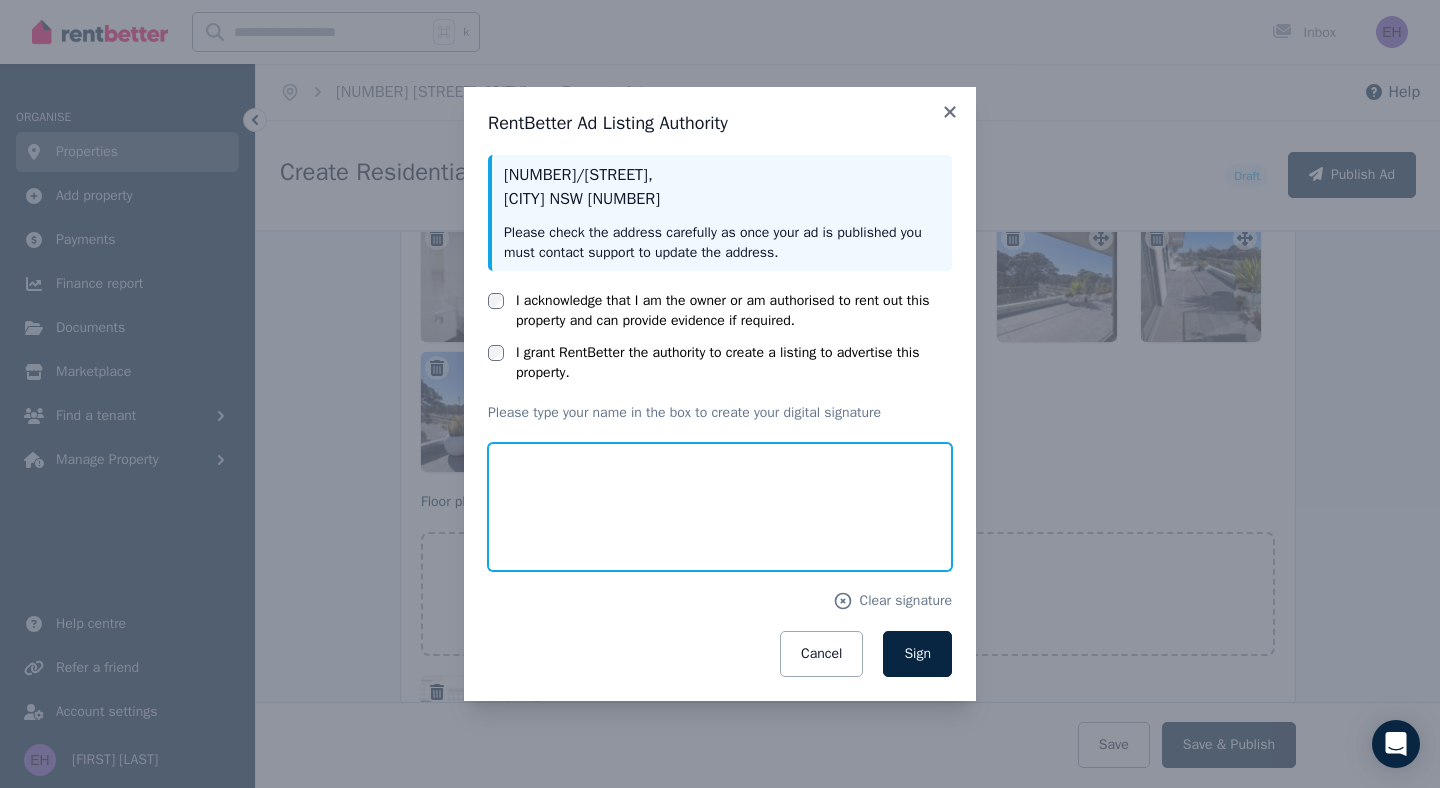 click at bounding box center [720, 507] 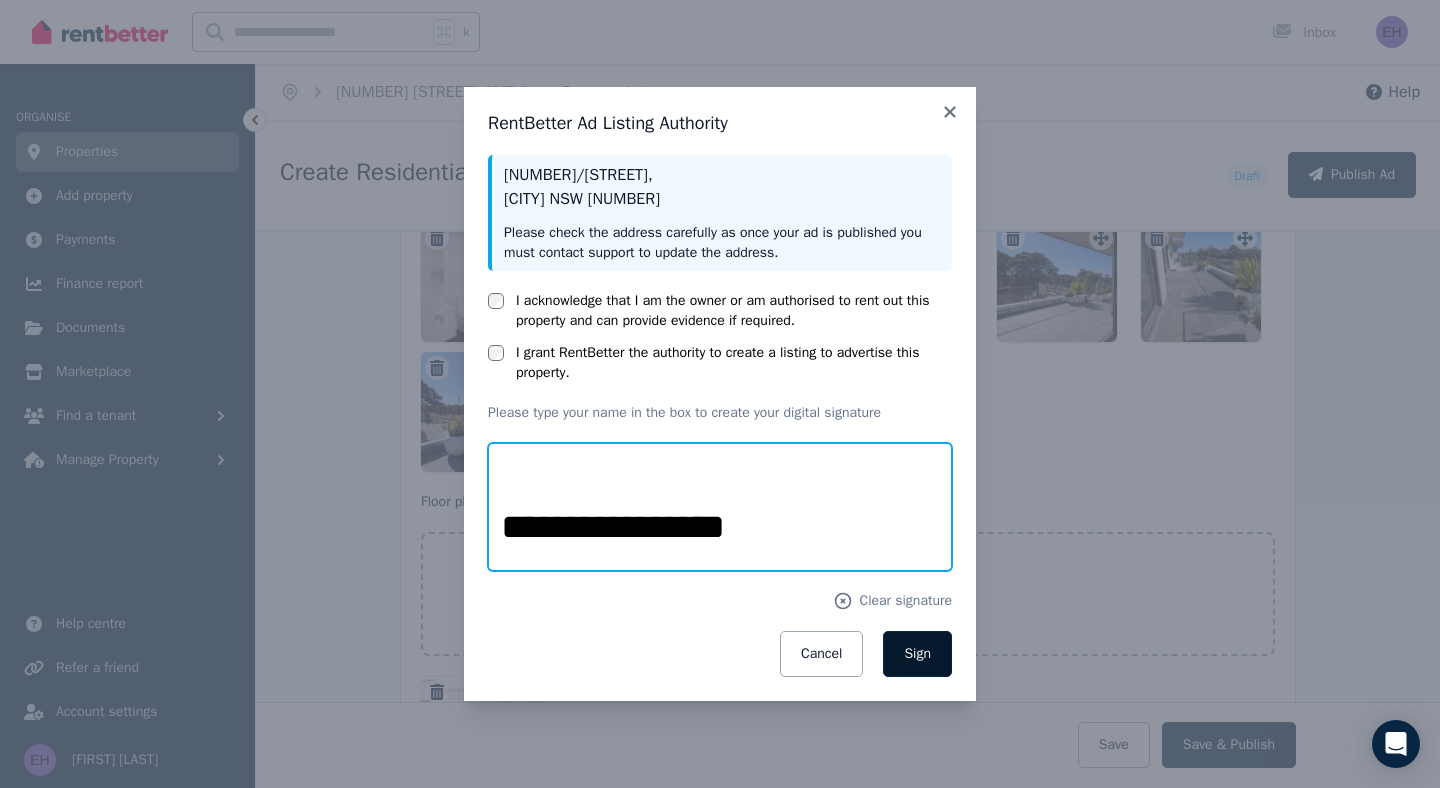 type on "**********" 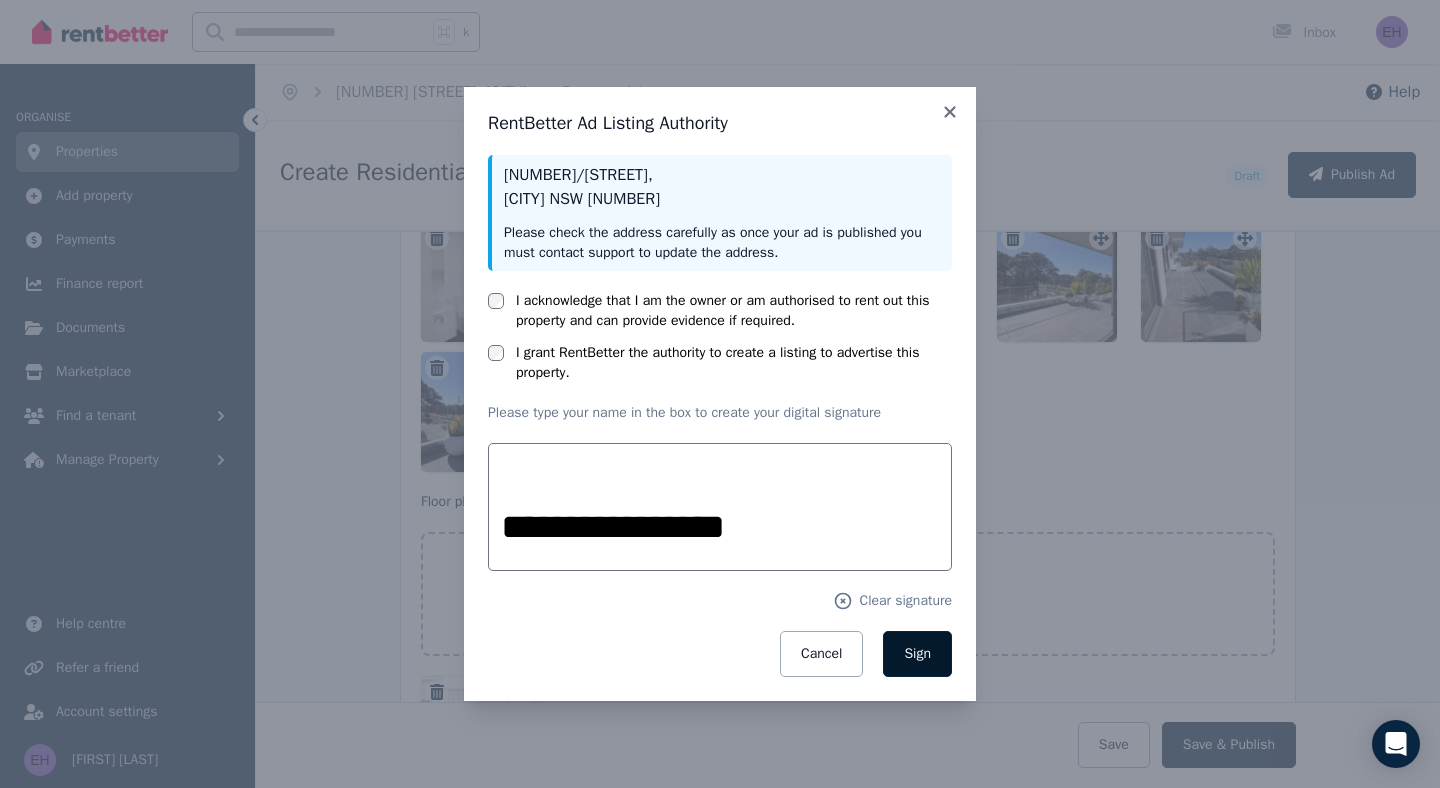 click on "Sign" at bounding box center (917, 653) 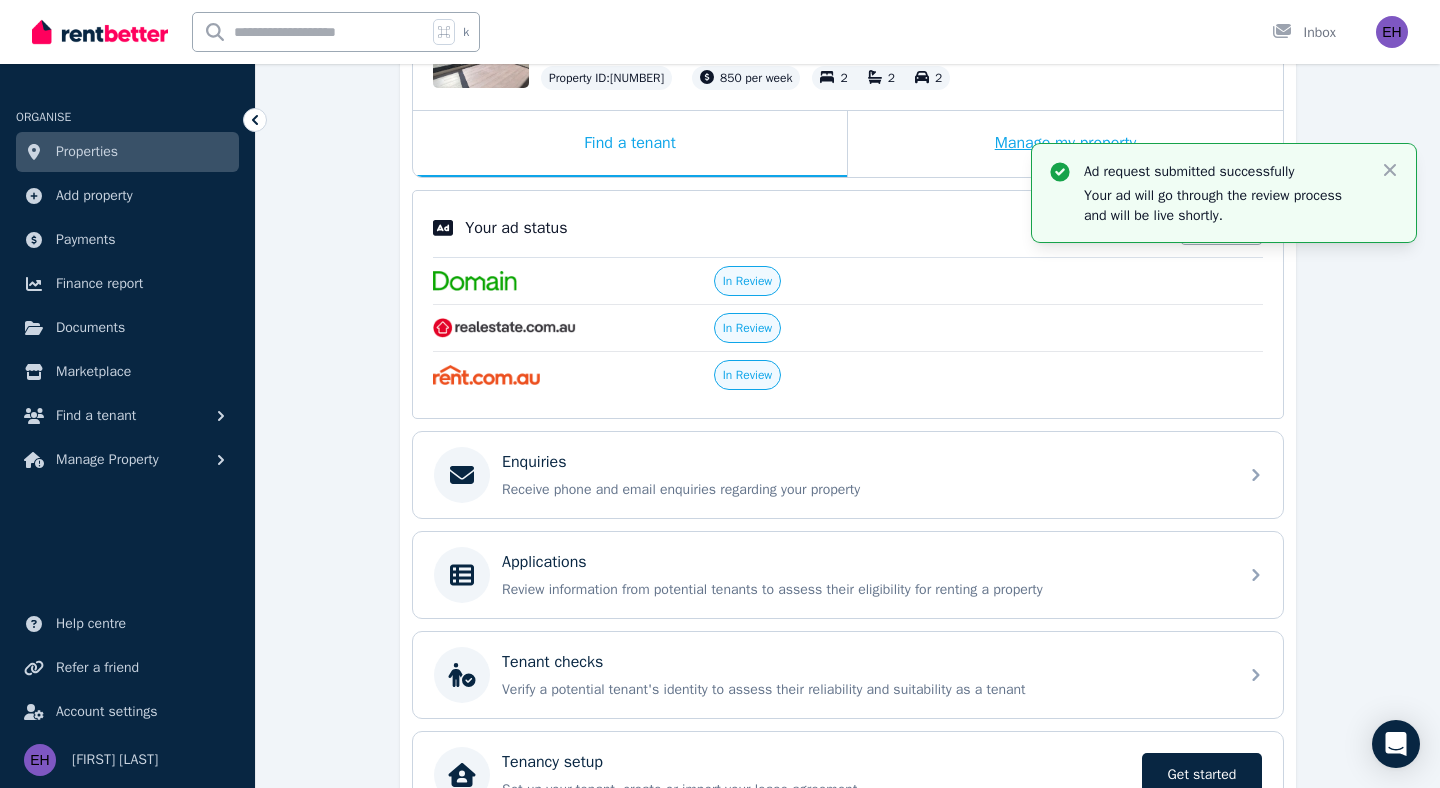 scroll, scrollTop: 293, scrollLeft: 0, axis: vertical 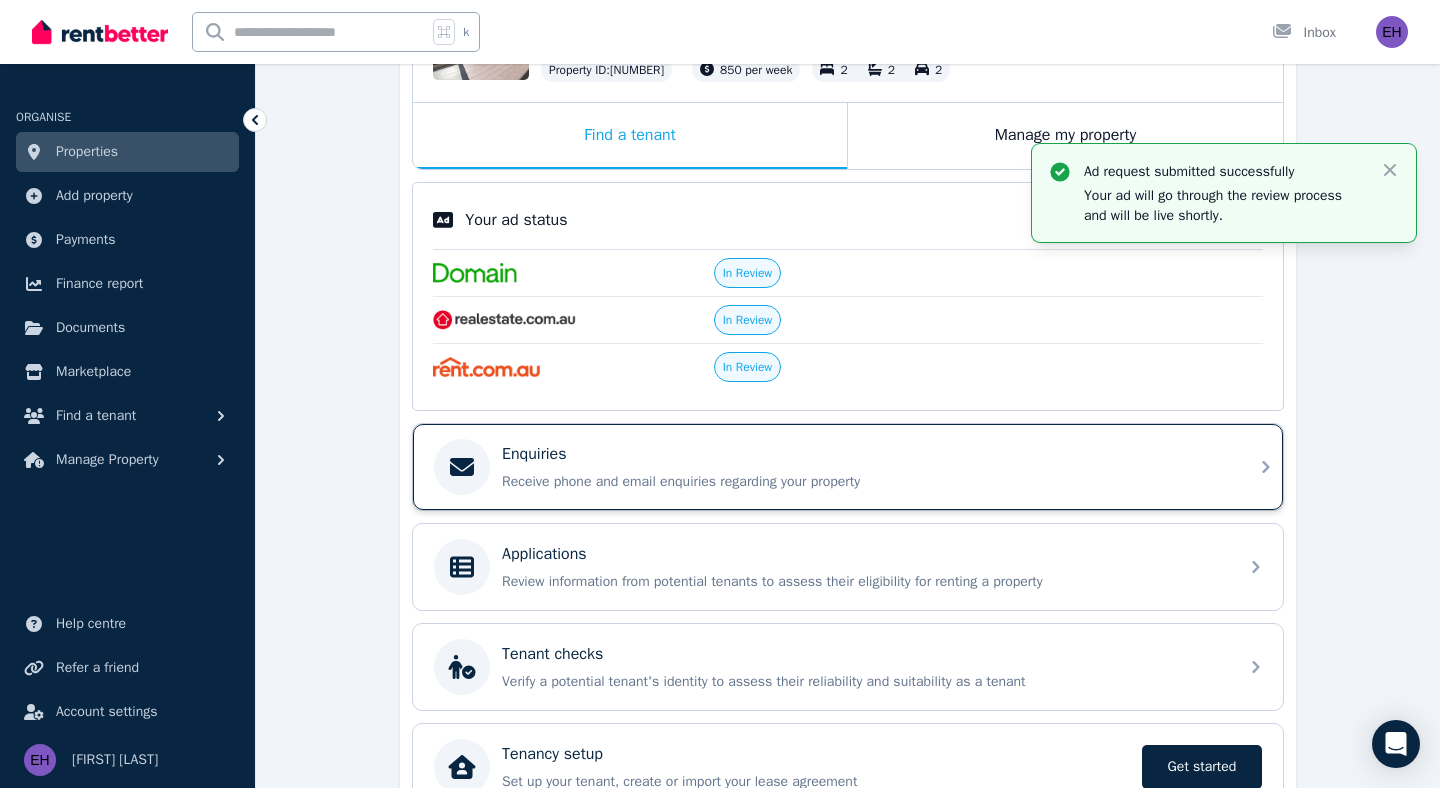 click on "Enquiries" at bounding box center (864, 454) 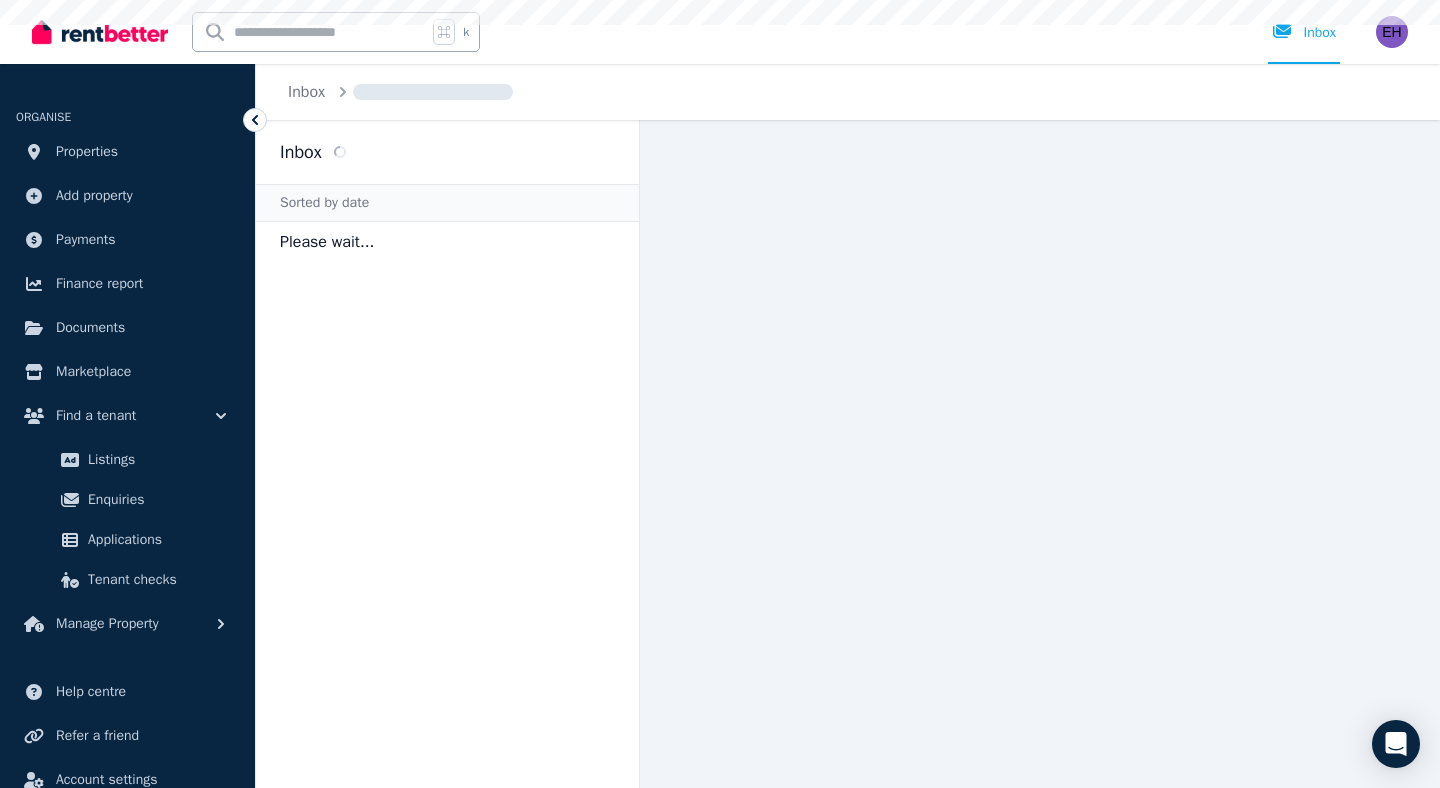 scroll, scrollTop: 0, scrollLeft: 0, axis: both 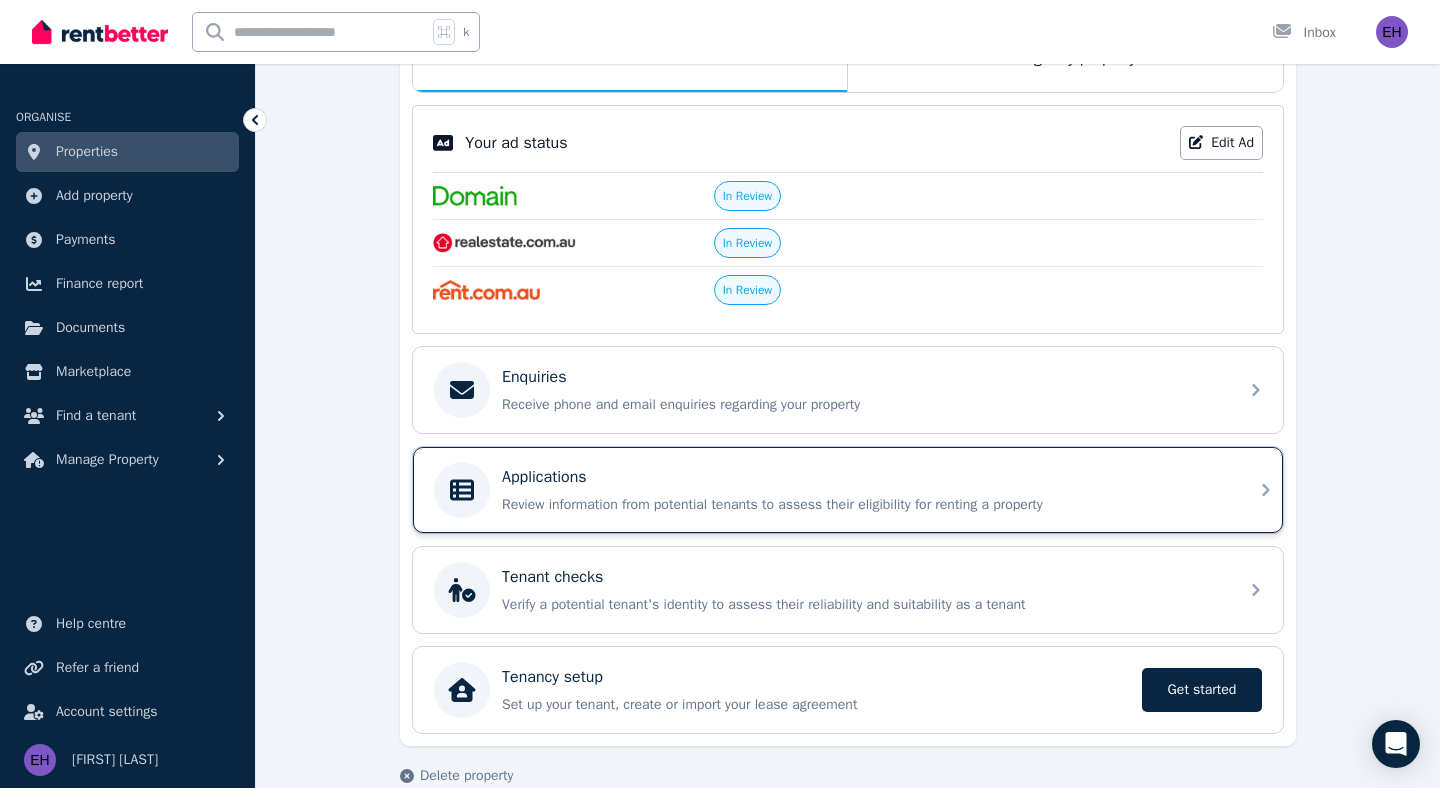 click on "Applications Review information from potential tenants to assess their eligibility for renting a property" at bounding box center [864, 490] 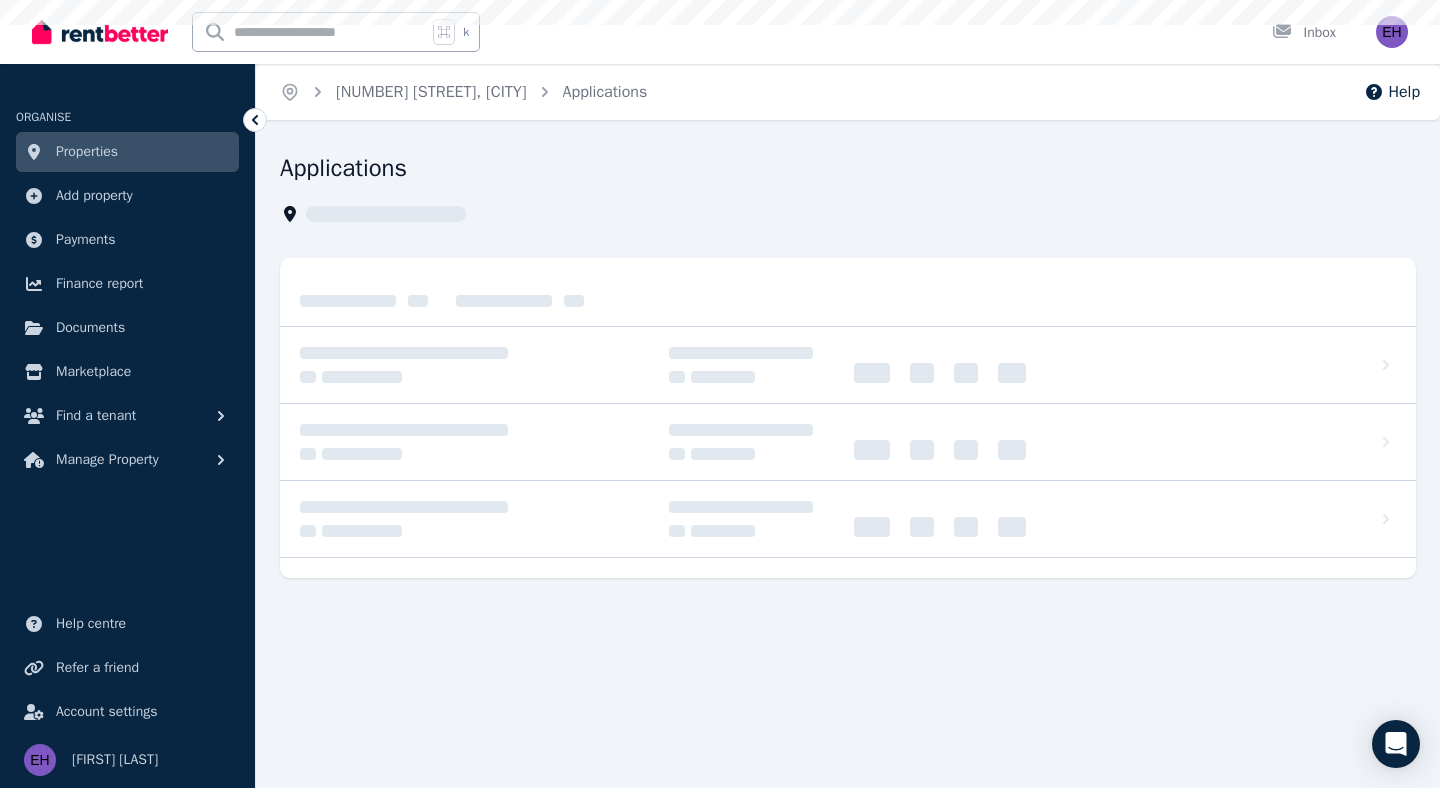 scroll, scrollTop: 0, scrollLeft: 0, axis: both 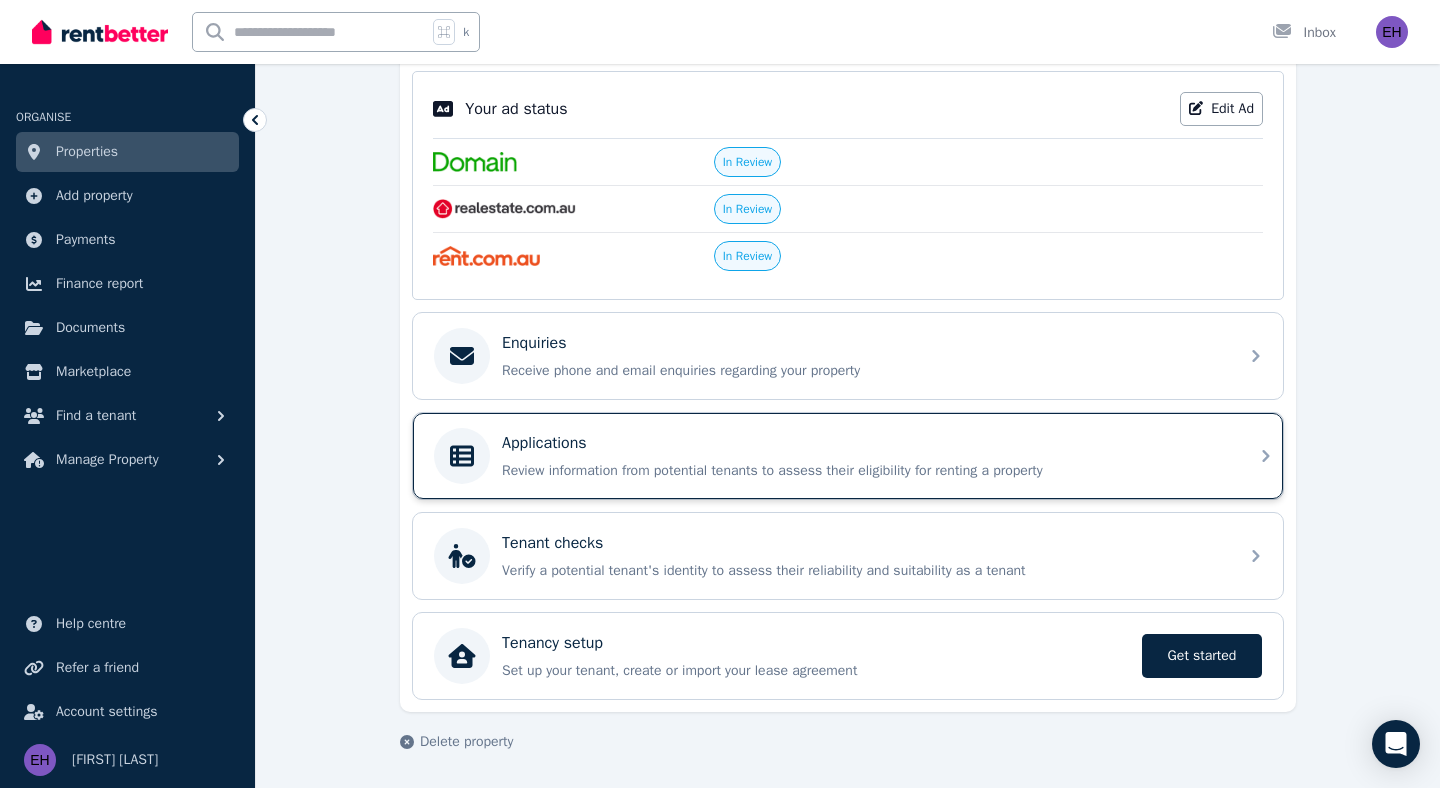 click on "Applications Review information from potential tenants to assess their eligibility for renting a property" at bounding box center (864, 456) 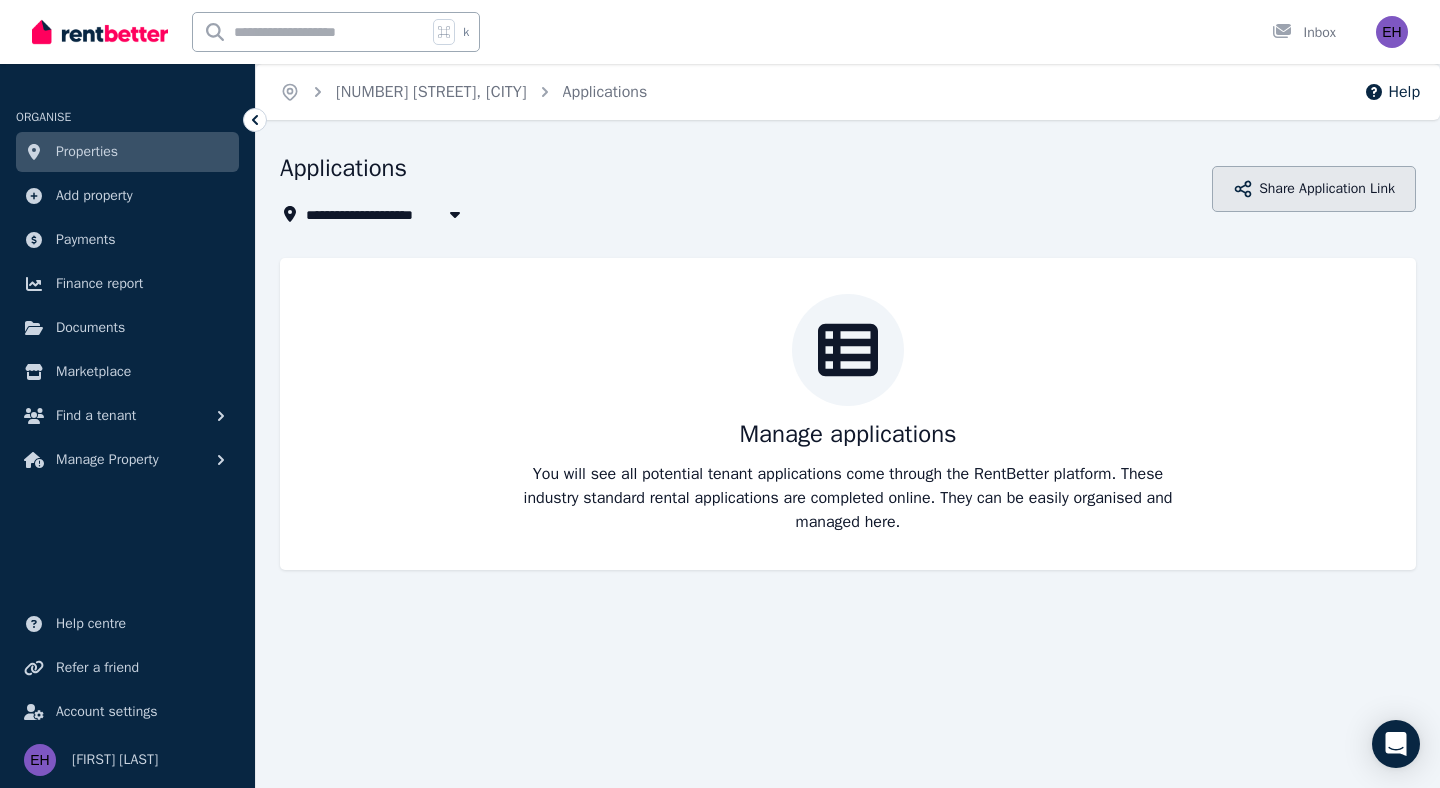 click on "Share Application Link" at bounding box center (1314, 189) 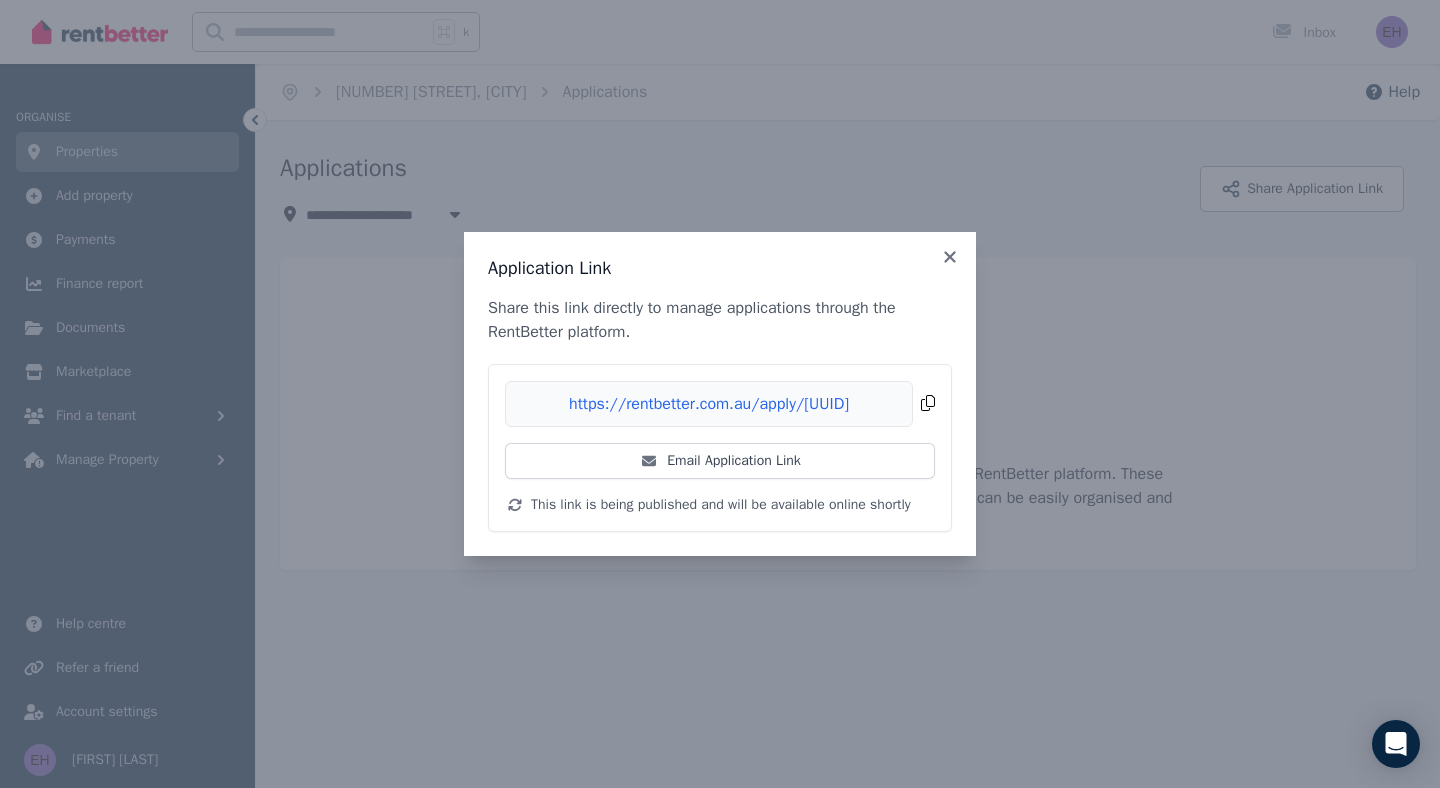 click on "Copied!" at bounding box center [720, 404] 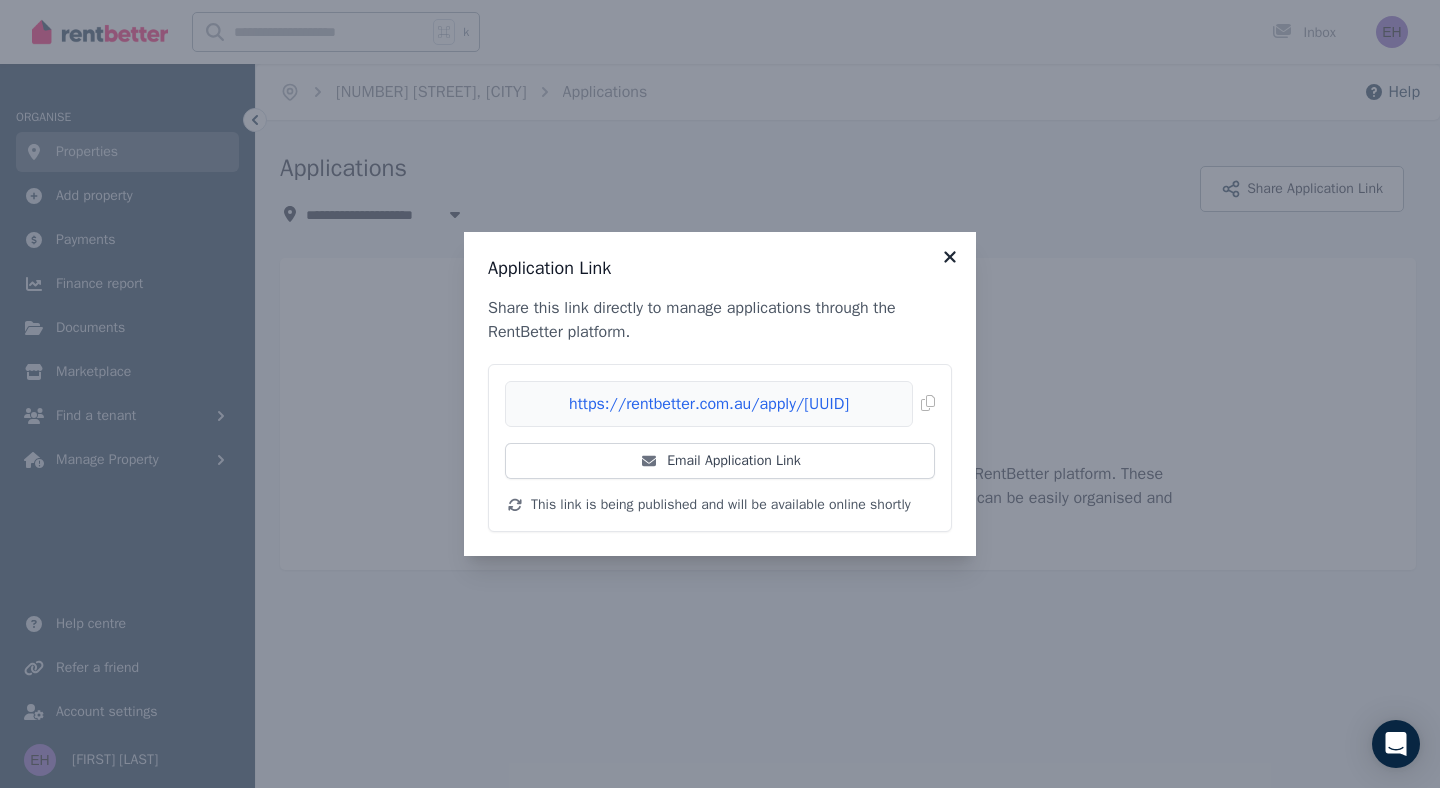 click 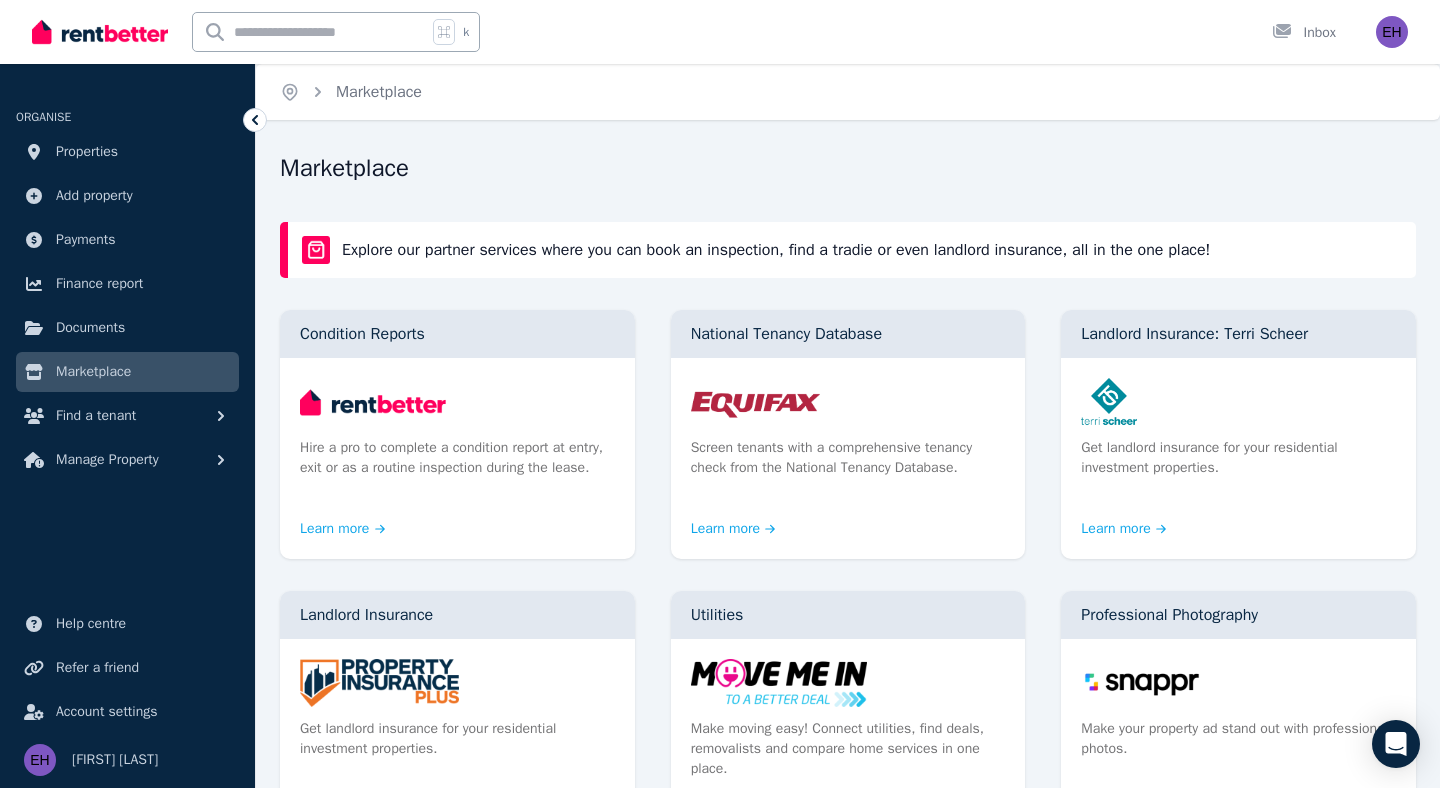scroll, scrollTop: 49, scrollLeft: 0, axis: vertical 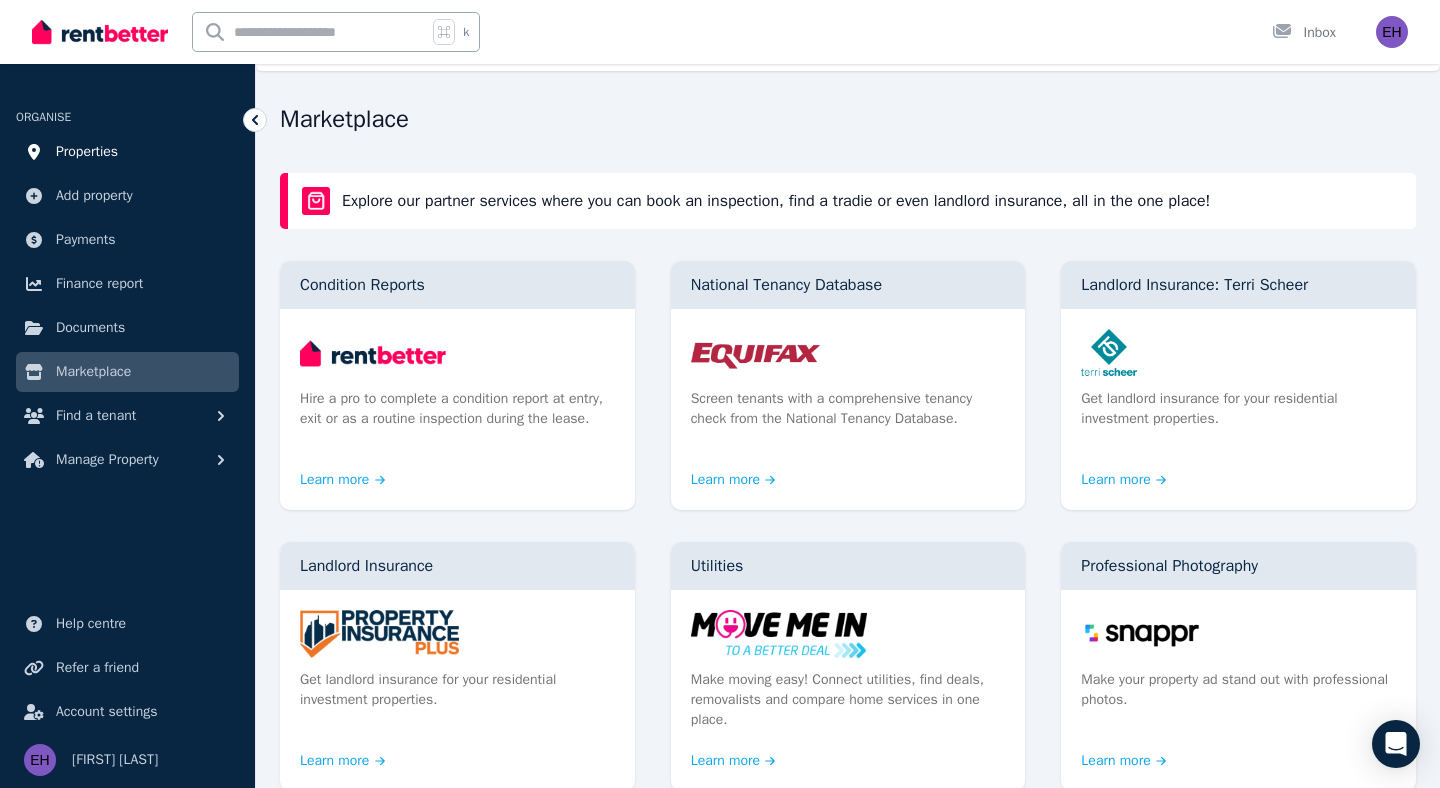 click on "Properties" at bounding box center [87, 152] 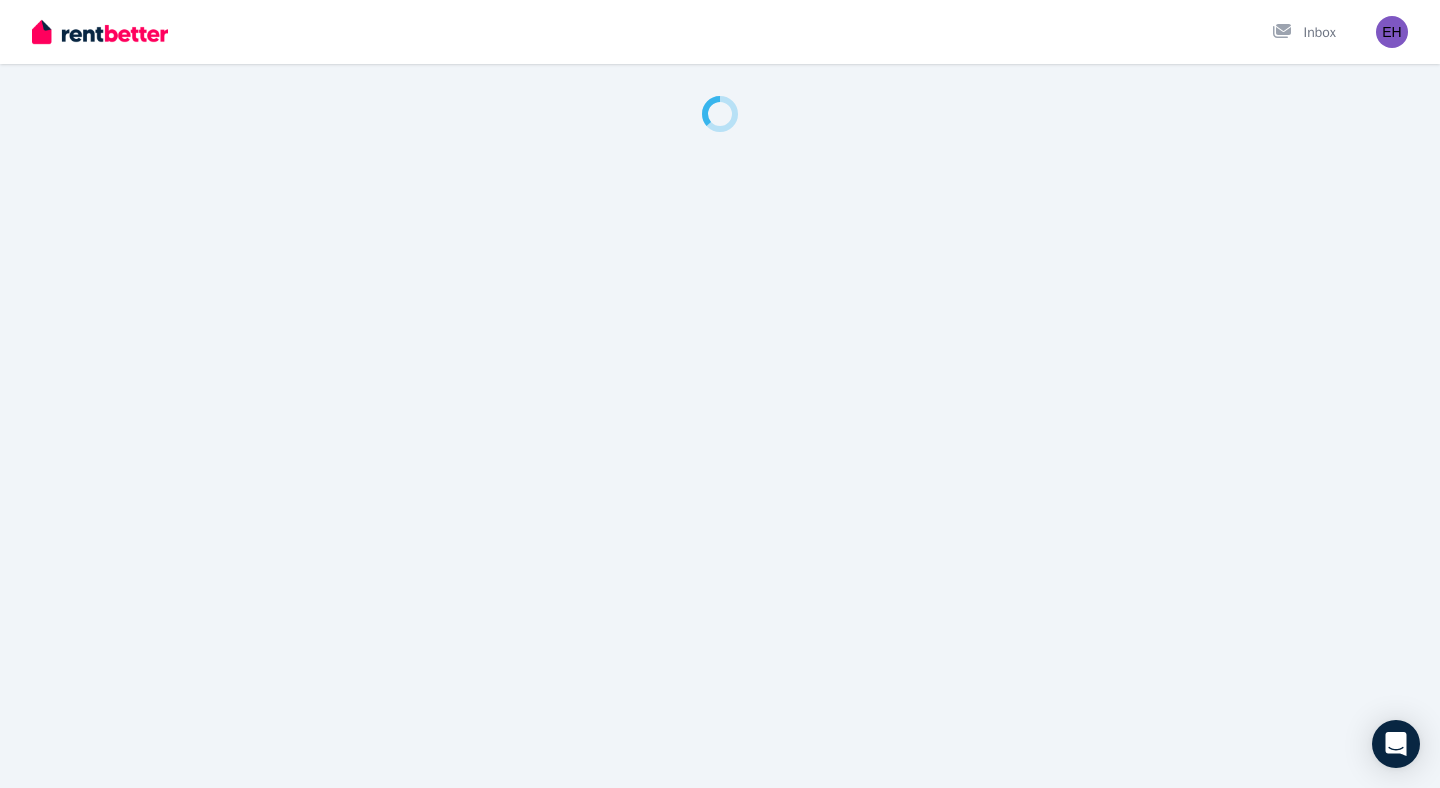 scroll, scrollTop: 0, scrollLeft: 0, axis: both 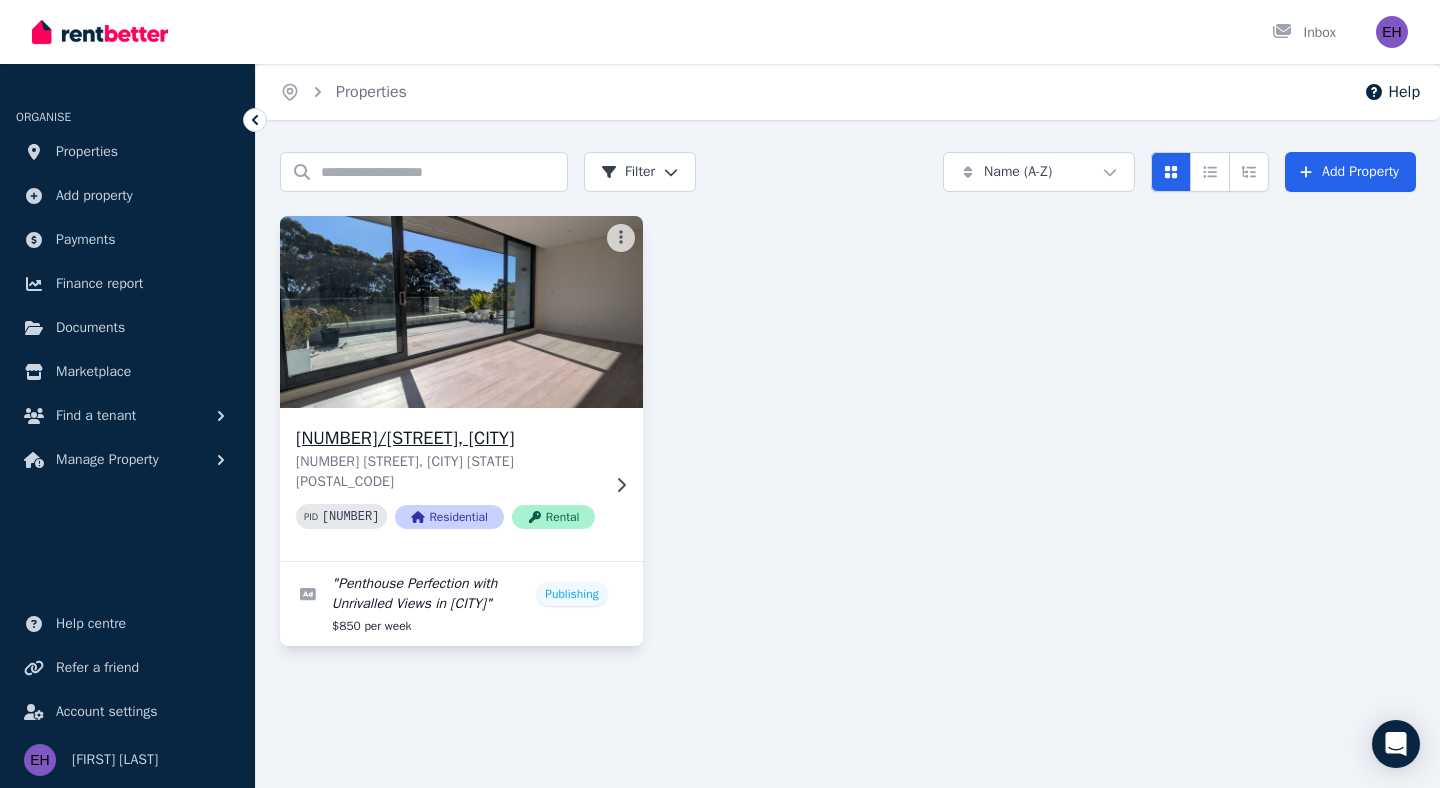 click on "[NUMBER] [STREET], [CITY]" at bounding box center [447, 438] 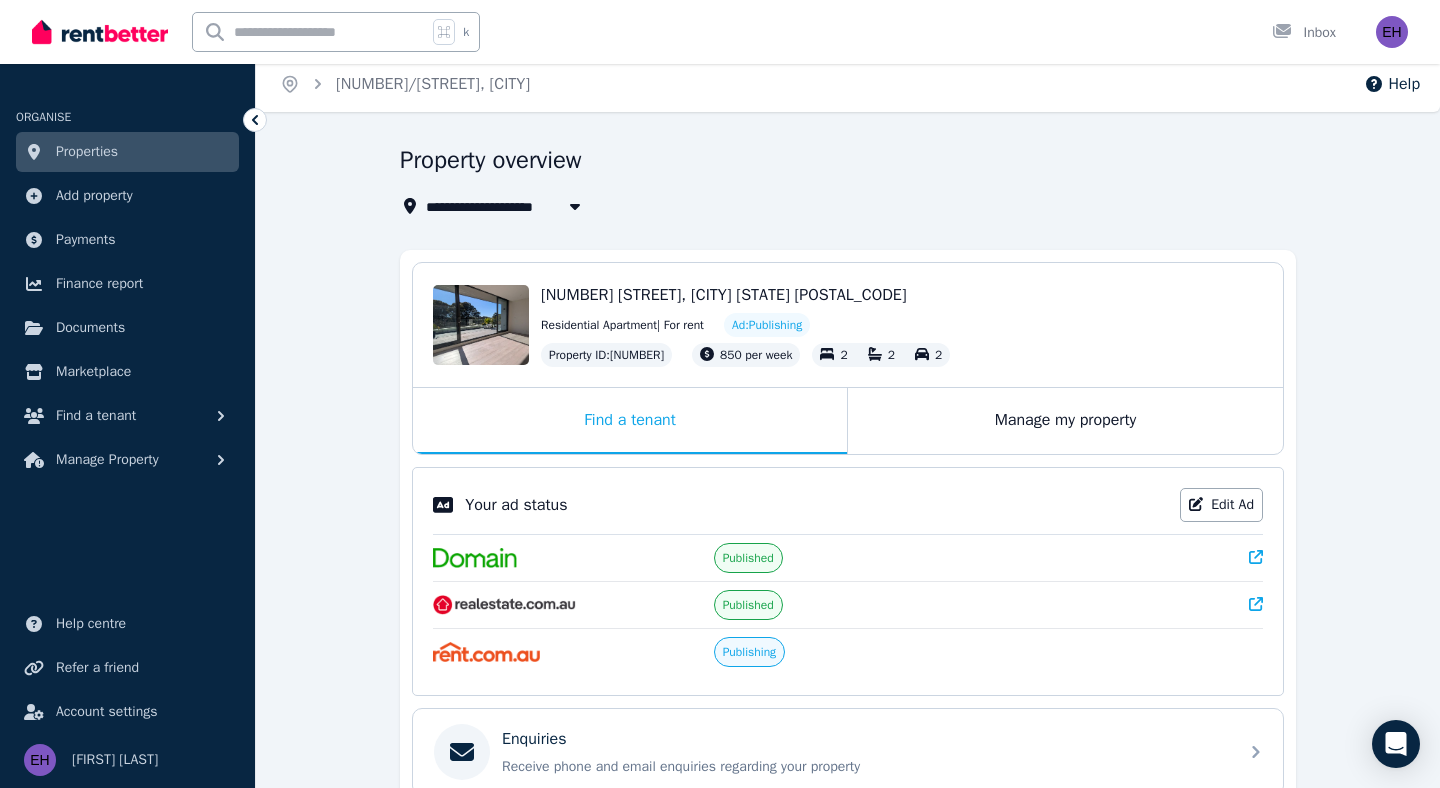 scroll, scrollTop: 0, scrollLeft: 0, axis: both 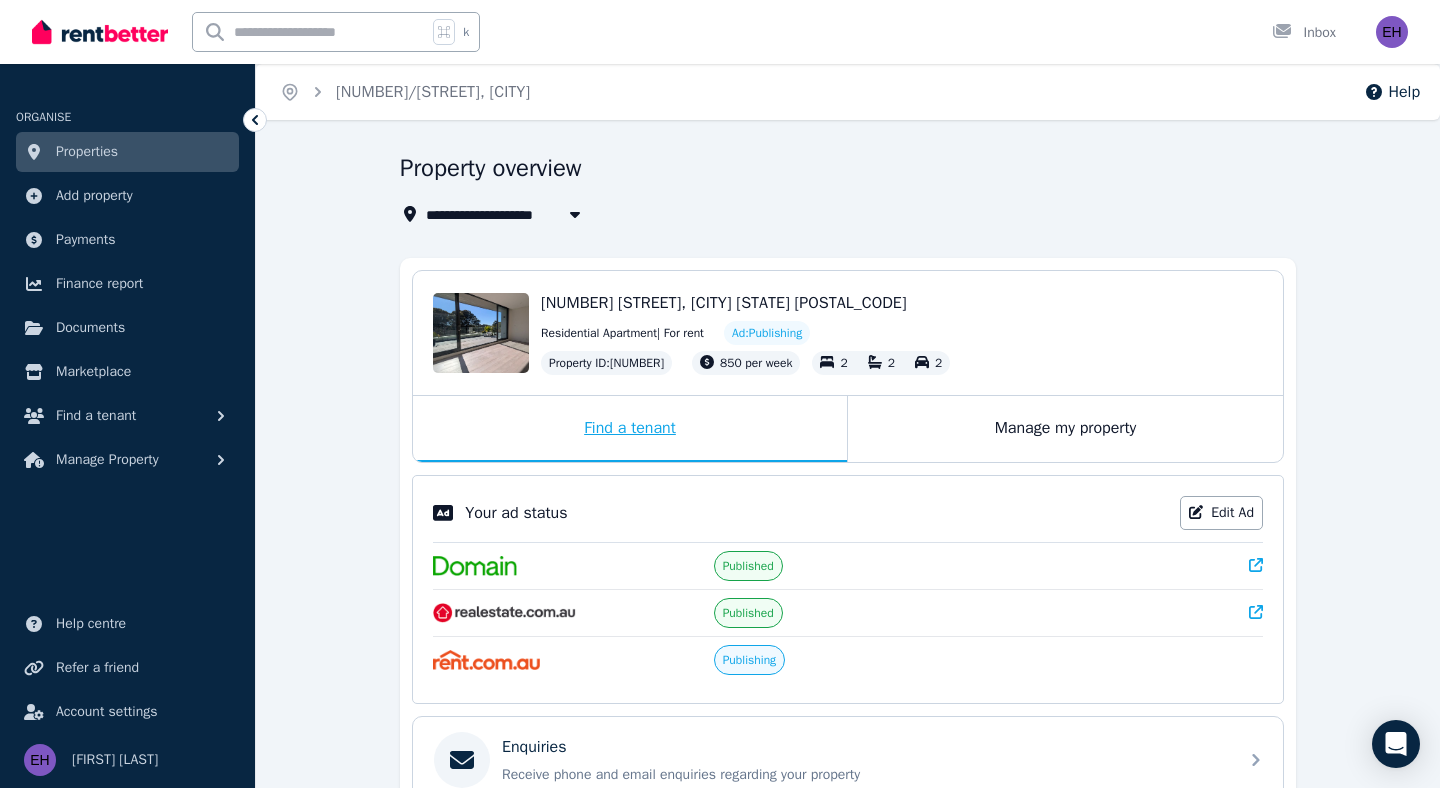 click on "Find a tenant" at bounding box center [630, 429] 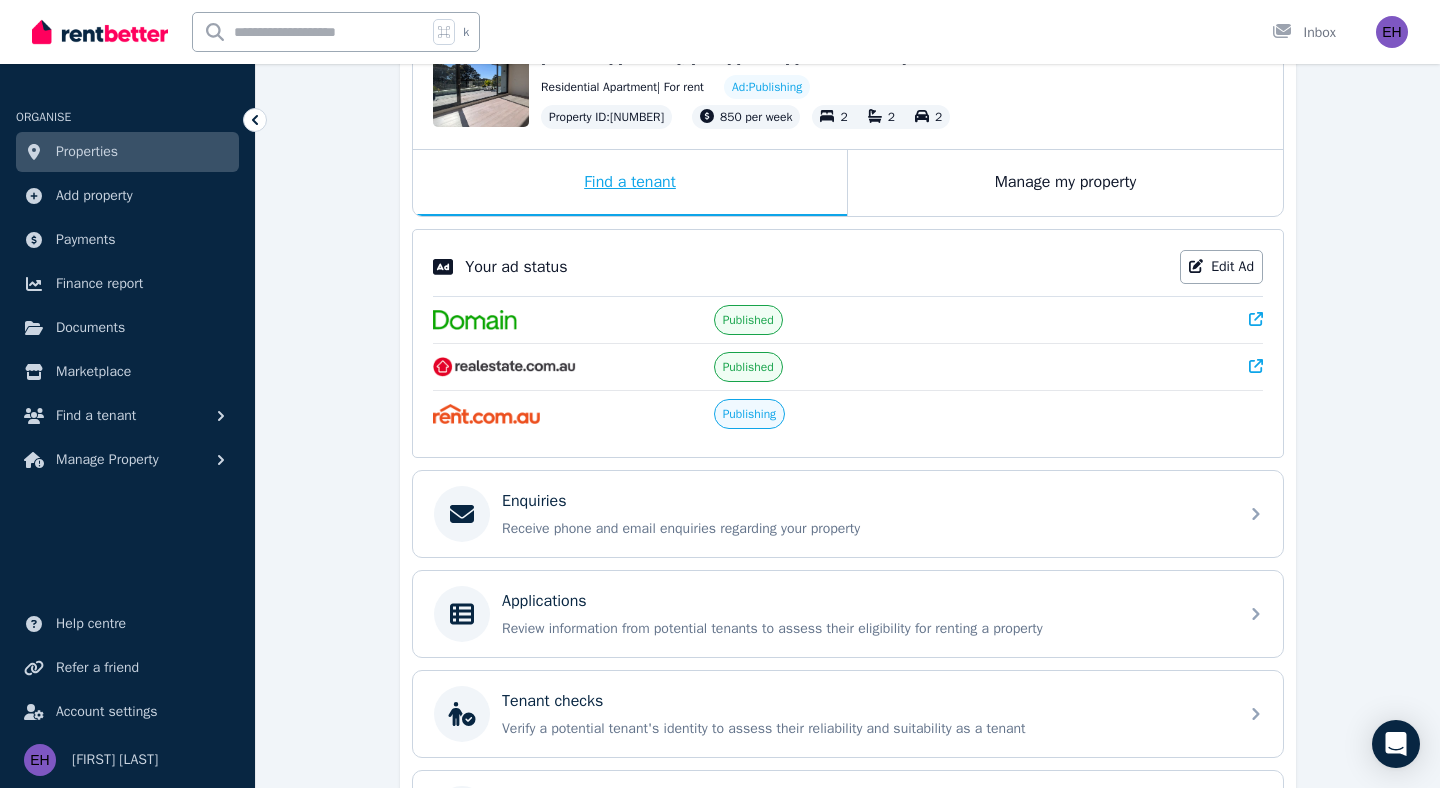 scroll, scrollTop: 250, scrollLeft: 0, axis: vertical 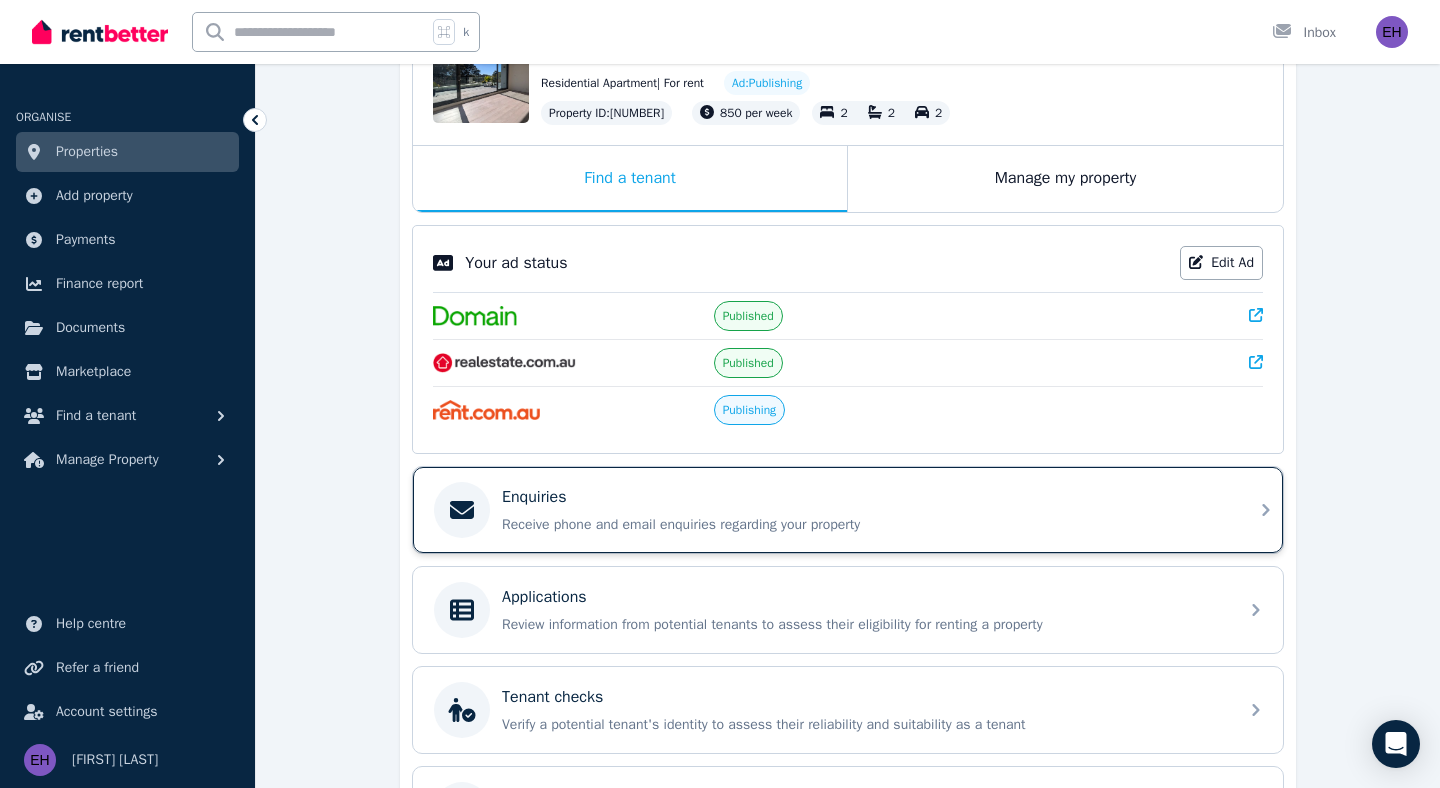 click on "Enquiries Receive phone and email enquiries regarding your property" at bounding box center [864, 510] 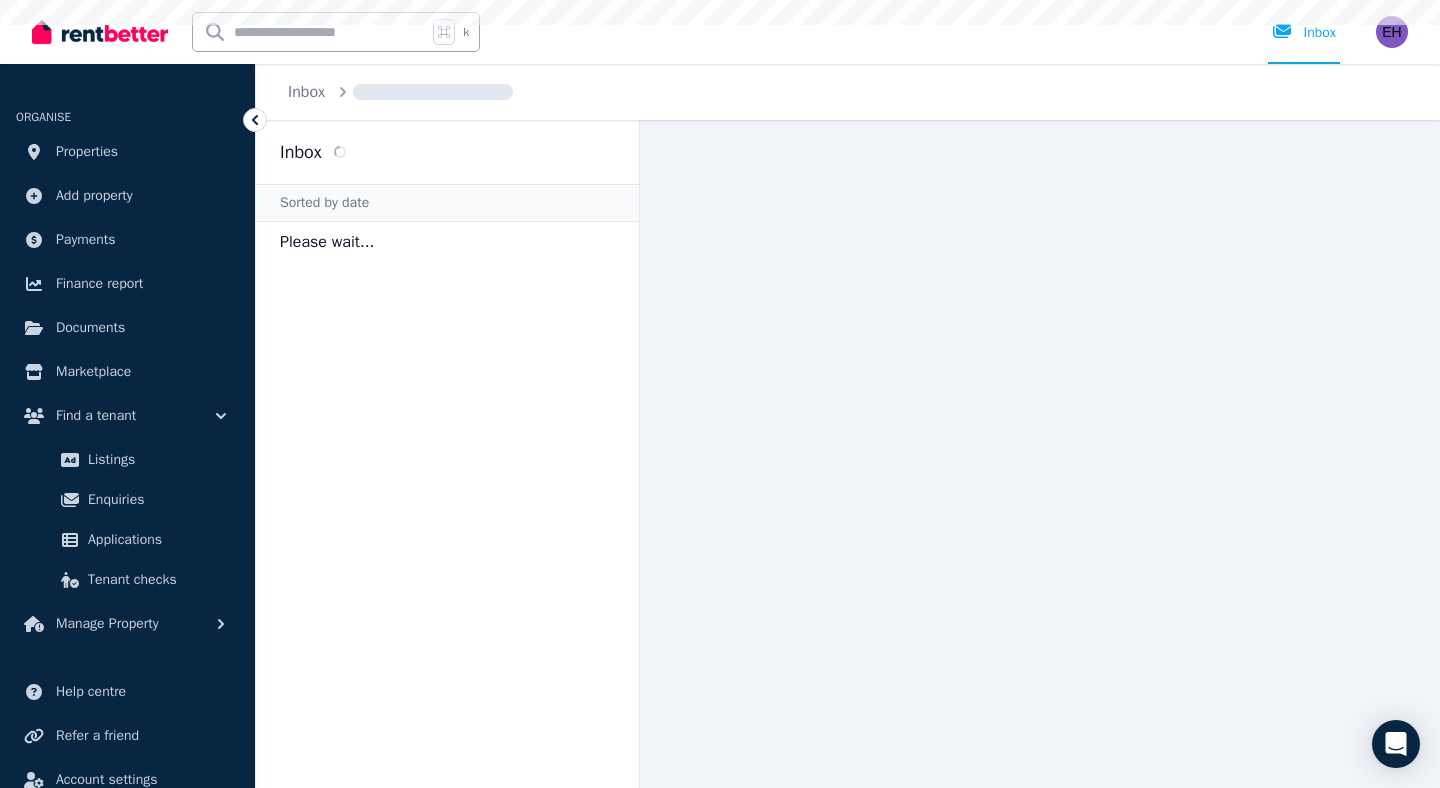 scroll, scrollTop: 0, scrollLeft: 0, axis: both 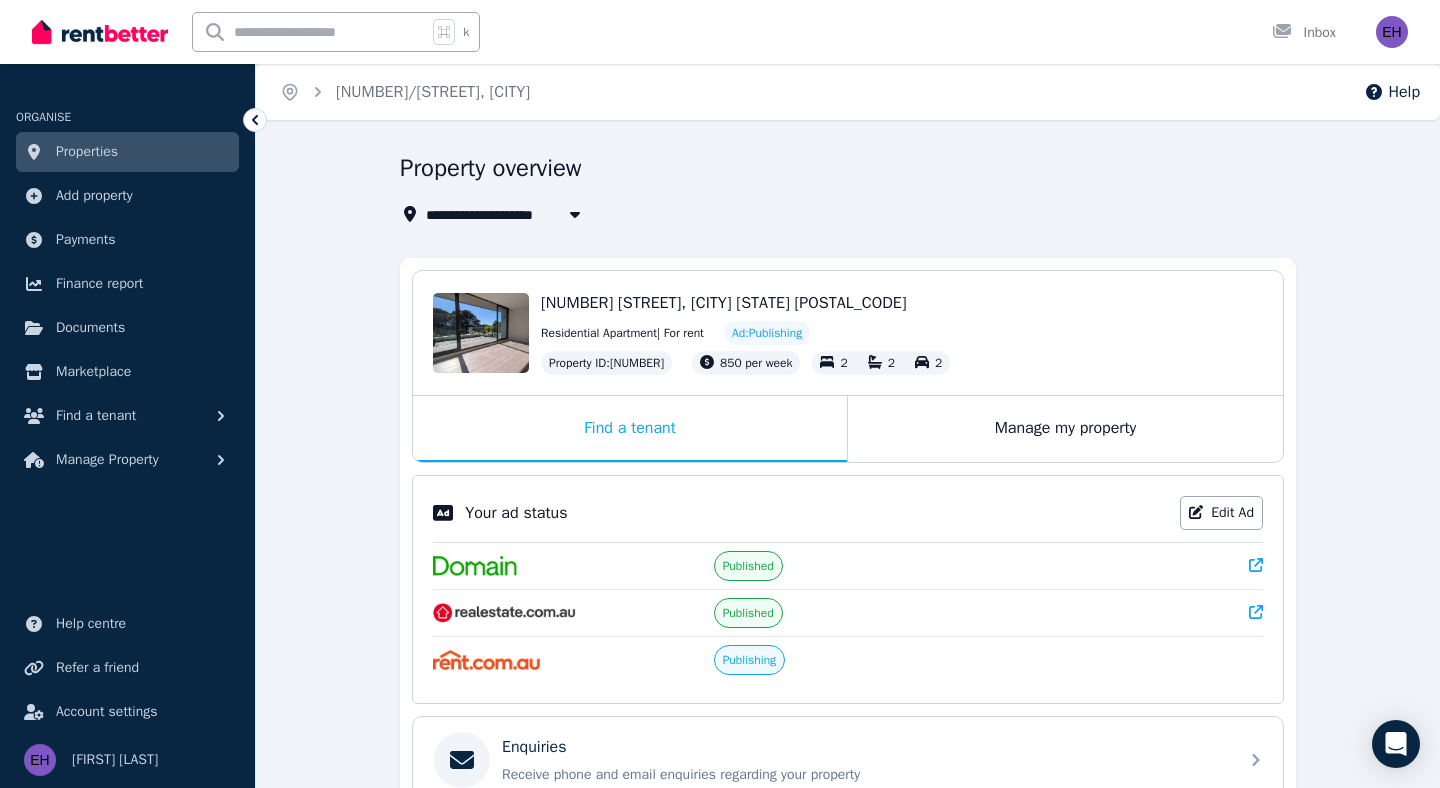 click 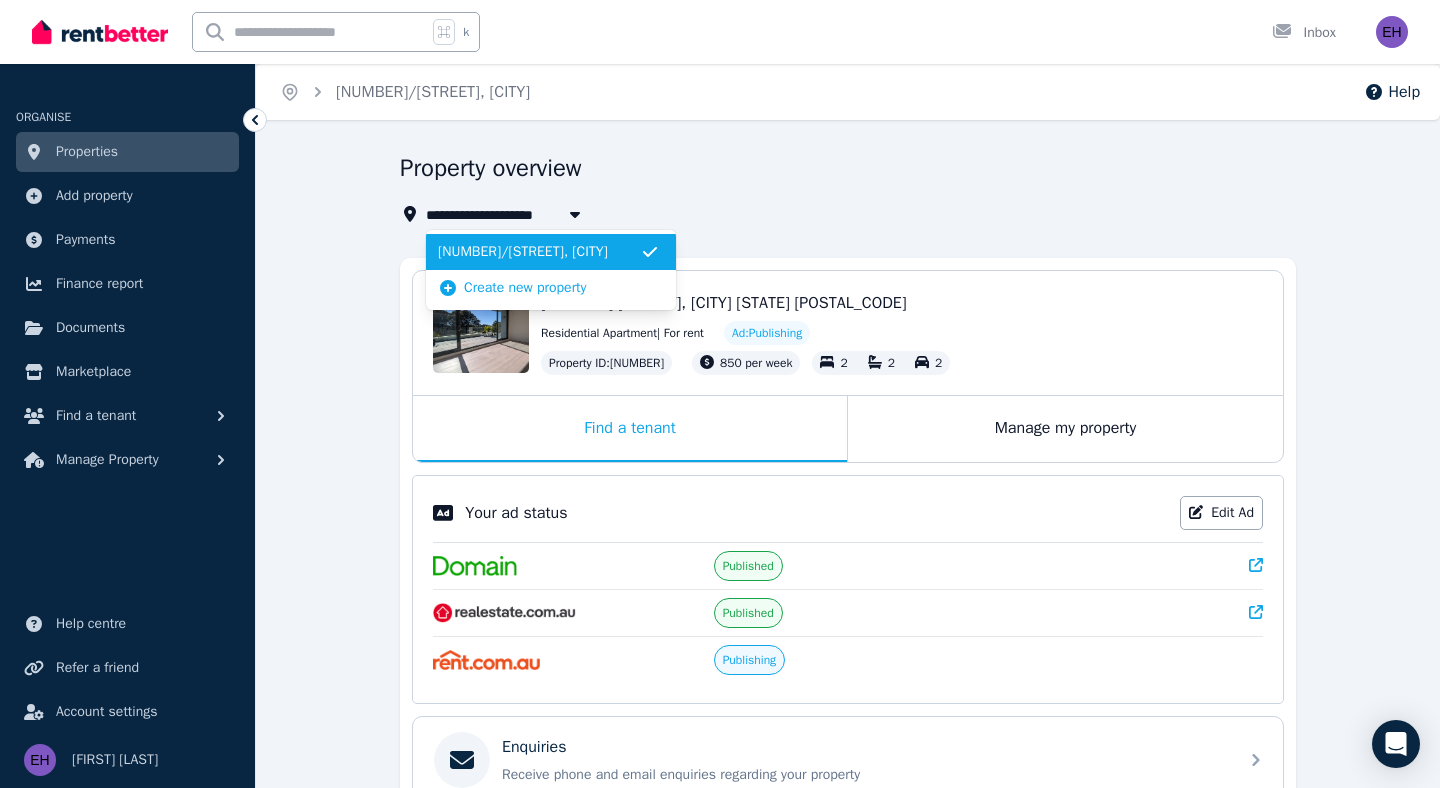 click 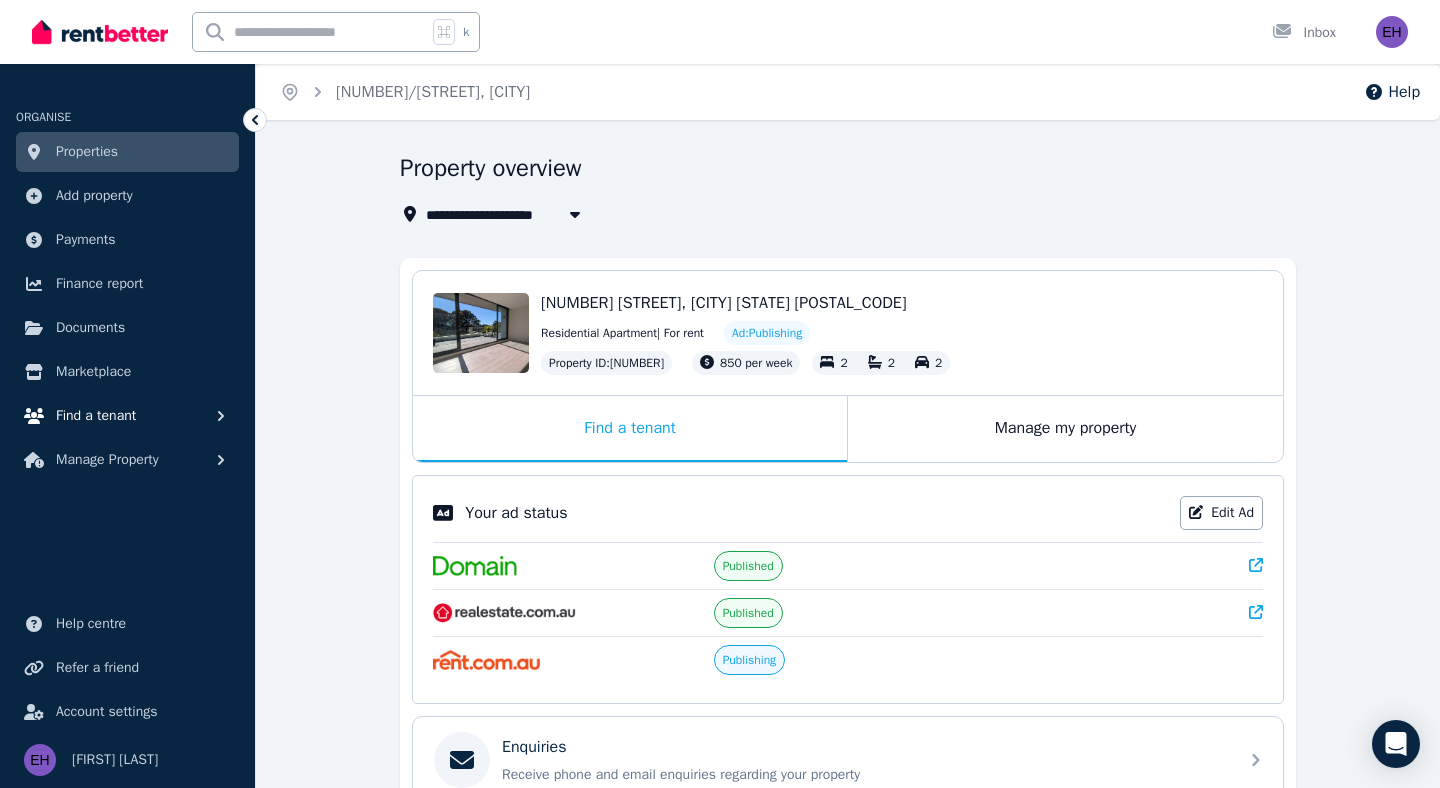 click 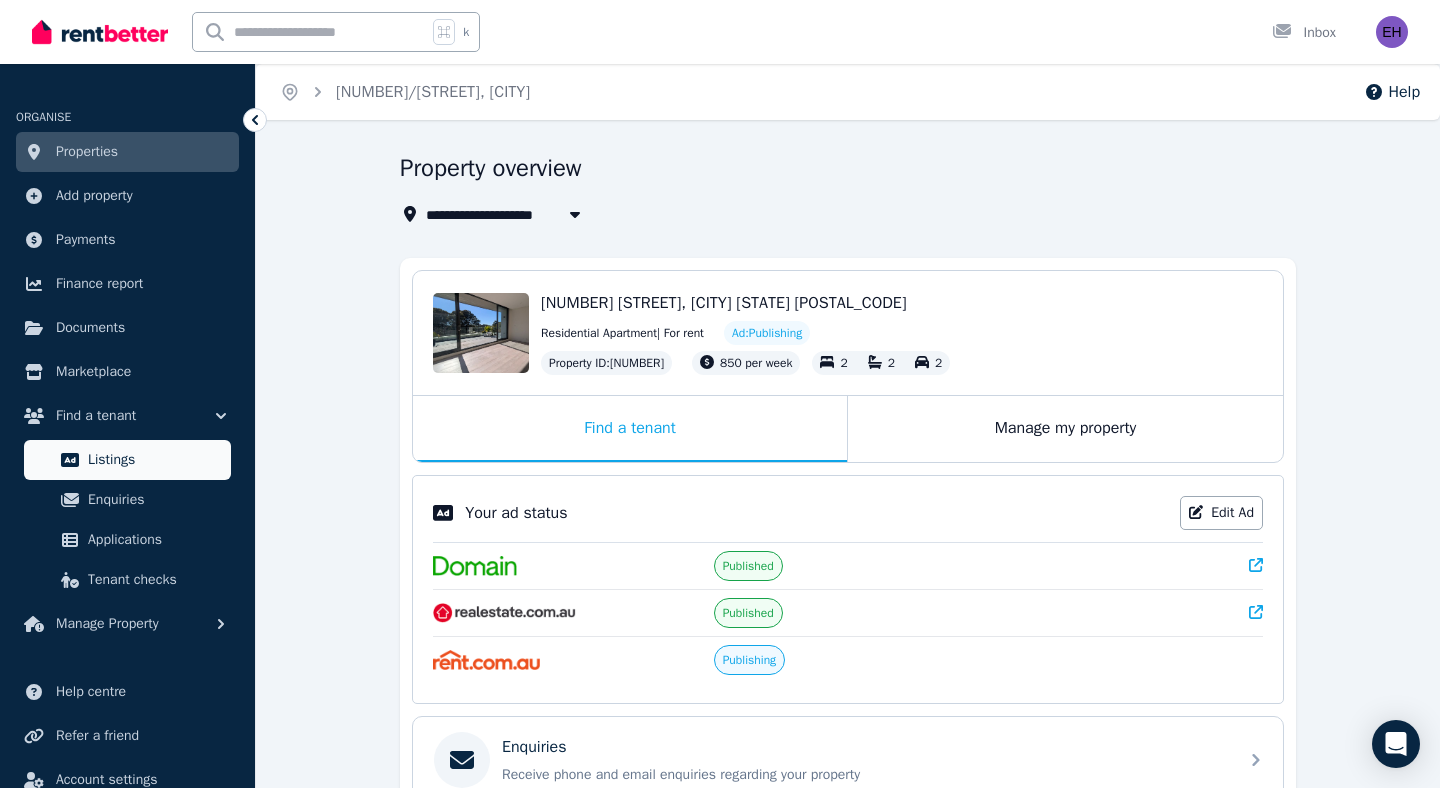 click on "Listings" at bounding box center [155, 460] 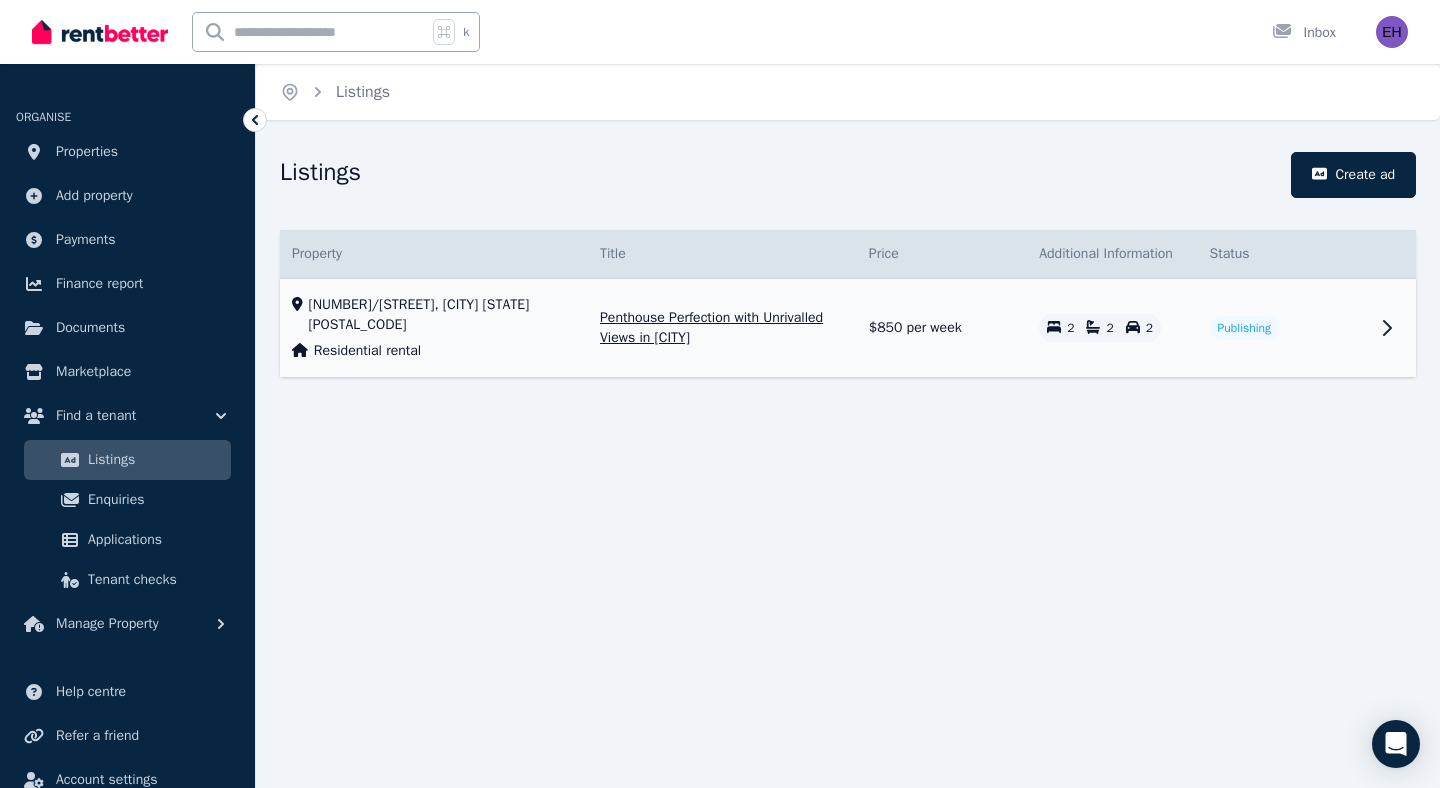 click on "Publishing" at bounding box center (1244, 328) 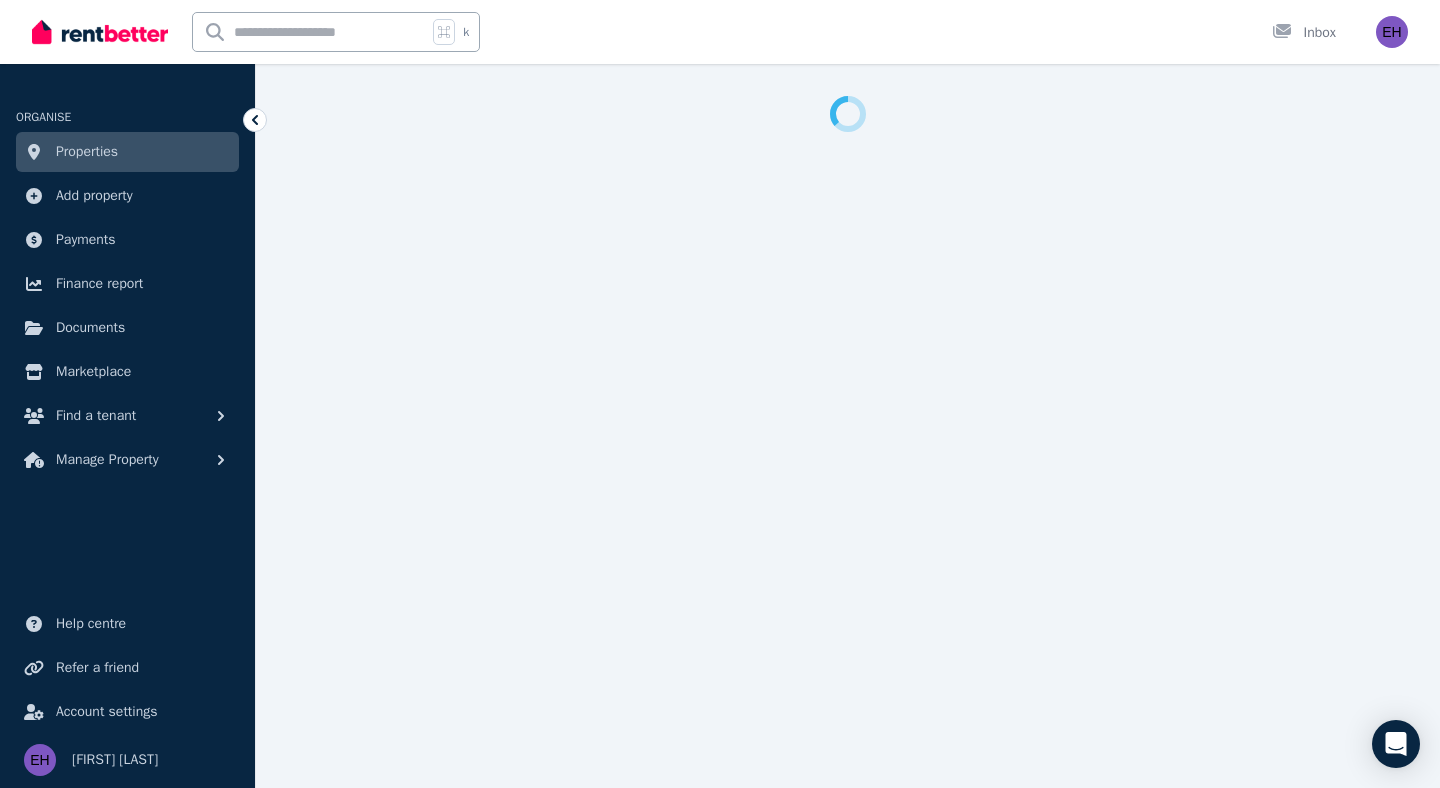 select on "***" 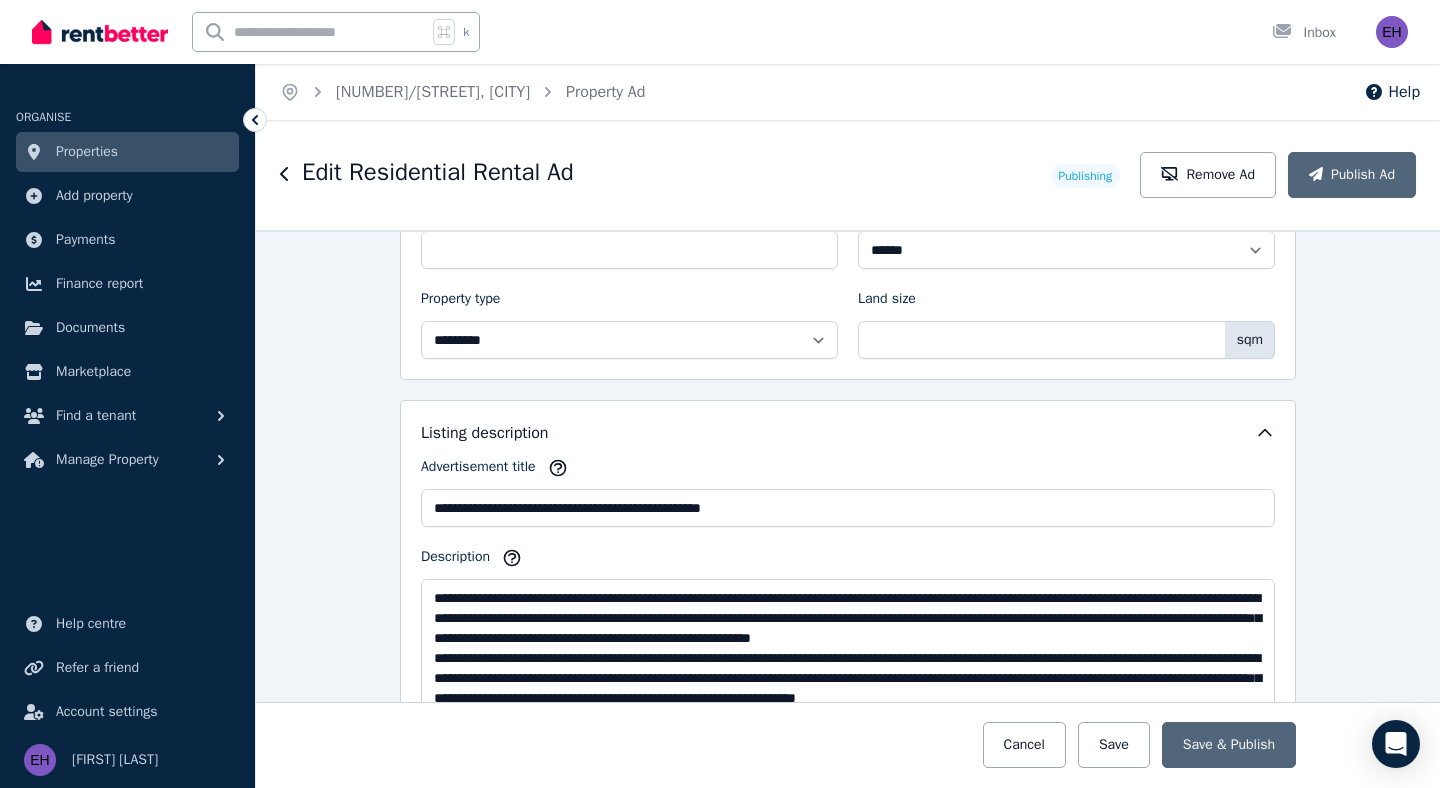 scroll, scrollTop: 1097, scrollLeft: 0, axis: vertical 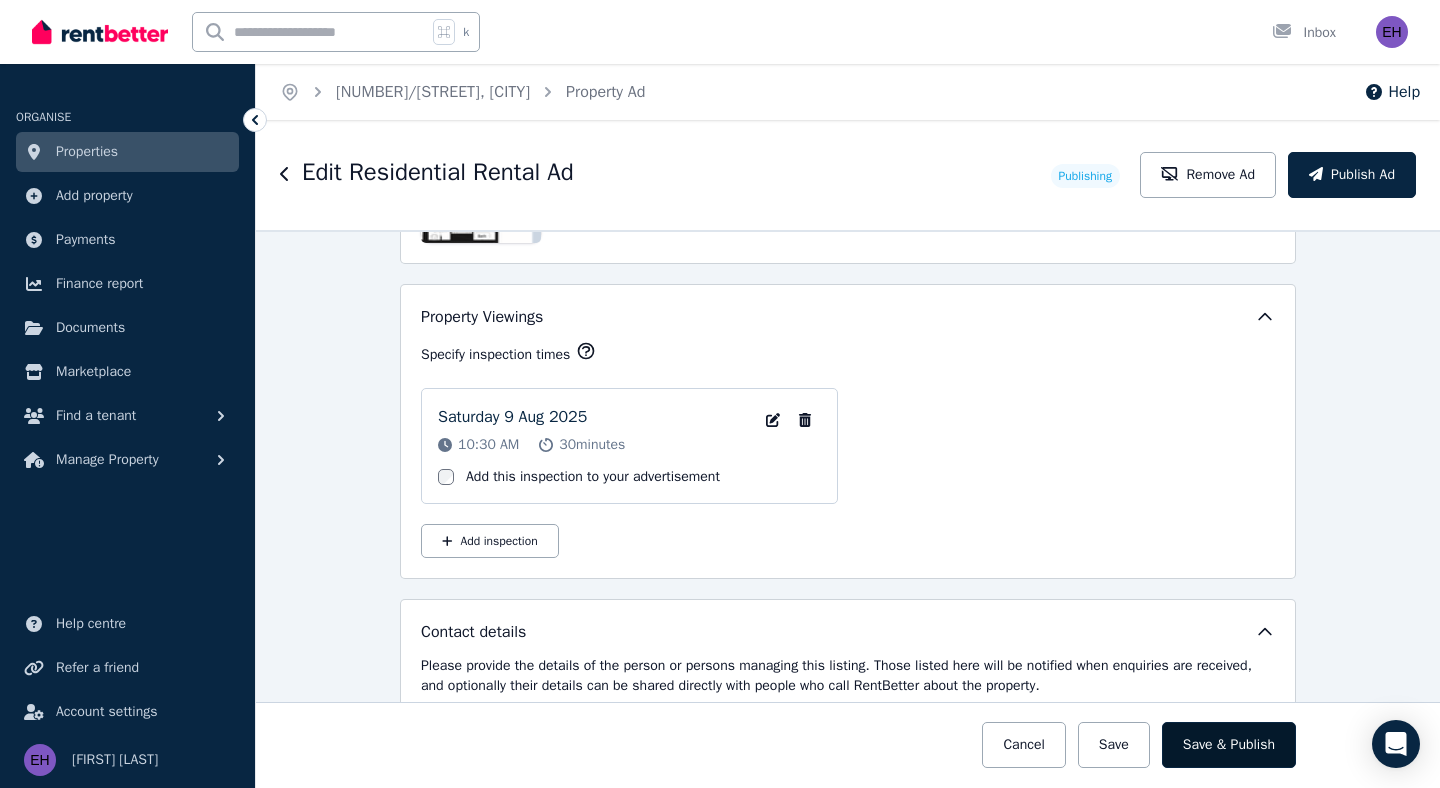 click on "Save & Publish" at bounding box center (1229, 745) 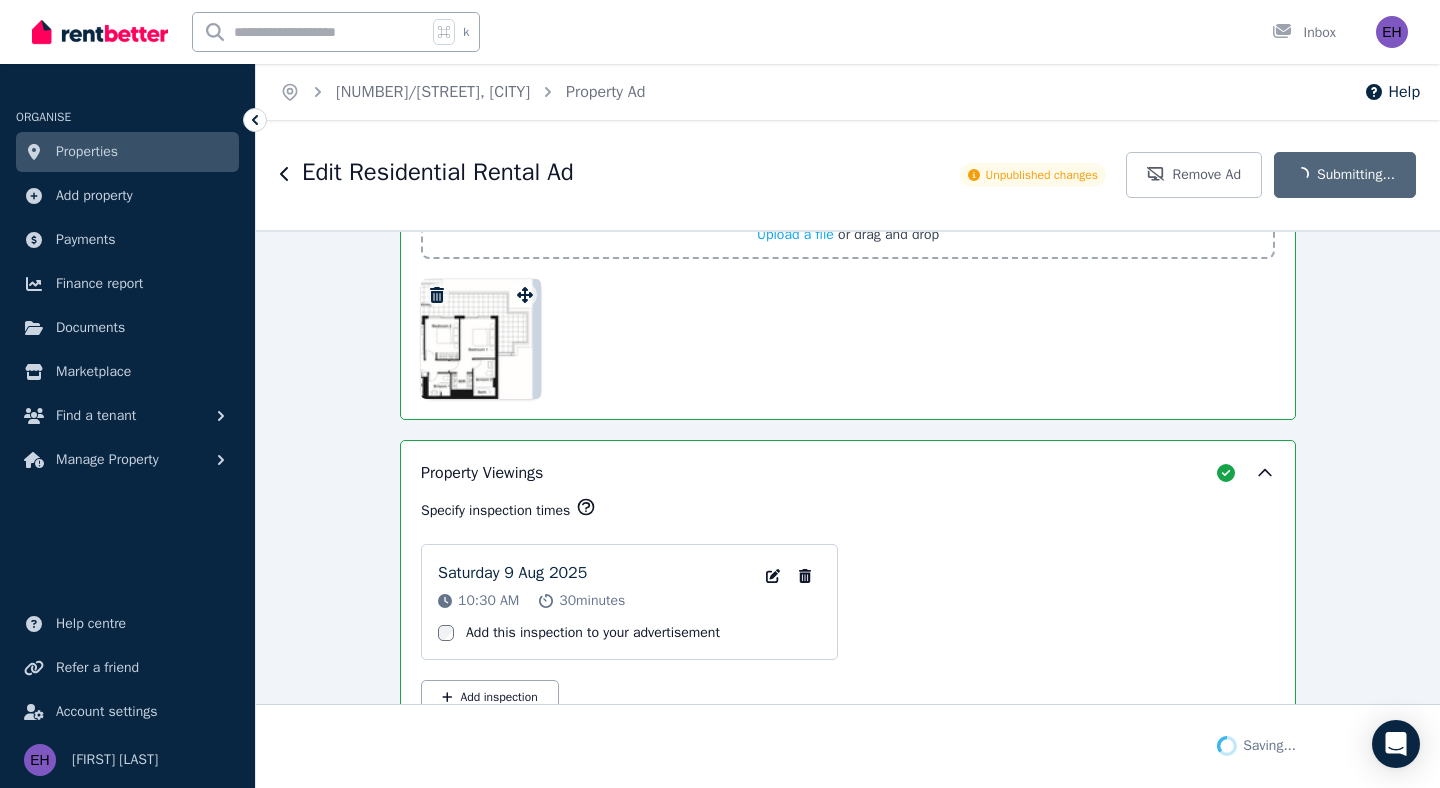 scroll, scrollTop: 3714, scrollLeft: 0, axis: vertical 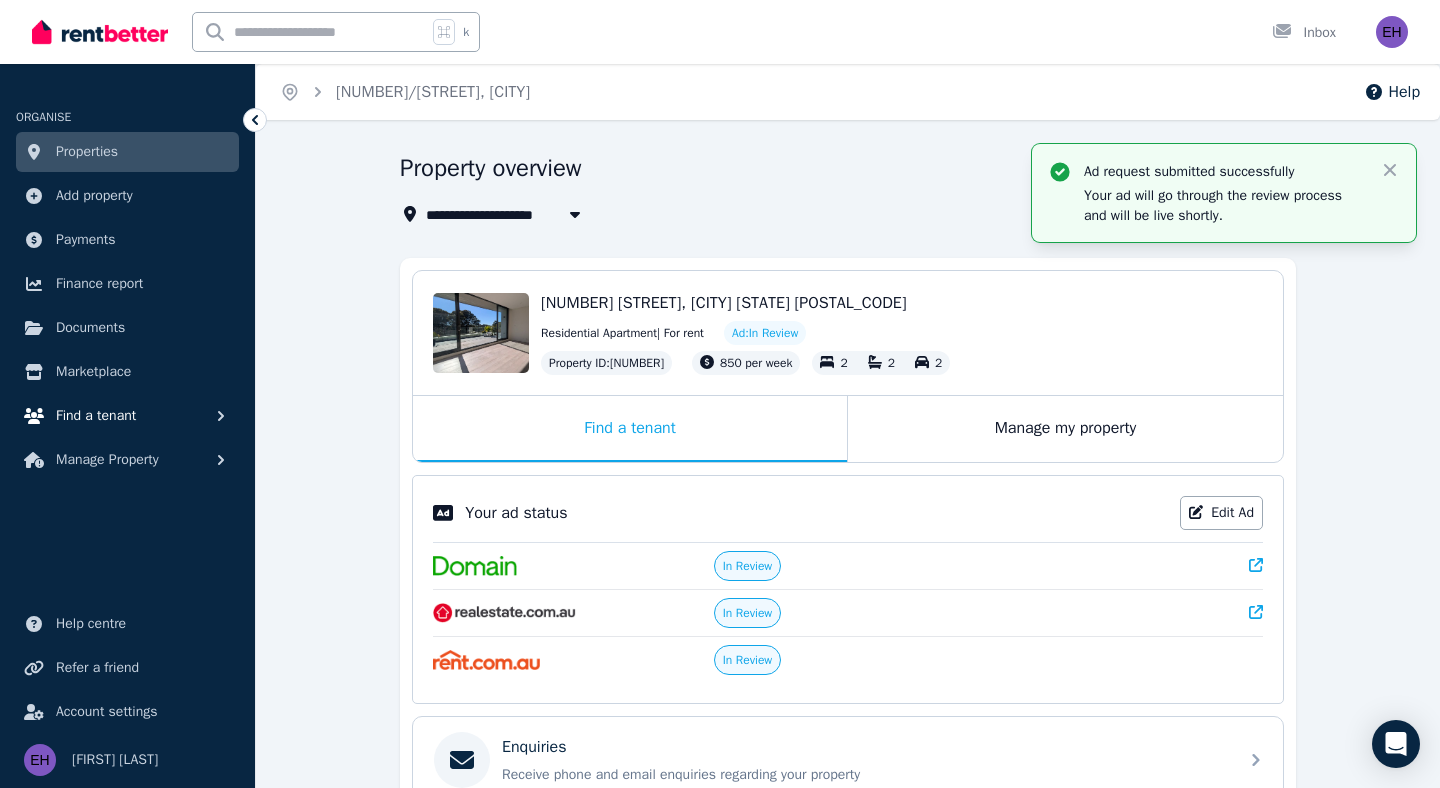click on "Find a tenant" at bounding box center (127, 416) 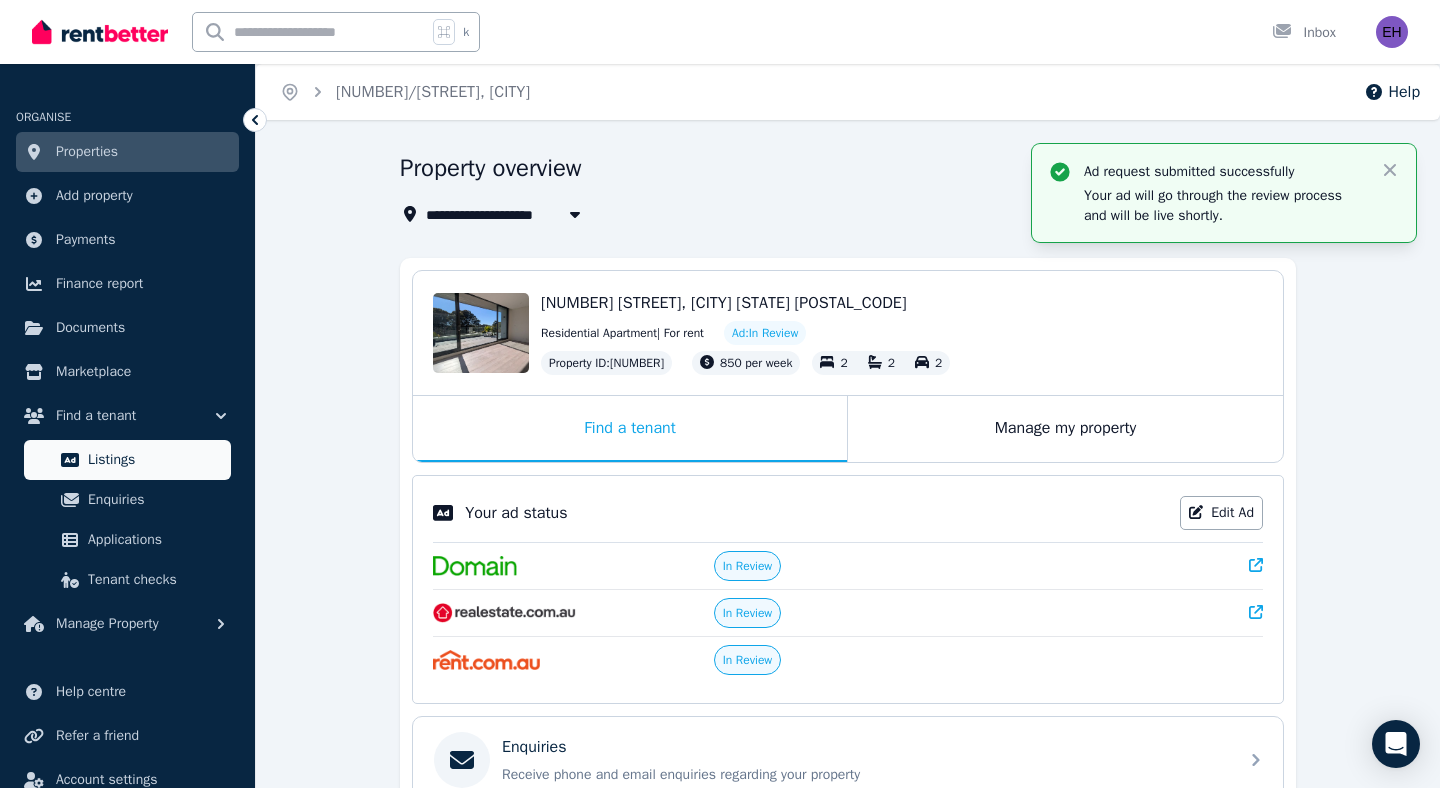 click on "Listings" at bounding box center (155, 460) 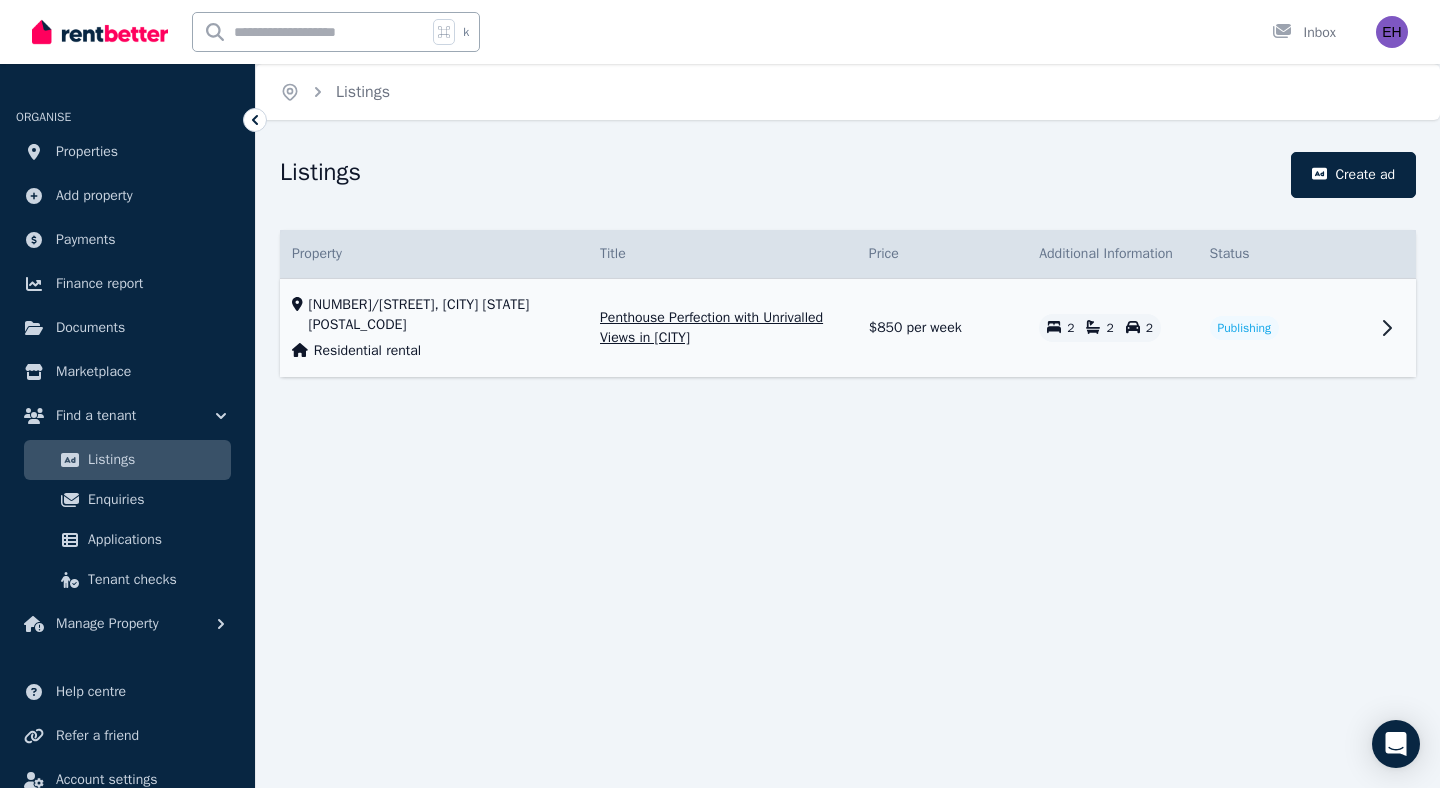 click on "Publishing" at bounding box center [1283, 328] 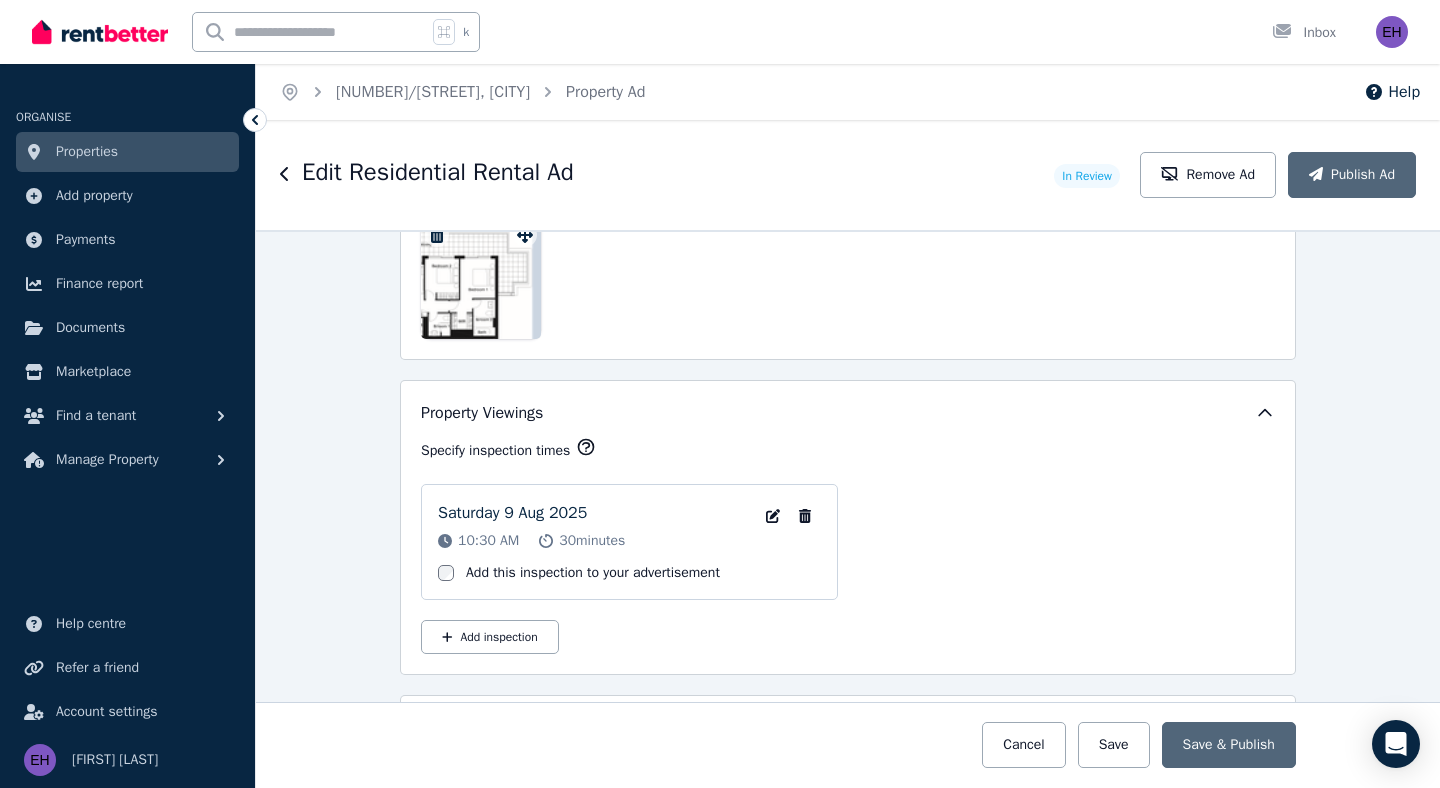 scroll, scrollTop: 3452, scrollLeft: 0, axis: vertical 